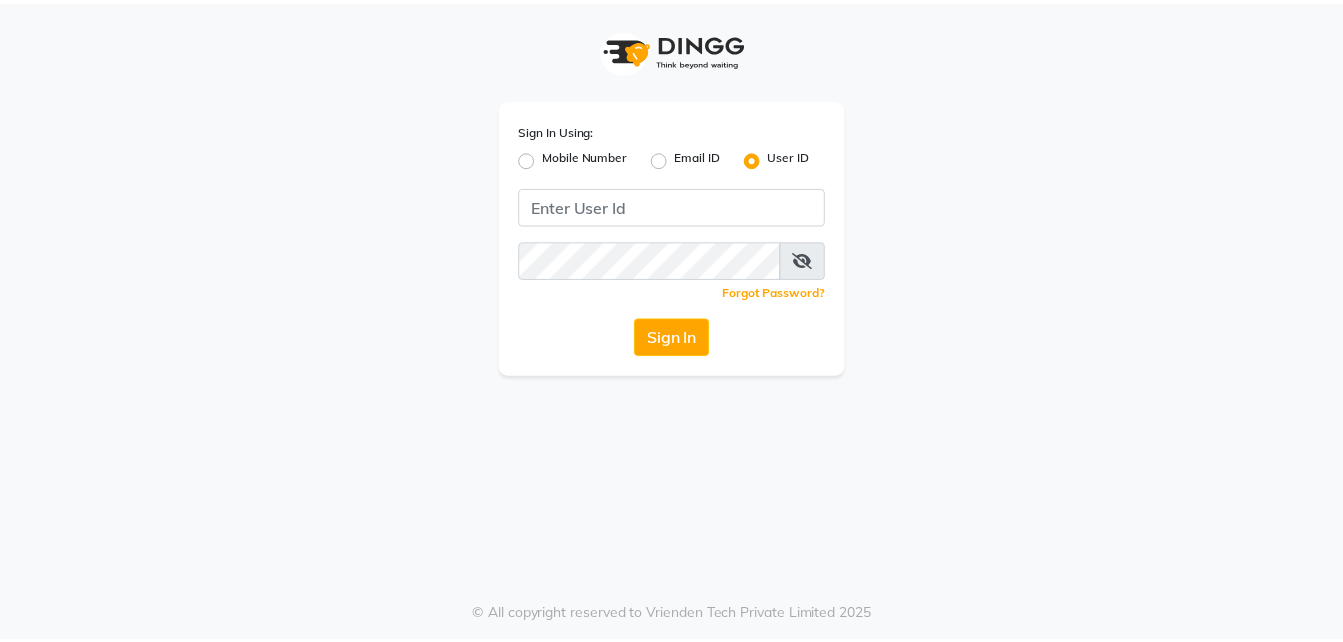 scroll, scrollTop: 0, scrollLeft: 0, axis: both 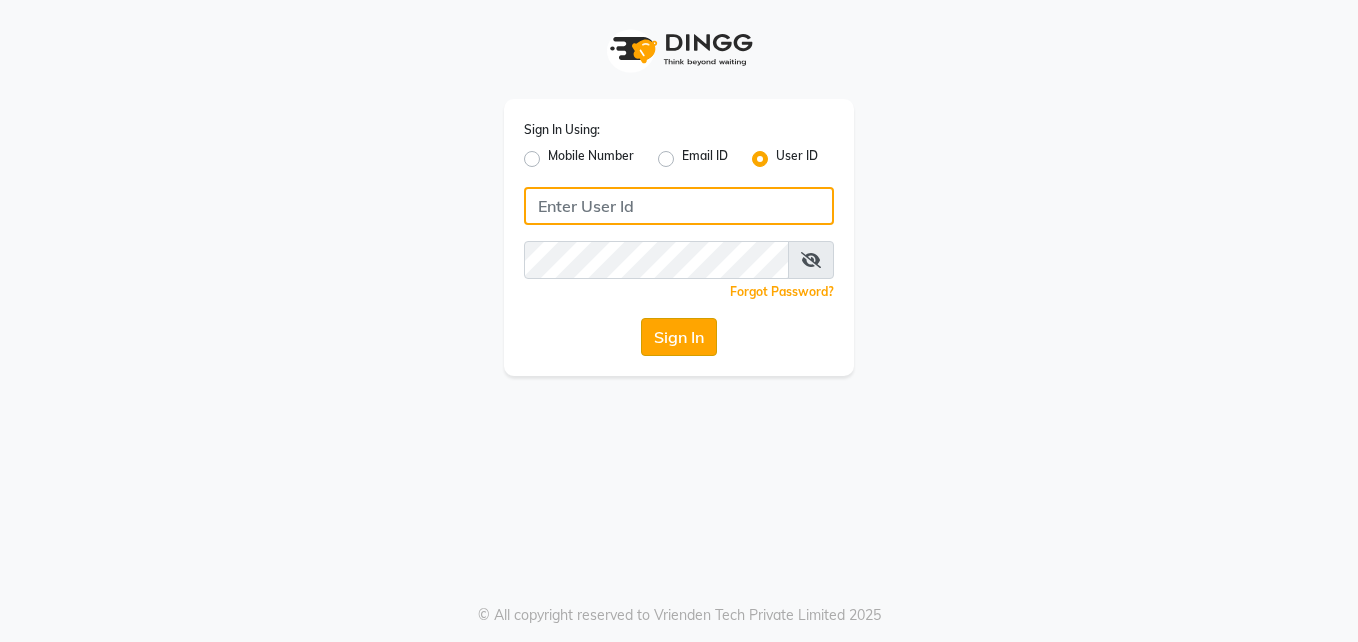 type on "pallavi" 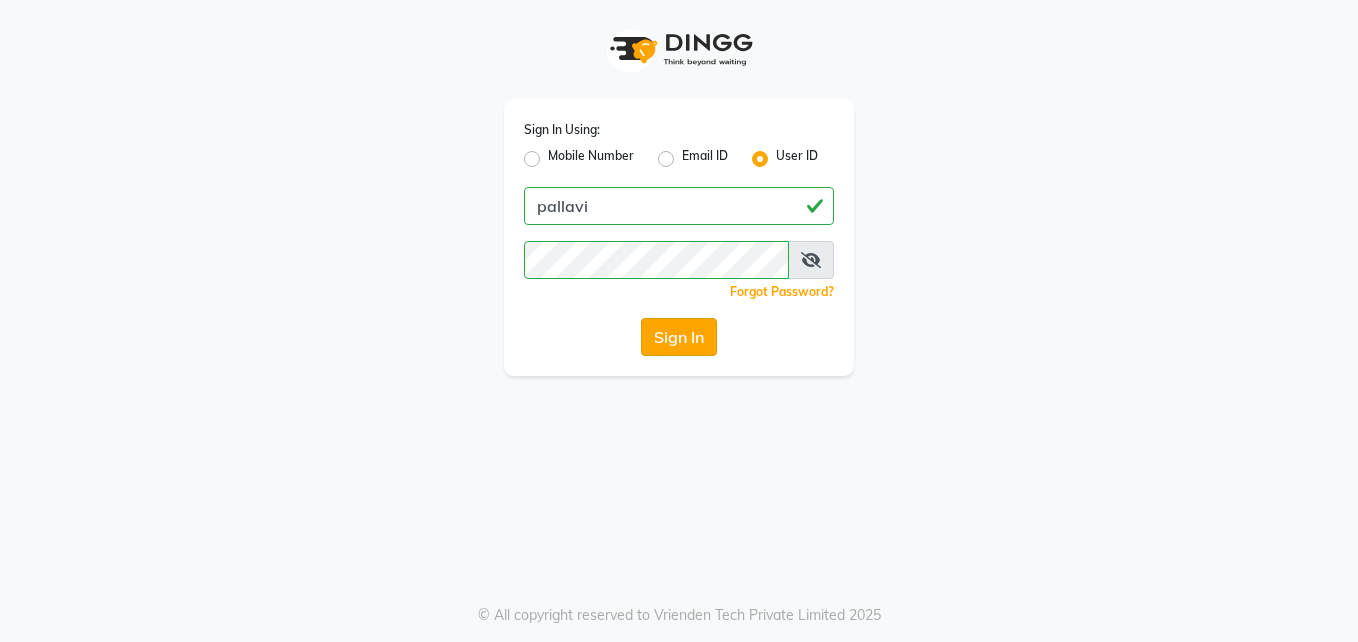 click on "Sign In" 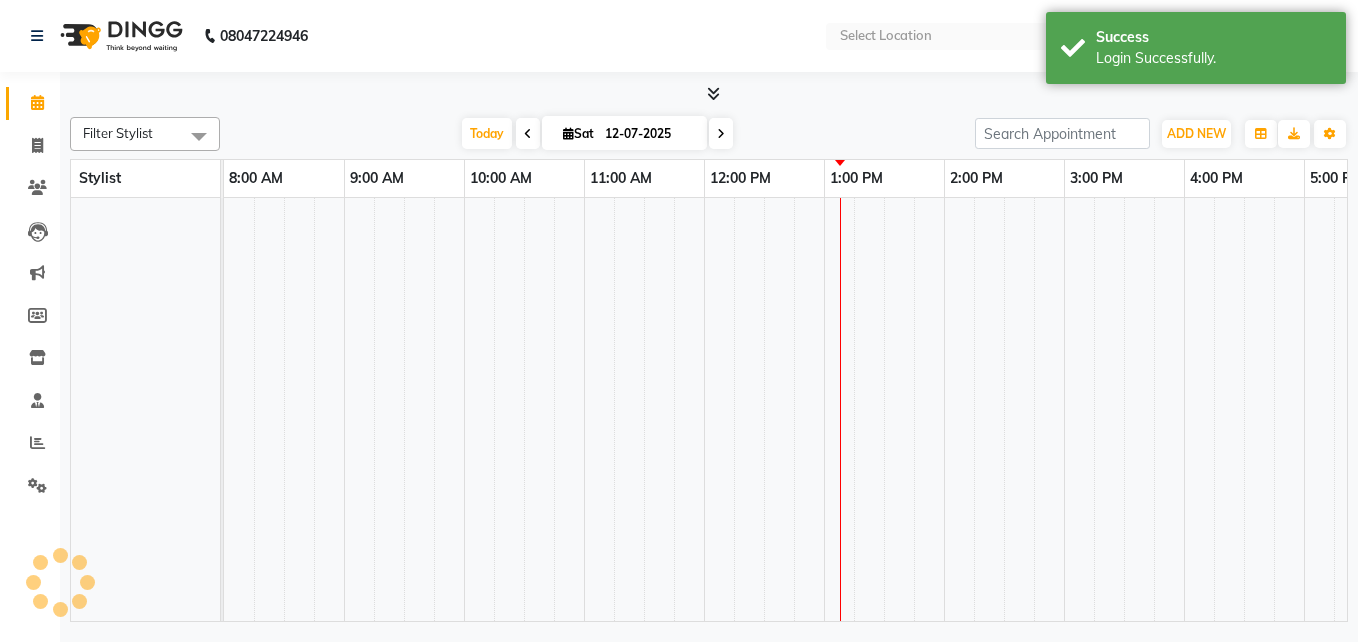select on "en" 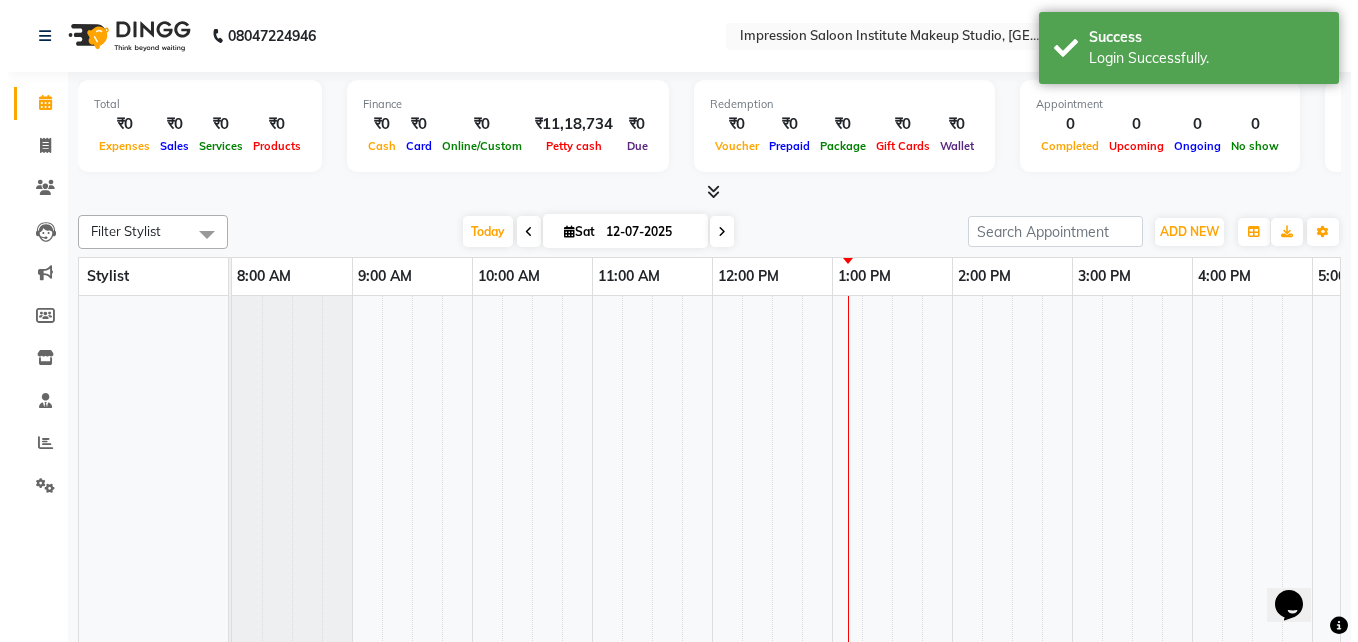 scroll, scrollTop: 0, scrollLeft: 0, axis: both 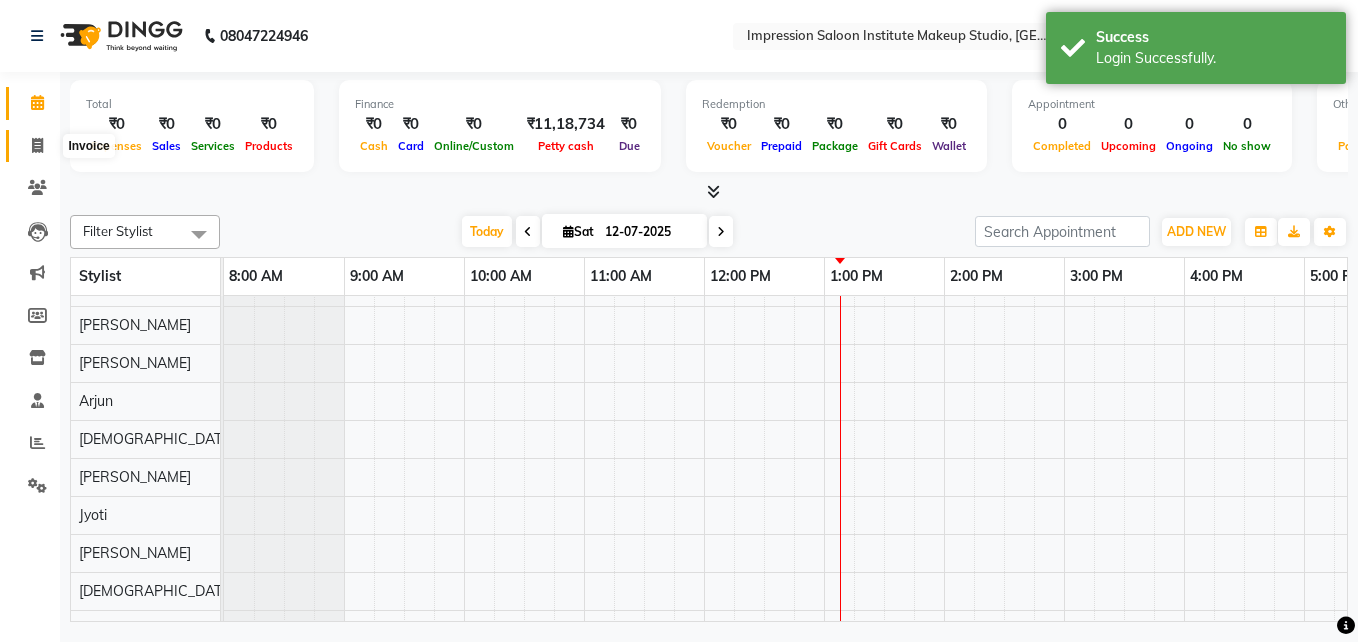 click 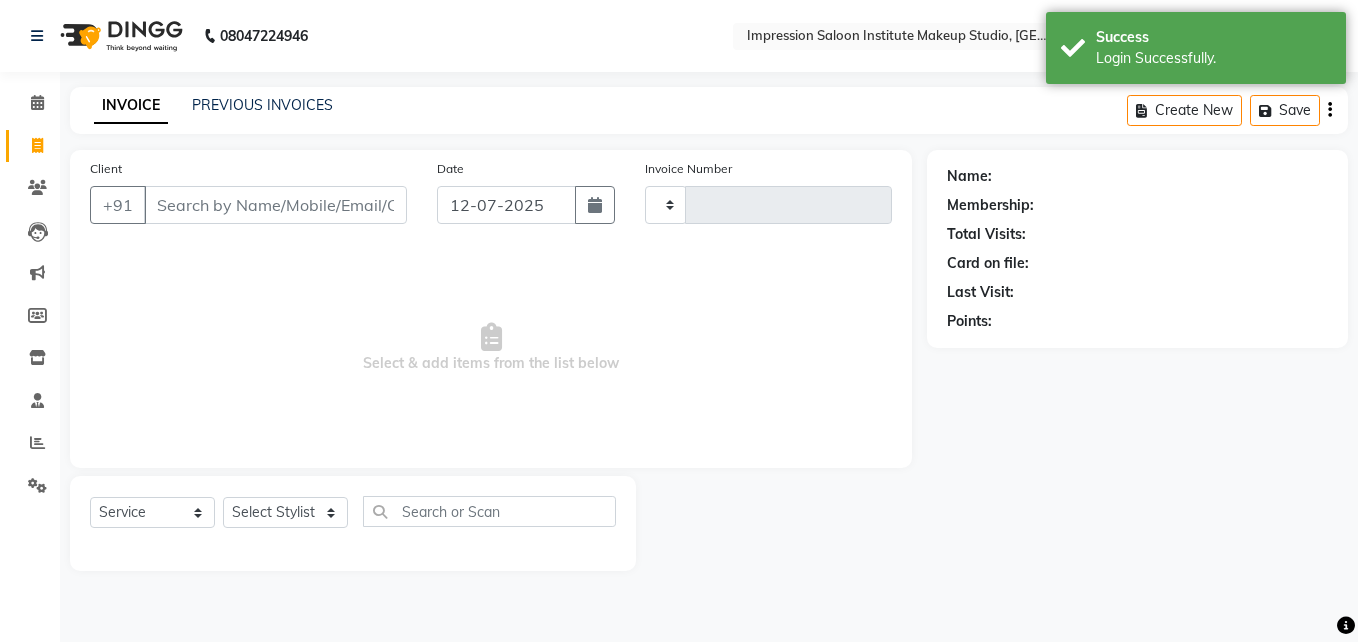 type on "1096" 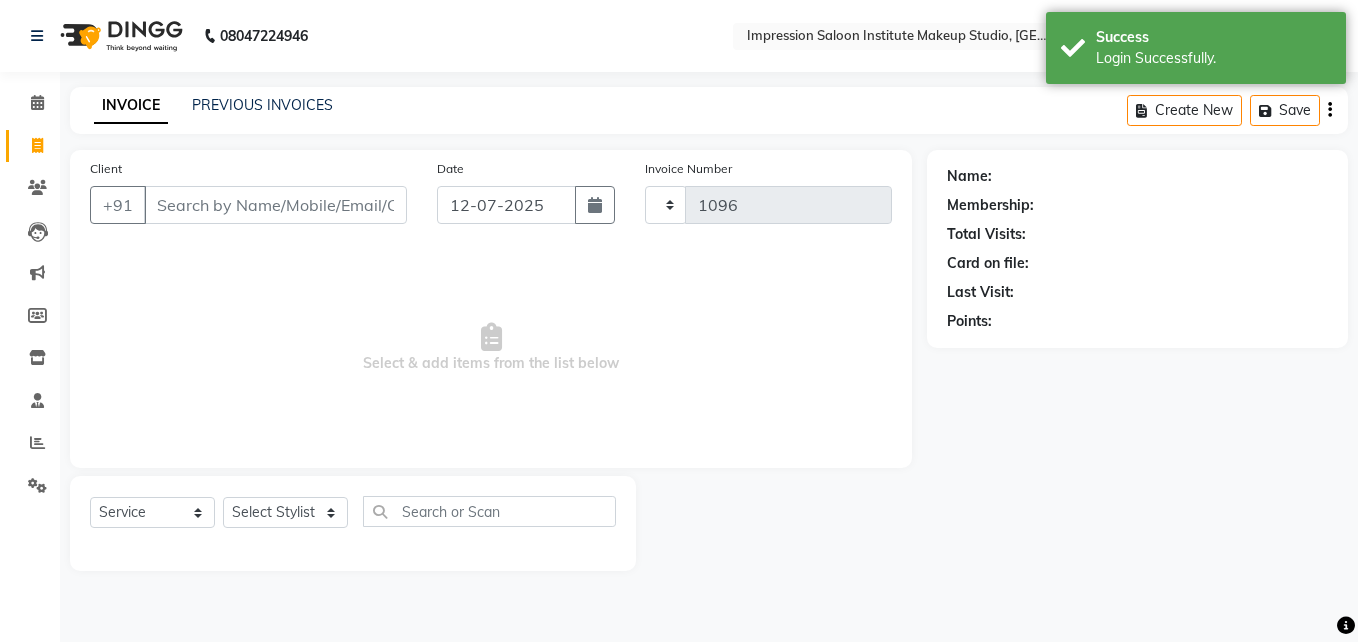 select on "437" 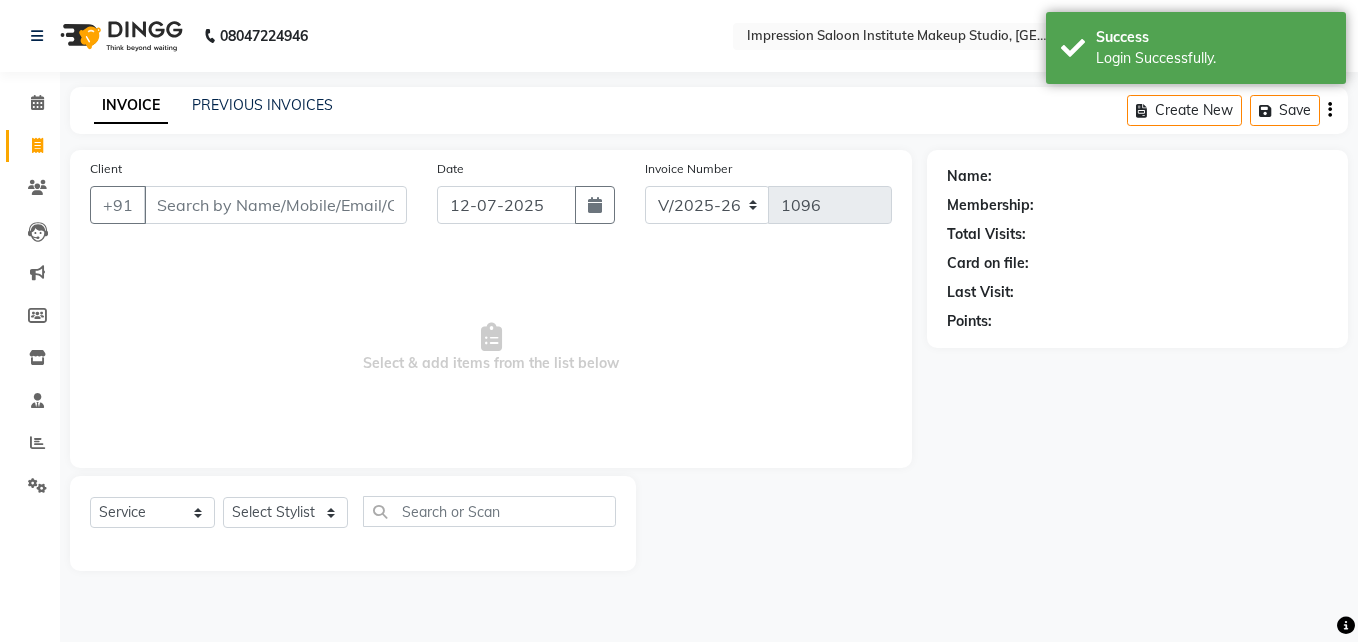 select on "product" 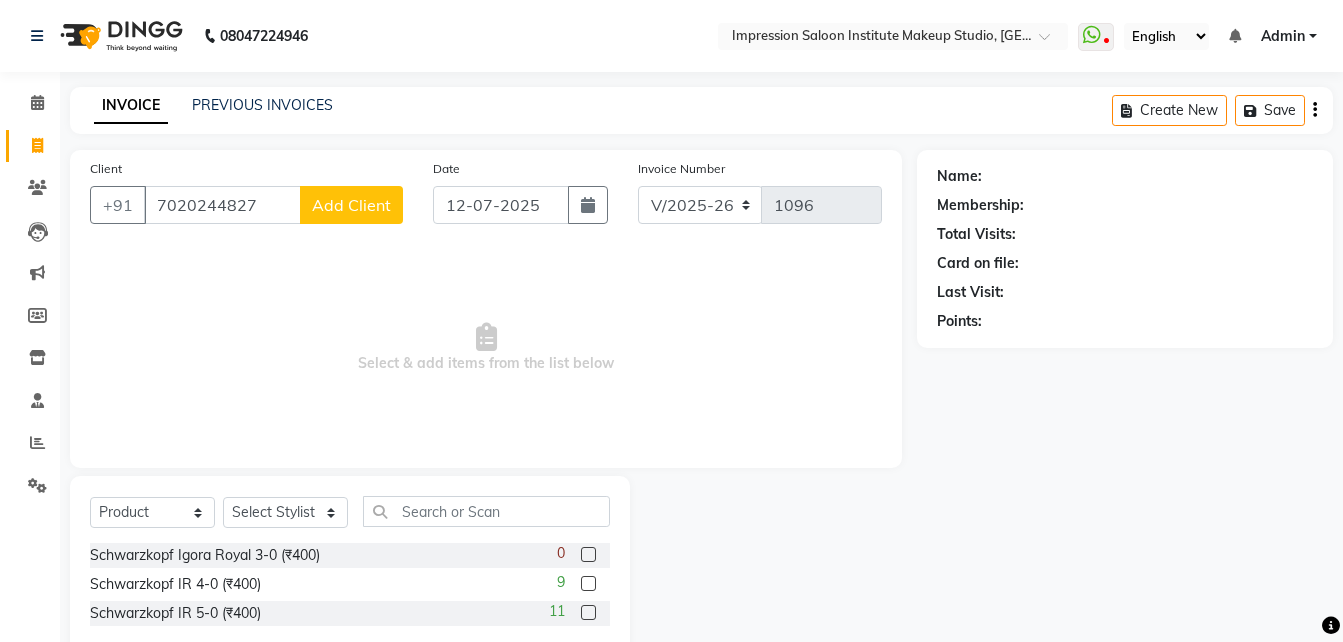 type on "7020244827" 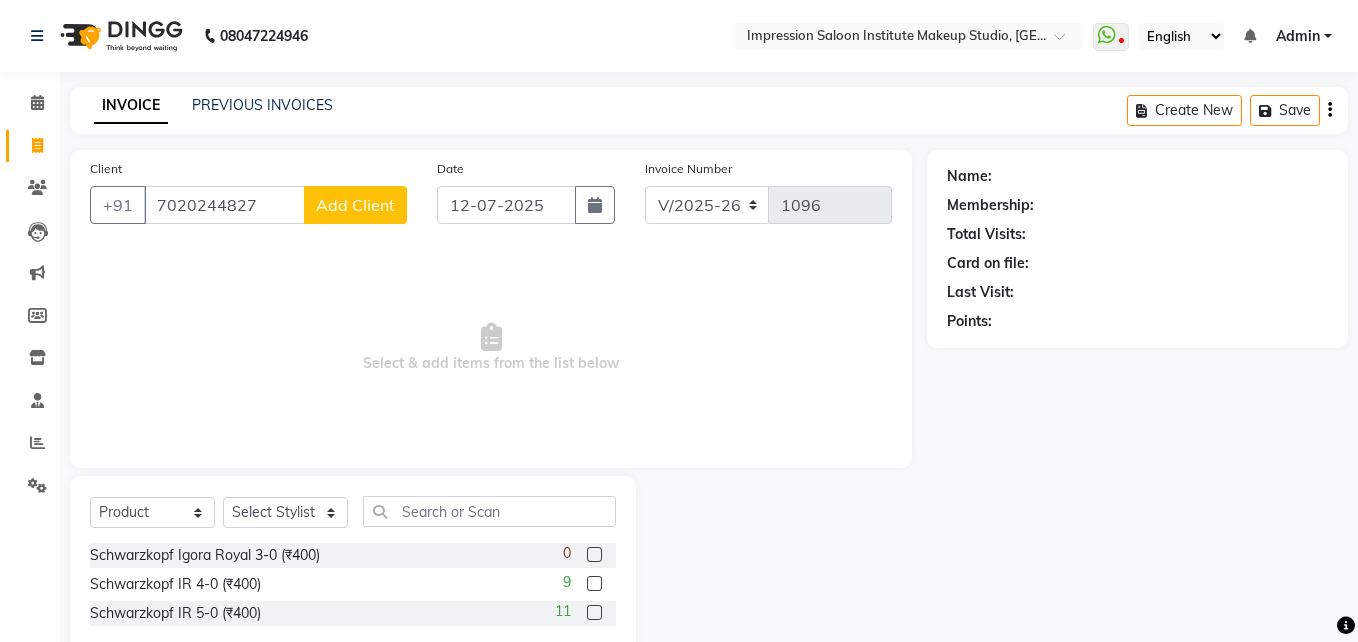 select on "22" 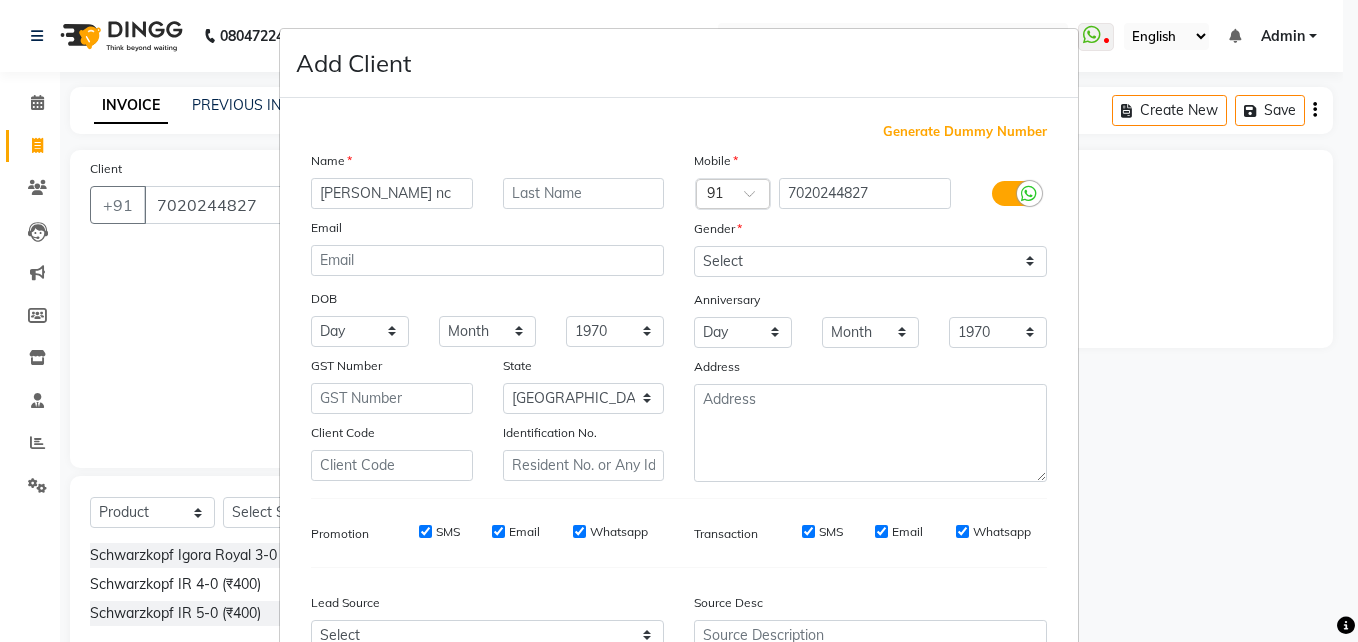 type on "[PERSON_NAME] nc" 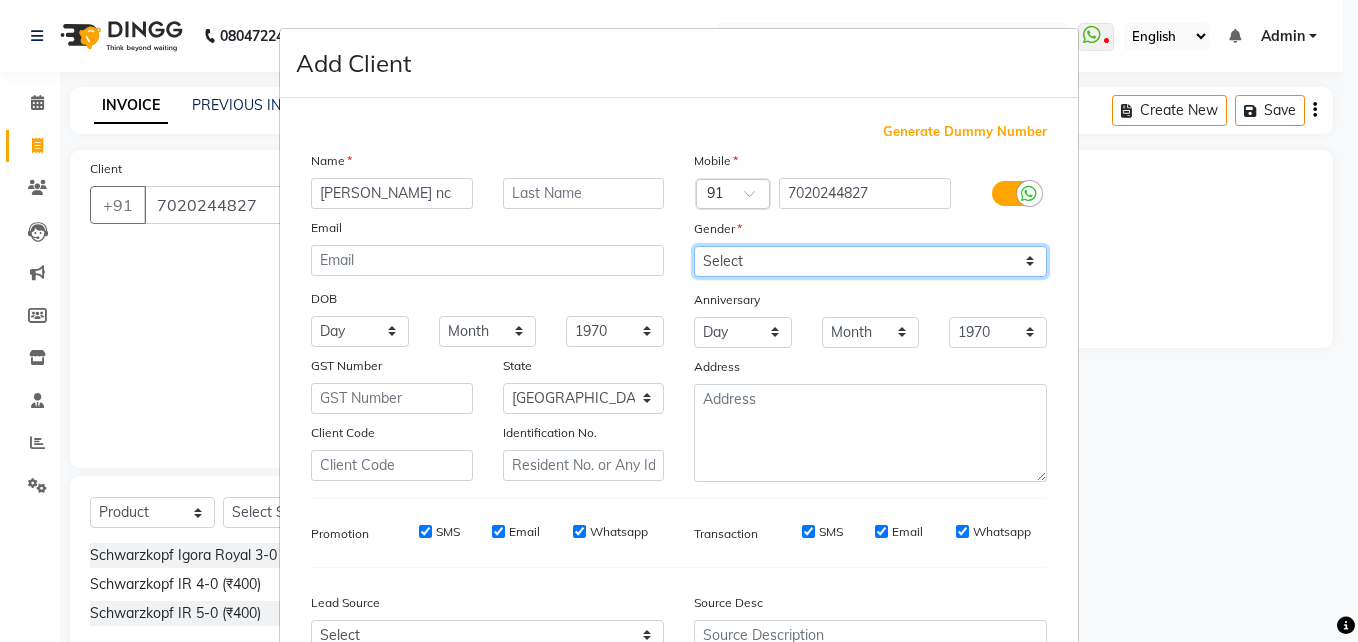 click on "Select [DEMOGRAPHIC_DATA] [DEMOGRAPHIC_DATA] Other Prefer Not To Say" at bounding box center (870, 261) 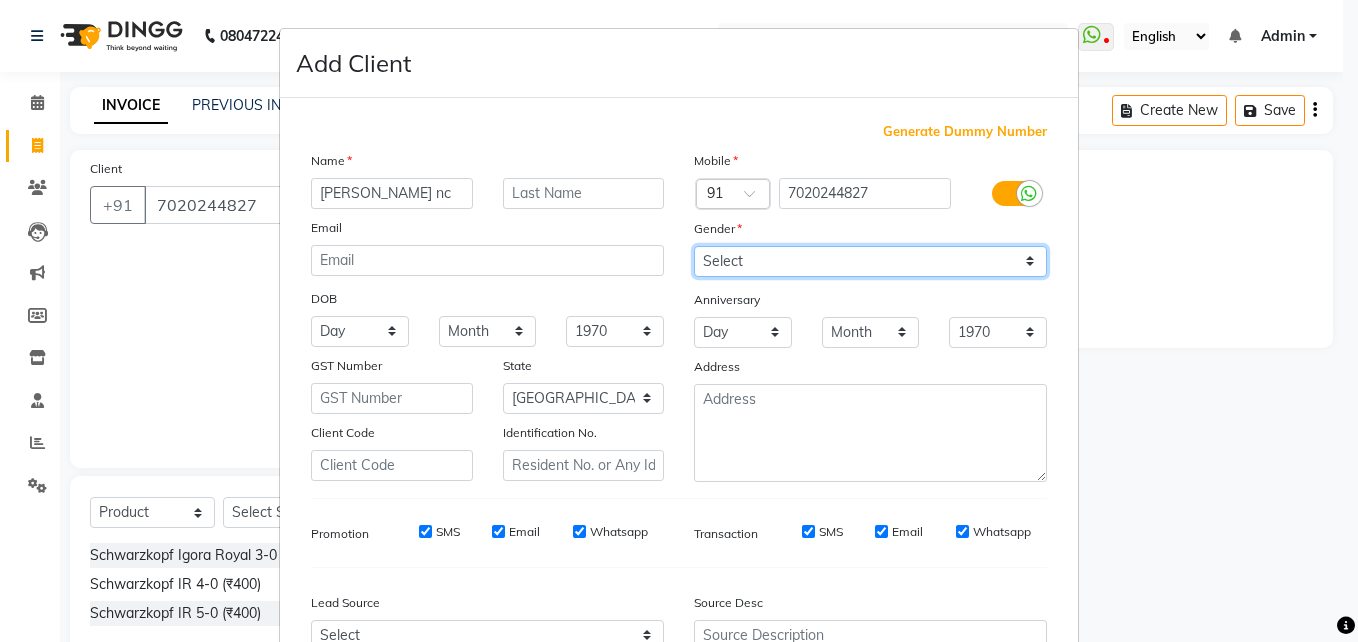 select on "[DEMOGRAPHIC_DATA]" 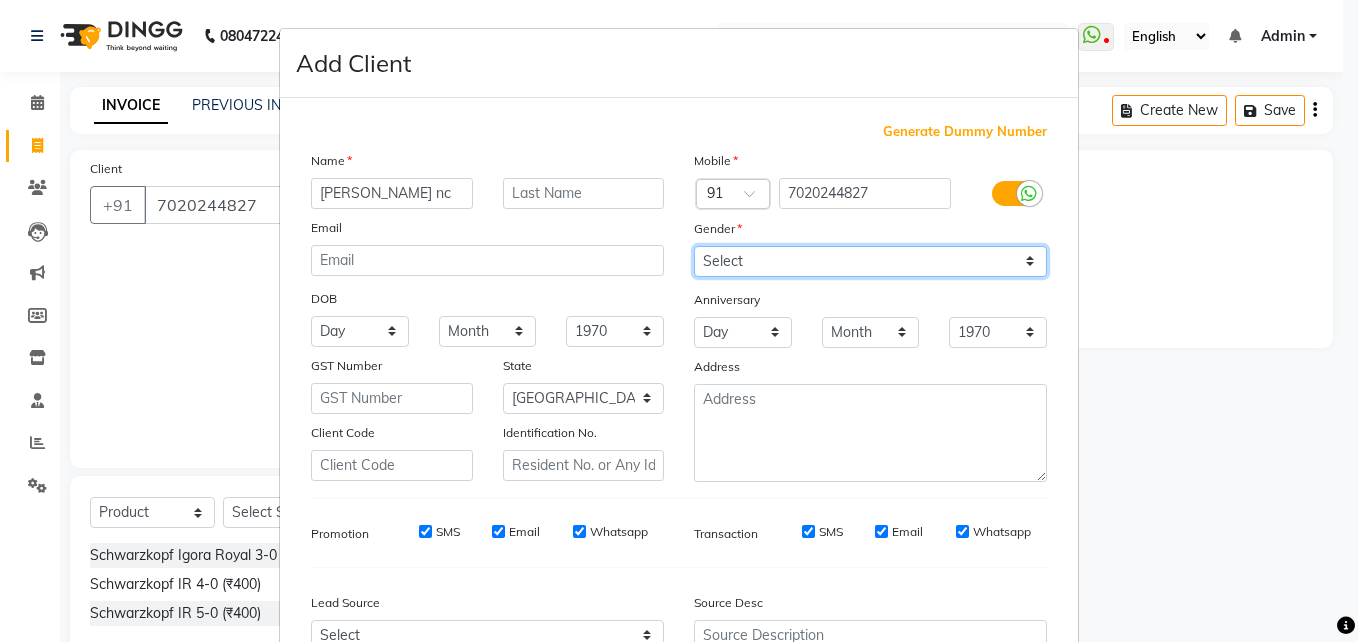 click on "Select [DEMOGRAPHIC_DATA] [DEMOGRAPHIC_DATA] Other Prefer Not To Say" at bounding box center (870, 261) 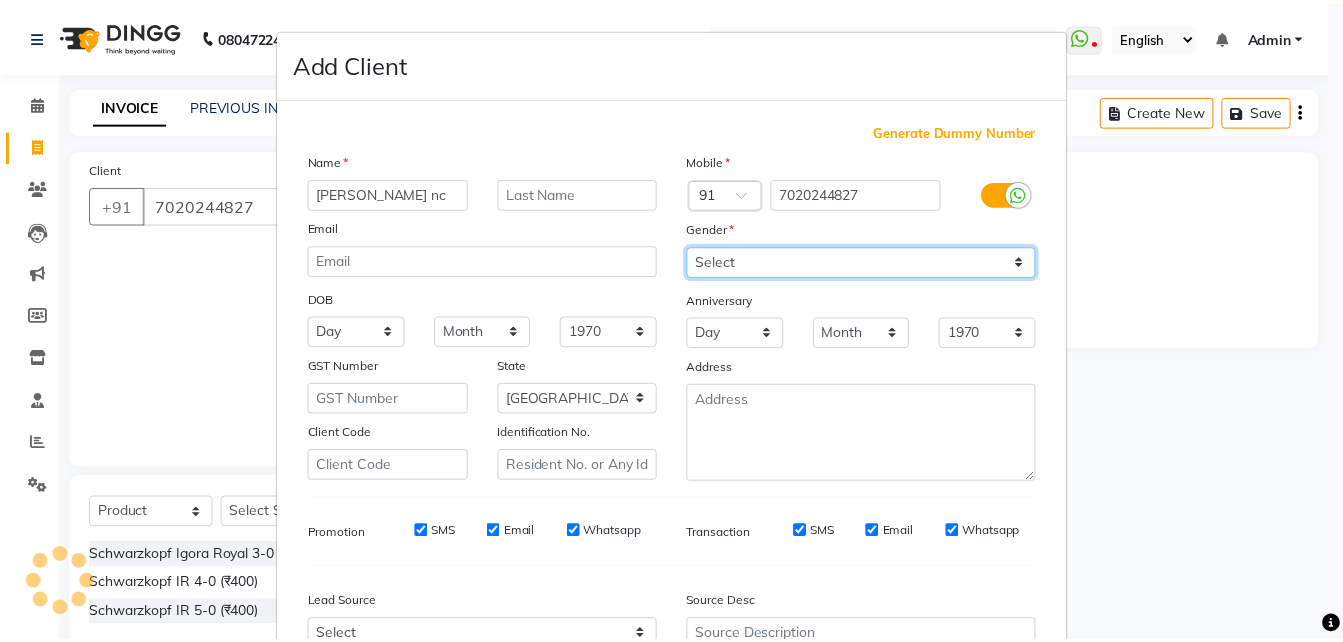 scroll, scrollTop: 207, scrollLeft: 0, axis: vertical 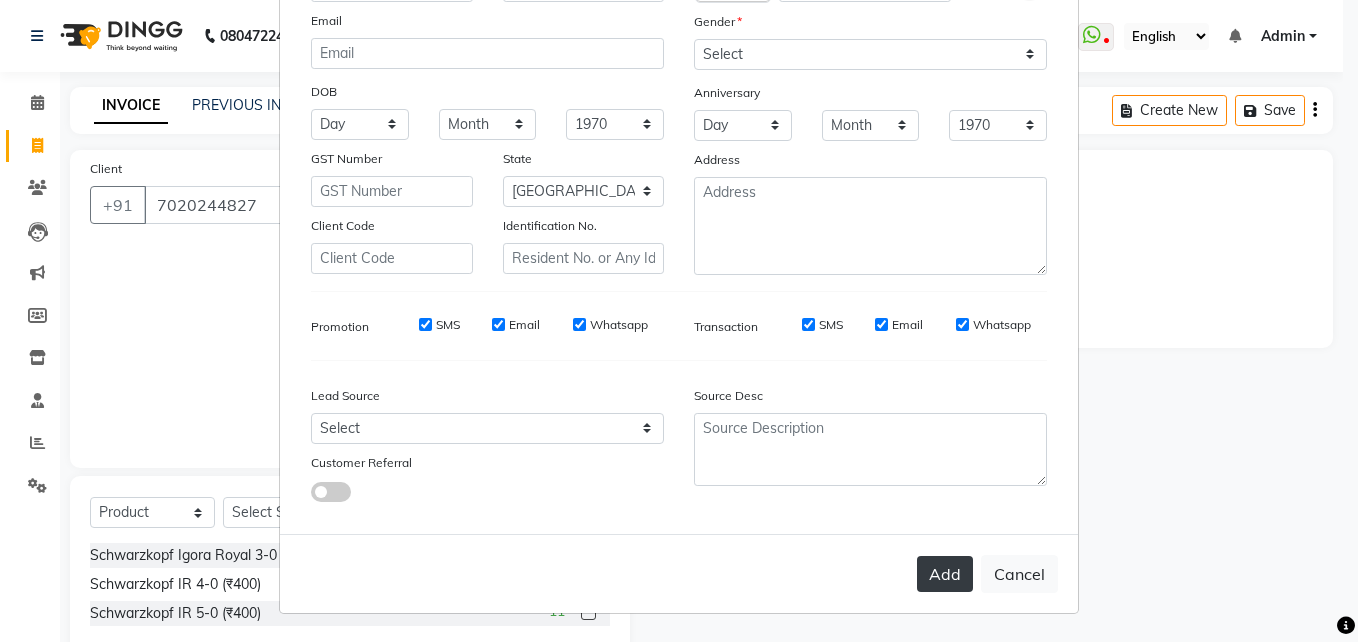 click on "Add" at bounding box center [945, 574] 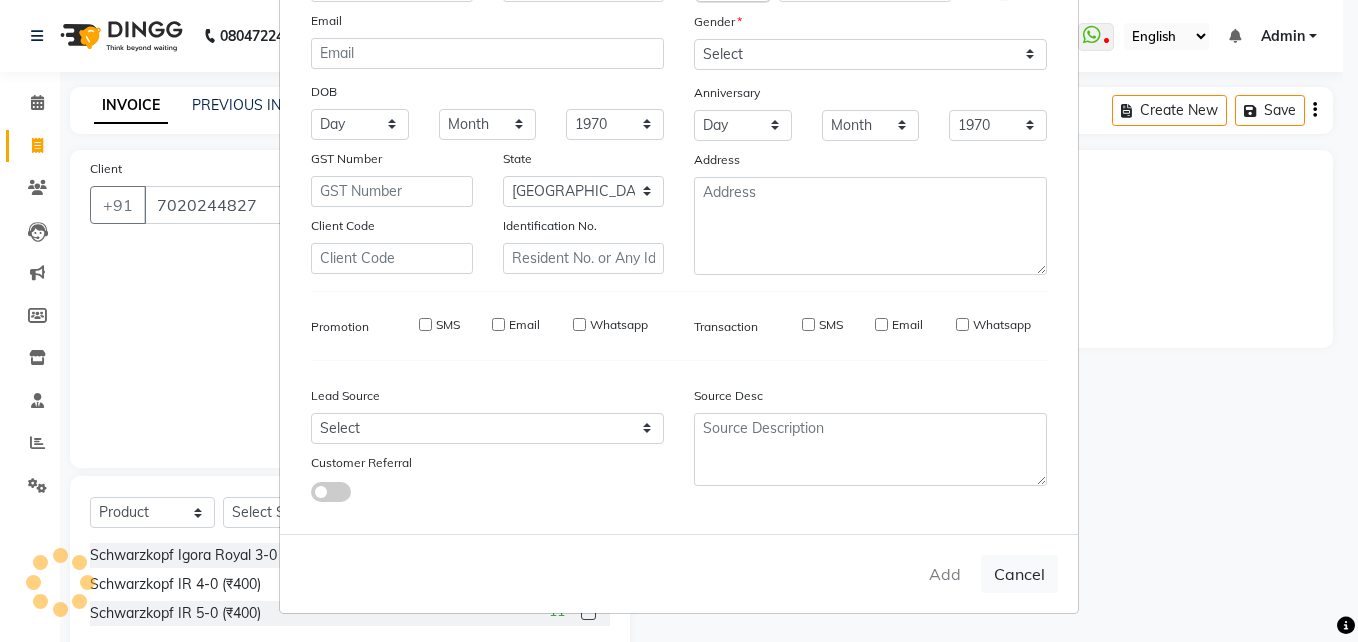 type 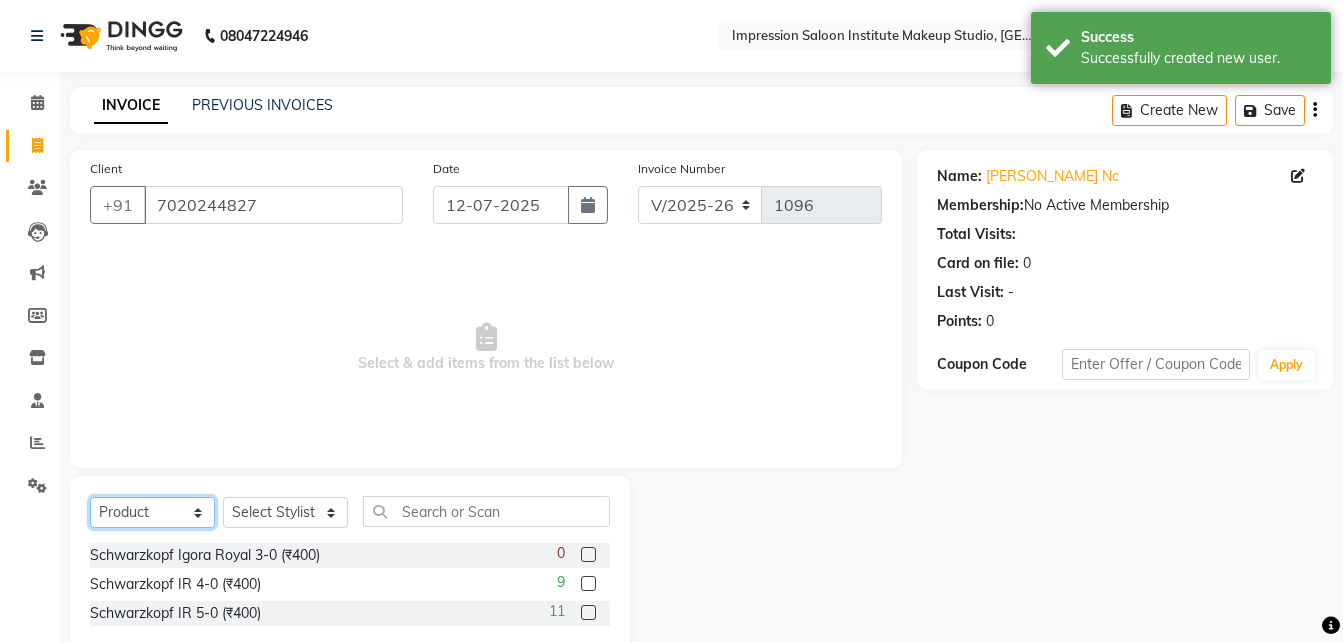 click on "Select  Service  Product  Membership  Package Voucher Prepaid Gift Card" 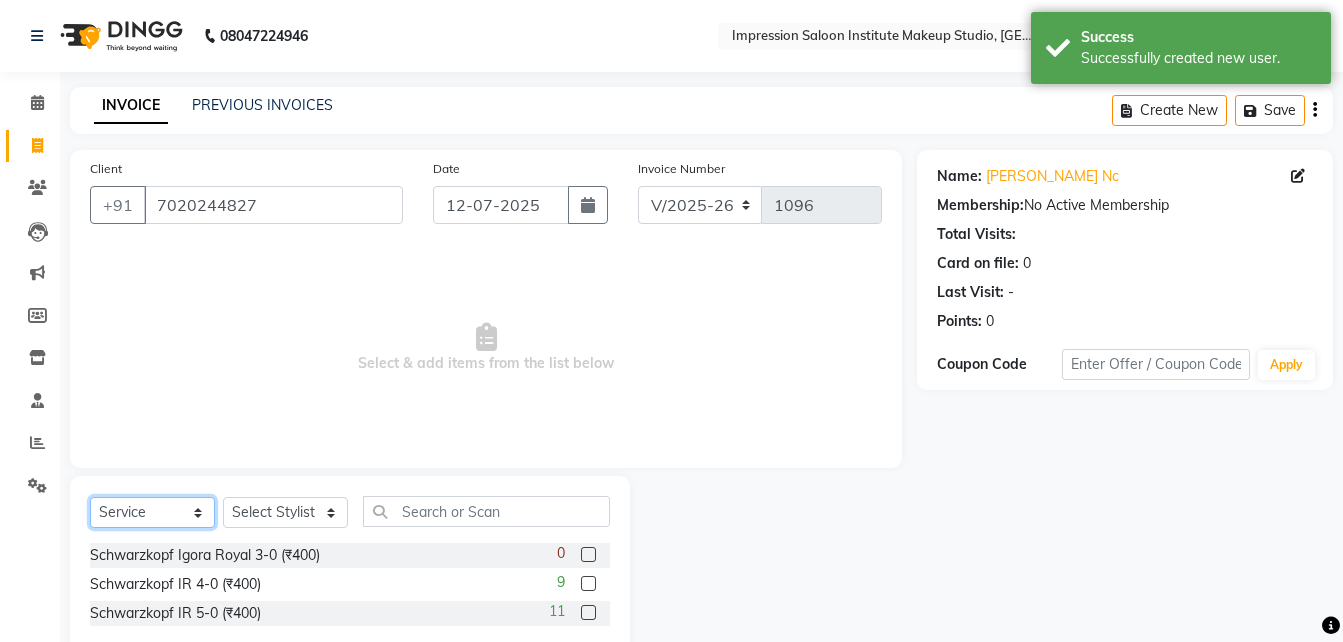 click on "Select  Service  Product  Membership  Package Voucher Prepaid Gift Card" 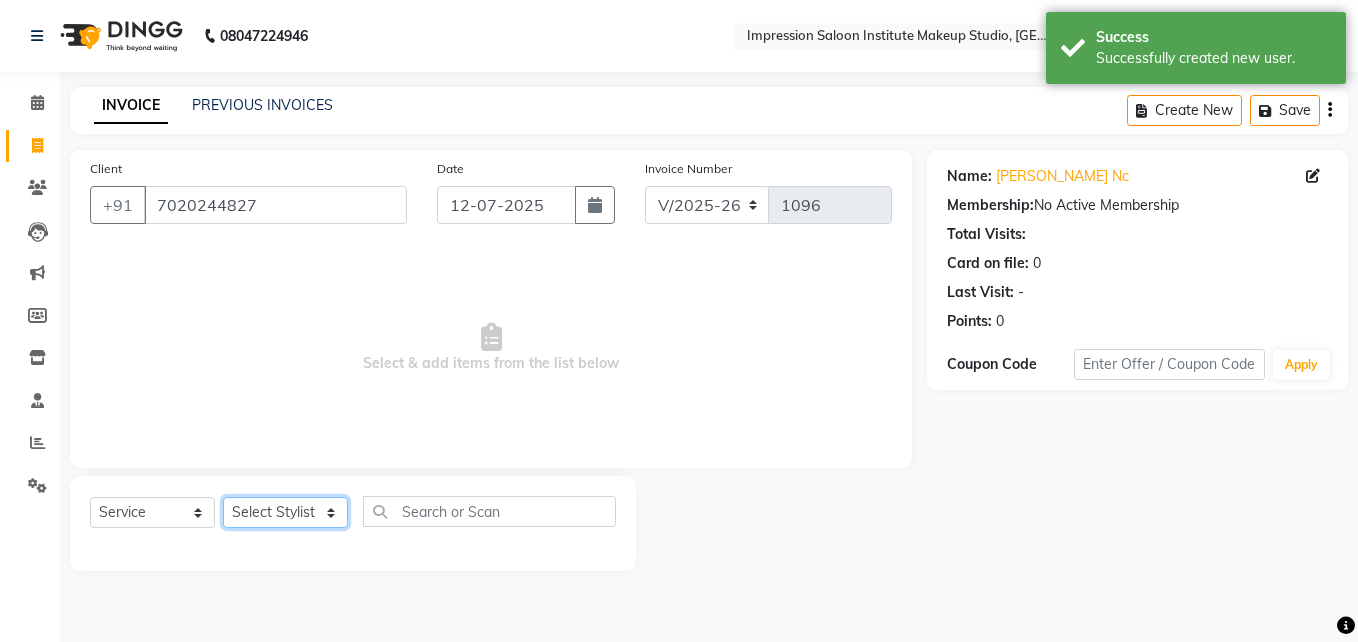 click on "Select Stylist Arjun Front Desk [PERSON_NAME] [PERSON_NAME]  [PERSON_NAME]" 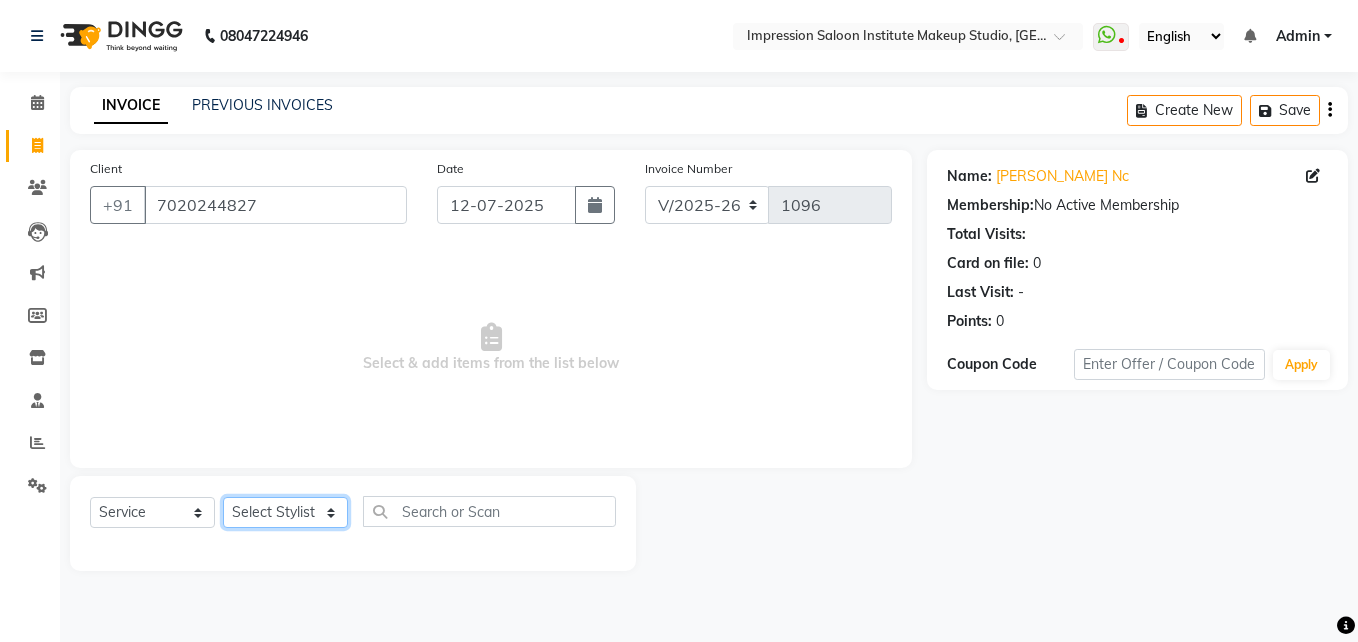 select on "85426" 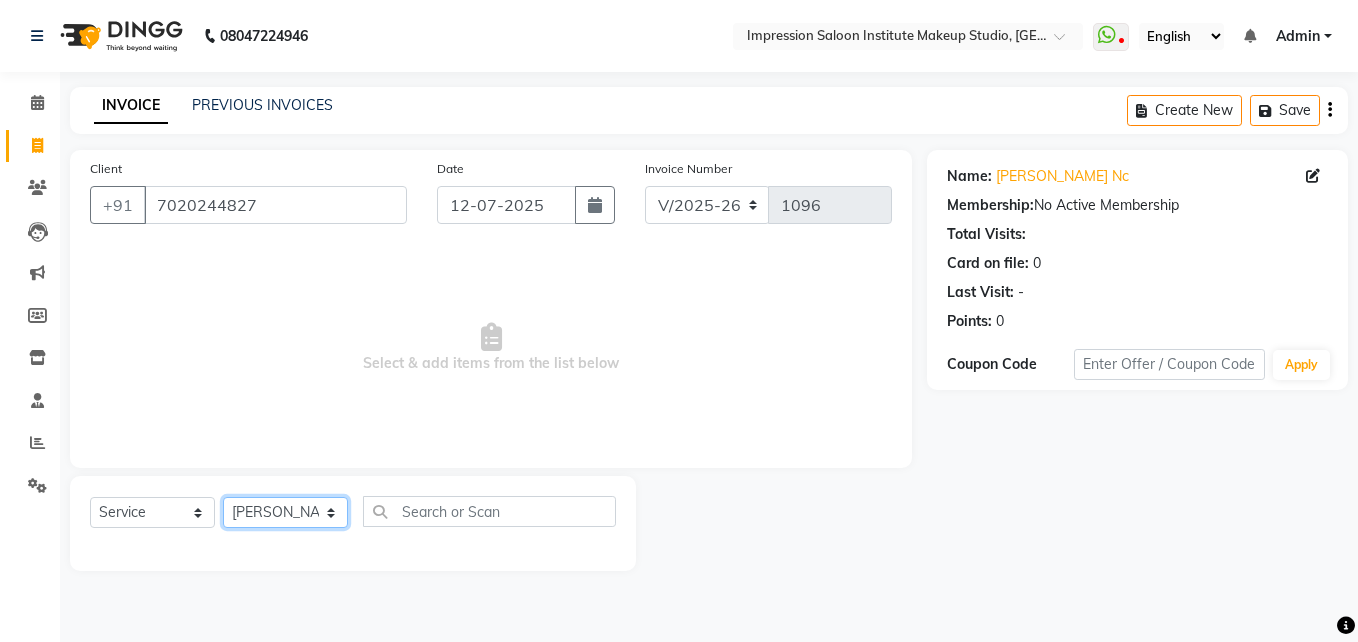 click on "Select Stylist Arjun Front Desk [PERSON_NAME] [PERSON_NAME]  [PERSON_NAME]" 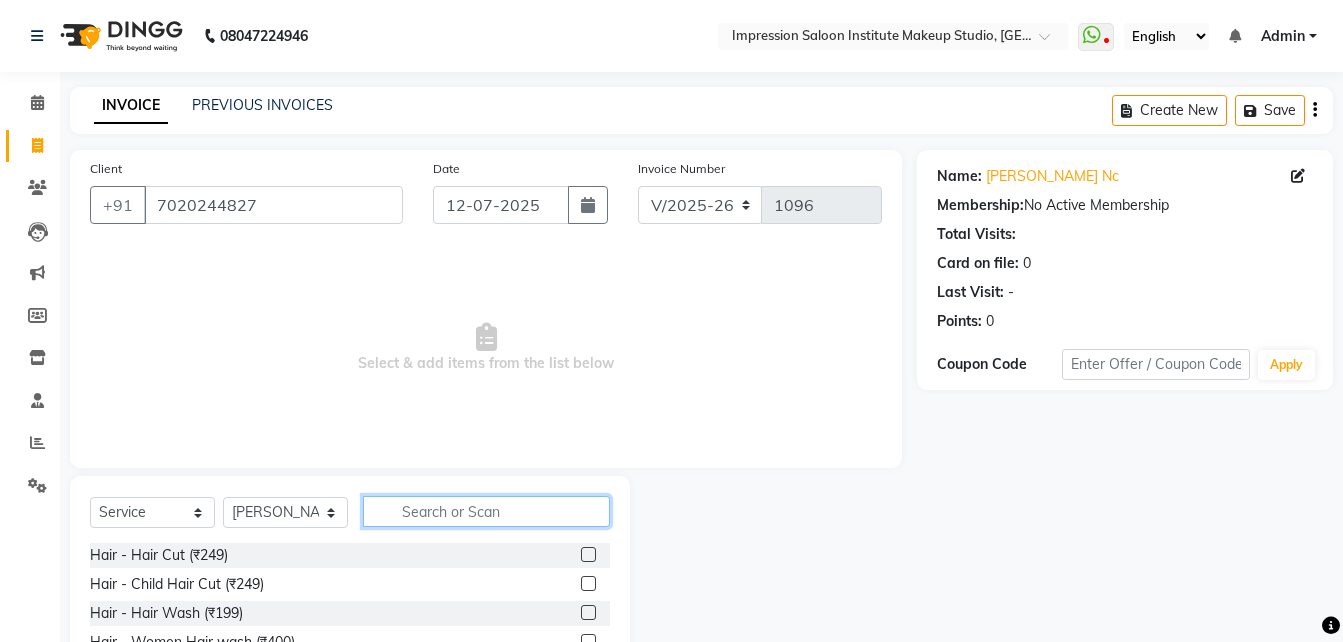 click 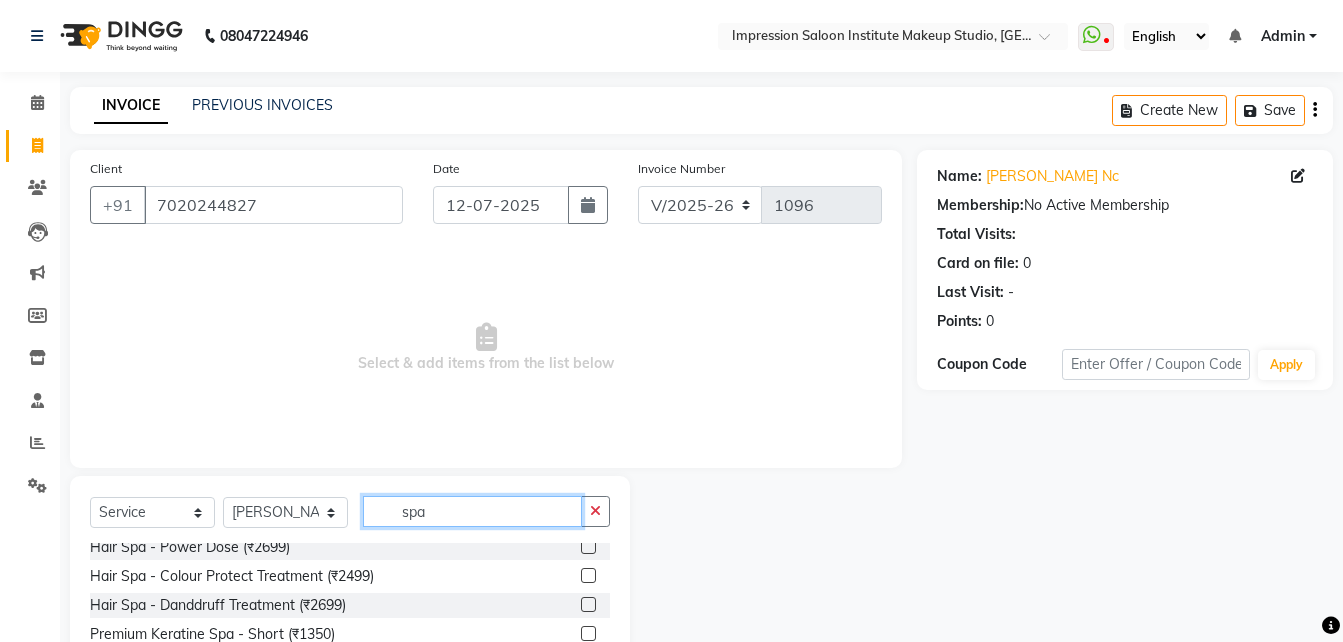 scroll, scrollTop: 357, scrollLeft: 0, axis: vertical 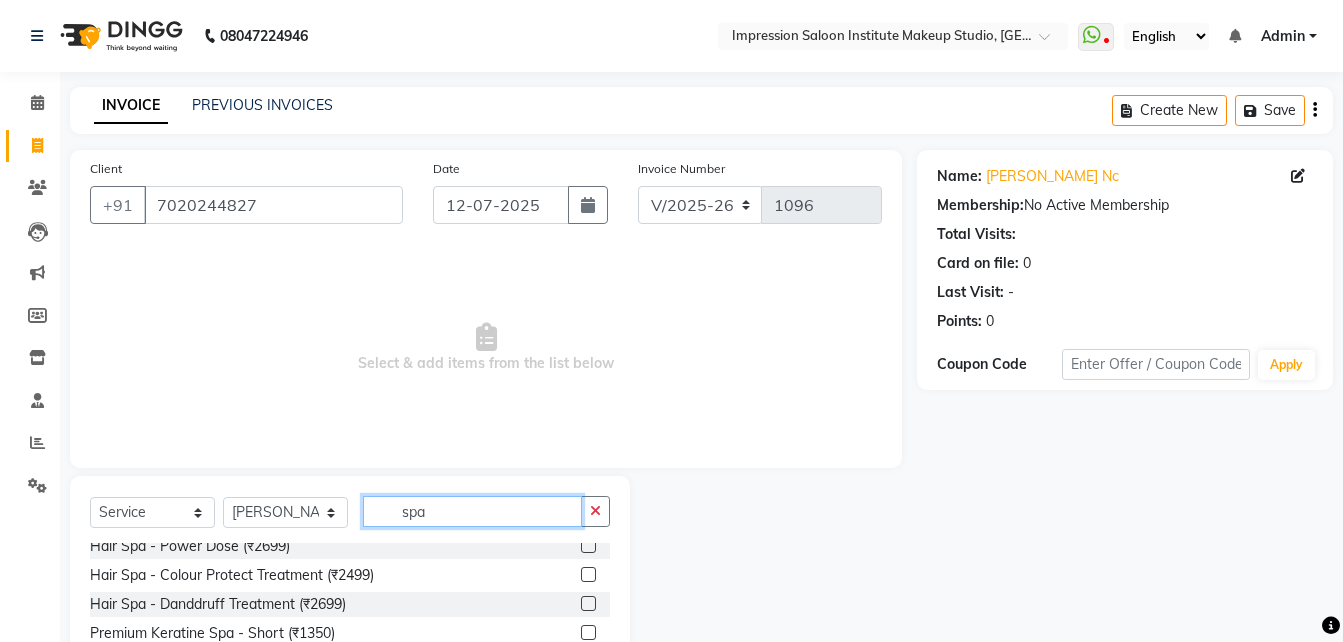 type on "spa" 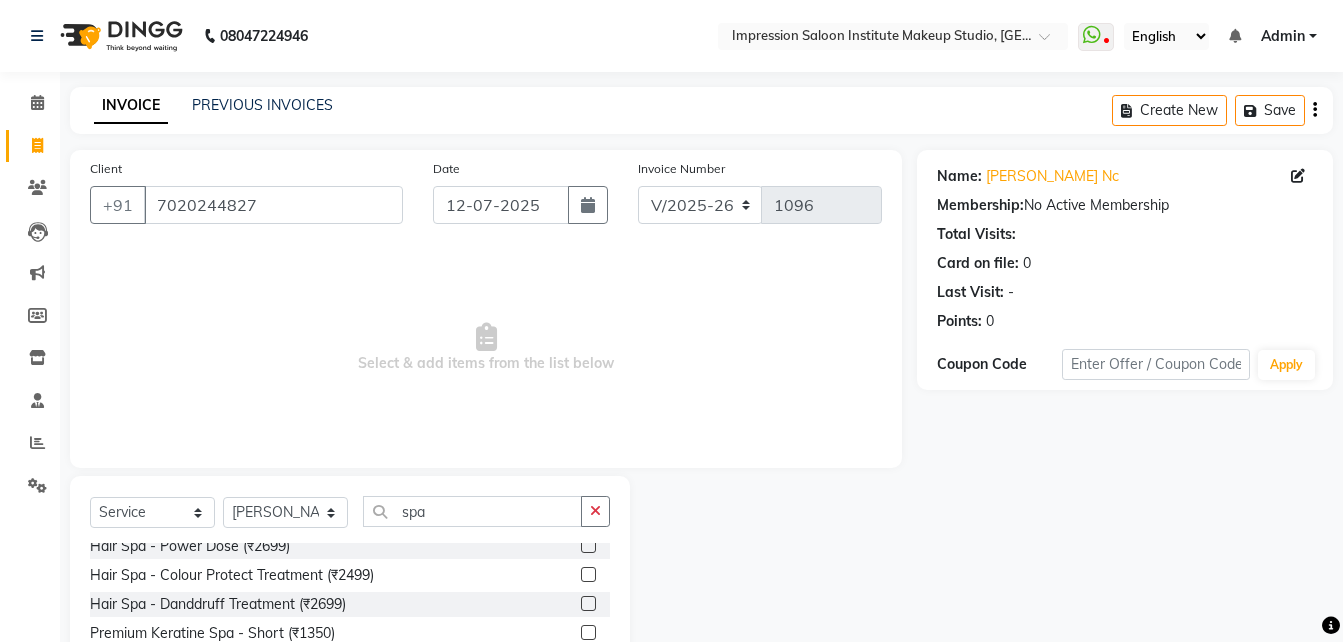 click 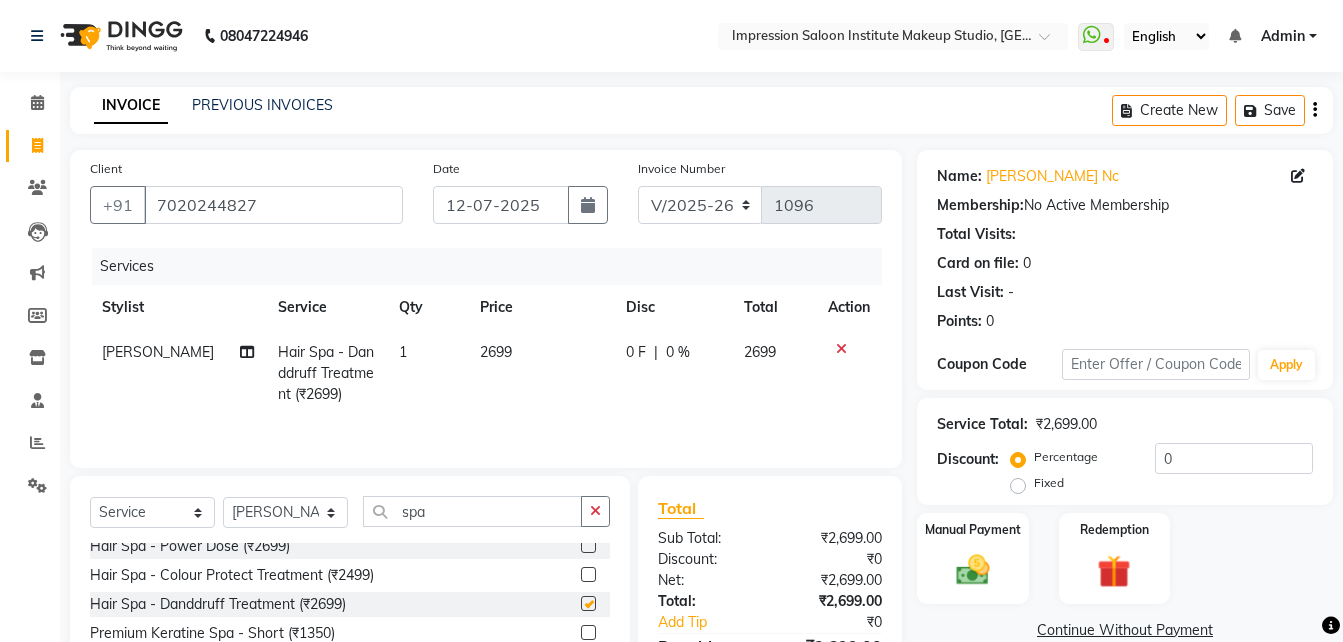 checkbox on "false" 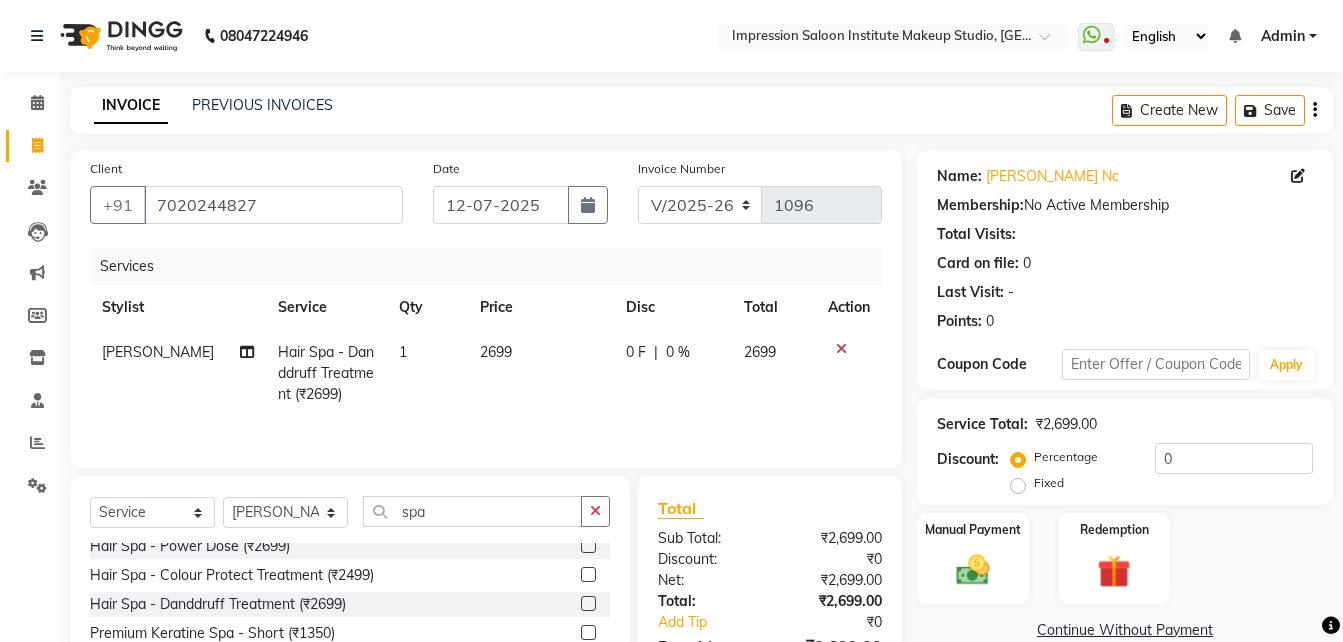 click on "2699" 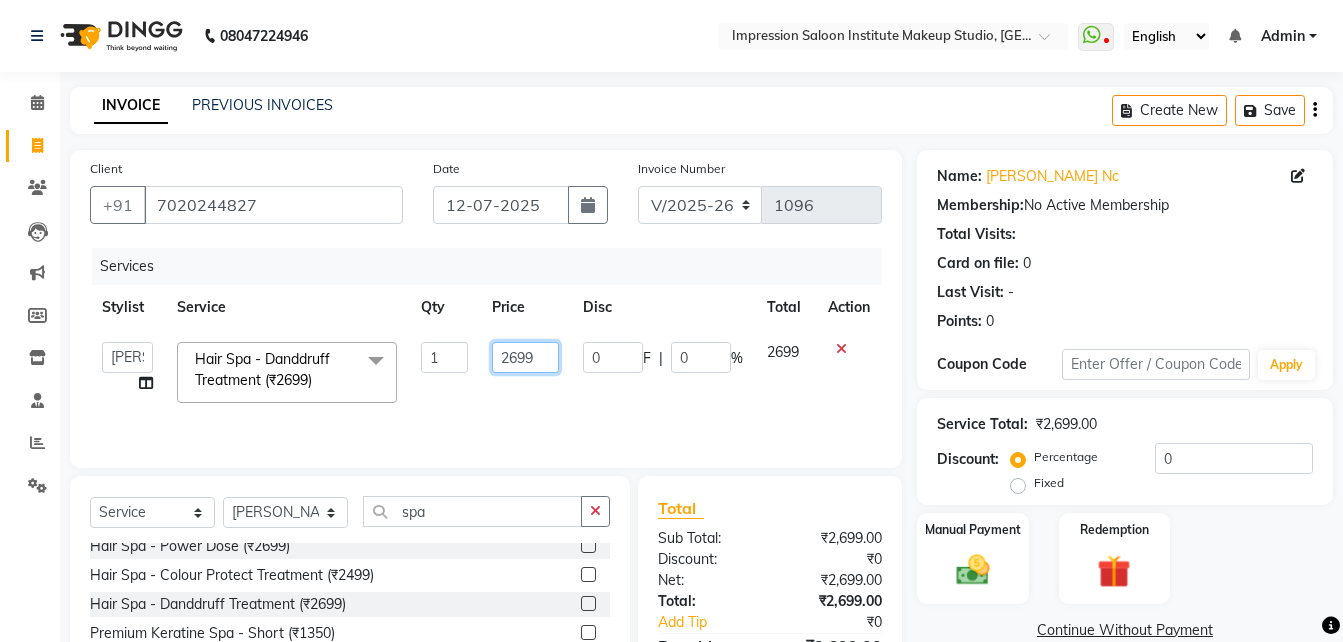 click on "2699" 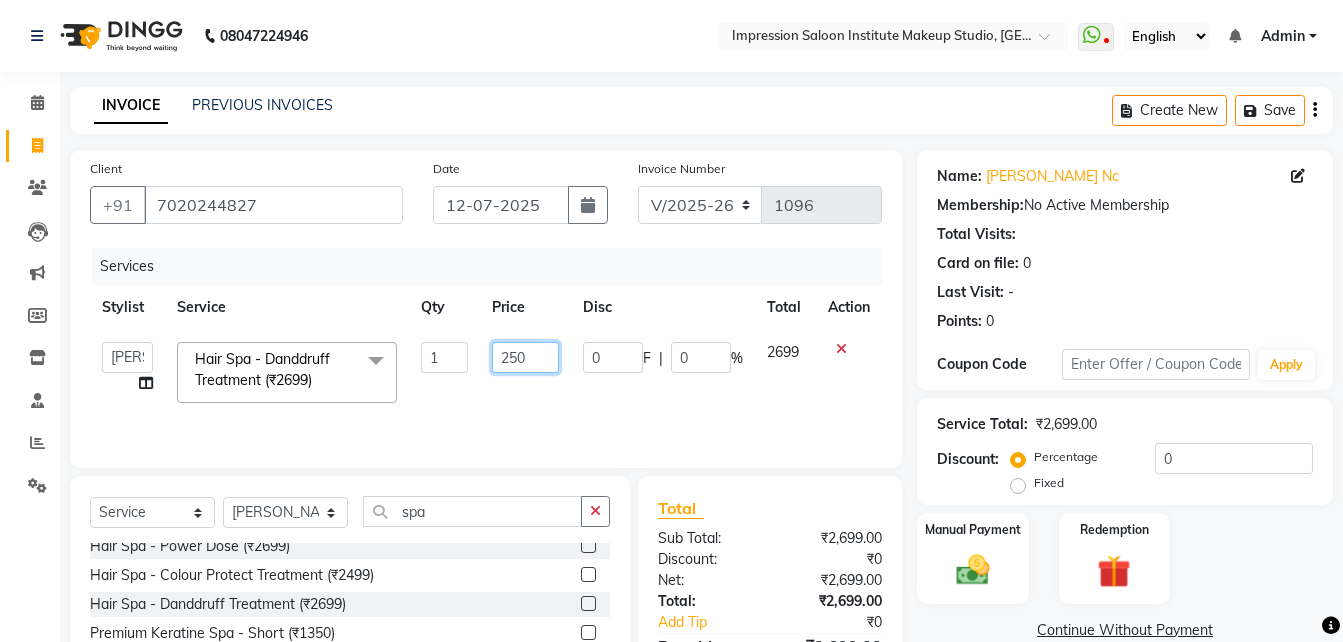 type on "2500" 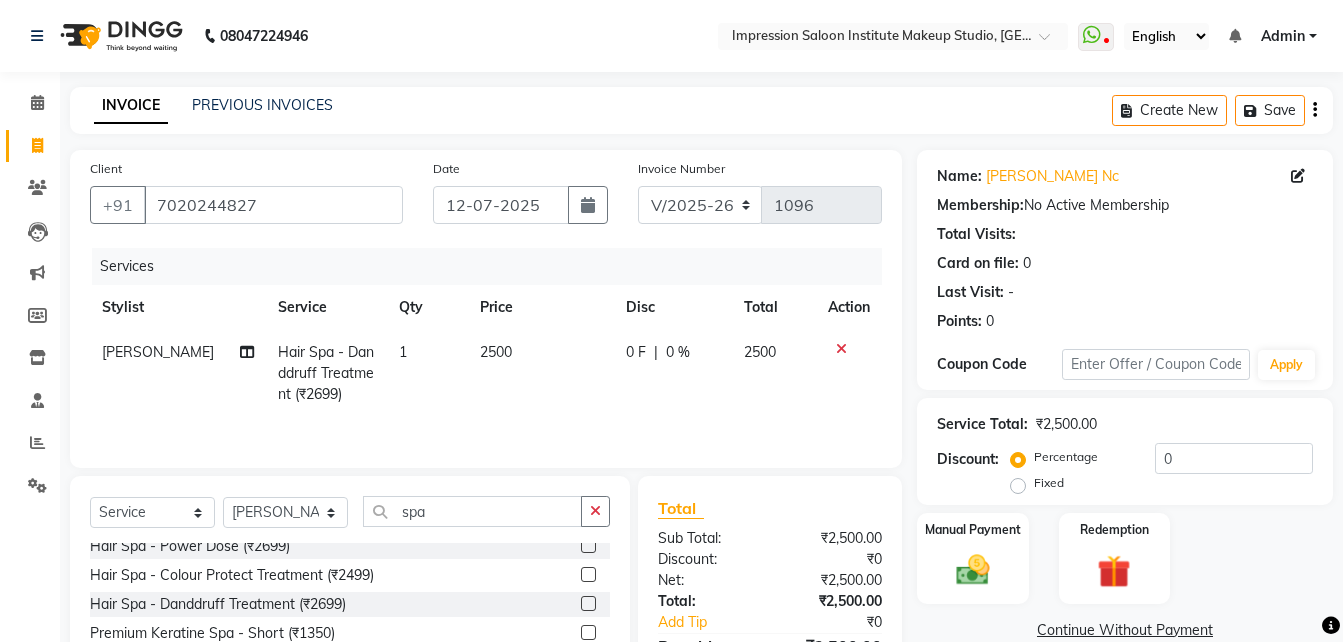 click on "2500" 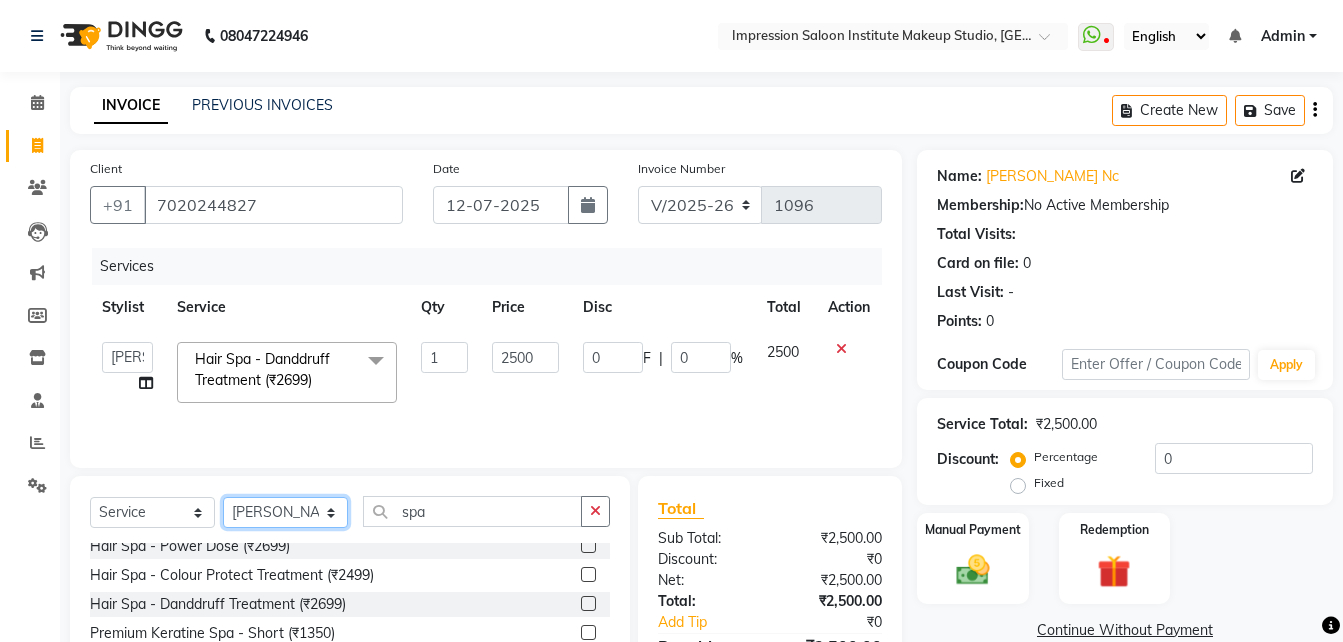 click on "Select Stylist Arjun Front Desk [PERSON_NAME] [PERSON_NAME]  [PERSON_NAME]" 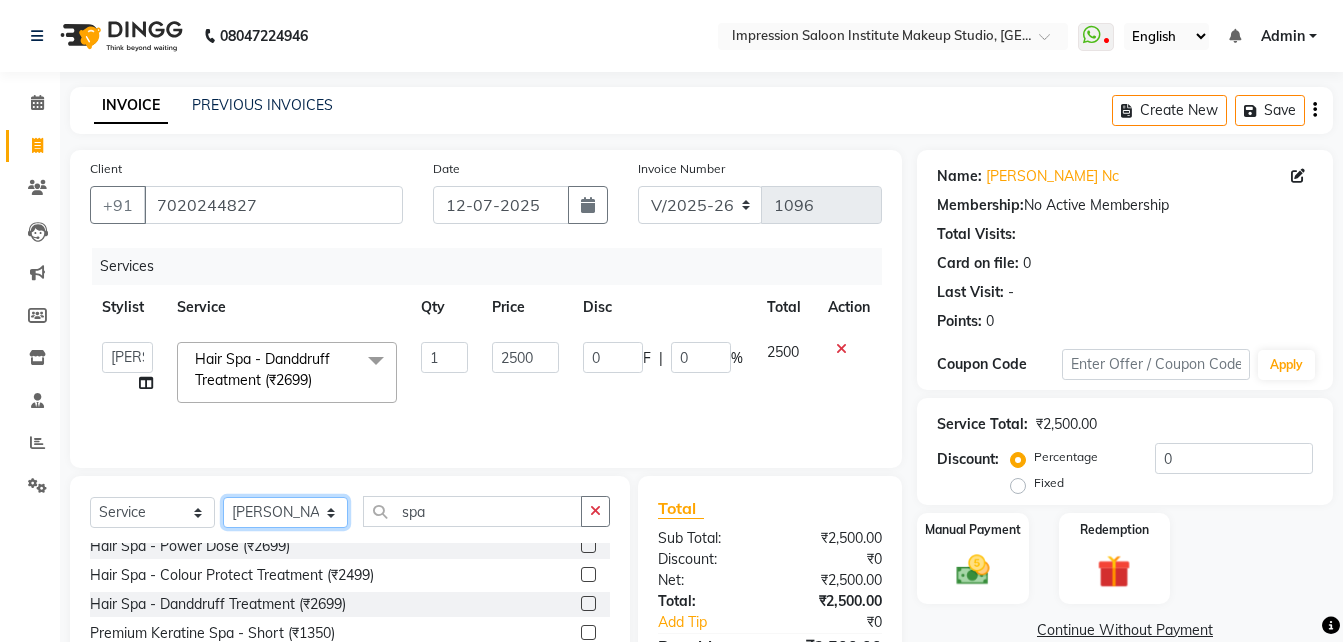 select on "53831" 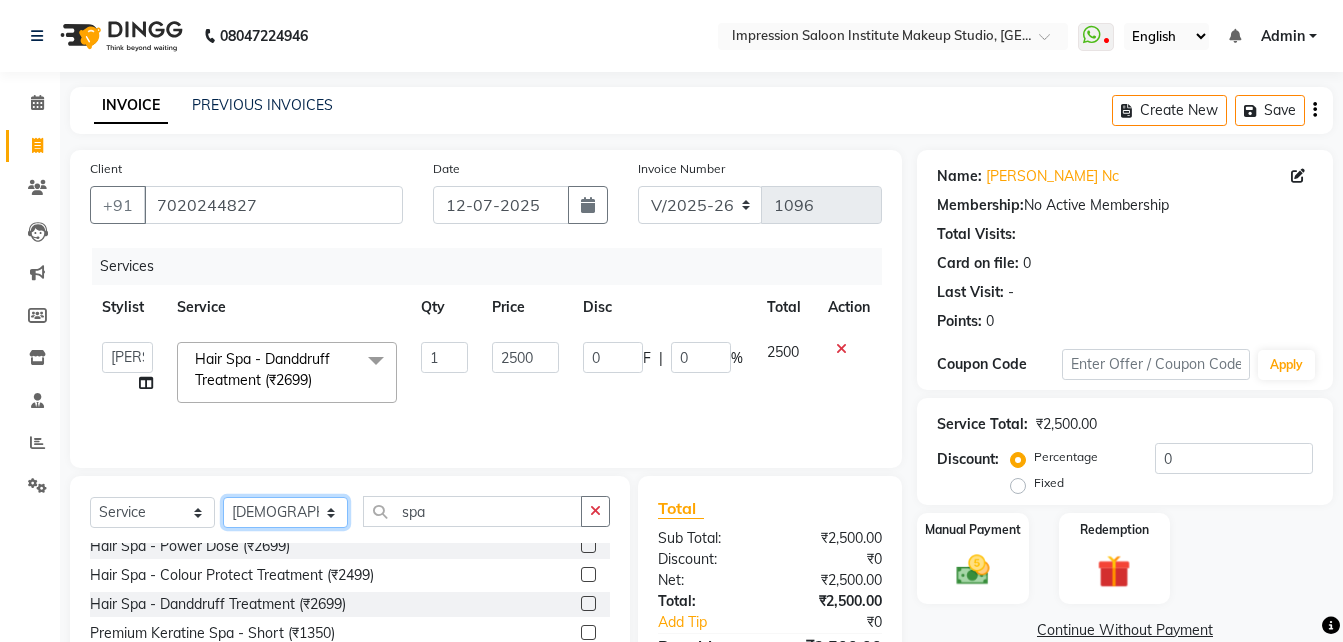 click on "Select Stylist Arjun Front Desk [PERSON_NAME] [PERSON_NAME]  [PERSON_NAME]" 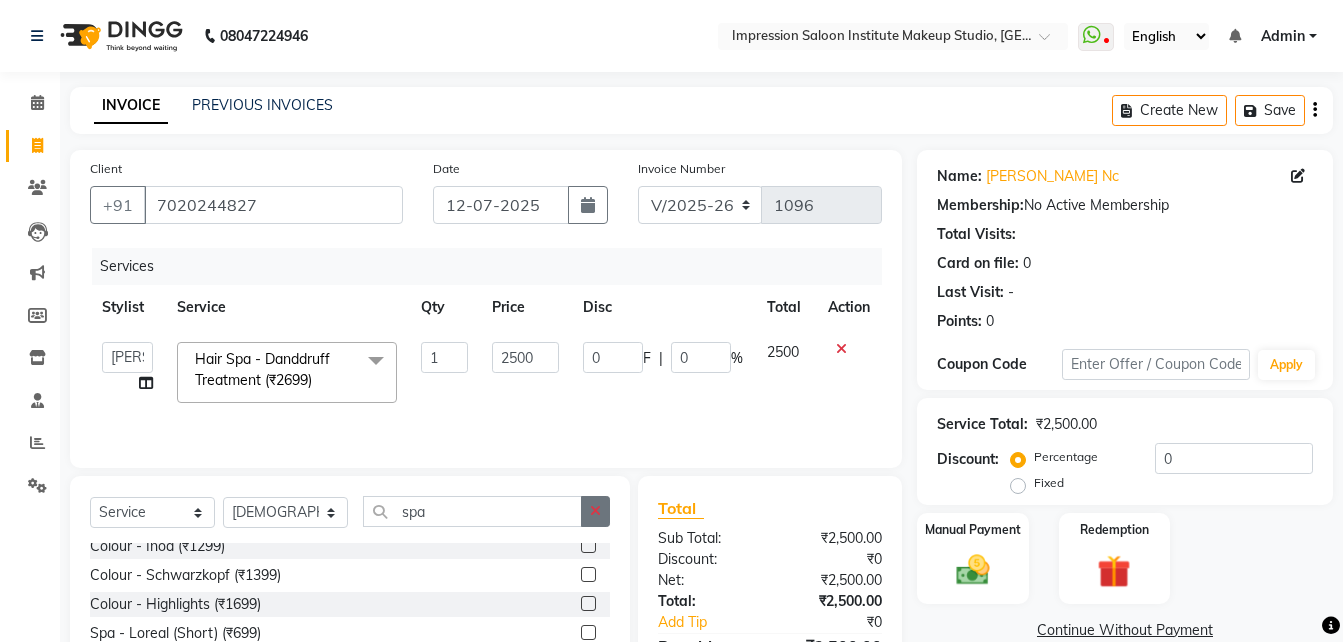 click 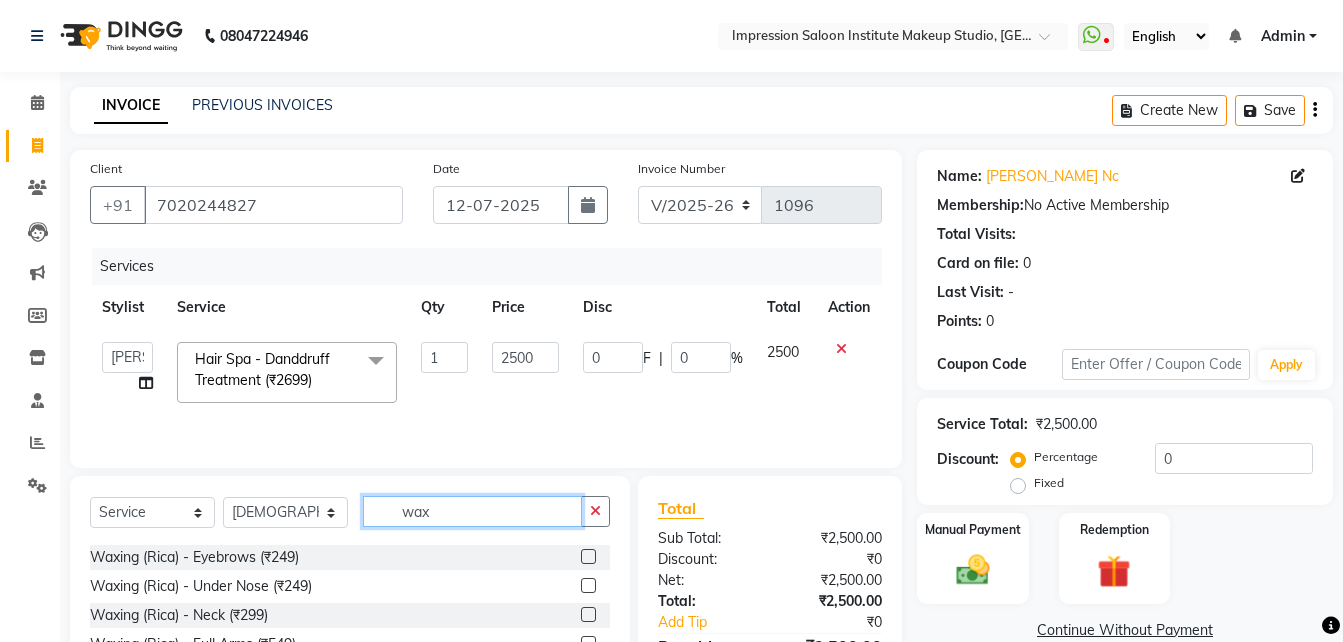scroll, scrollTop: 173, scrollLeft: 0, axis: vertical 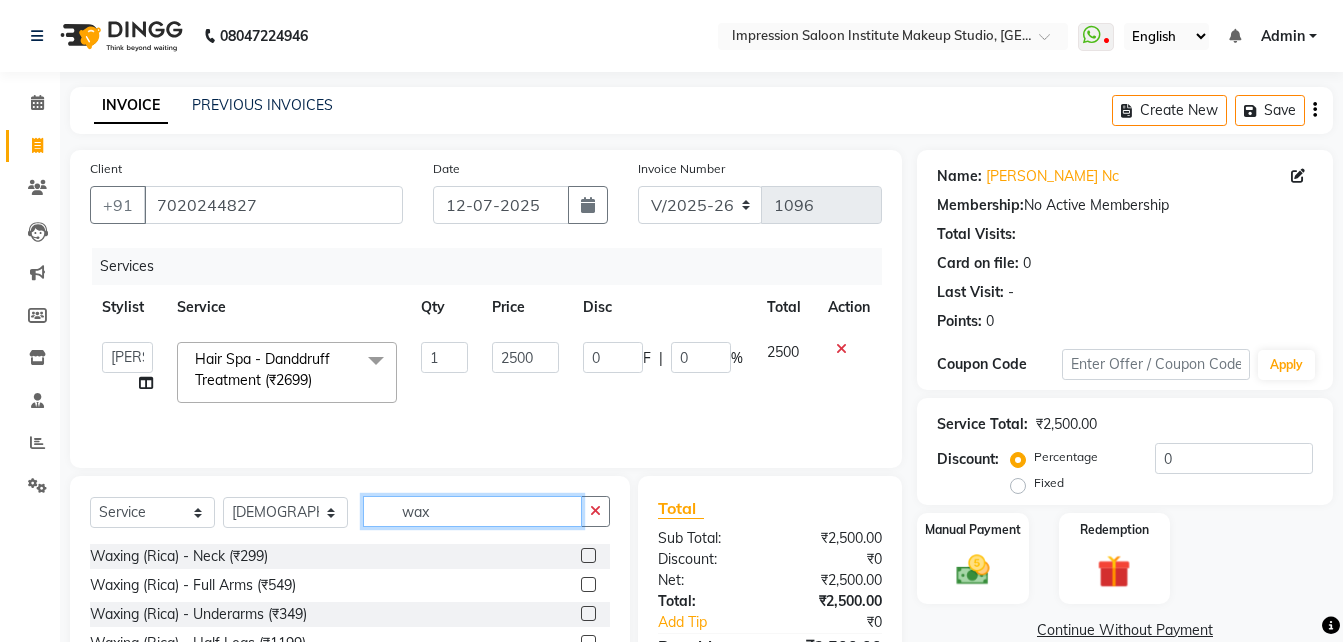 type on "wax" 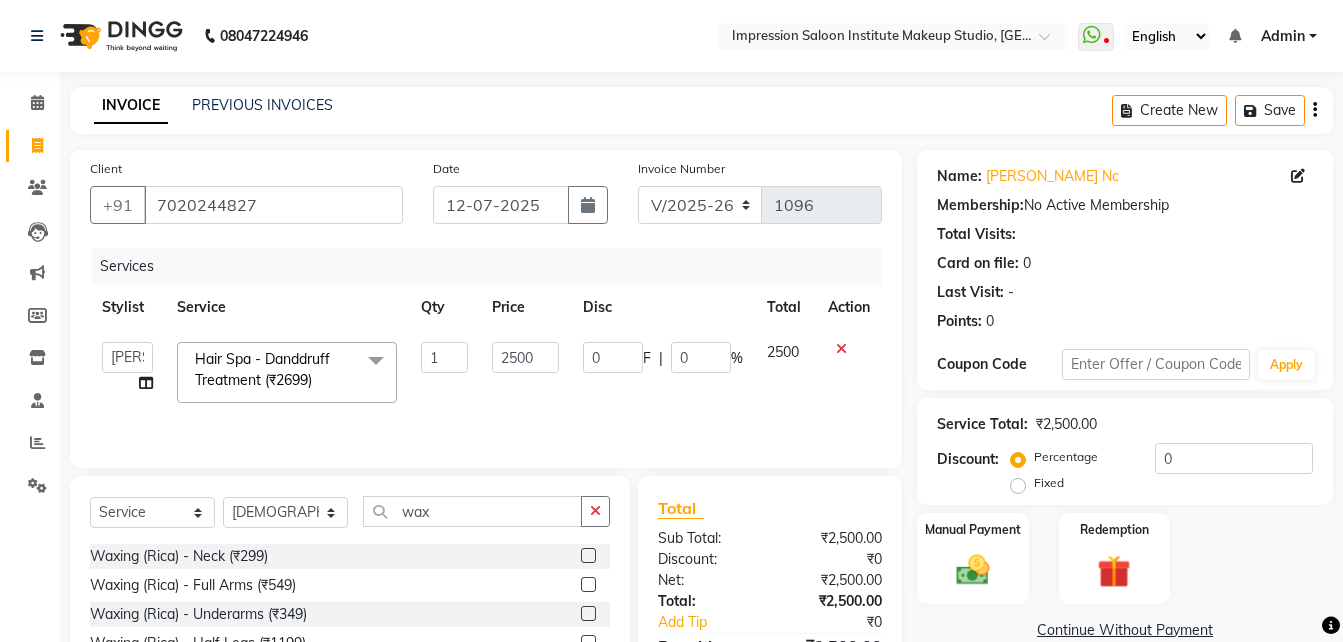 click 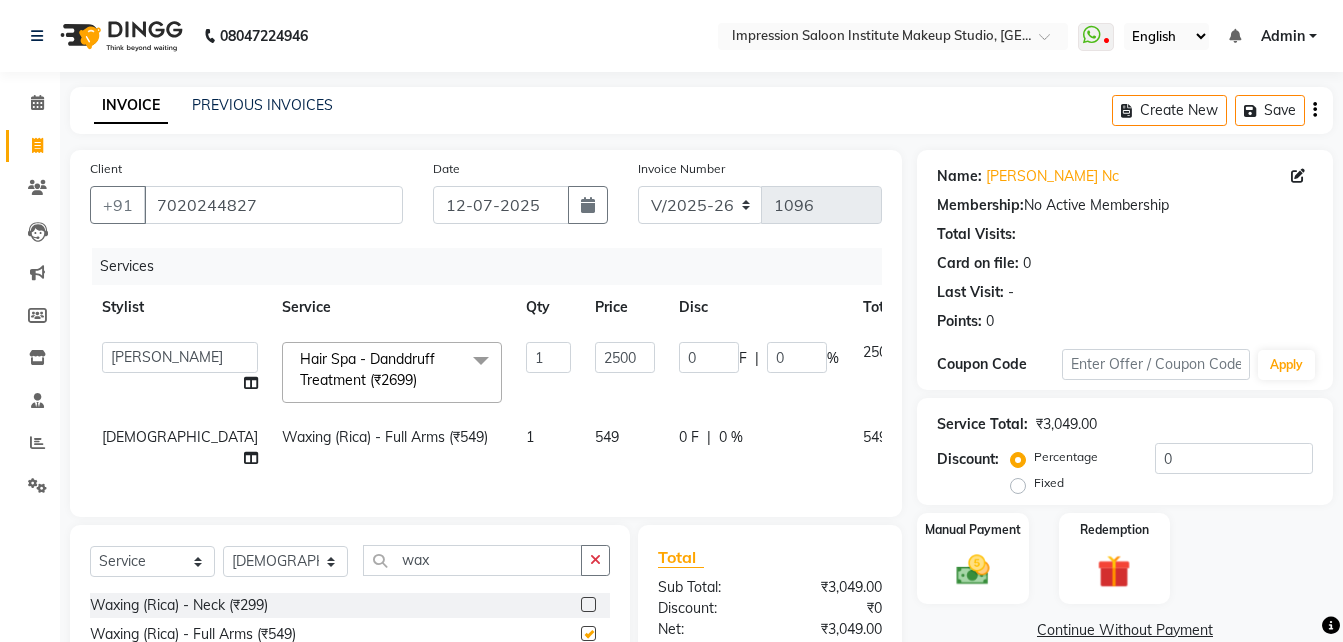 checkbox on "false" 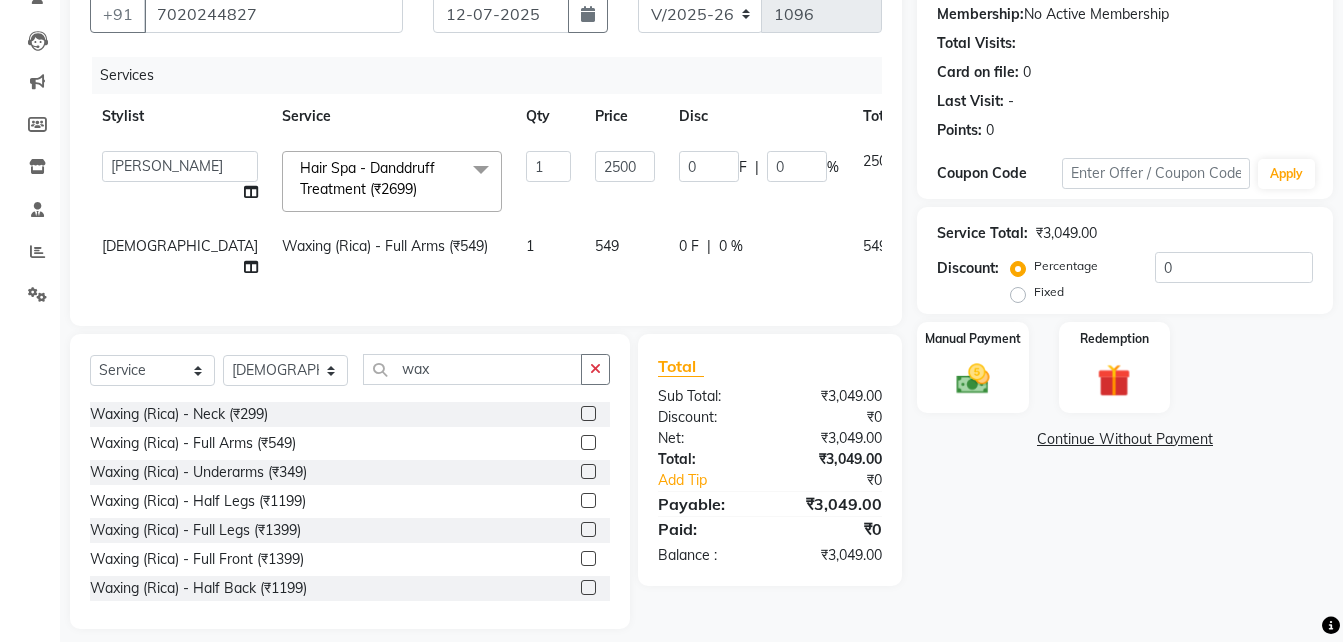 scroll, scrollTop: 192, scrollLeft: 0, axis: vertical 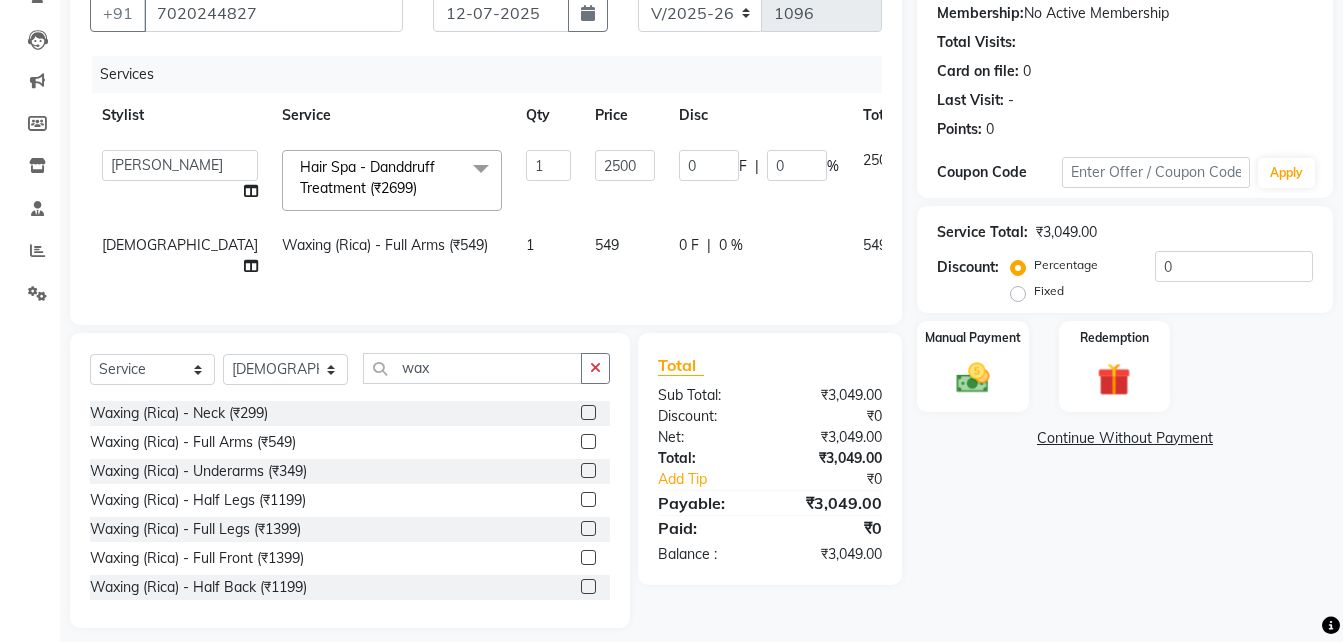 click 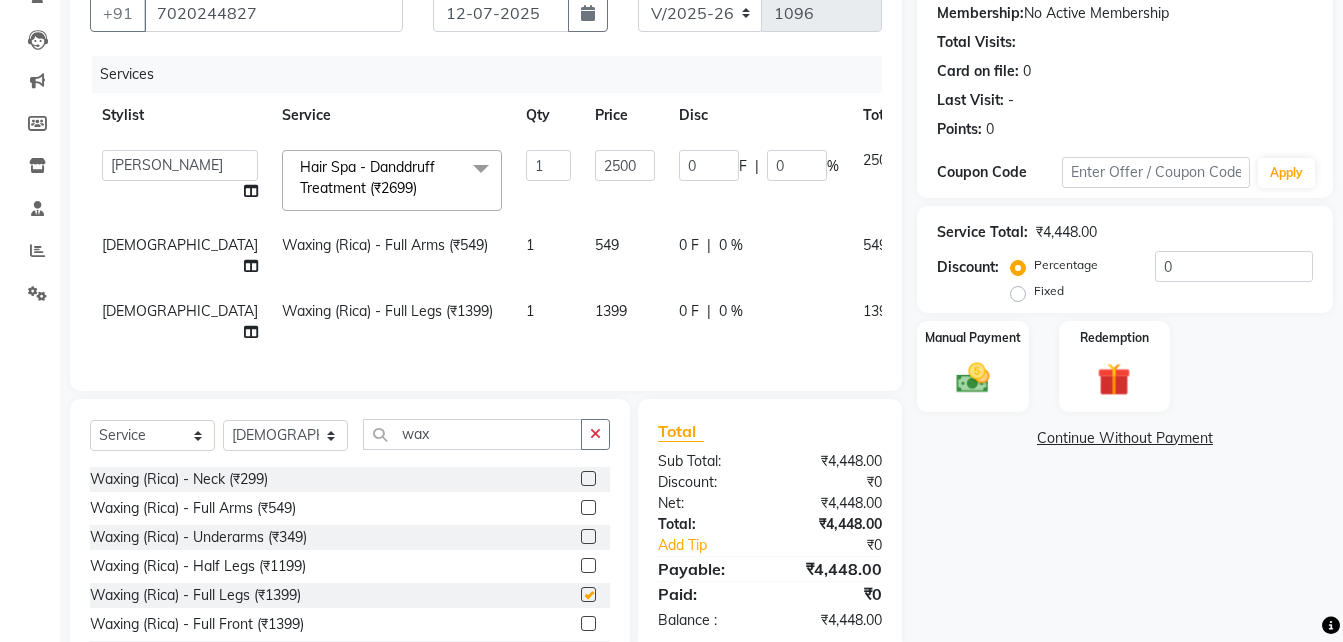 checkbox on "false" 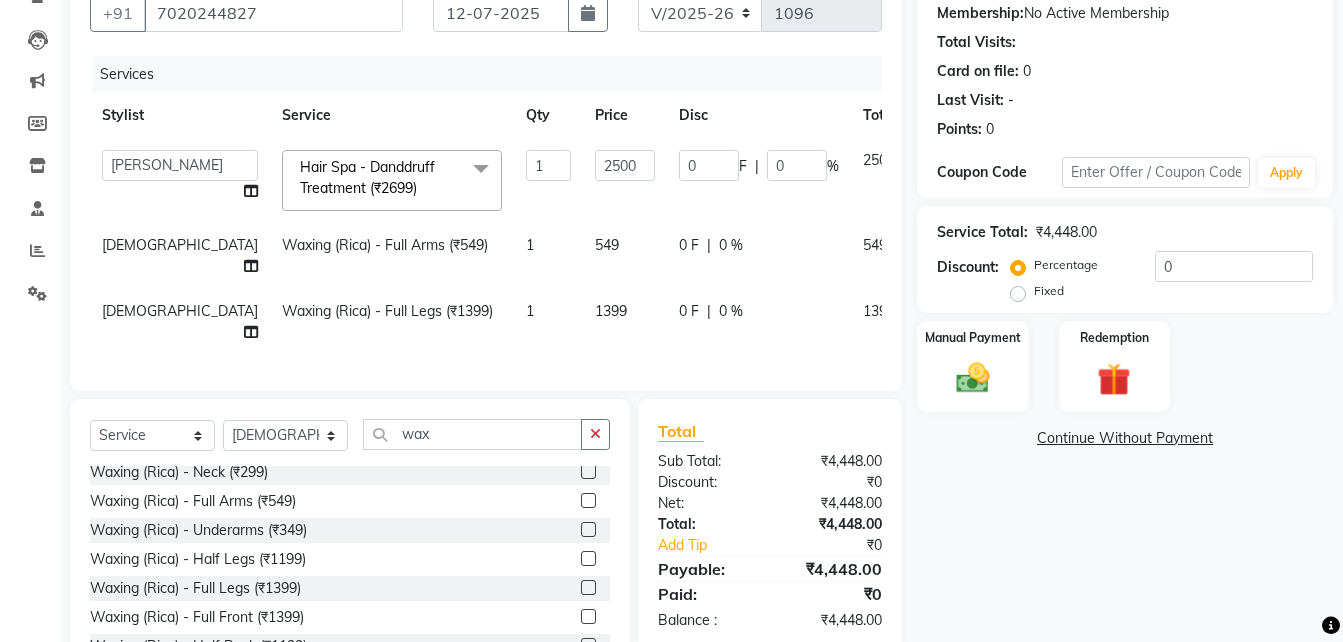 scroll, scrollTop: 179, scrollLeft: 0, axis: vertical 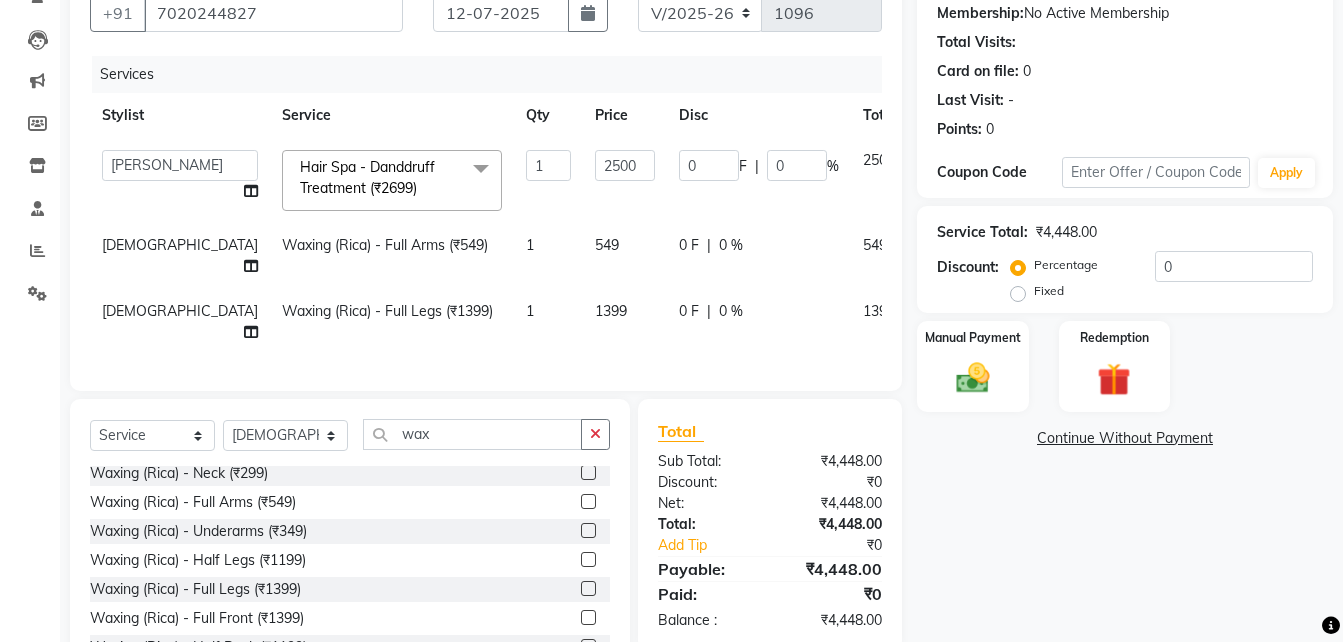 click 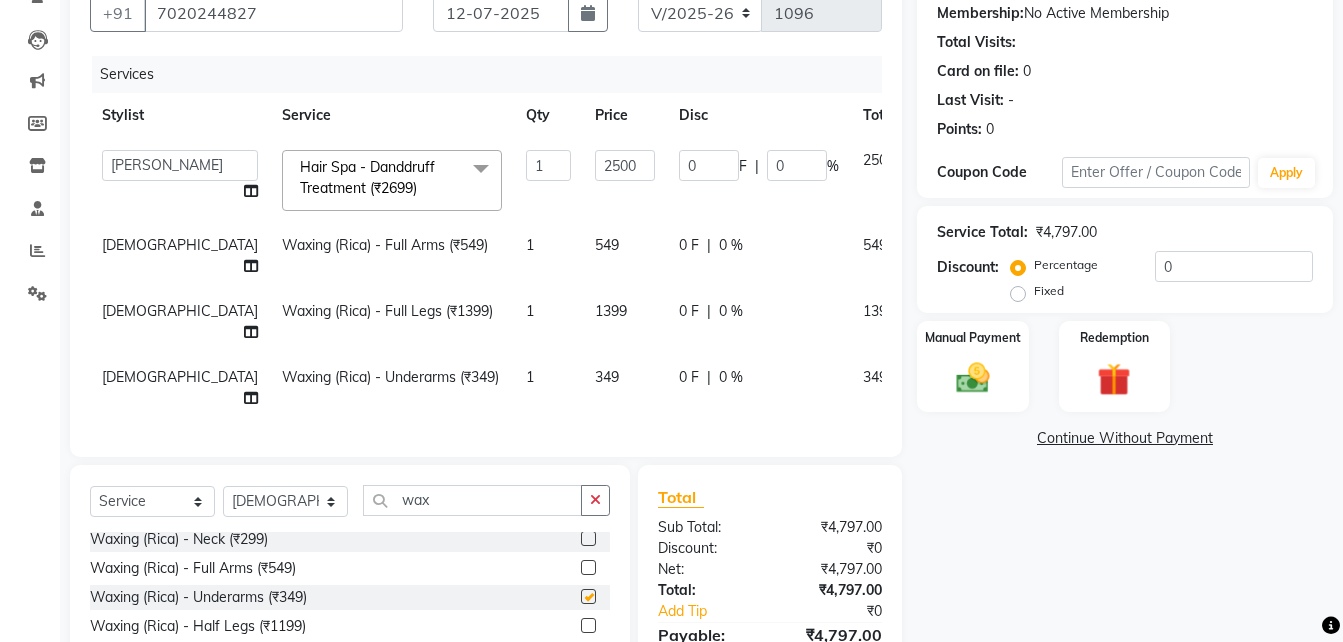 checkbox on "false" 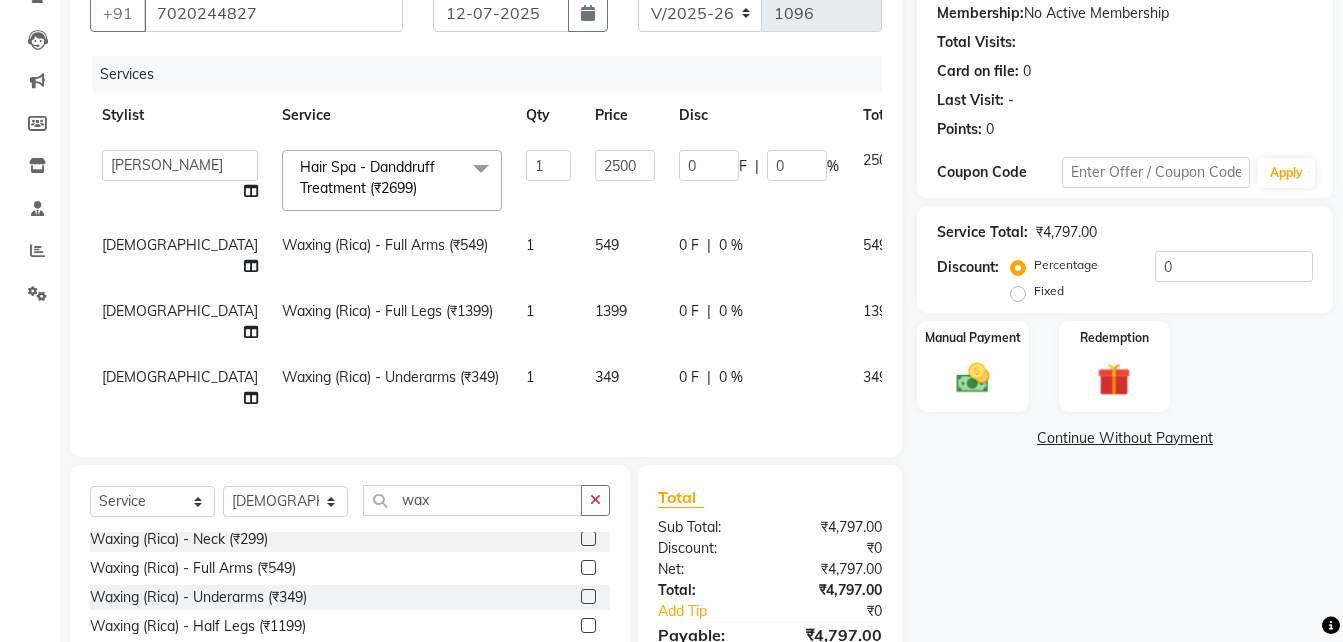 click on "1399" 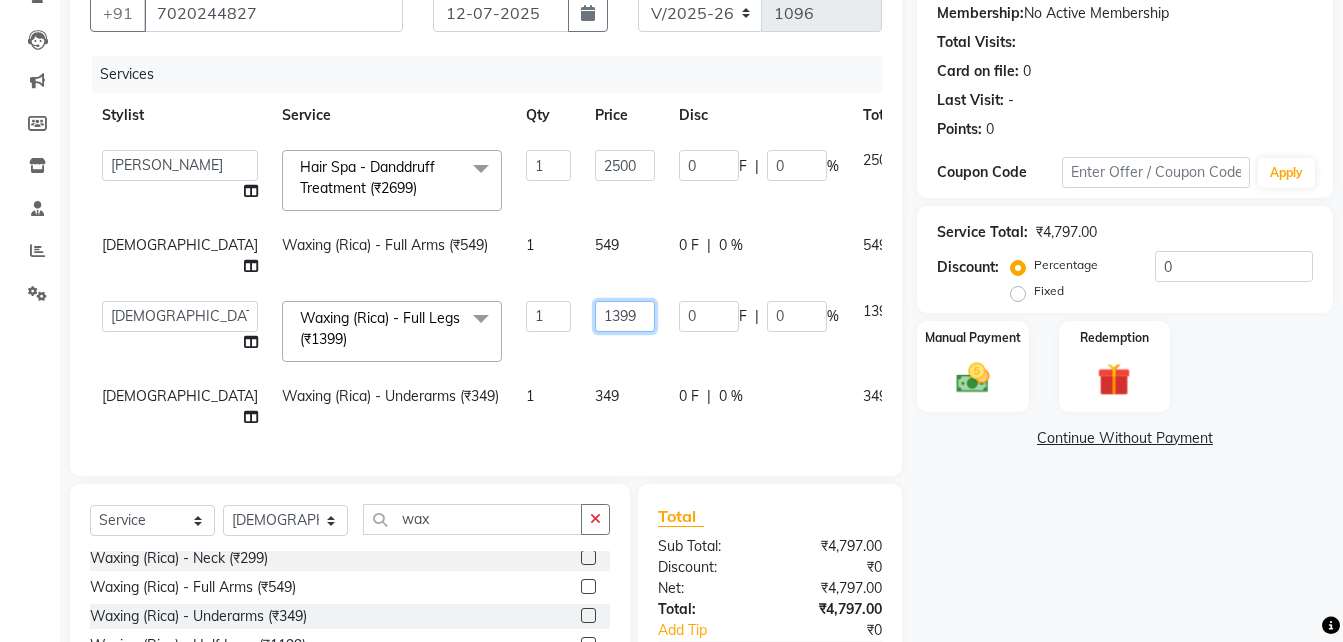 click on "1399" 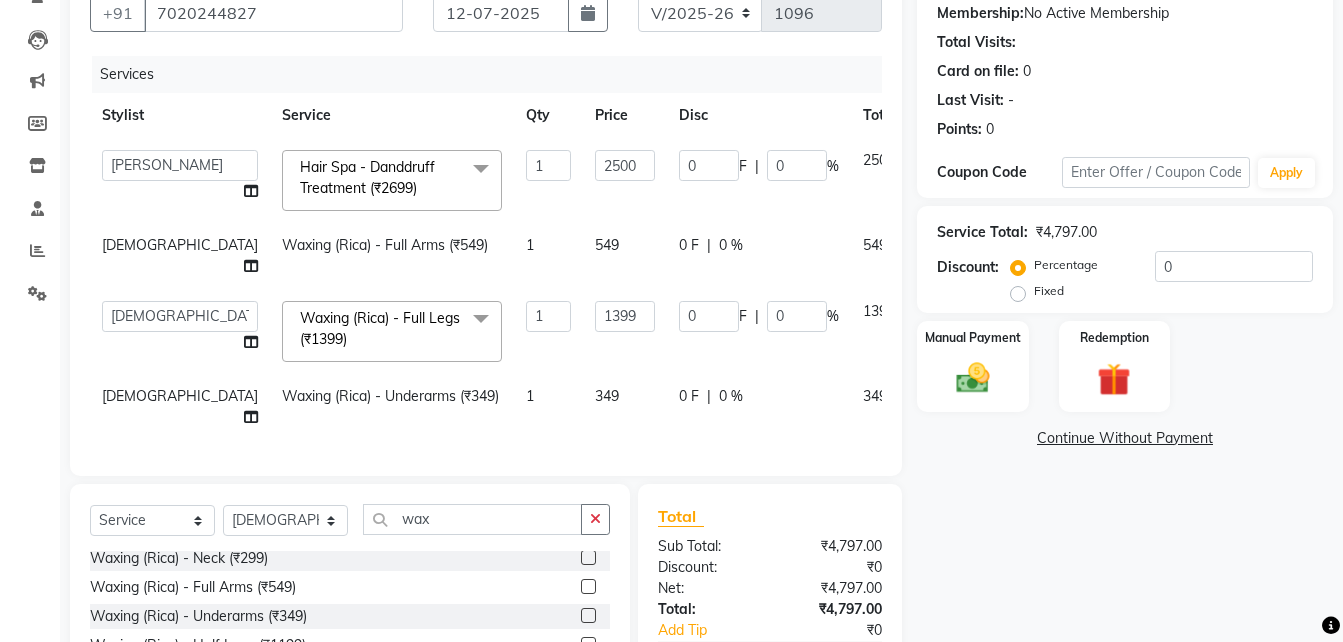 click on "349" 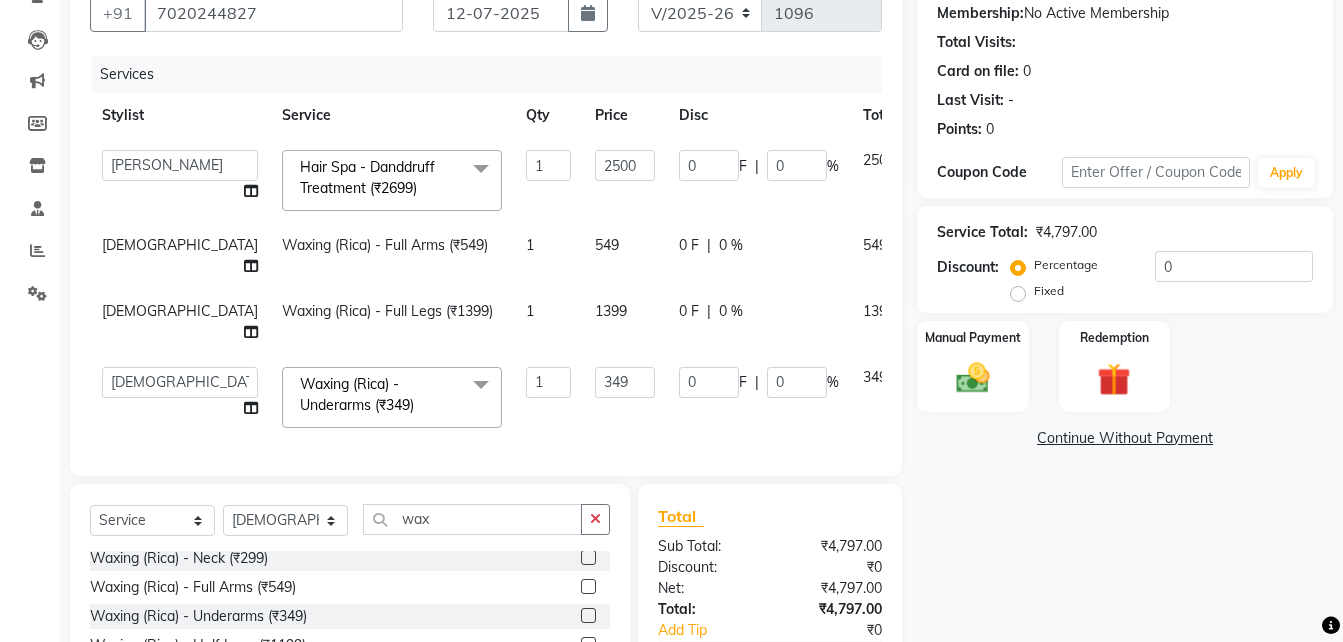 click on "349" 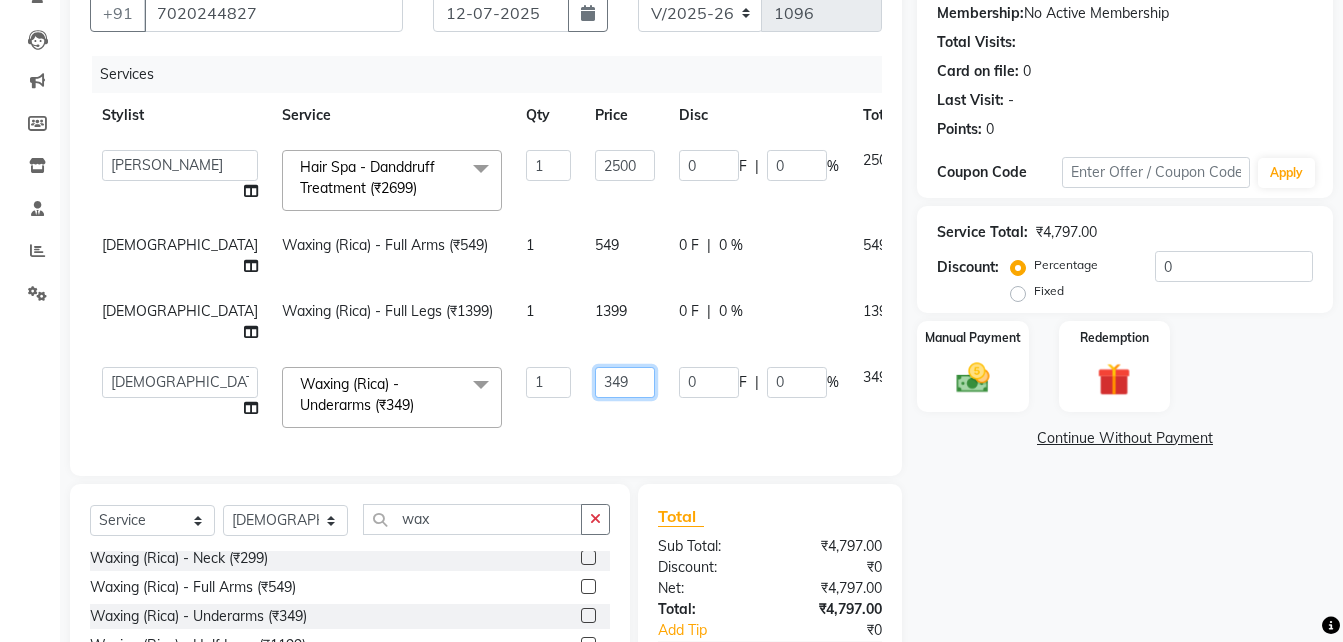 click on "349" 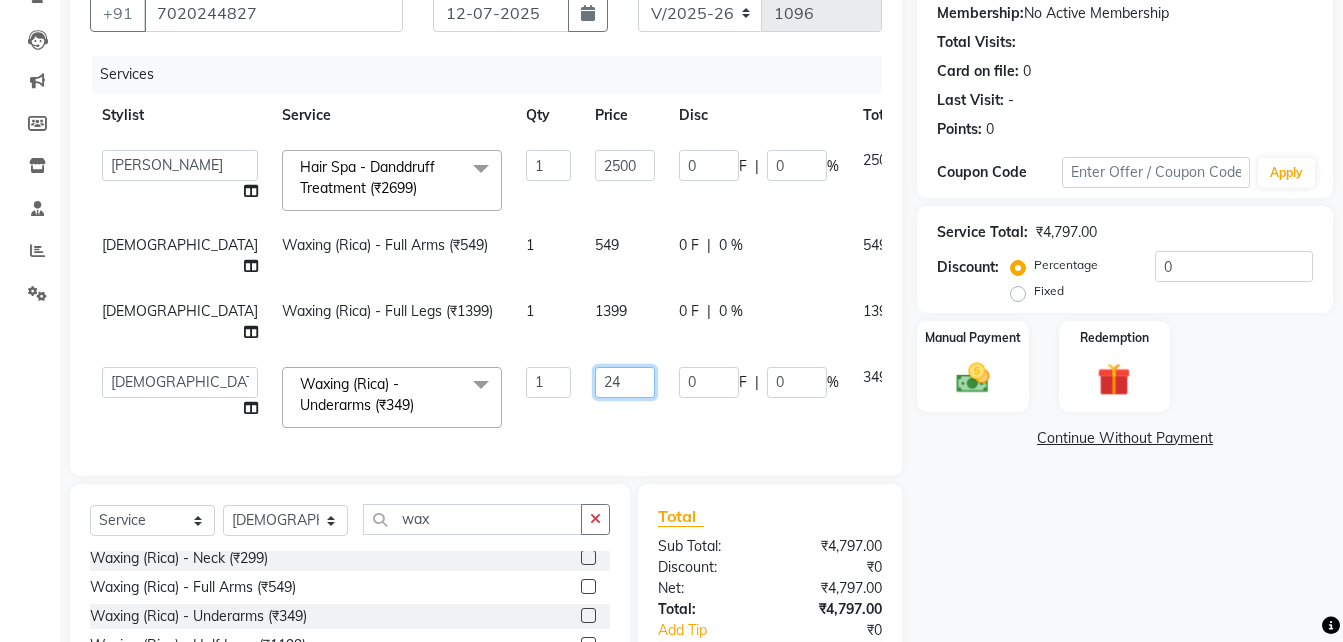 type on "240" 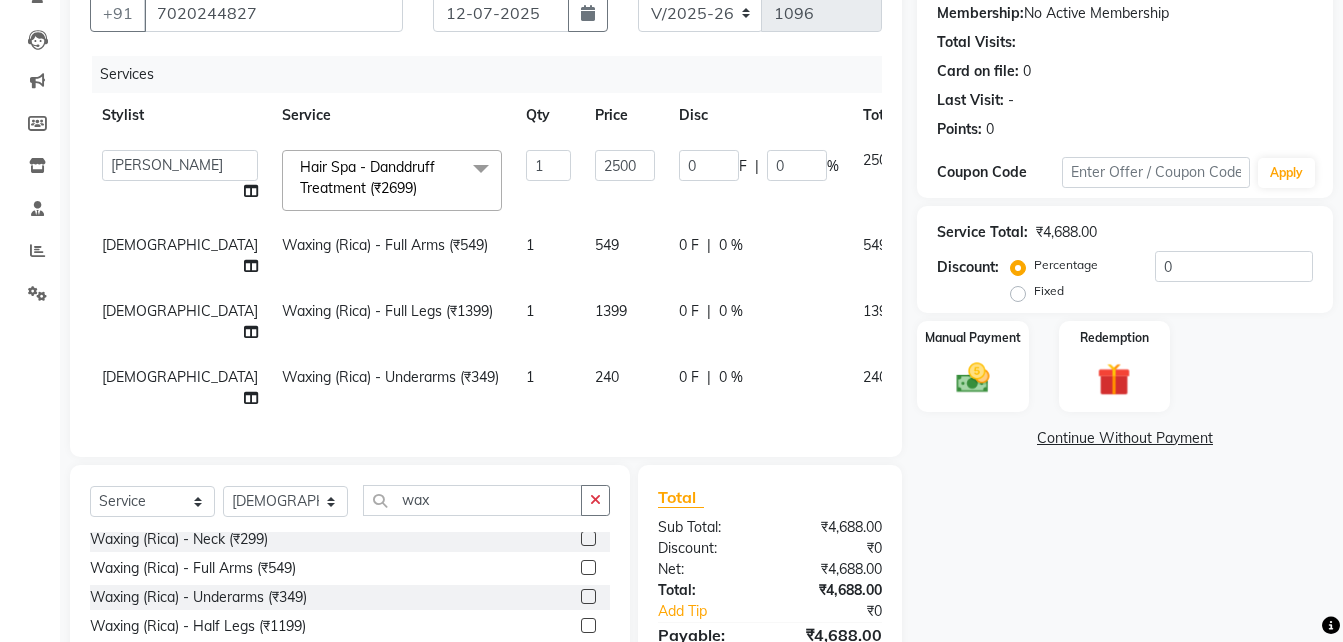 click on "1399" 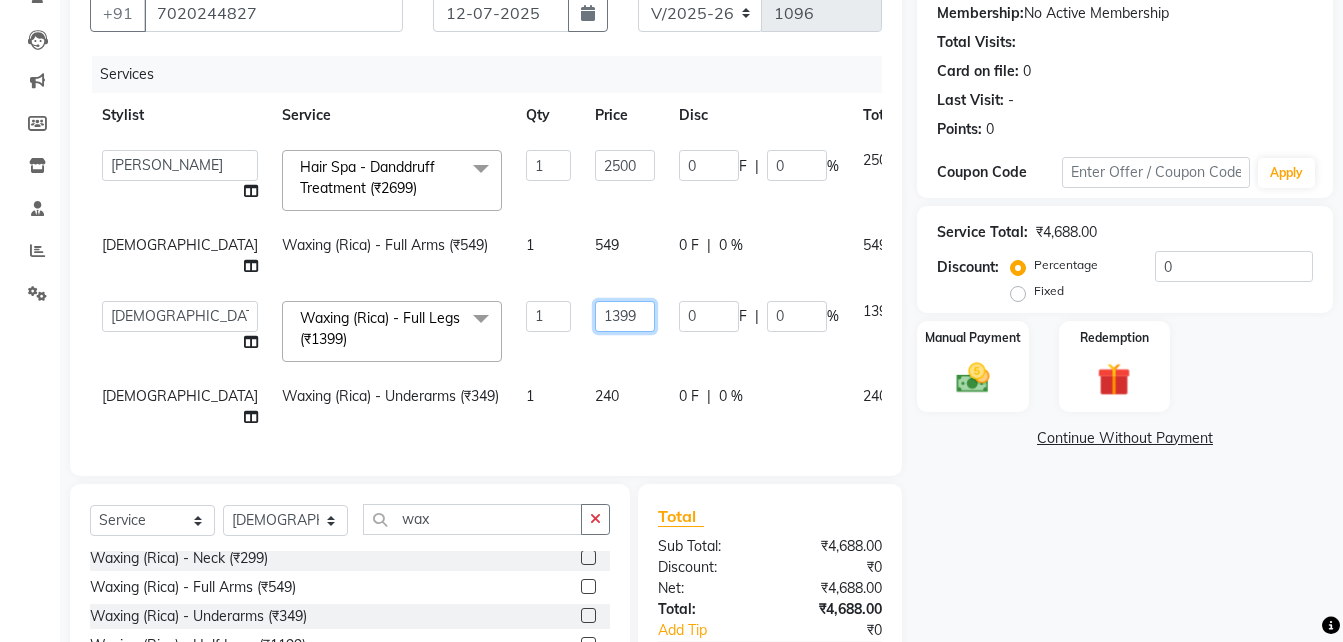 click on "1399" 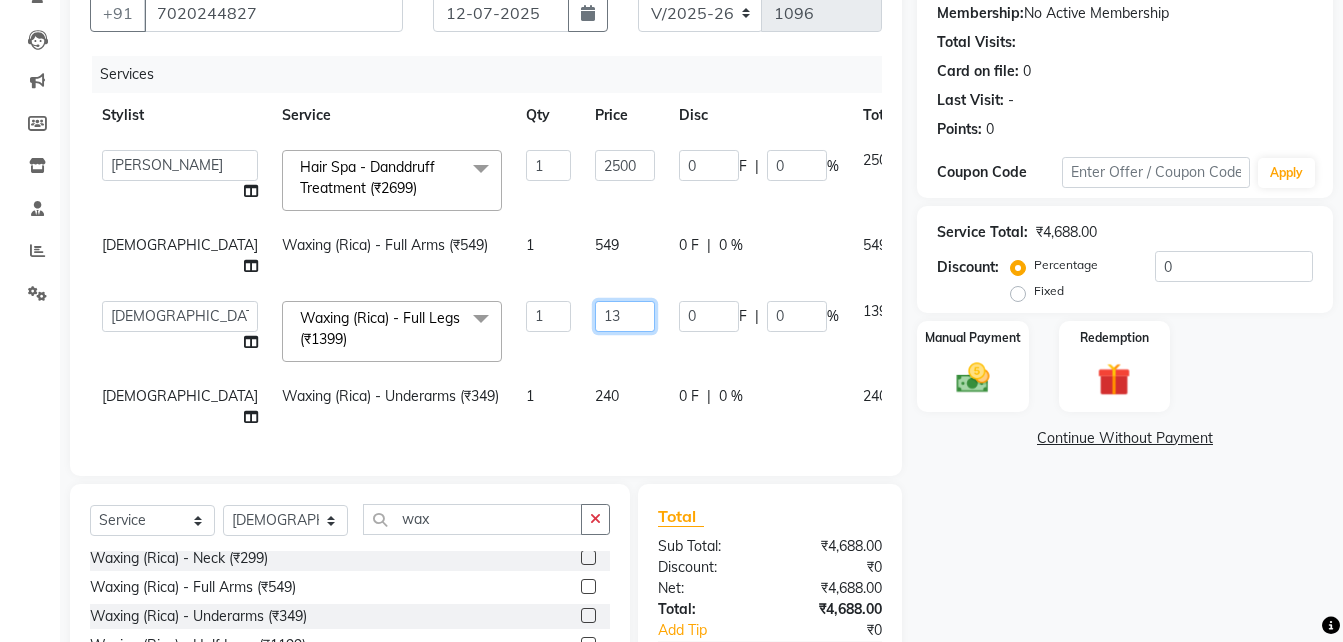 type on "1" 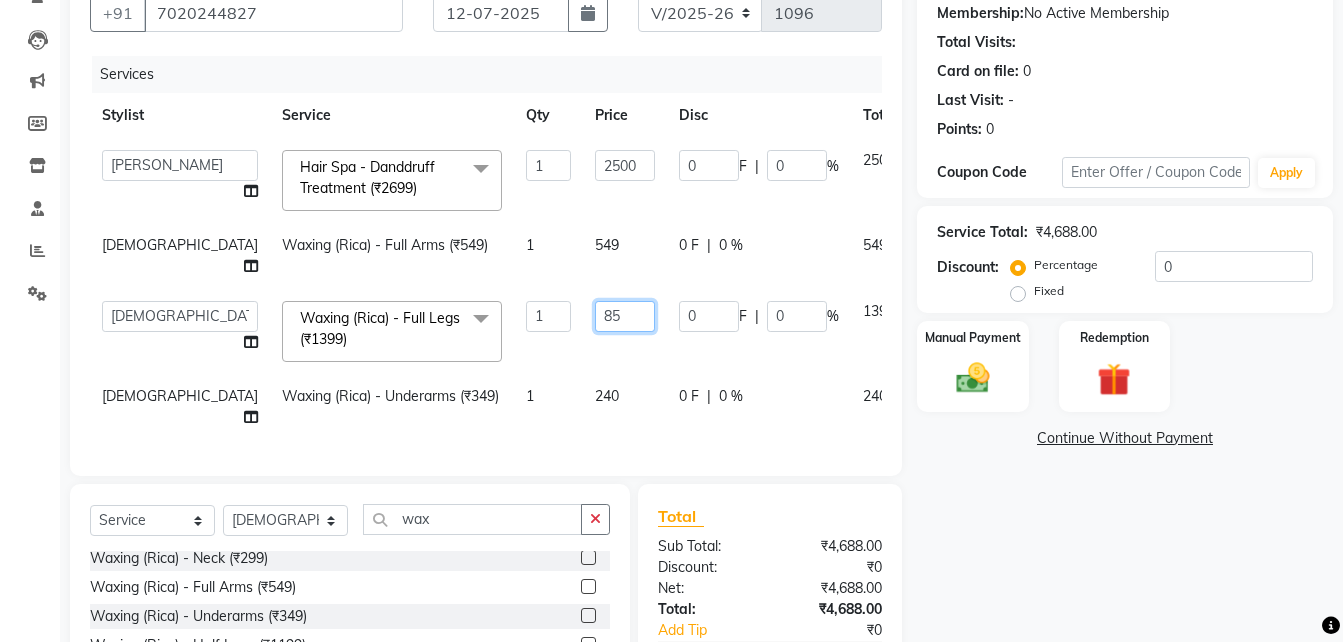 type on "850" 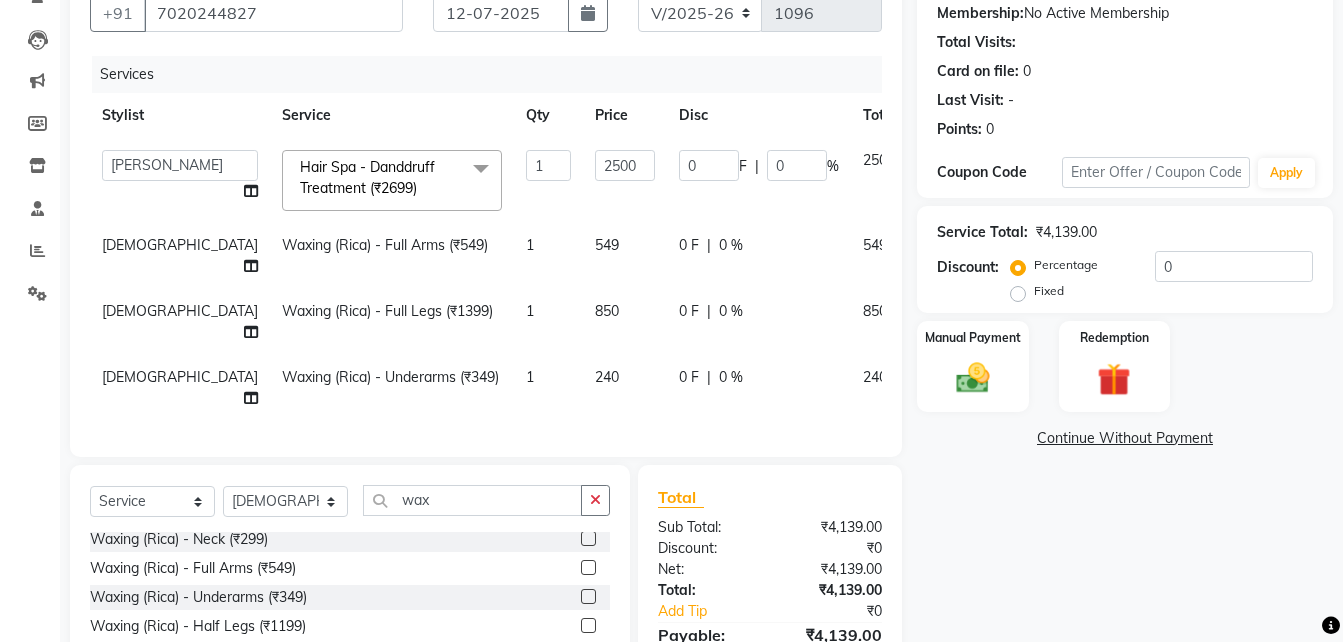 click on "240" 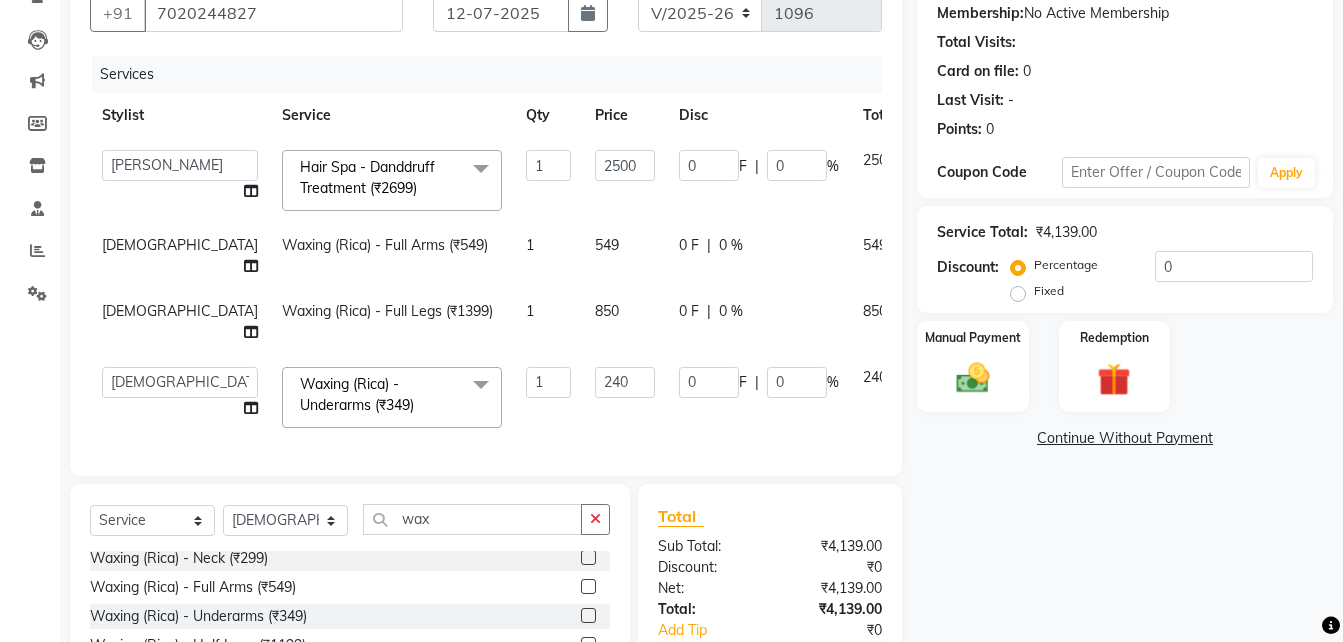 click on "549" 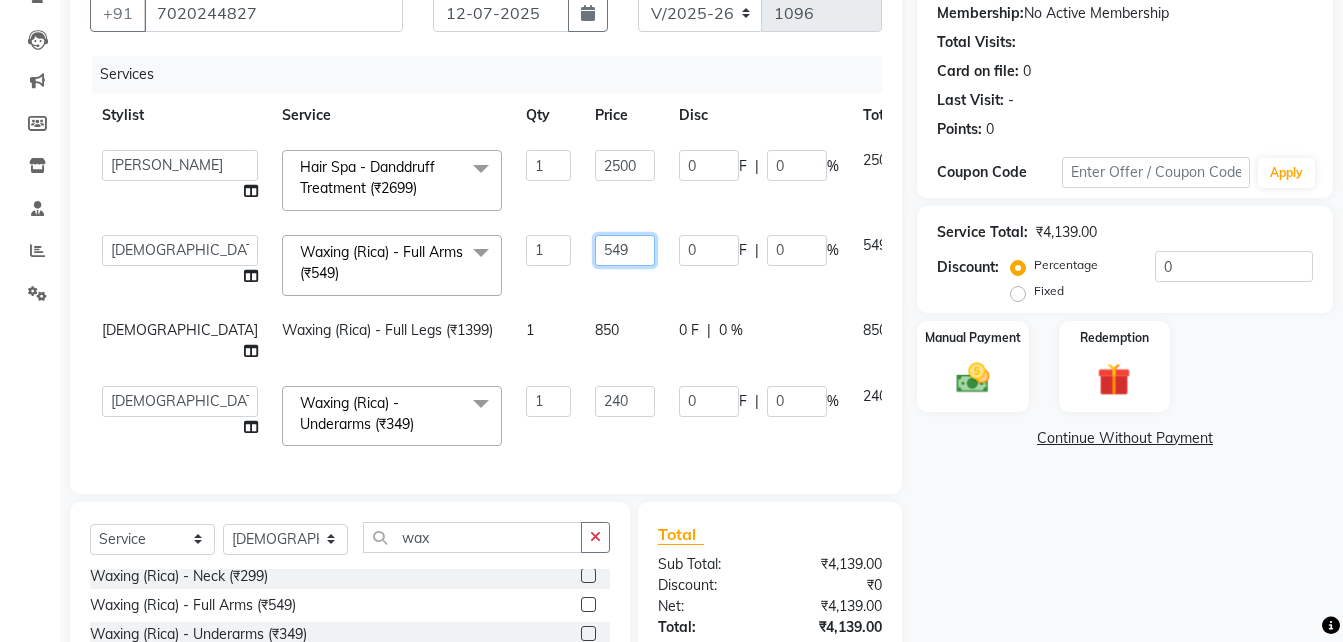 click on "549" 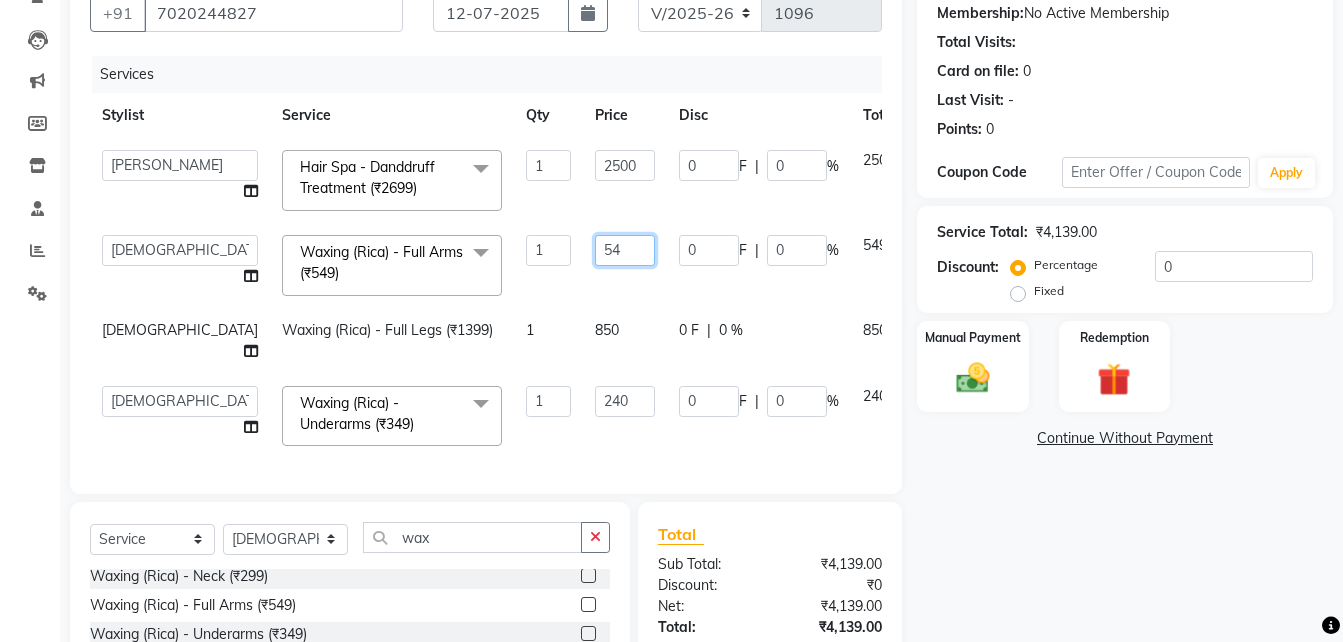 type on "5" 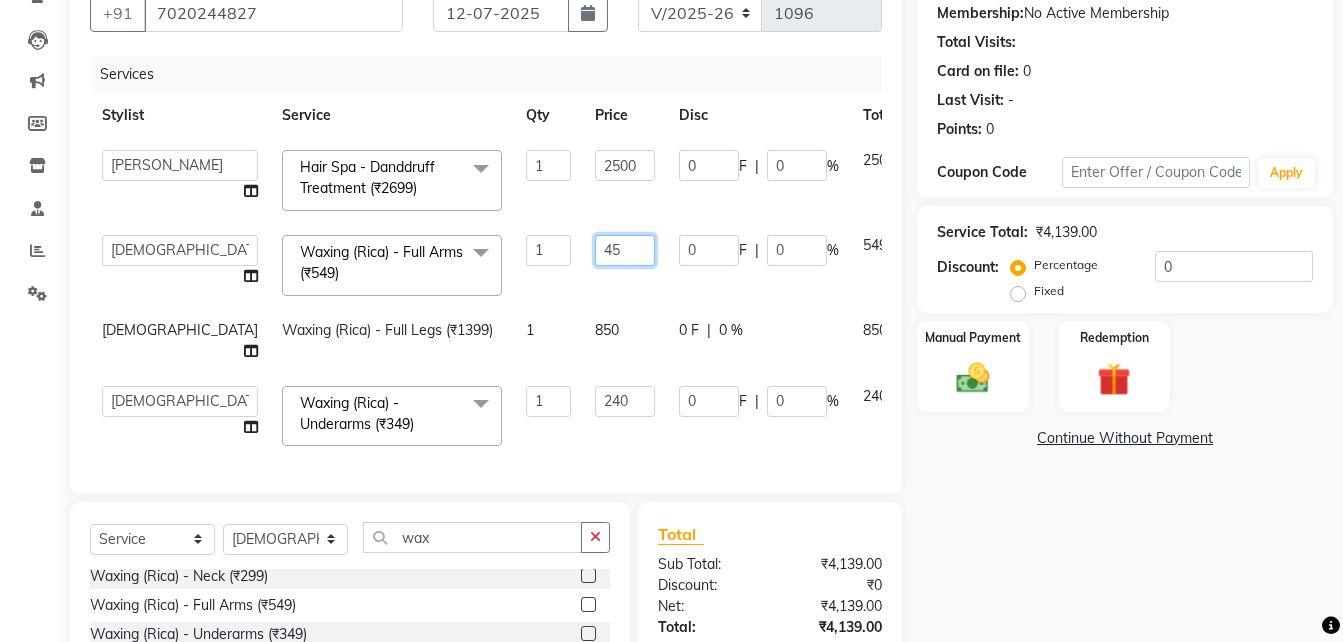type on "450" 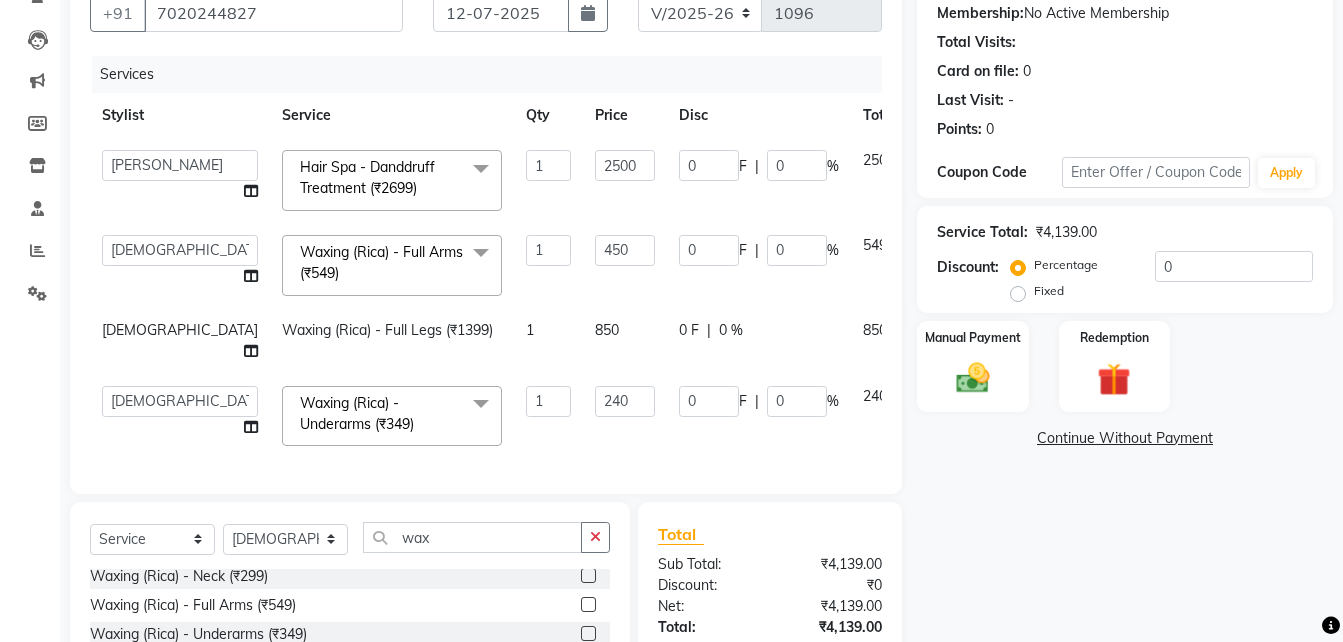 click on "Arjun   Front Desk   [PERSON_NAME]   [PERSON_NAME]    [PERSON_NAME]    Hair Spa - Danddruff Treatment  (₹2699)  x Hair - Hair Cut (₹249) Hair - Child Hair Cut (₹249) Hair - Hair Wash (₹199) Hair - Women Hair wash  (₹400) Hair Wash+Hair Cut+[PERSON_NAME] (₹400) Women-Hair Wash+Hair Cut  (₹500) Shaving - Trimming (₹199) Shaving - Regular Shaving (₹225) Shaving - [PERSON_NAME] Styling (₹299) Colour - [PERSON_NAME] Colour (₹449) Colour - Majirel (Short) (₹799) Colour - Majirel (₹1099) Colour - Inoa (₹1299) Colour - Schwarzkopf (₹1399) Colour - Highlights (₹1699) Spa - Loreal (Short) (₹699) Spa - Loreal Spa (₹1199) Spa - [MEDICAL_DATA] + Treatment (₹1399) Spa - Hairfall Treatment (₹1399) Spa - Treatment Spa (₹1799) Spa - [PERSON_NAME] Spa (Short) (₹289) Spa - [PERSON_NAME] Spa (Medium) (₹399) Spa - [PERSON_NAME] Spa (Long) (₹599) Keratin - Short (₹2999) Keratin - Medium (₹3449) Keratin - Long (₹3999) Threading - Eyebrows (₹62) Threading - Forehead (₹40) 1 2500 0 F | 0 %" 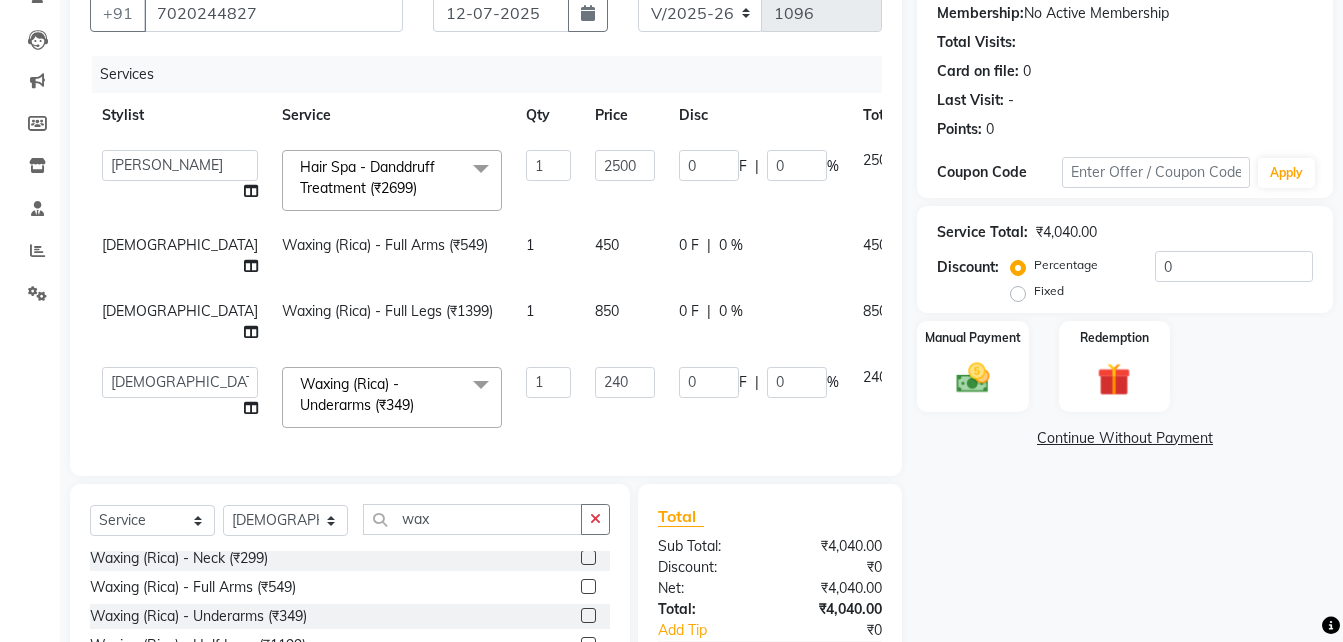 click on "850" 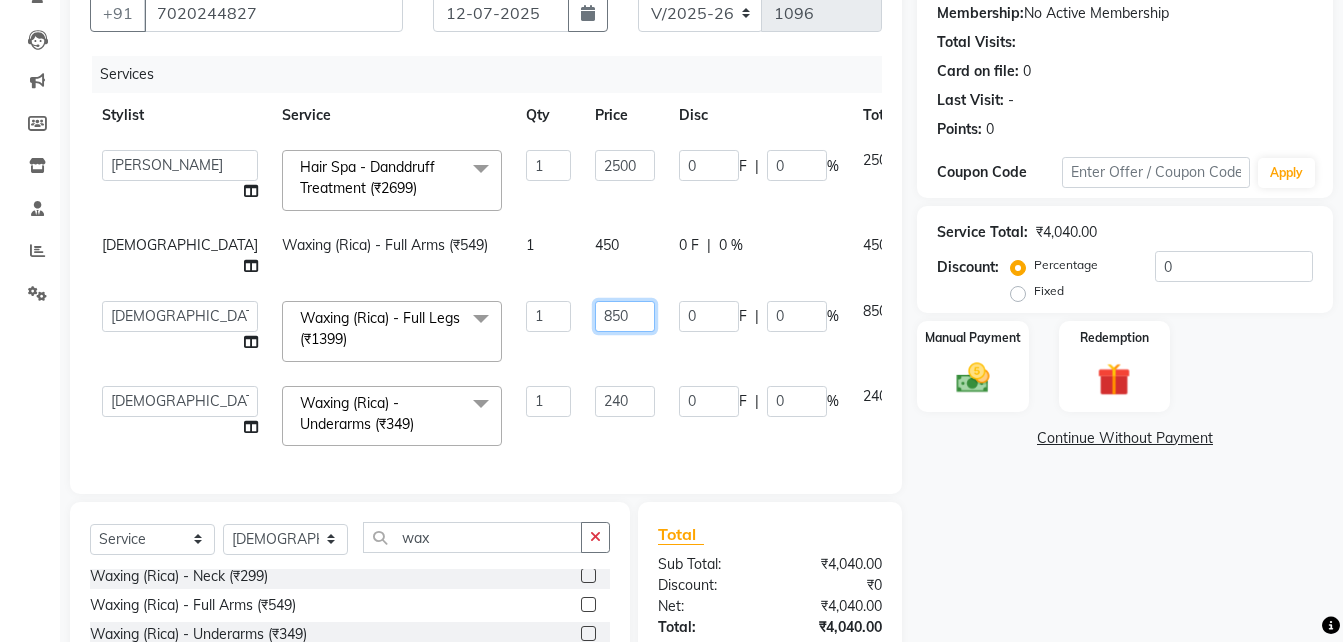 click on "850" 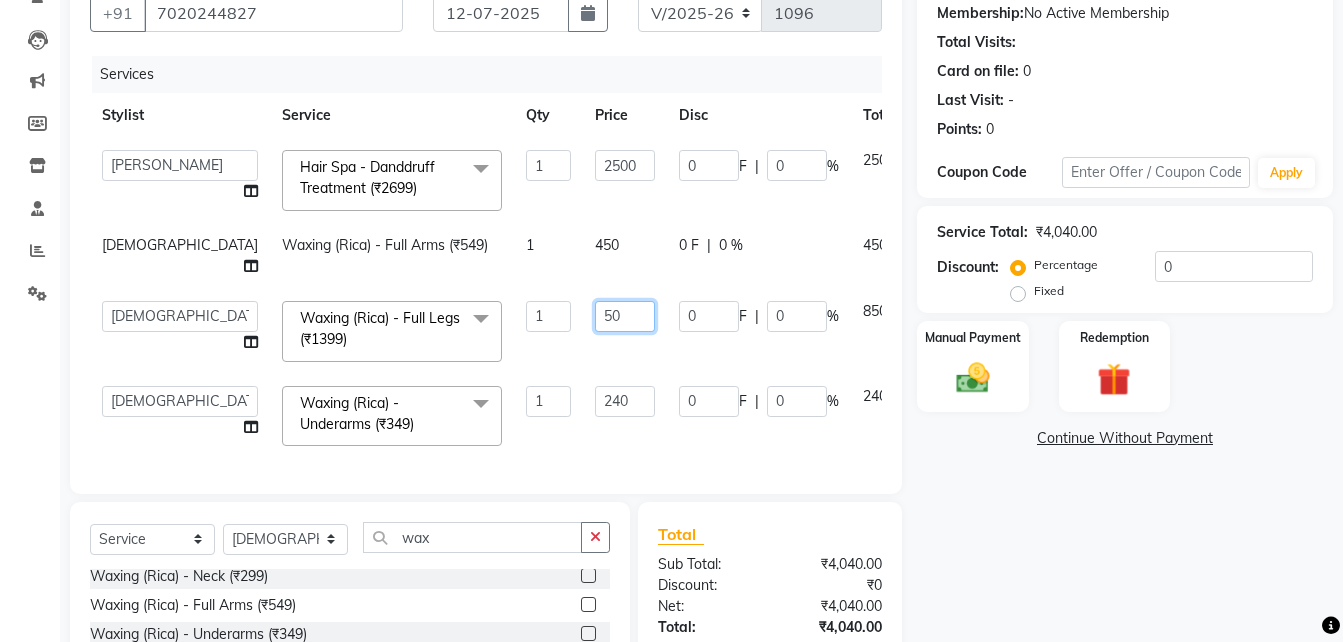 type on "950" 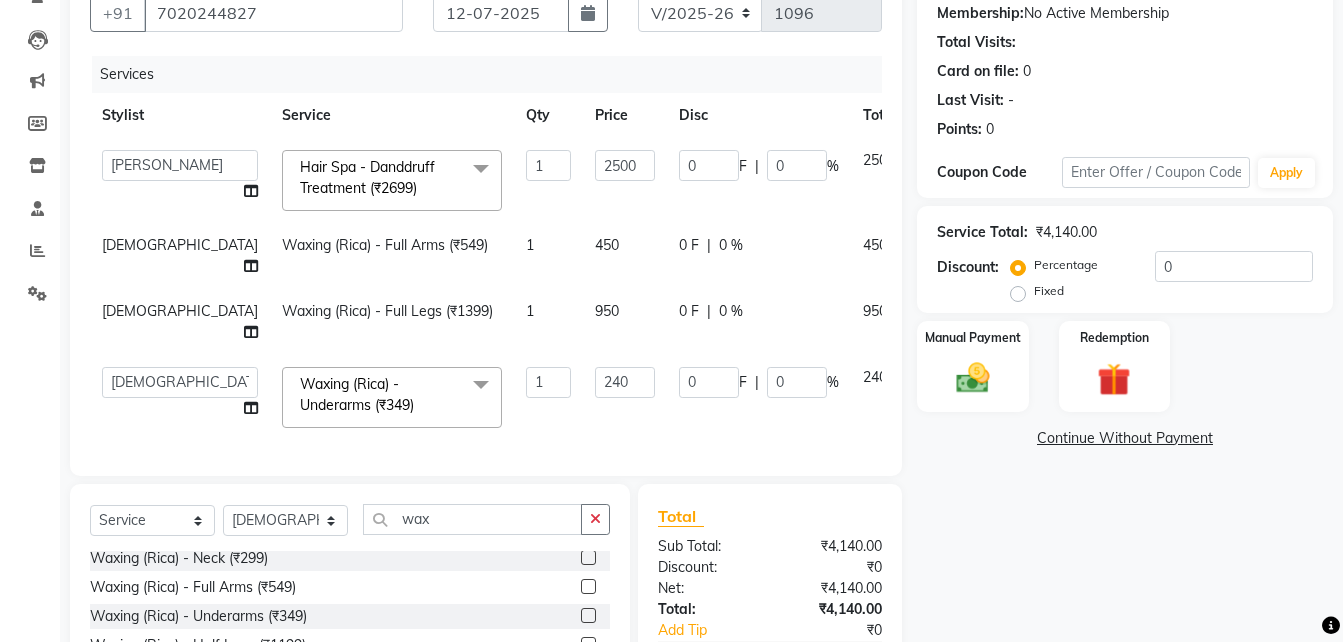 click on "Arjun   Front Desk   [PERSON_NAME]   [PERSON_NAME]    [PERSON_NAME]    Hair Spa - Danddruff Treatment  (₹2699)  x Hair - Hair Cut (₹249) Hair - Child Hair Cut (₹249) Hair - Hair Wash (₹199) Hair - Women Hair wash  (₹400) Hair Wash+Hair Cut+[PERSON_NAME] (₹400) Women-Hair Wash+Hair Cut  (₹500) Shaving - Trimming (₹199) Shaving - Regular Shaving (₹225) Shaving - [PERSON_NAME] Styling (₹299) Colour - [PERSON_NAME] Colour (₹449) Colour - Majirel (Short) (₹799) Colour - Majirel (₹1099) Colour - Inoa (₹1299) Colour - Schwarzkopf (₹1399) Colour - Highlights (₹1699) Spa - Loreal (Short) (₹699) Spa - Loreal Spa (₹1199) Spa - [MEDICAL_DATA] + Treatment (₹1399) Spa - Hairfall Treatment (₹1399) Spa - Treatment Spa (₹1799) Spa - [PERSON_NAME] Spa (Short) (₹289) Spa - [PERSON_NAME] Spa (Medium) (₹399) Spa - [PERSON_NAME] Spa (Long) (₹599) Keratin - Short (₹2999) Keratin - Medium (₹3449) Keratin - Long (₹3999) Threading - Eyebrows (₹62) Threading - Forehead (₹40) 1 2500 0 F | 0 %" 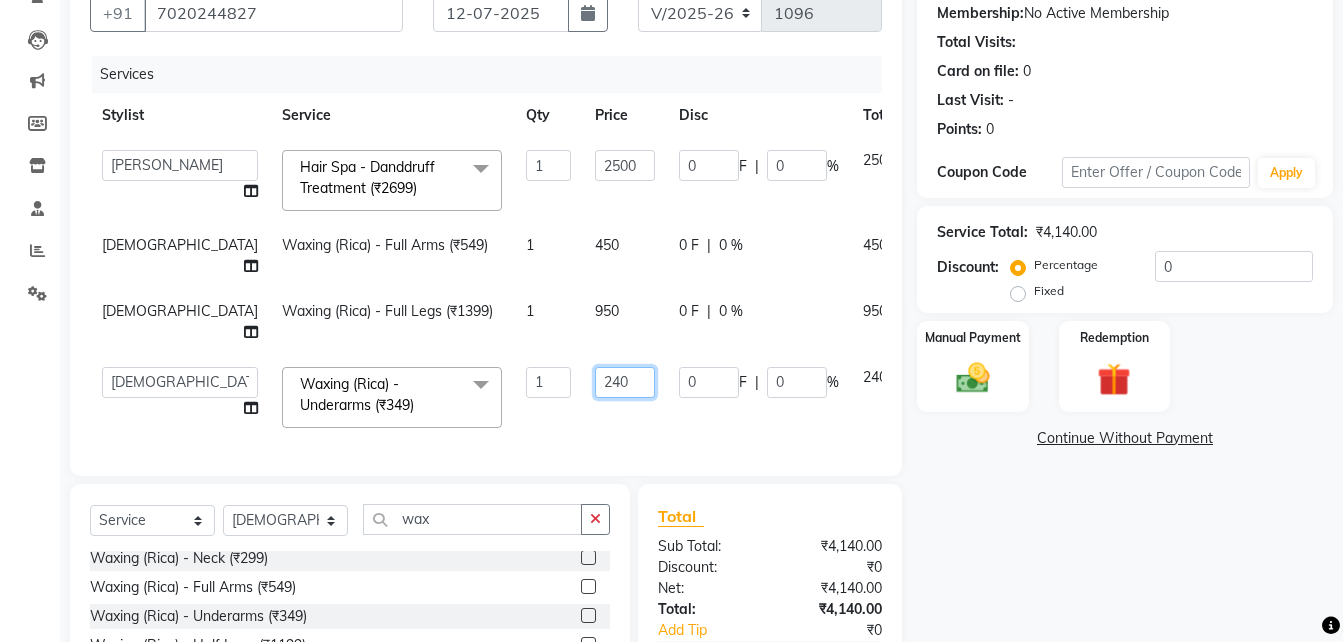drag, startPoint x: 542, startPoint y: 384, endPoint x: 517, endPoint y: 384, distance: 25 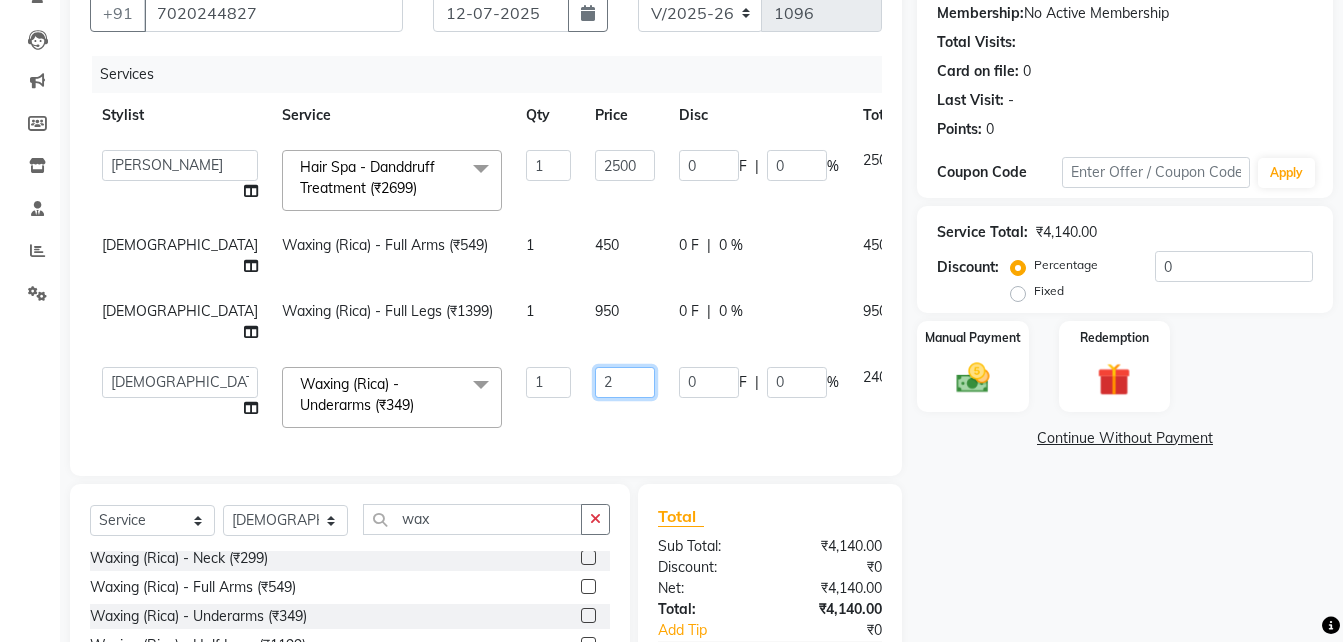type on "28" 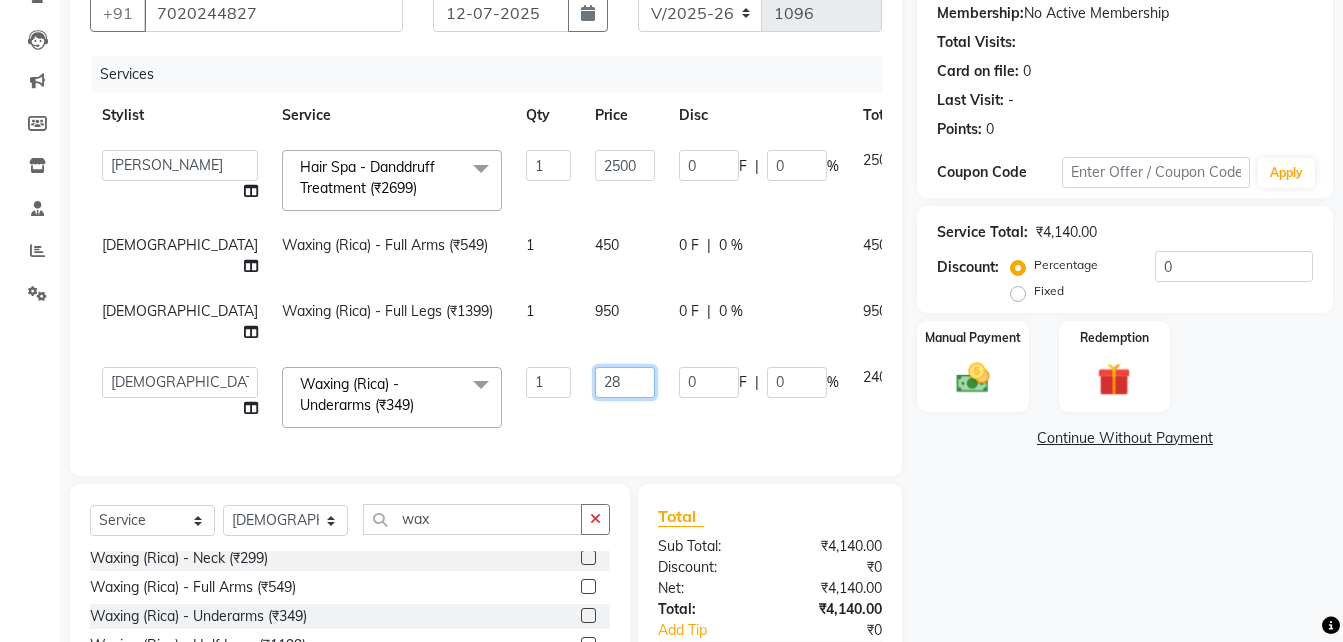 type on "280" 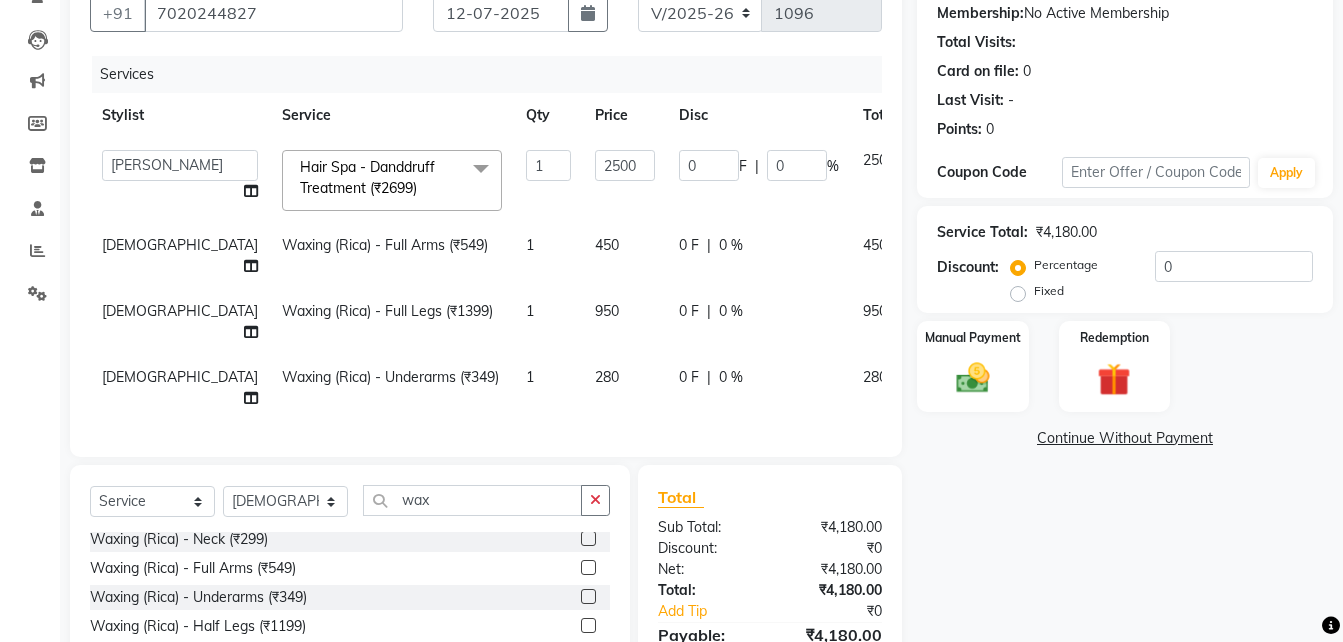 click on "280" 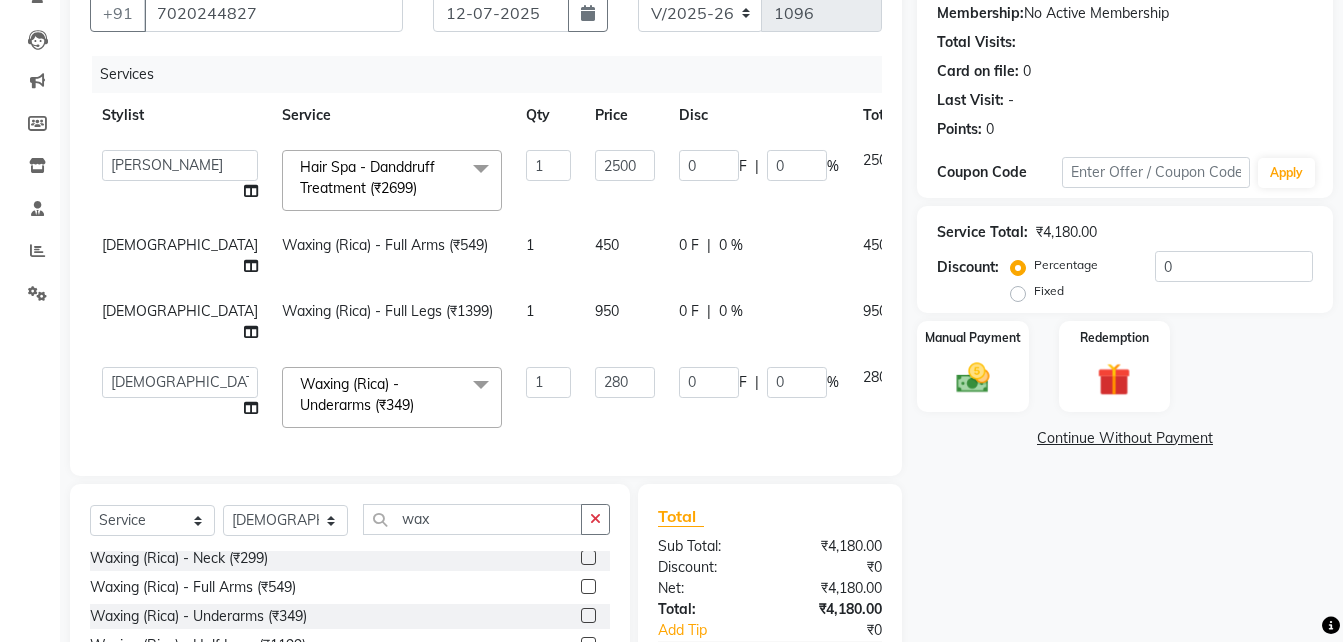 click on "450" 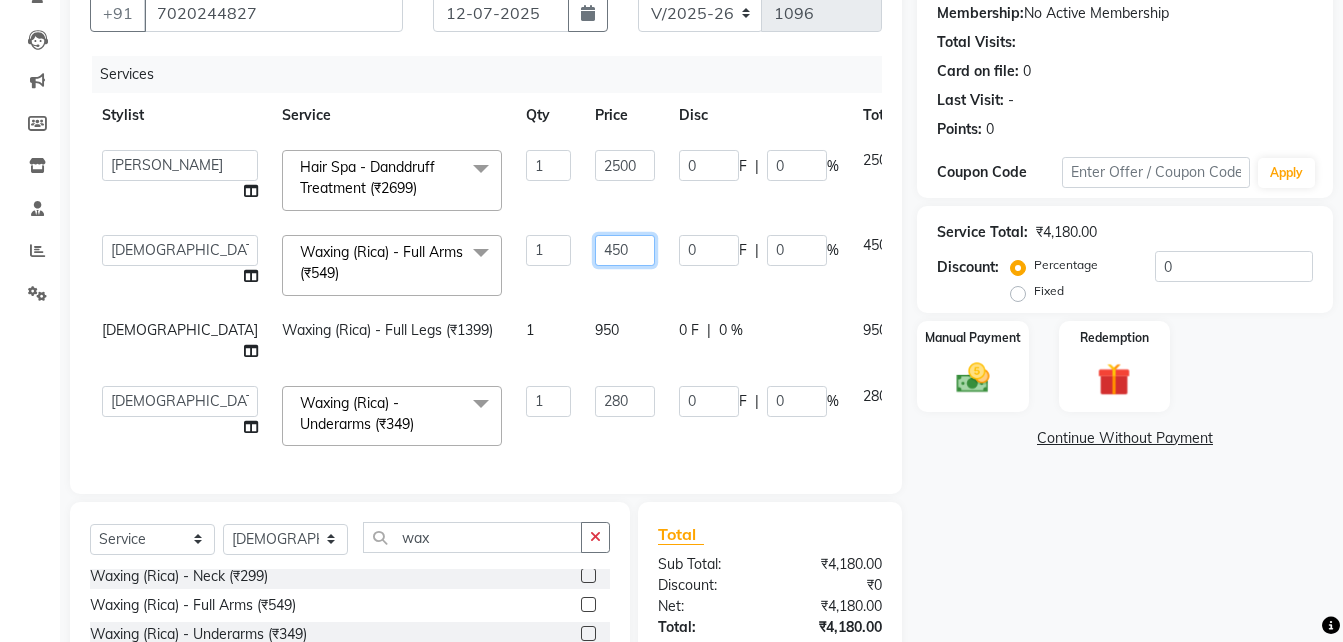 click on "450" 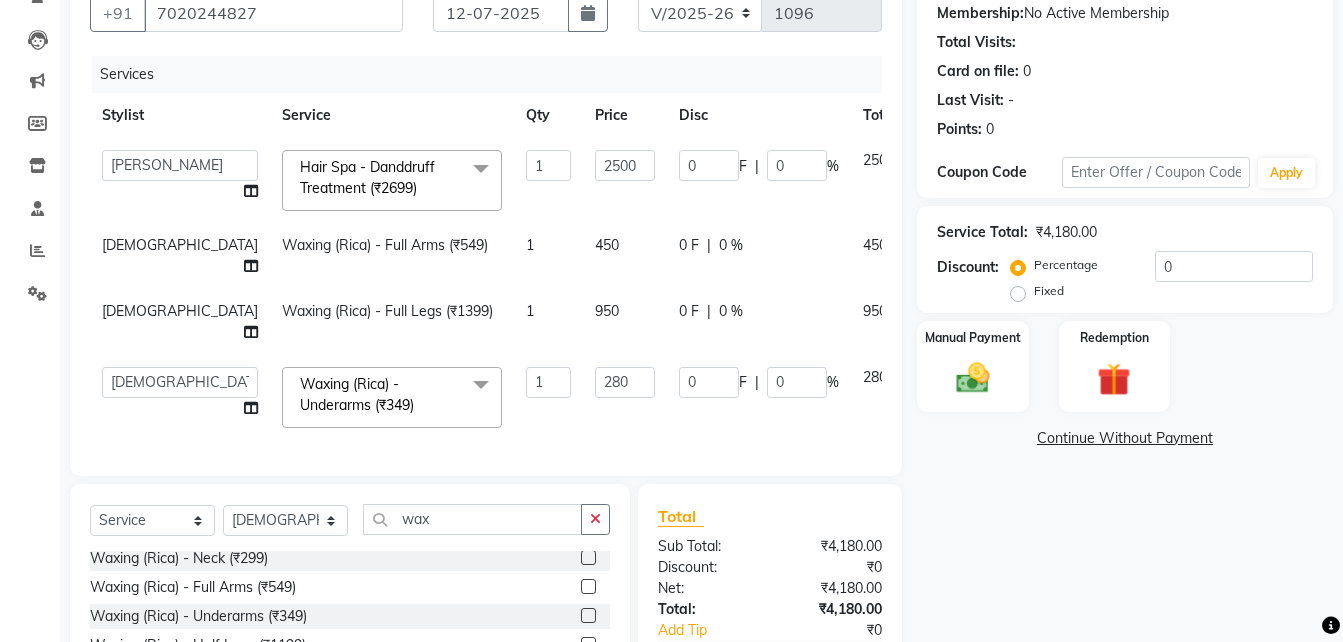 click on "950" 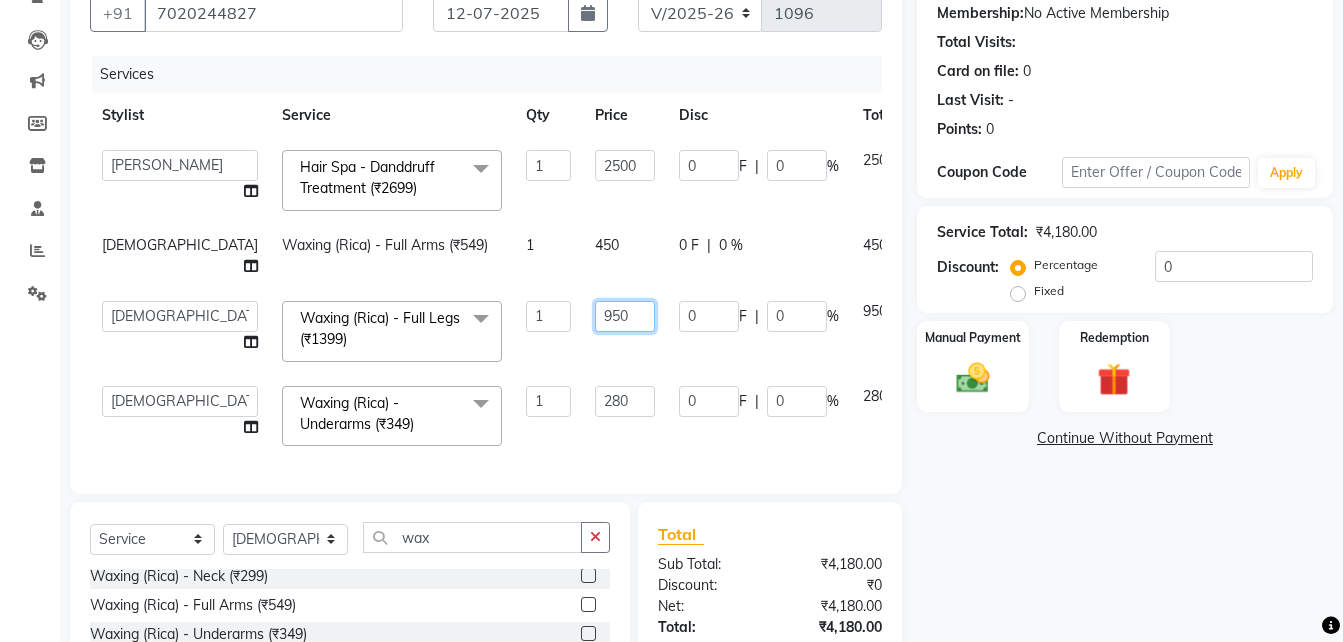 click on "950" 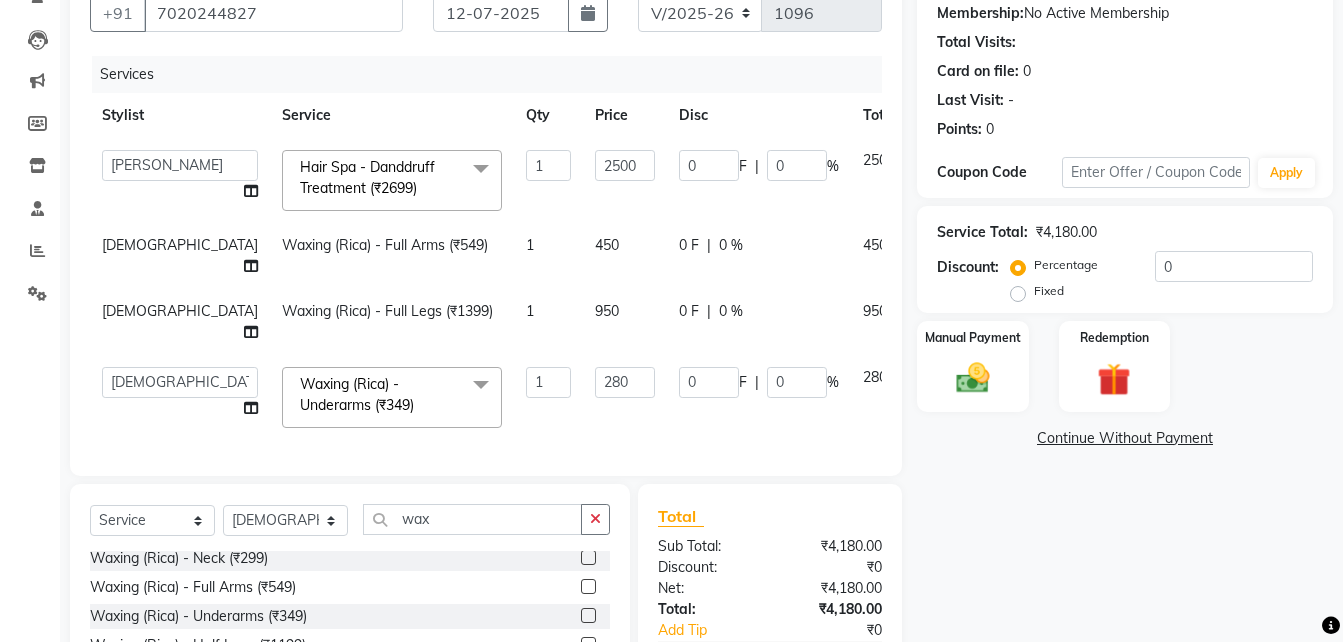 click on "450" 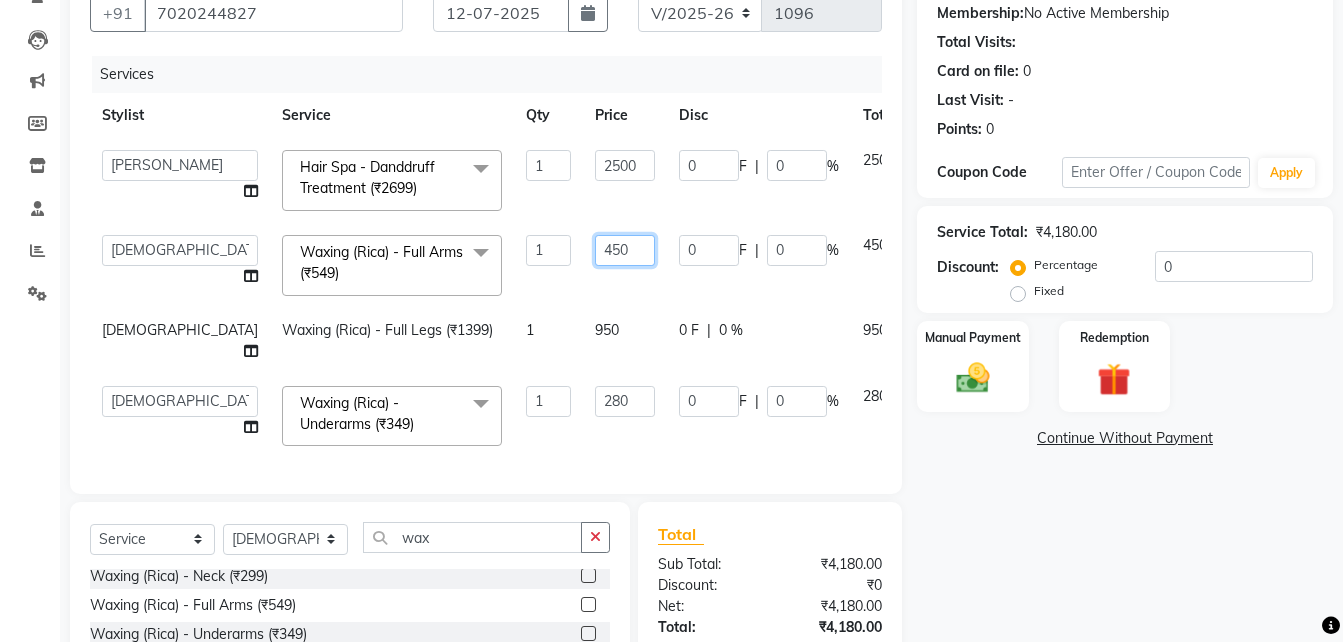 click on "450" 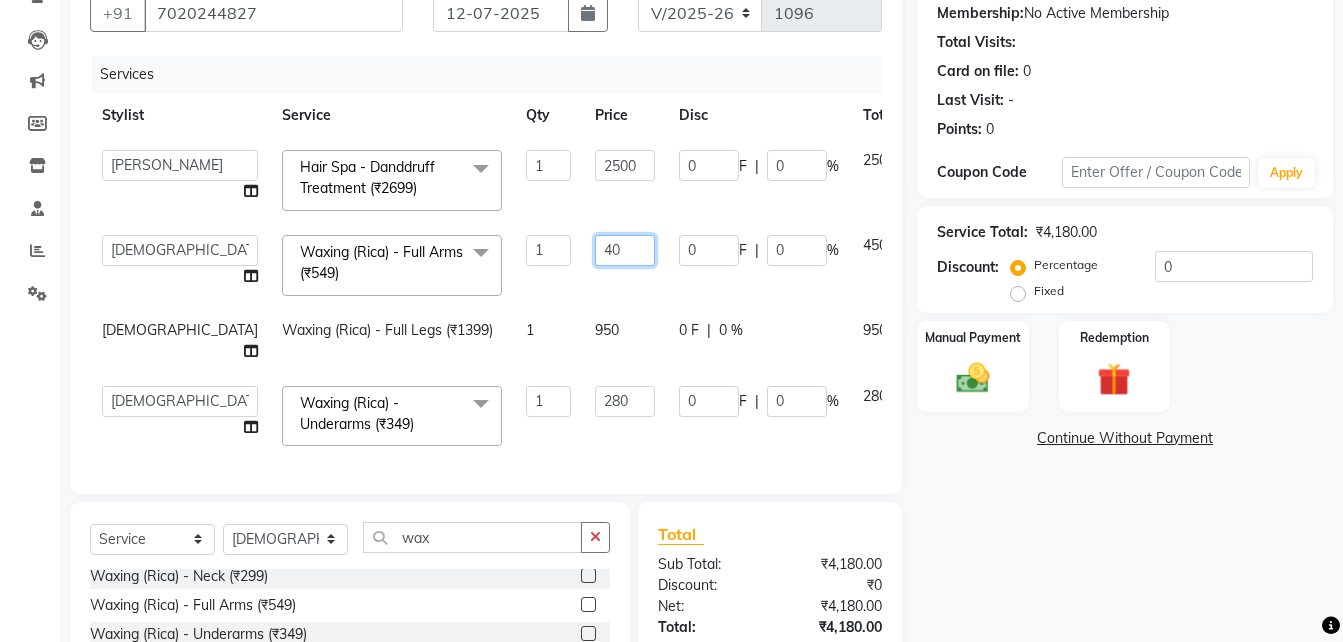type on "470" 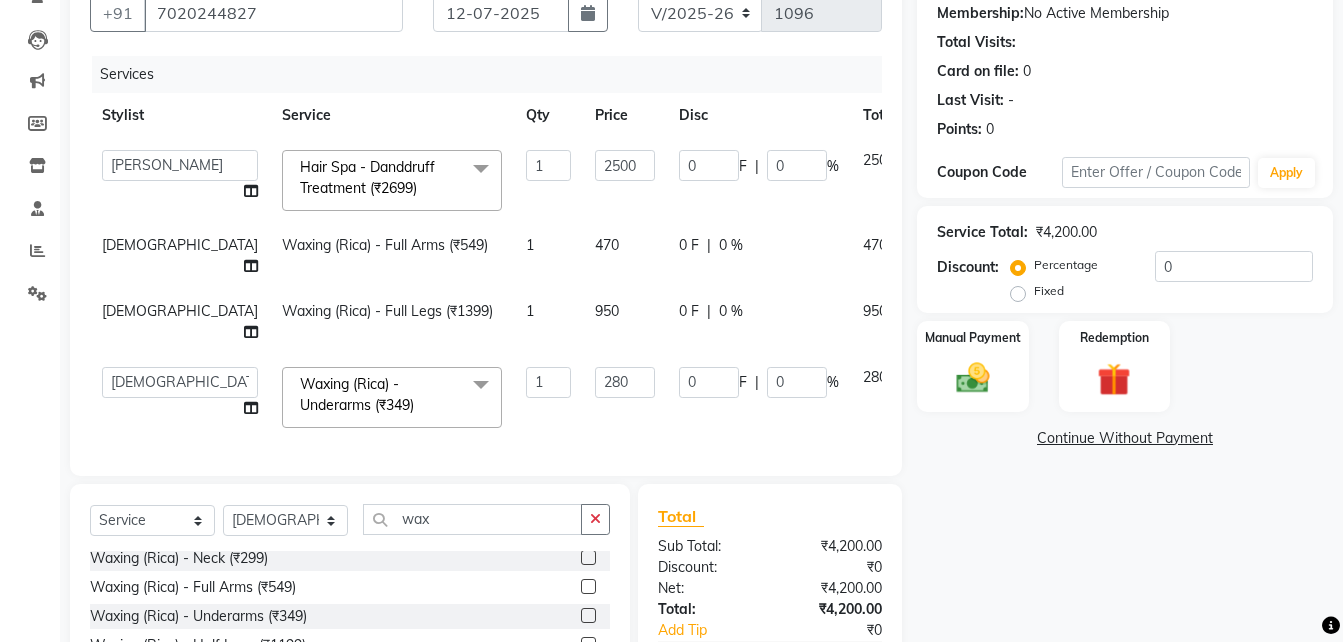 click on "Arjun   Front Desk   [PERSON_NAME]   [PERSON_NAME]    [PERSON_NAME]    Hair Spa - Danddruff Treatment  (₹2699)  x Hair - Hair Cut (₹249) Hair - Child Hair Cut (₹249) Hair - Hair Wash (₹199) Hair - Women Hair wash  (₹400) Hair Wash+Hair Cut+[PERSON_NAME] (₹400) Women-Hair Wash+Hair Cut  (₹500) Shaving - Trimming (₹199) Shaving - Regular Shaving (₹225) Shaving - [PERSON_NAME] Styling (₹299) Colour - [PERSON_NAME] Colour (₹449) Colour - Majirel (Short) (₹799) Colour - Majirel (₹1099) Colour - Inoa (₹1299) Colour - Schwarzkopf (₹1399) Colour - Highlights (₹1699) Spa - Loreal (Short) (₹699) Spa - Loreal Spa (₹1199) Spa - [MEDICAL_DATA] + Treatment (₹1399) Spa - Hairfall Treatment (₹1399) Spa - Treatment Spa (₹1799) Spa - [PERSON_NAME] Spa (Short) (₹289) Spa - [PERSON_NAME] Spa (Medium) (₹399) Spa - [PERSON_NAME] Spa (Long) (₹599) Keratin - Short (₹2999) Keratin - Medium (₹3449) Keratin - Long (₹3999) Threading - Eyebrows (₹62) Threading - Forehead (₹40) 1 2500 0 F | 0 %" 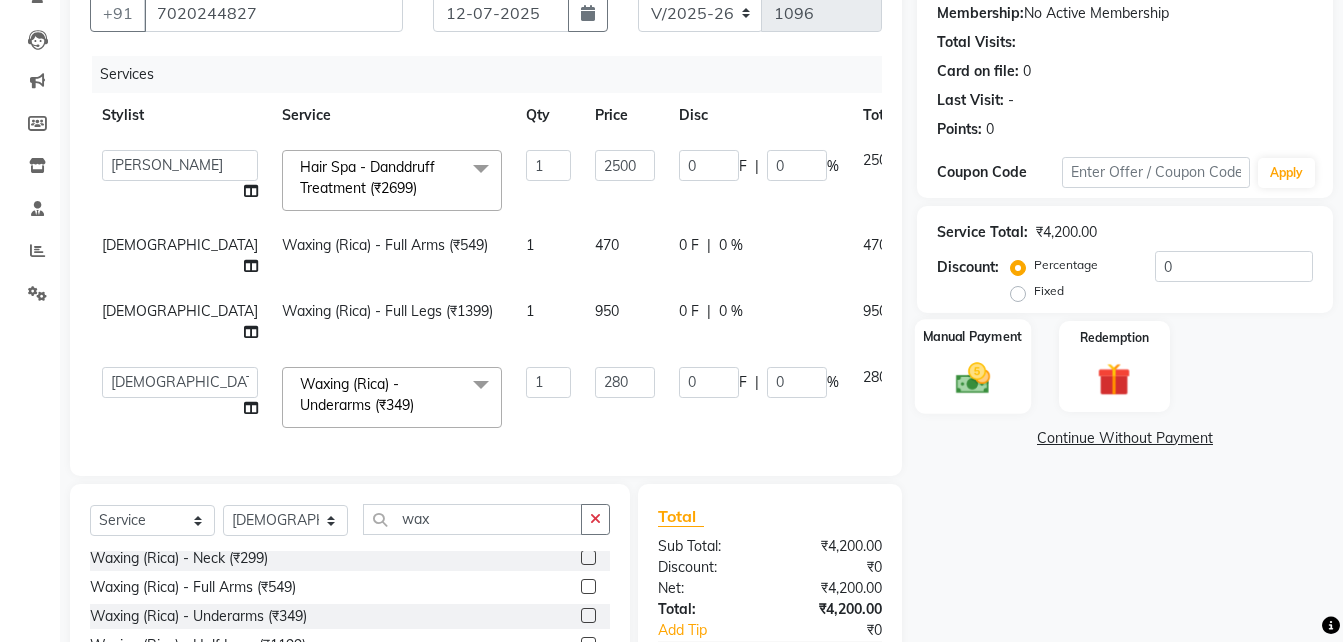 click 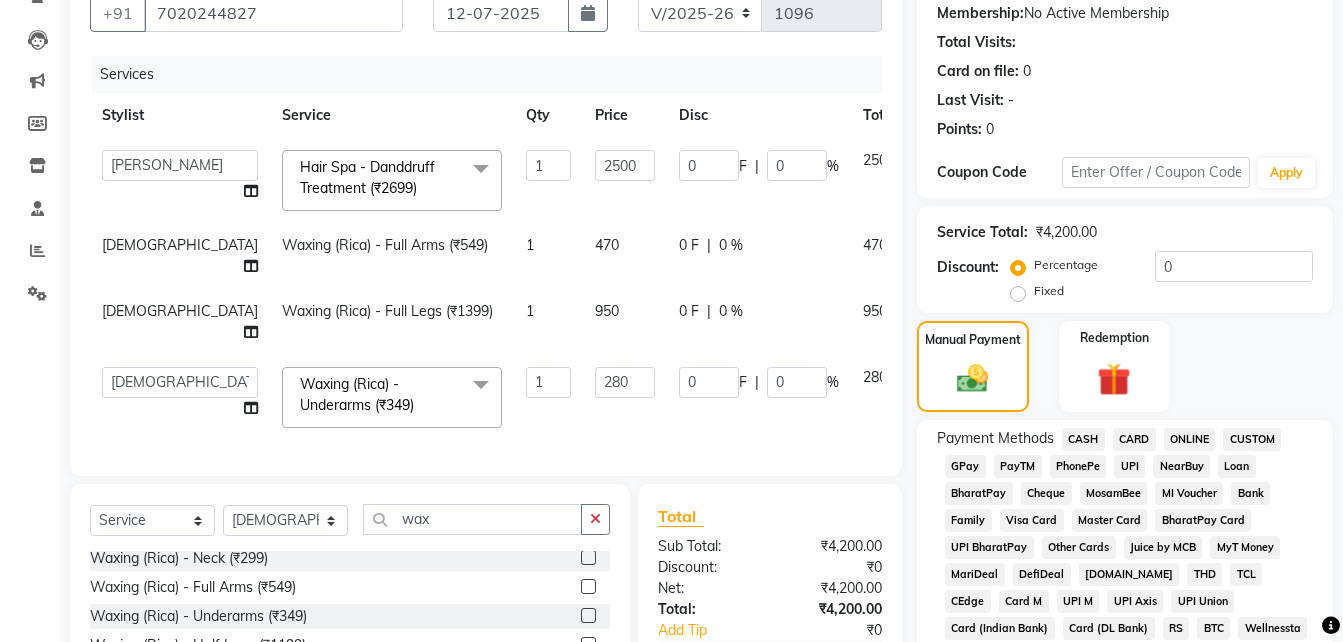click on "UPI" 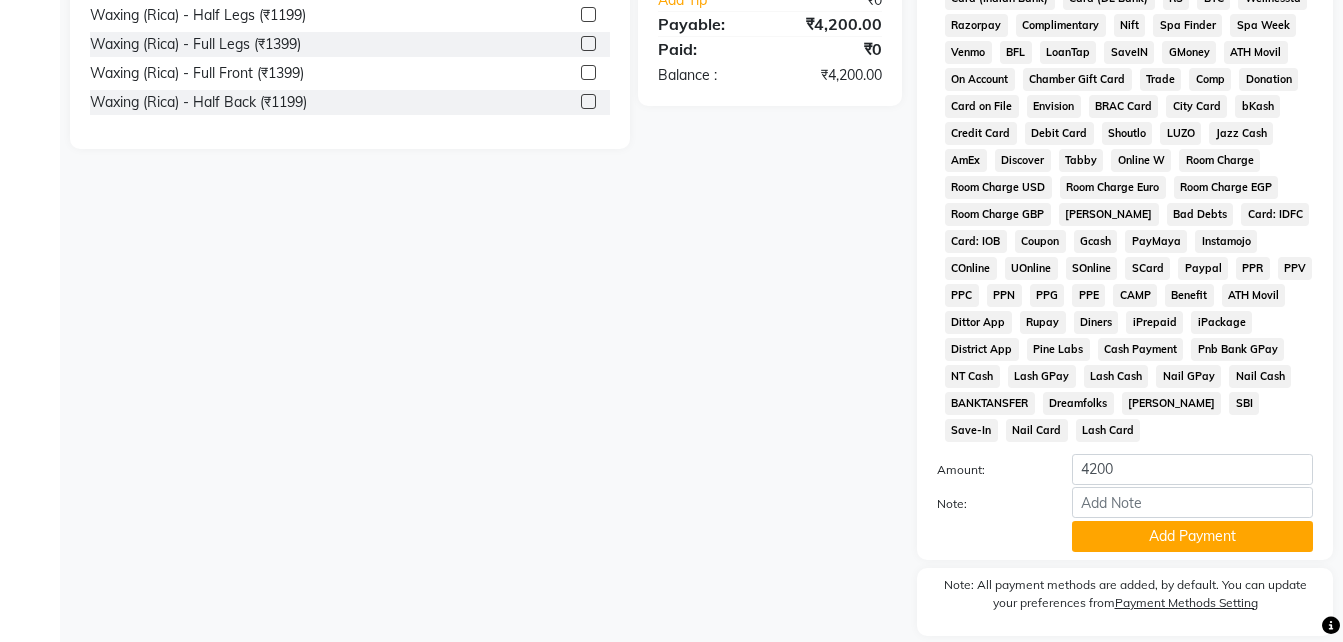 scroll, scrollTop: 828, scrollLeft: 0, axis: vertical 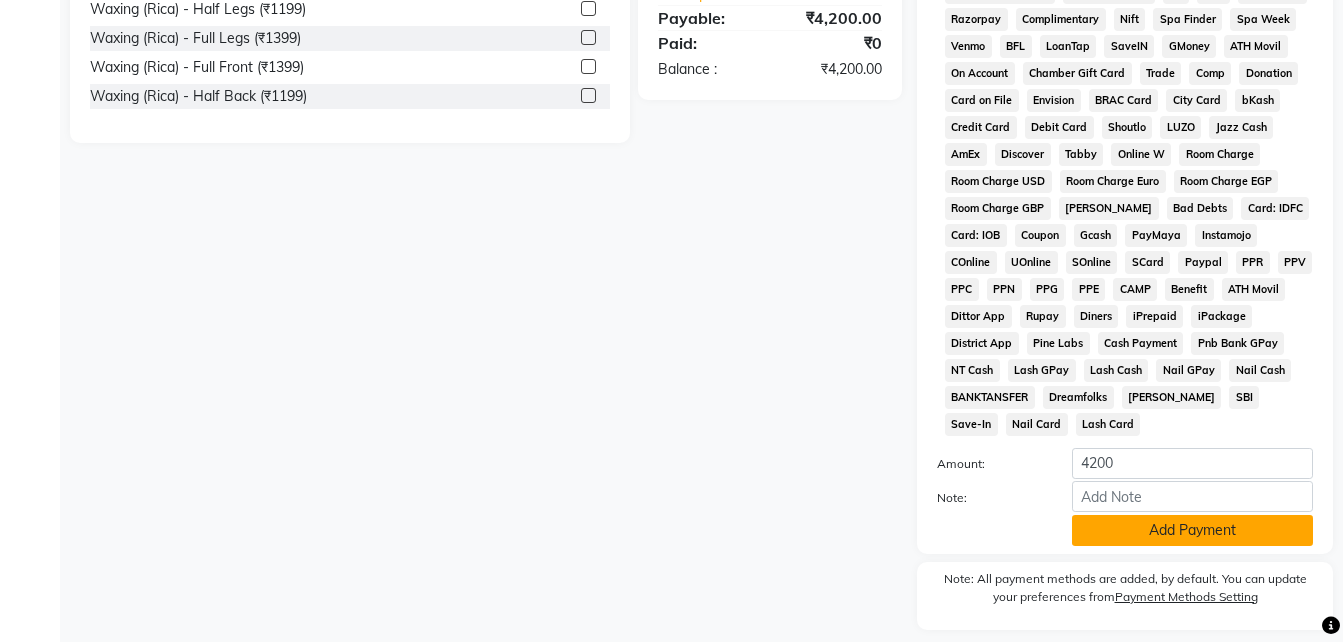 click on "Add Payment" 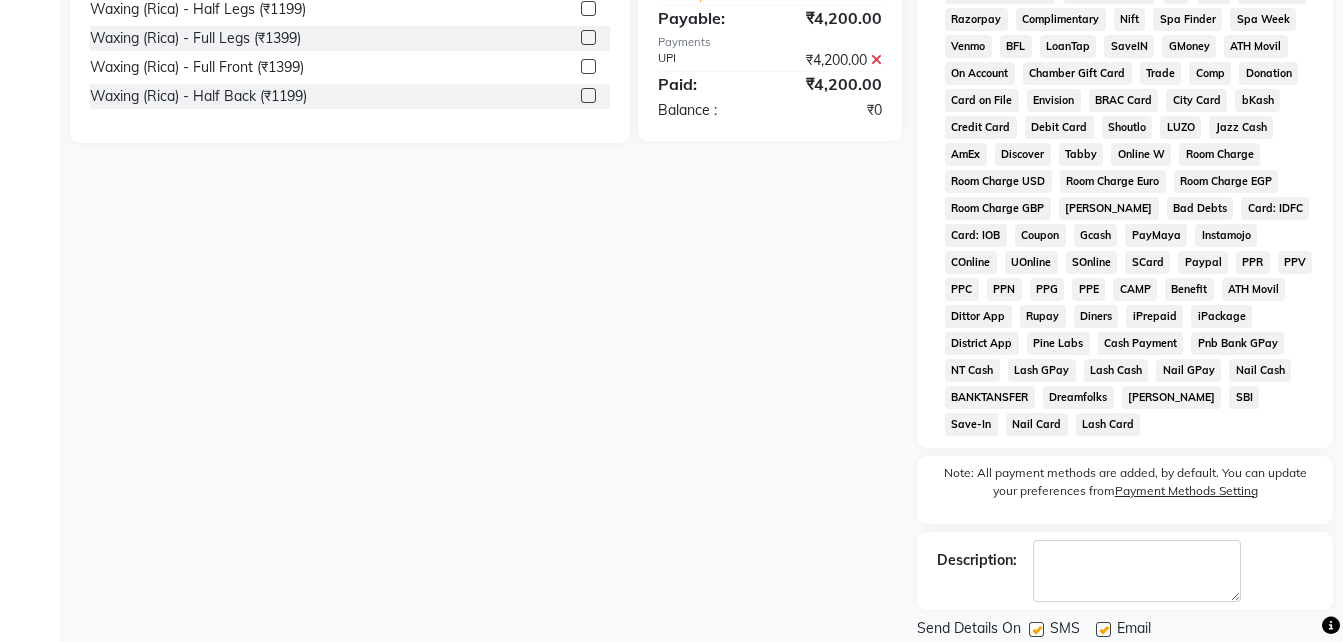 click 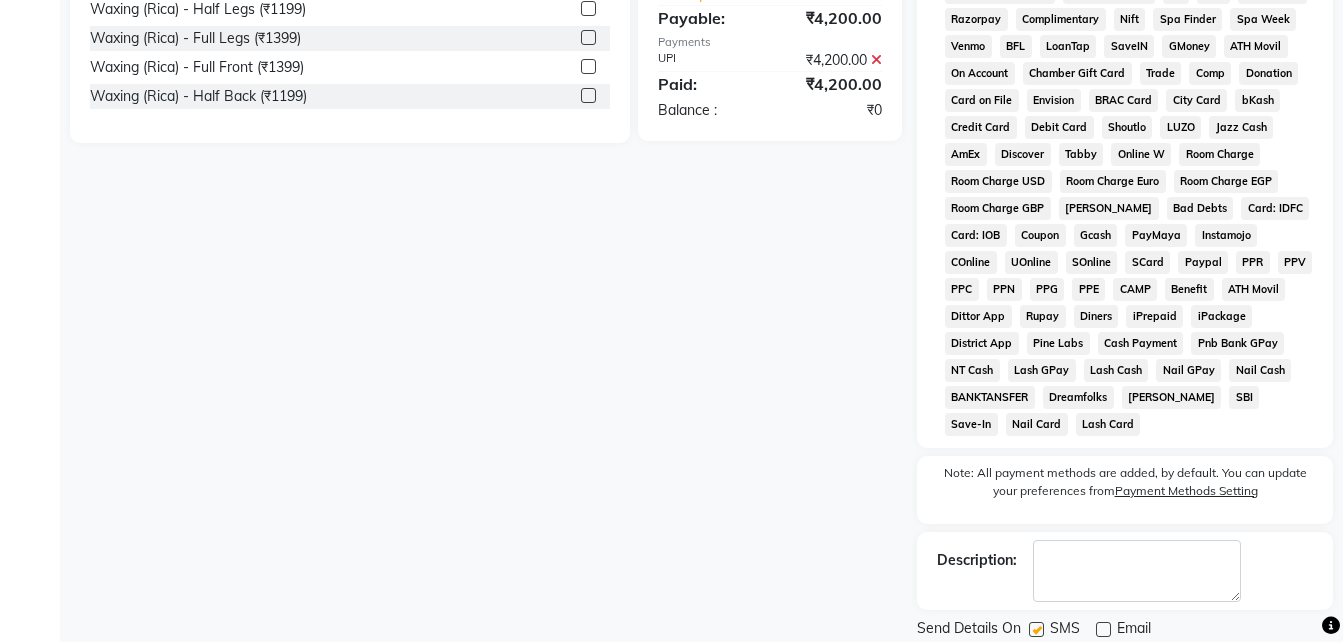 click 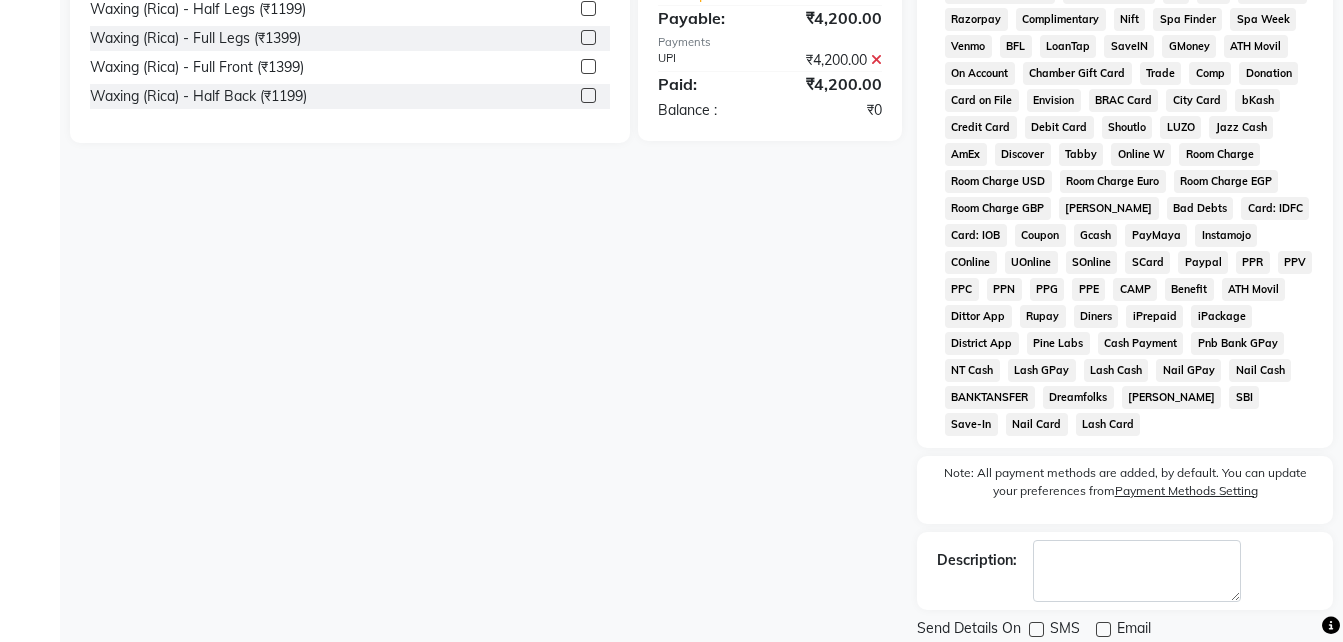 click on "Checkout" 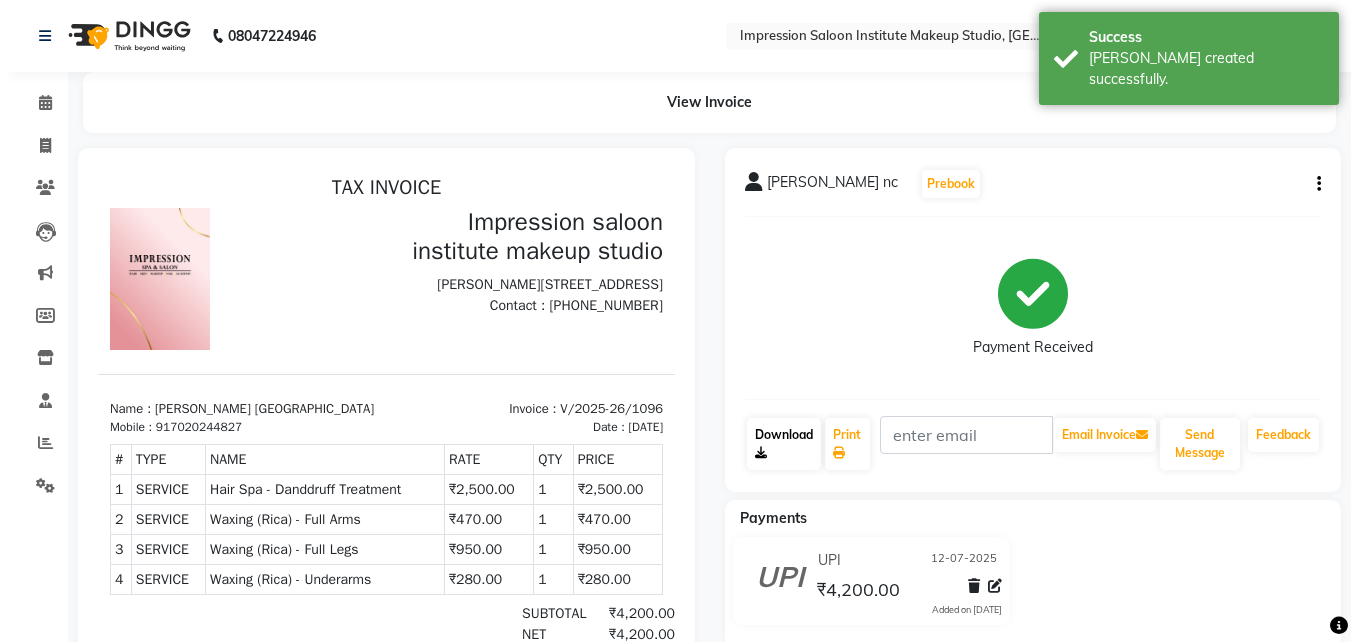 scroll, scrollTop: 0, scrollLeft: 0, axis: both 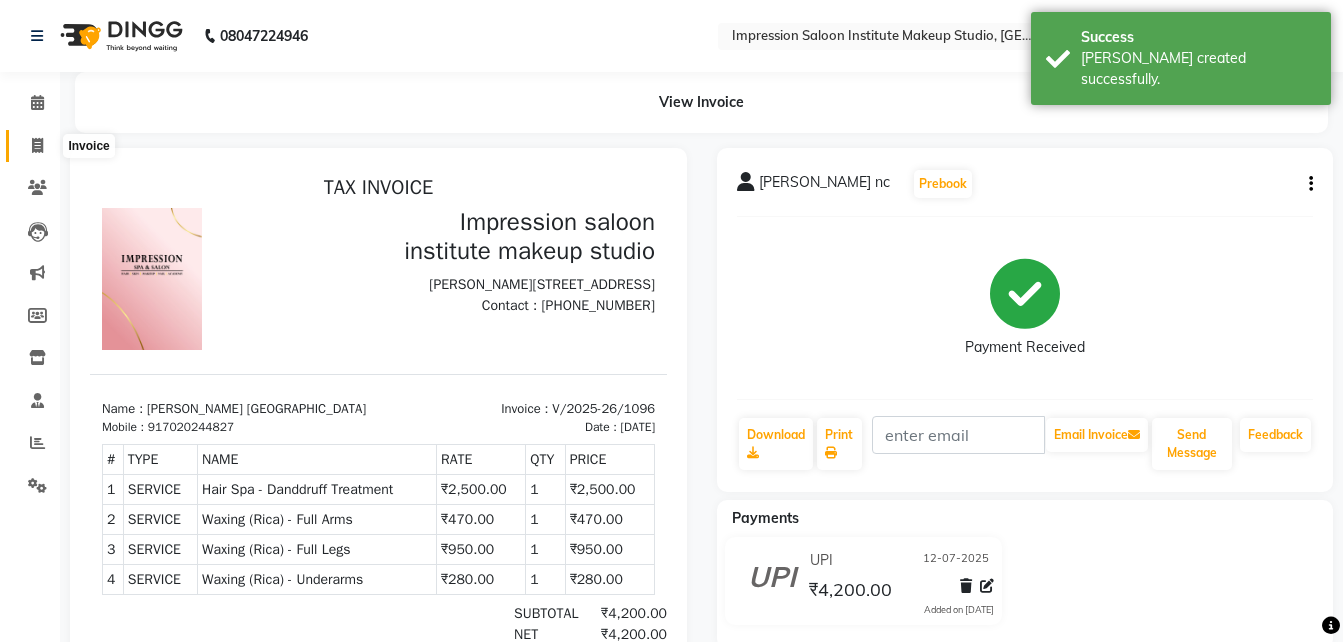 click 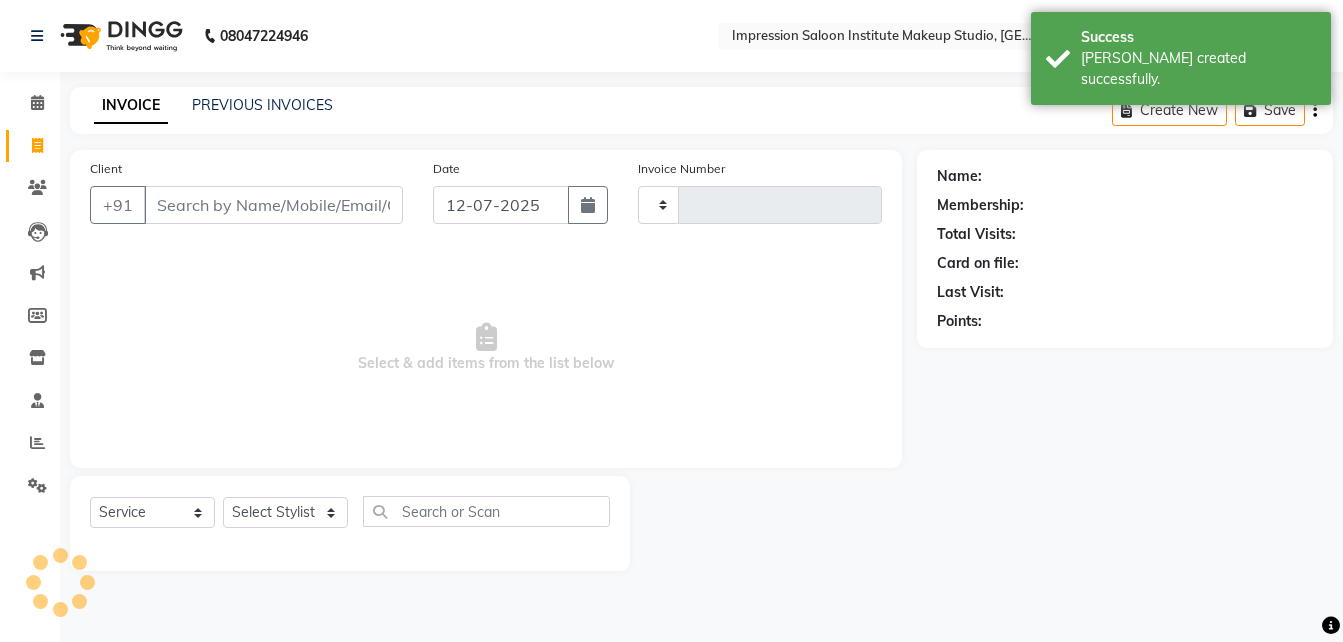 type on "1097" 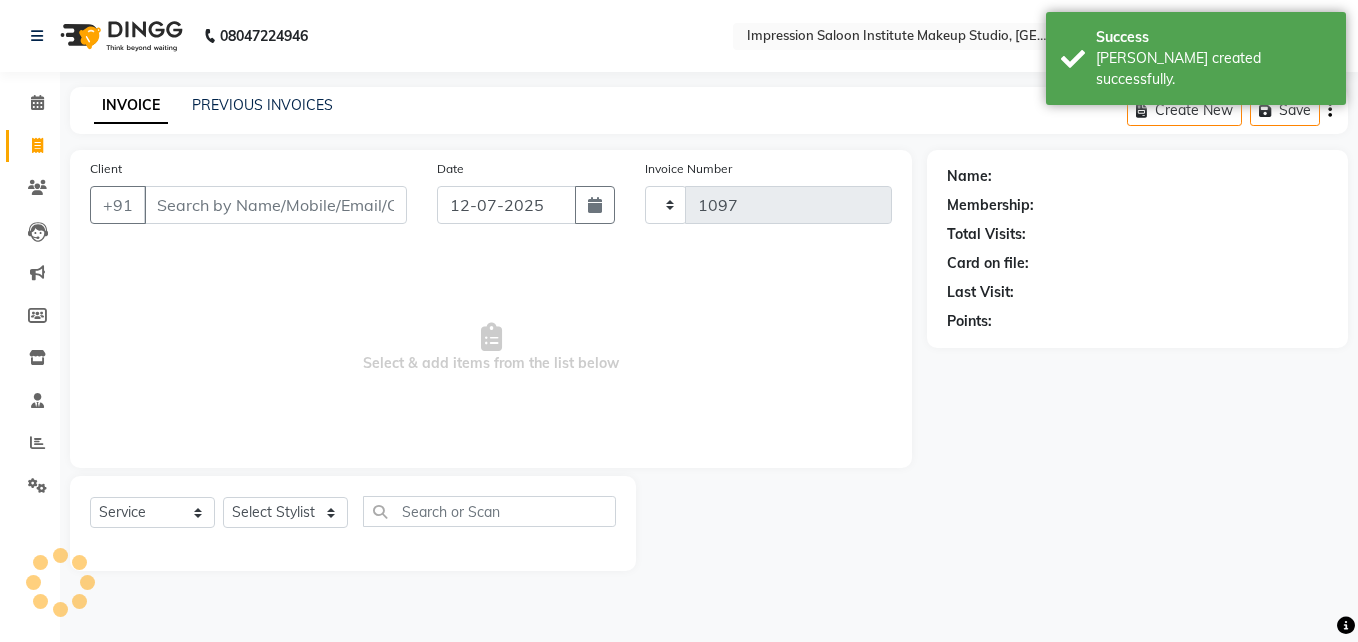 select on "437" 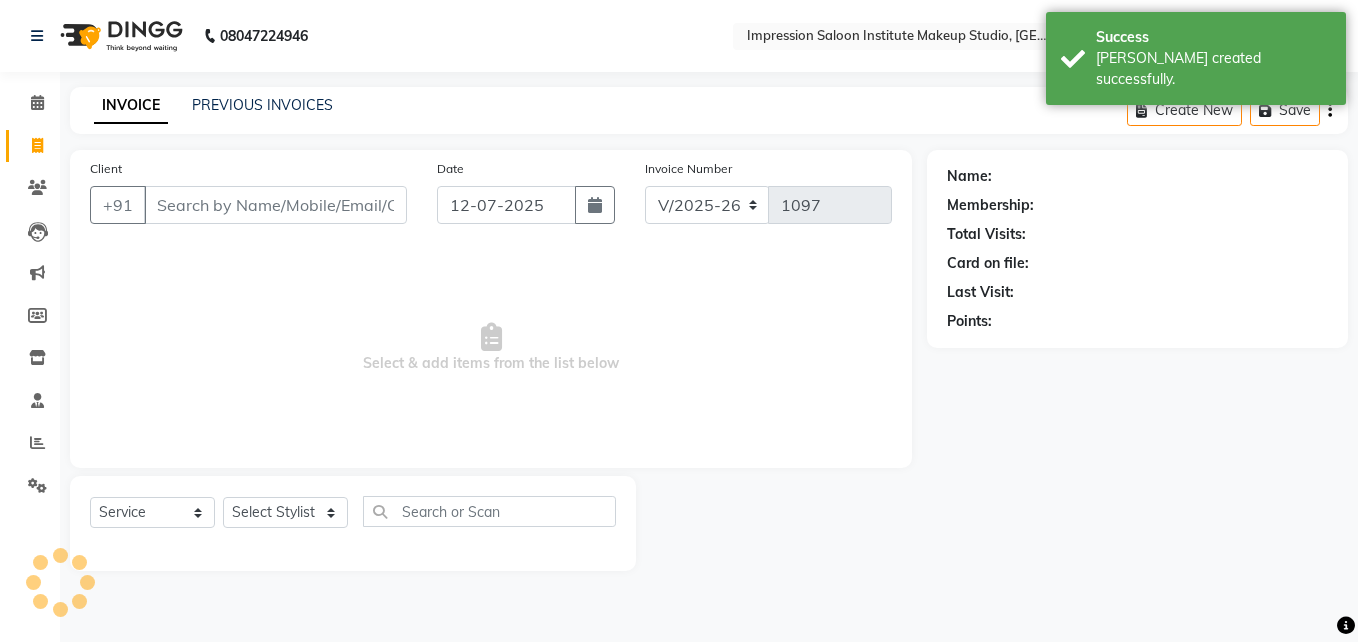 select on "product" 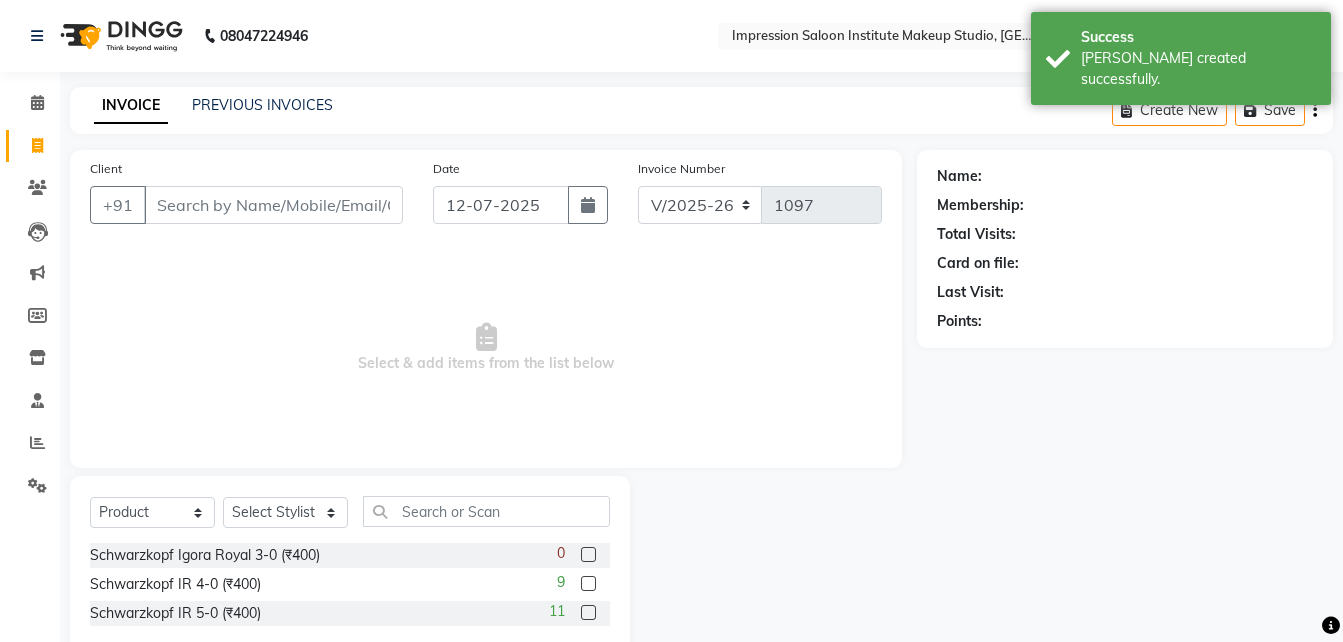 click on "Client" at bounding box center [273, 205] 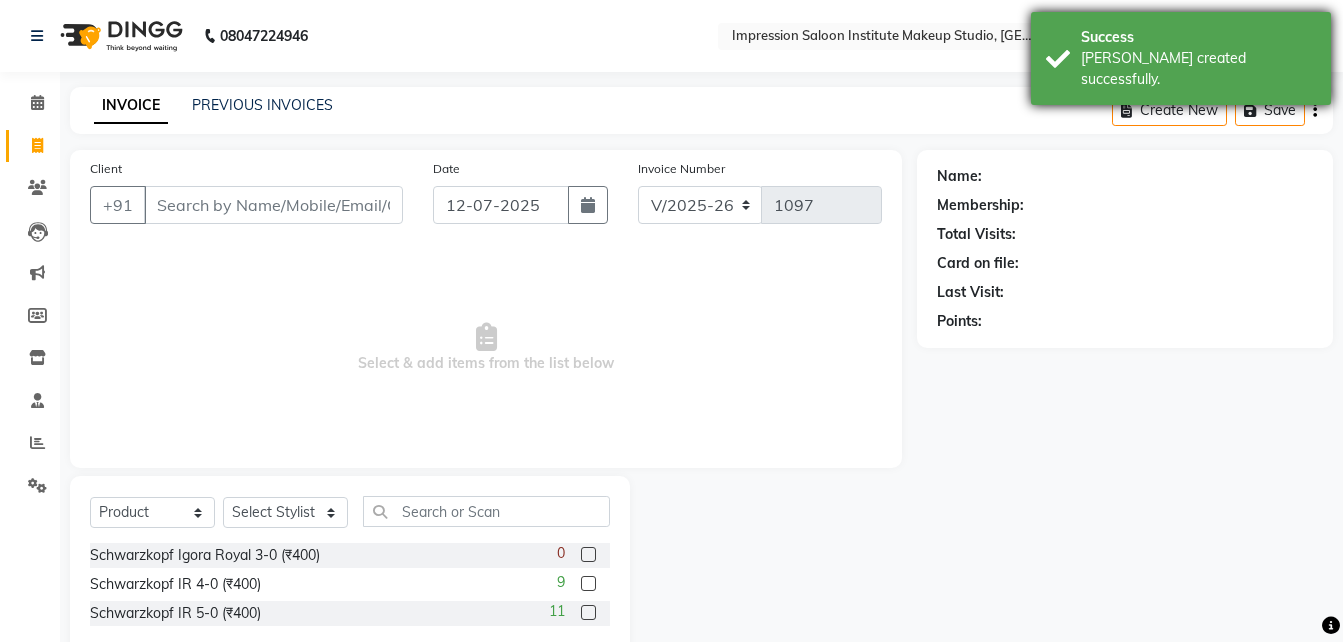 click on "Success" at bounding box center [1198, 37] 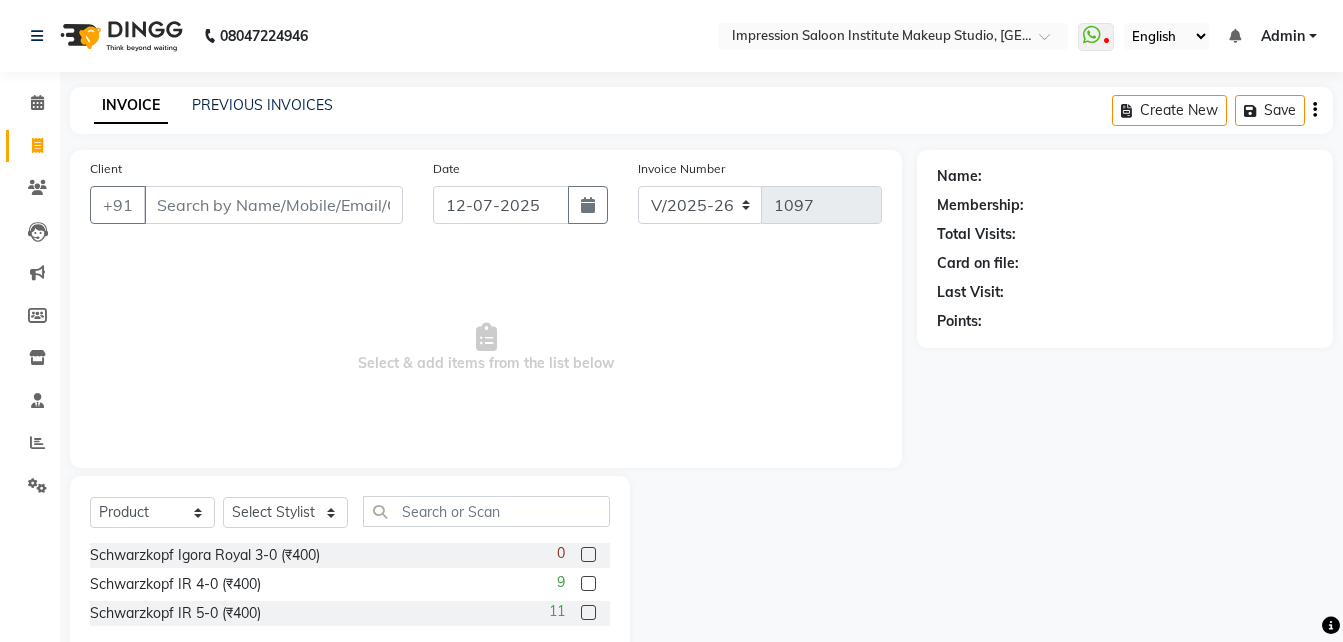click on "English ENGLISH Español العربية मराठी हिंदी ગુજરાતી தமிழ் 中文" at bounding box center [1166, 36] 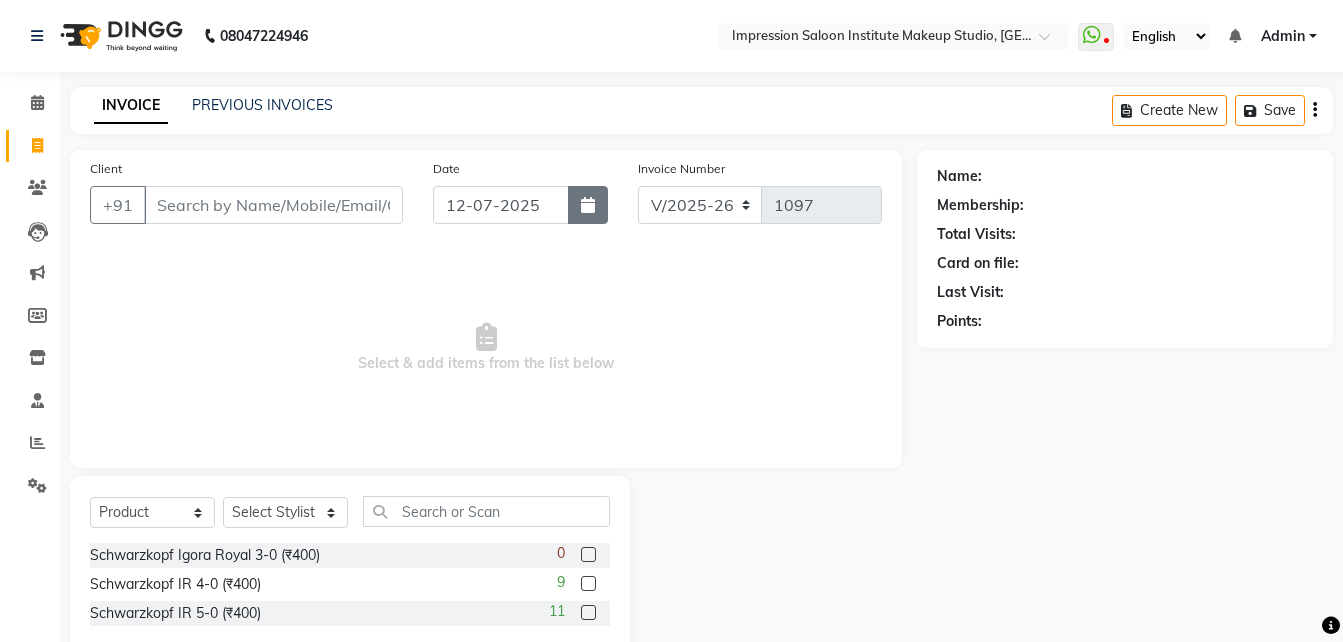 click 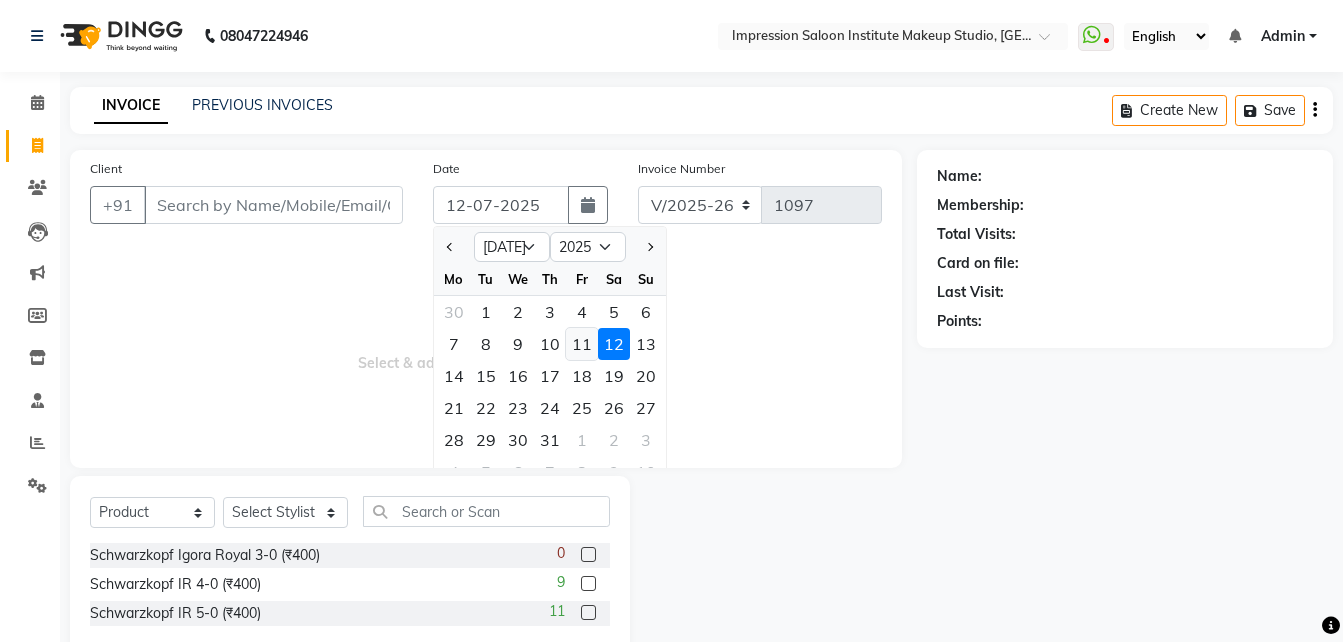 click on "11" 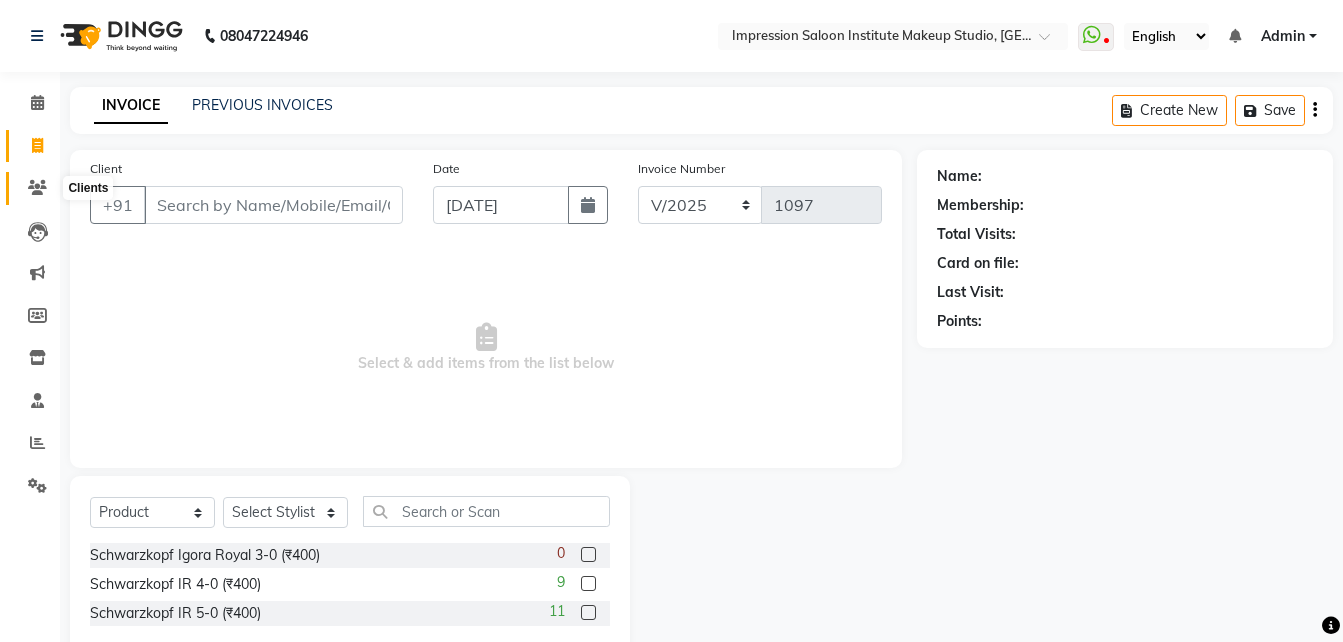 click 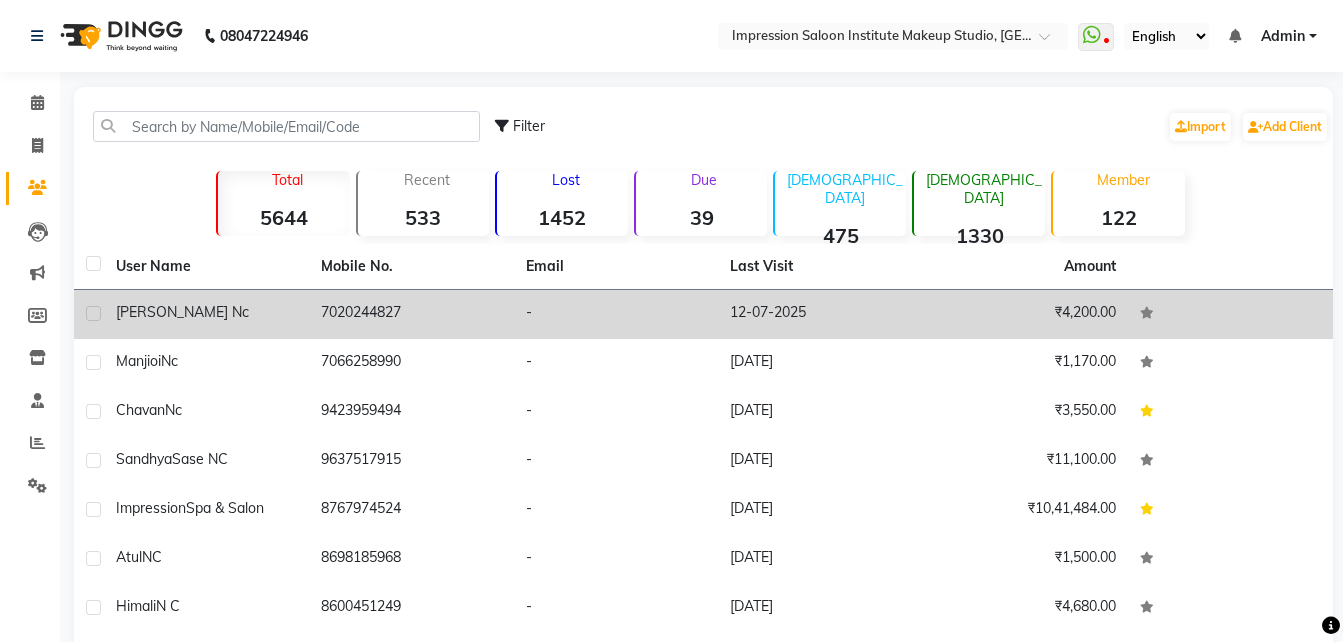 click on "-" 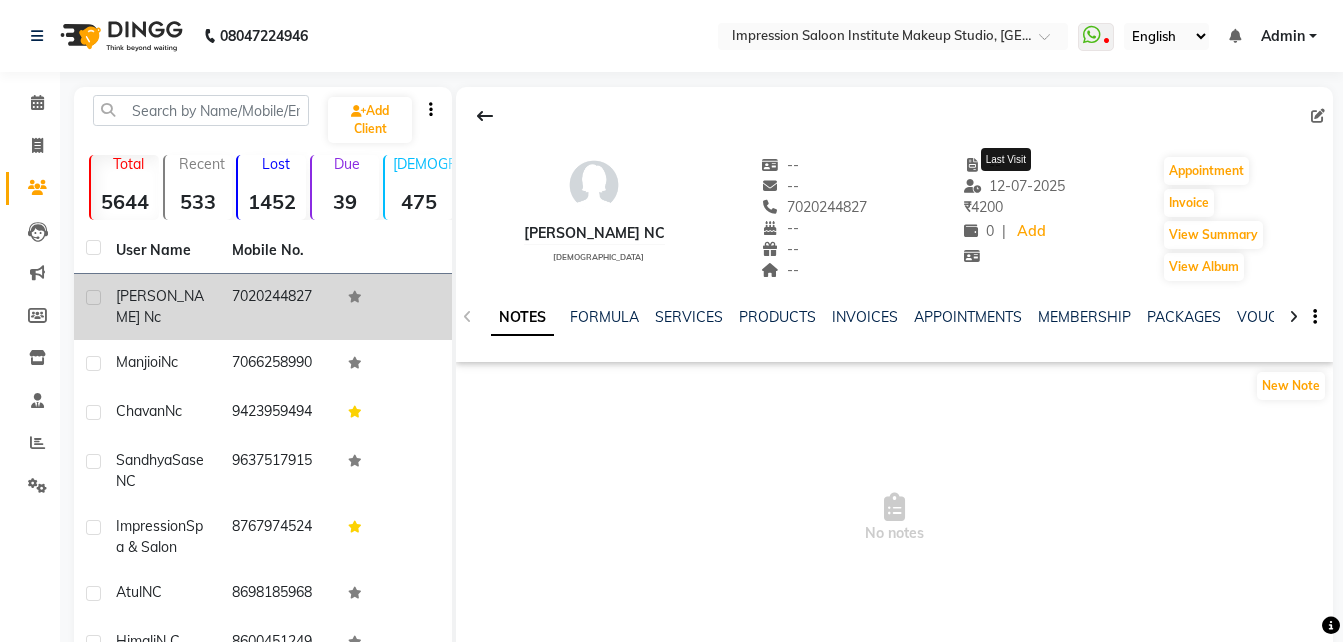 click on "12-07-2025" 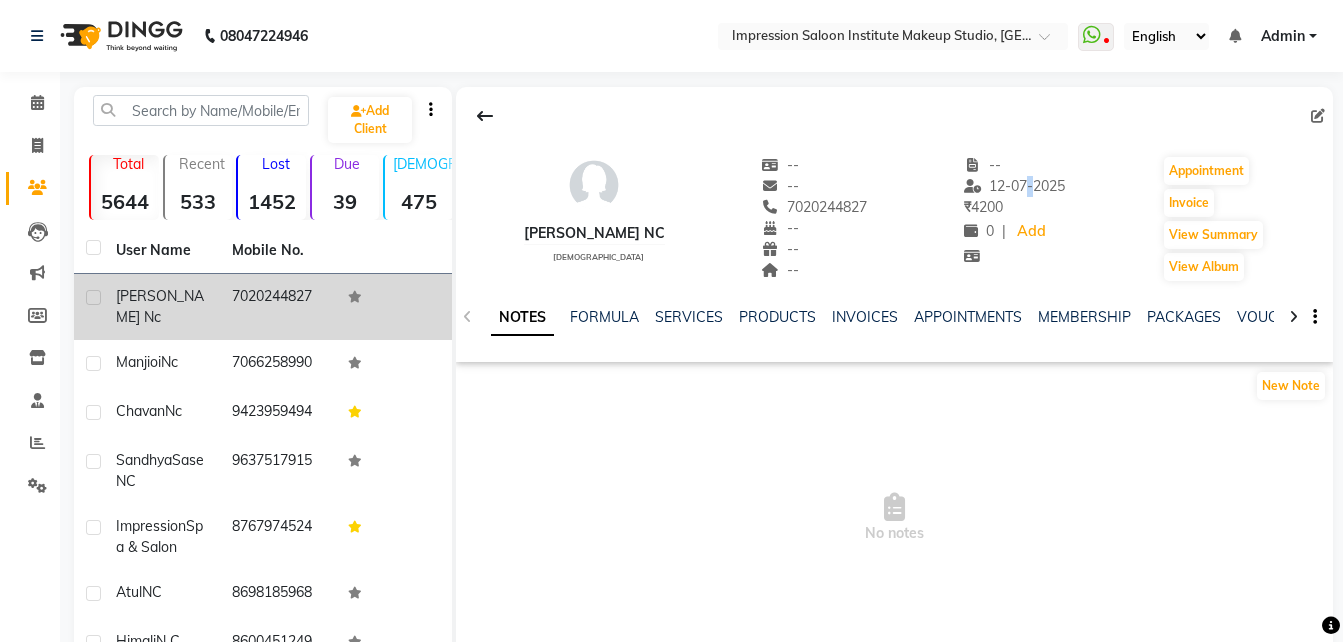 click on "12-07-2025" 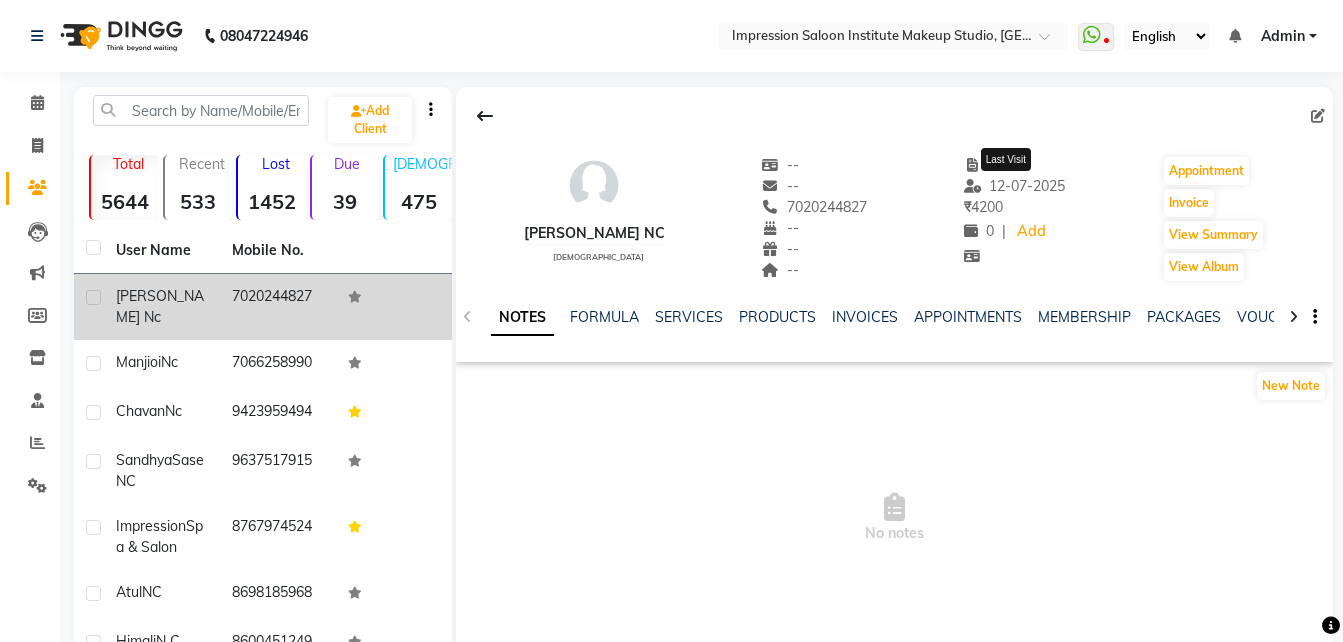 drag, startPoint x: 1018, startPoint y: 185, endPoint x: 986, endPoint y: 183, distance: 32.06244 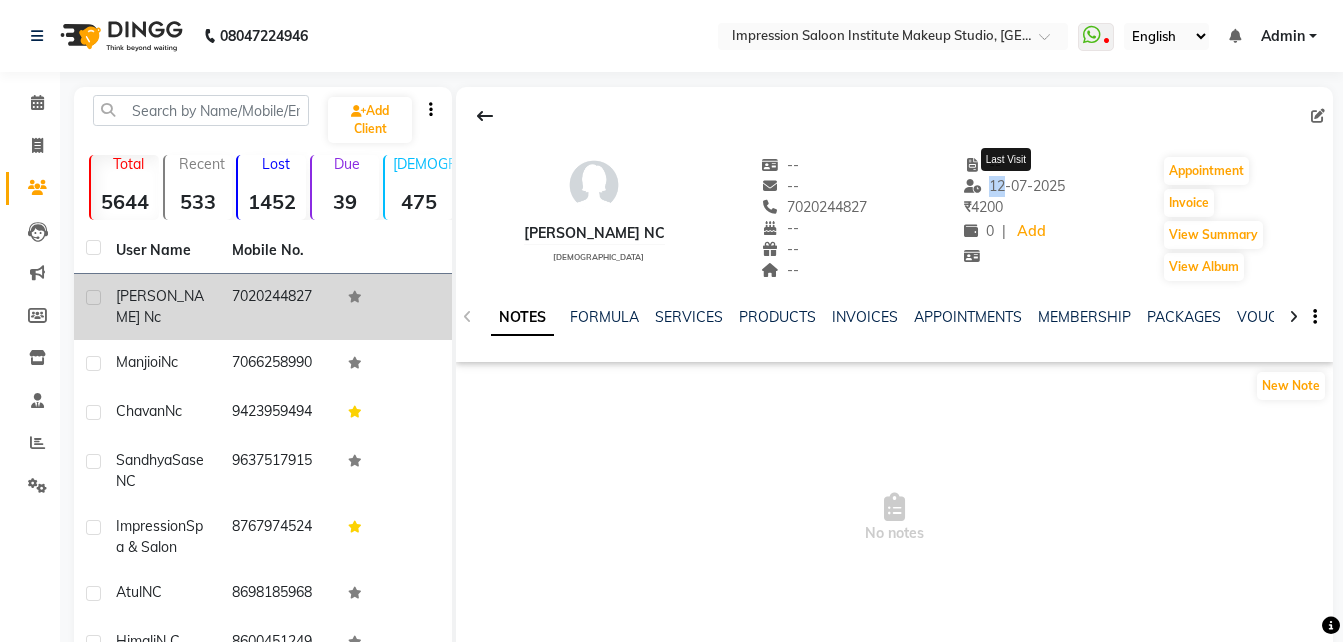 click on "12-07-2025" 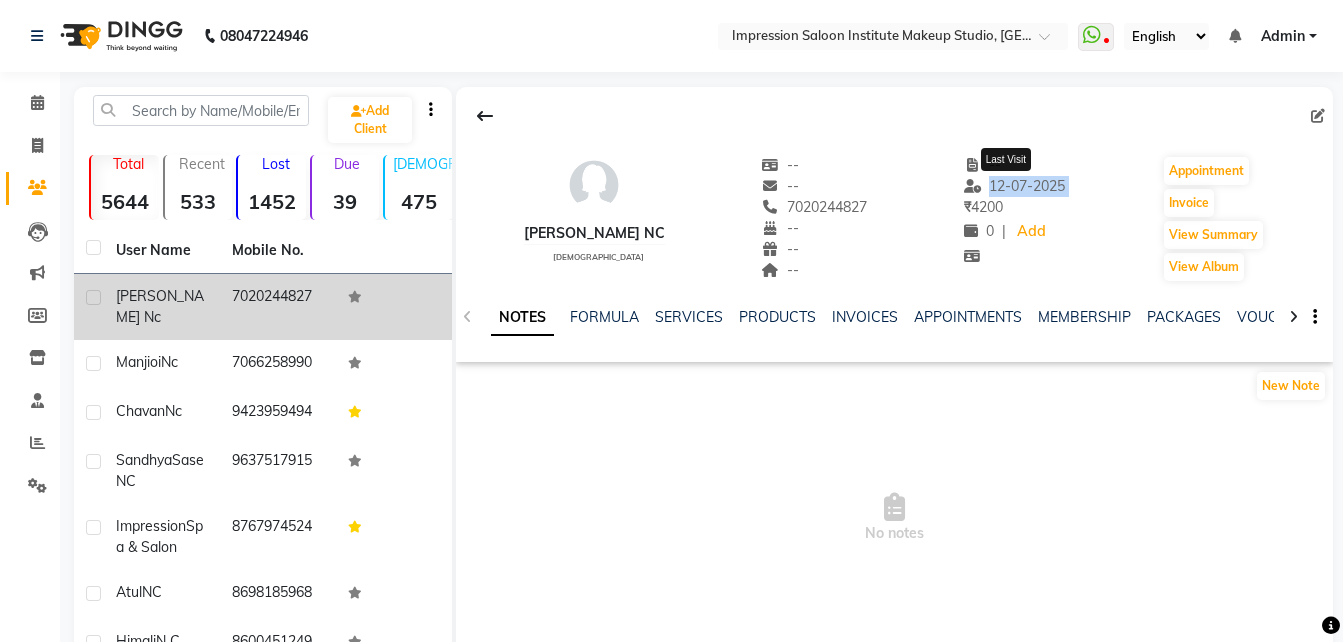 click on "12-07-2025" 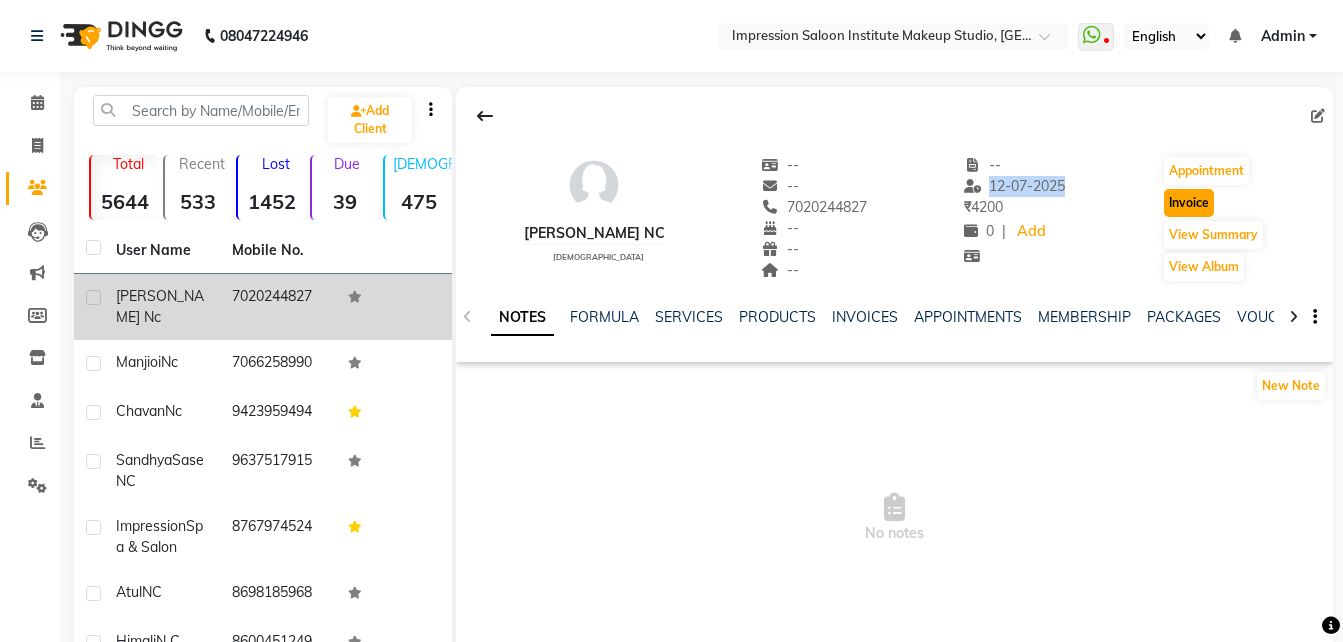 click on "Invoice" 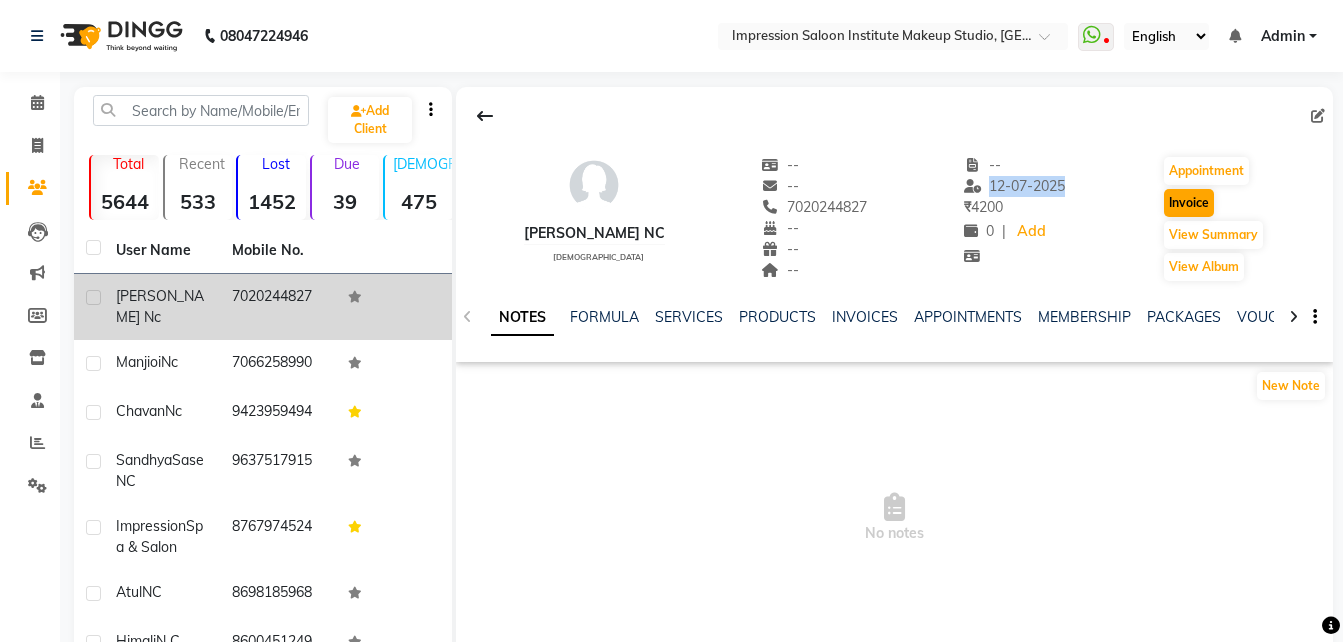 select on "437" 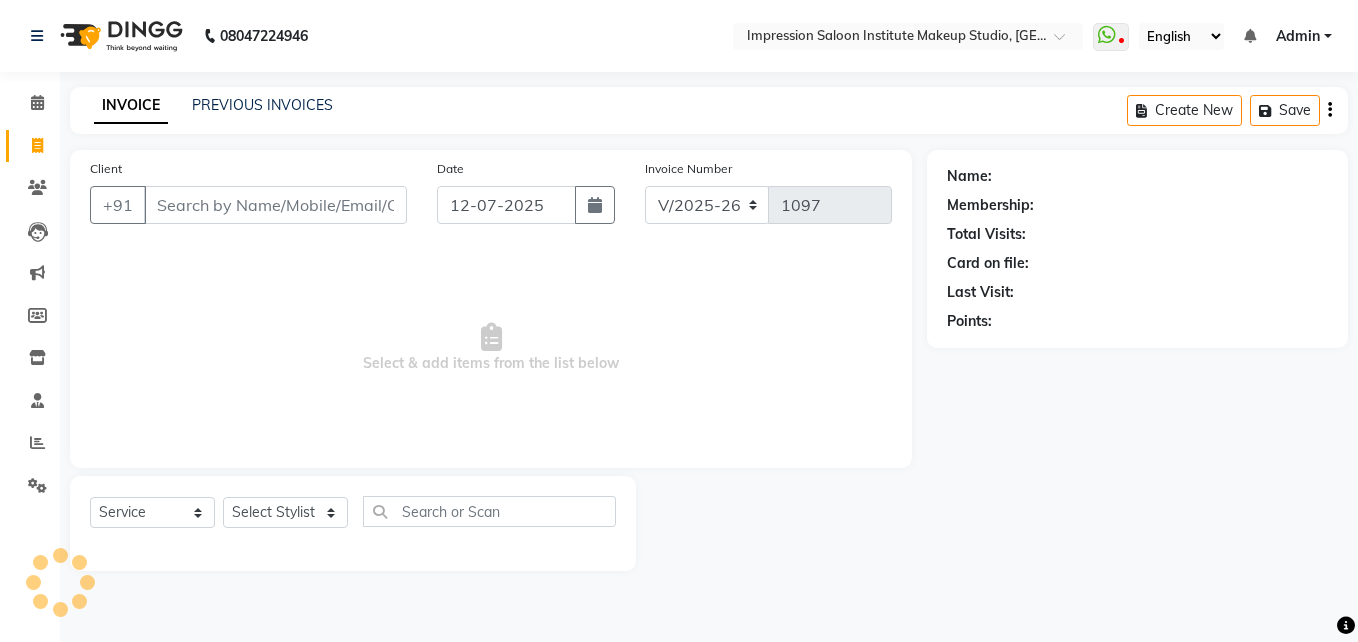 type on "7020244827" 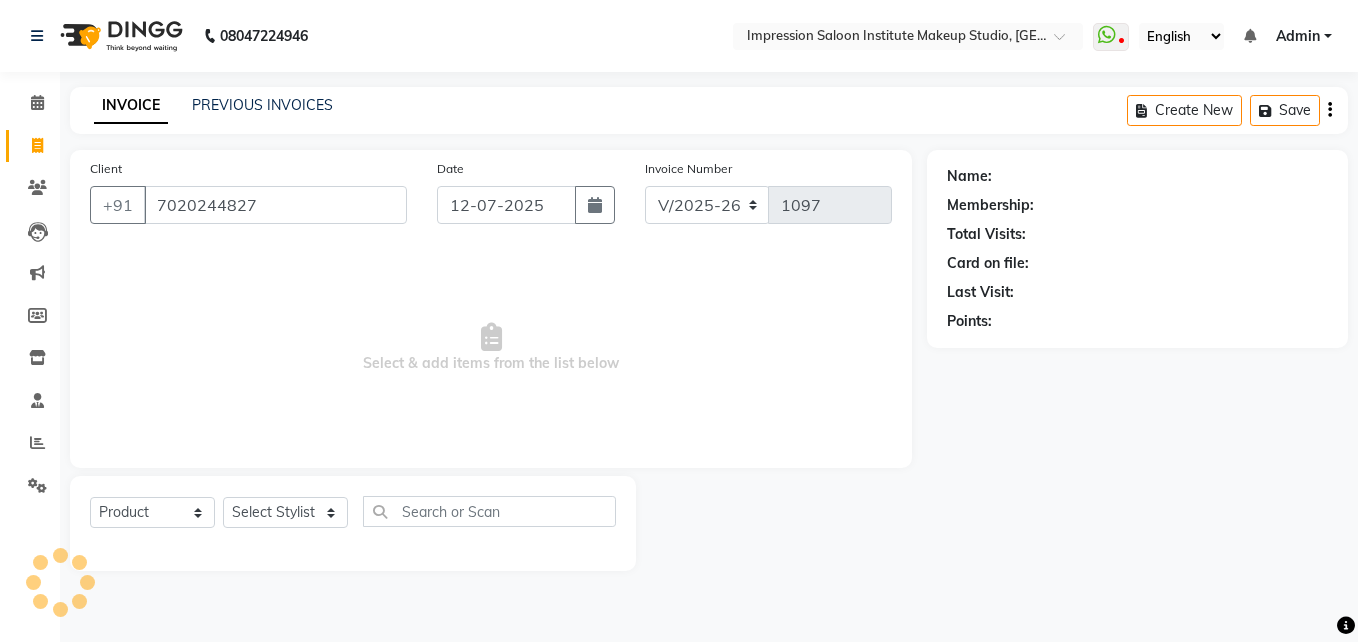 scroll, scrollTop: 46, scrollLeft: 0, axis: vertical 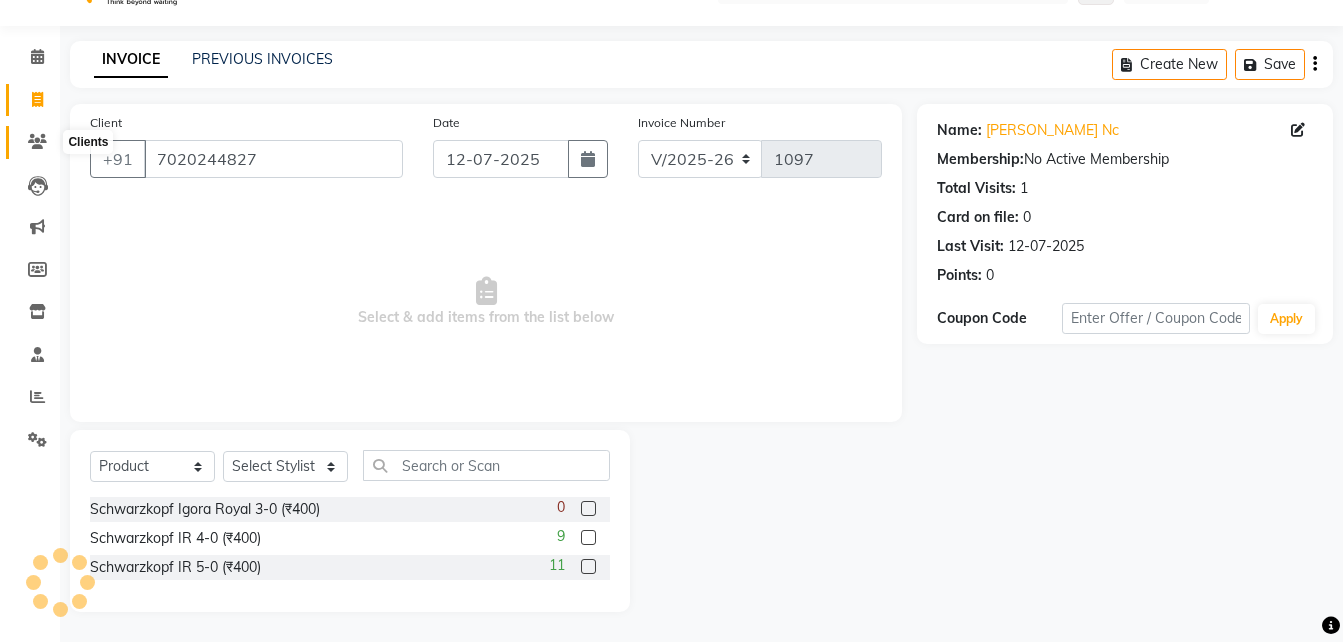click 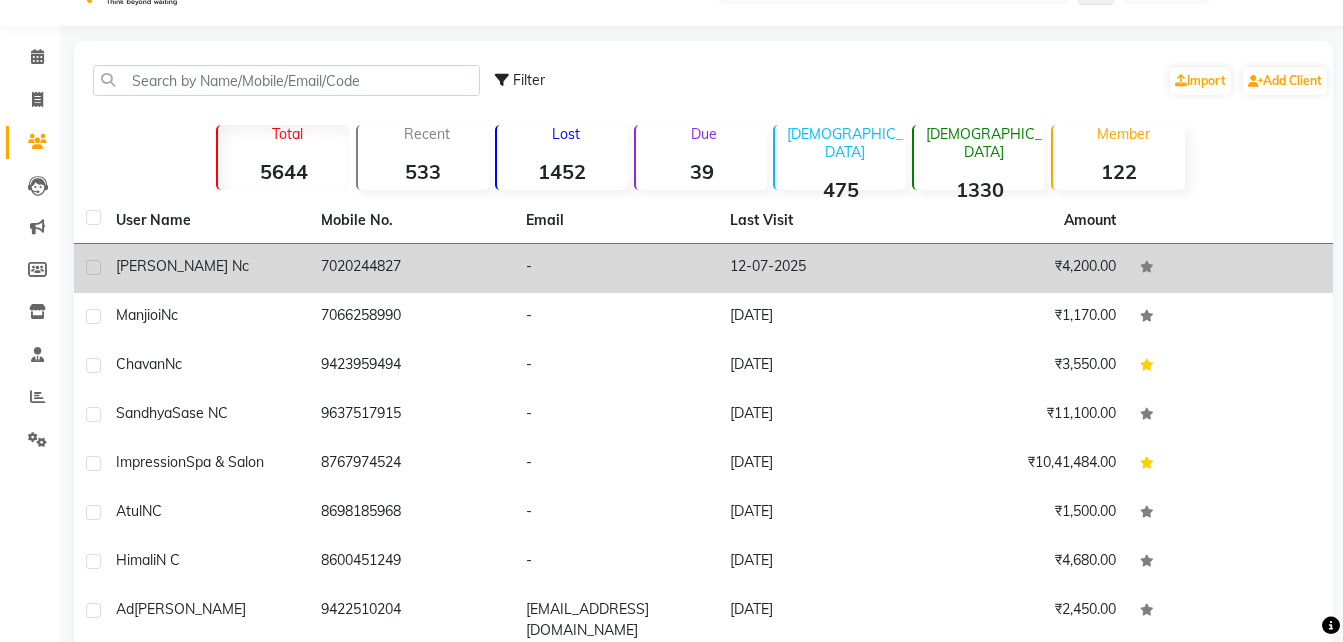 click on "12-07-2025" 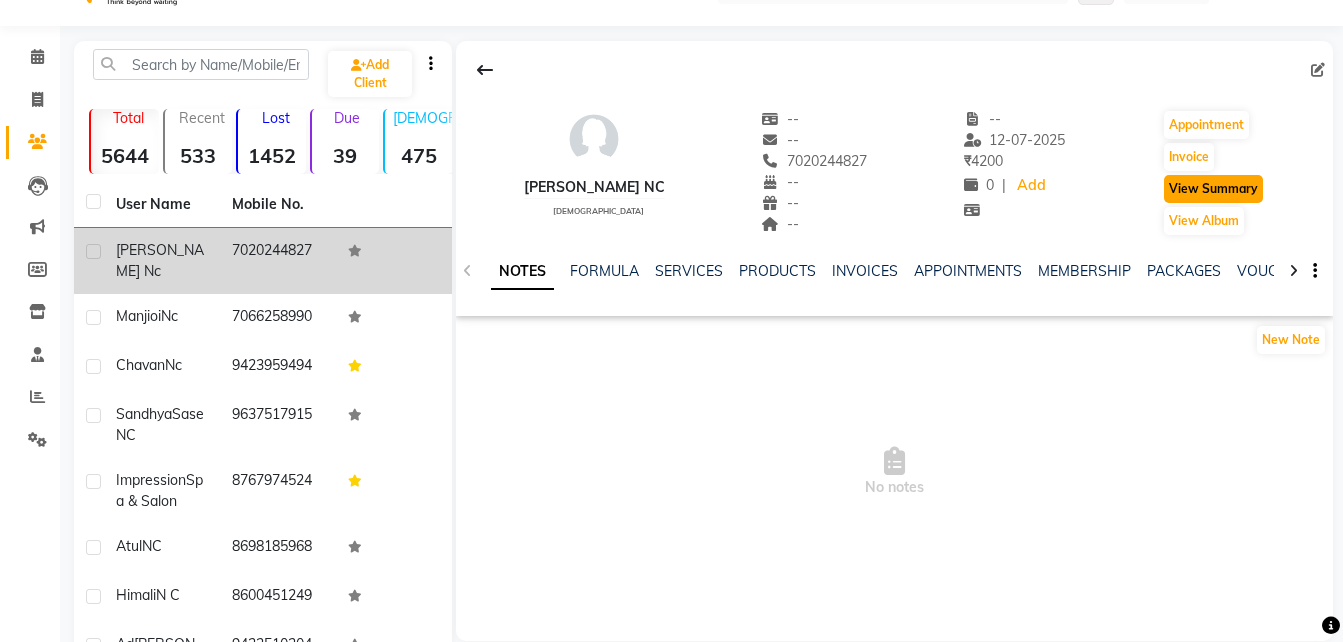 click on "View Summary" 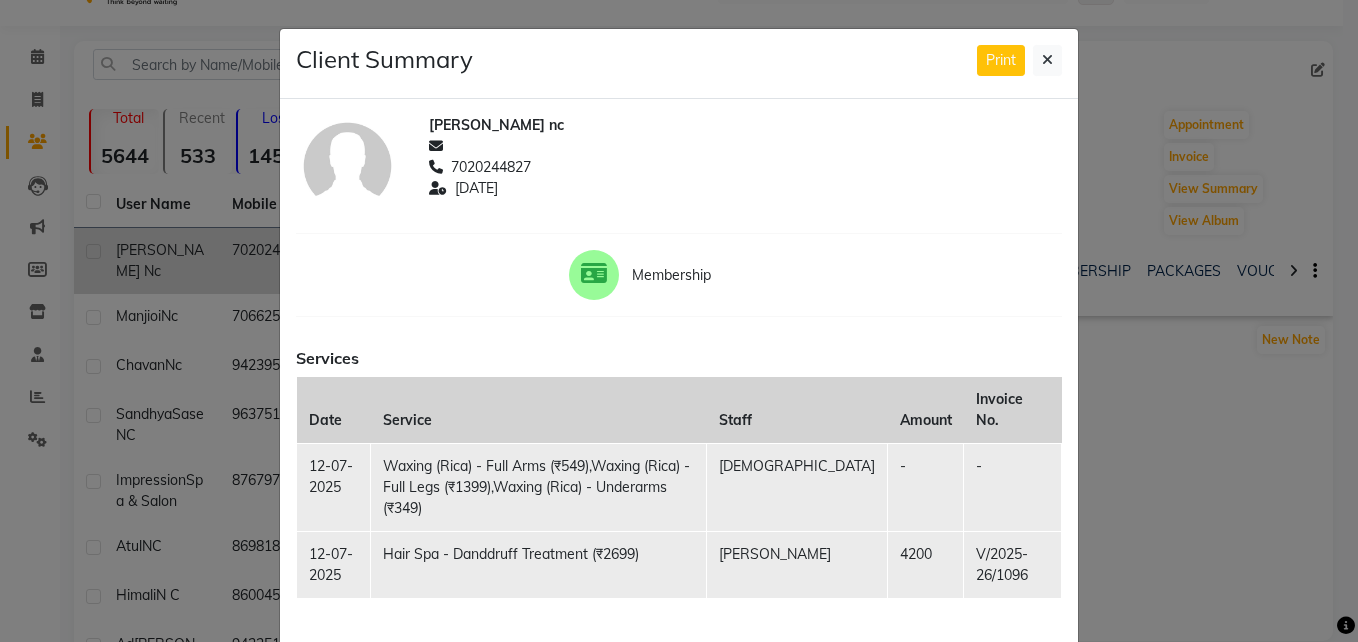 click on "4200" 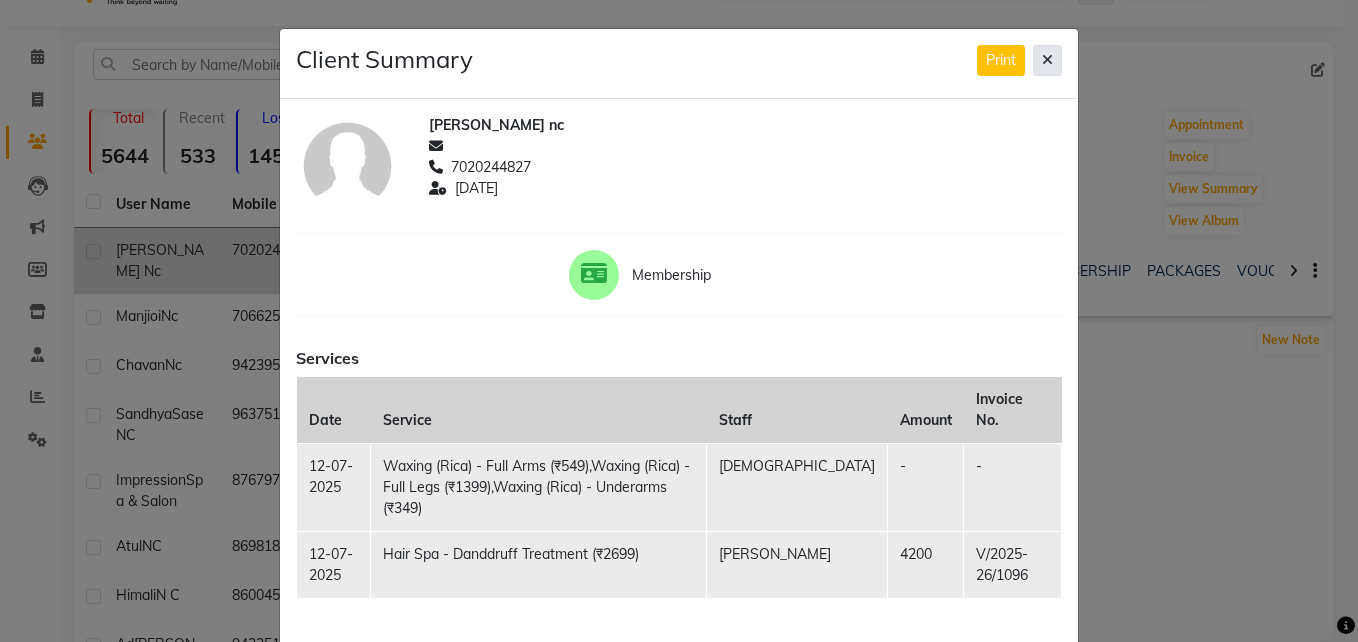 click 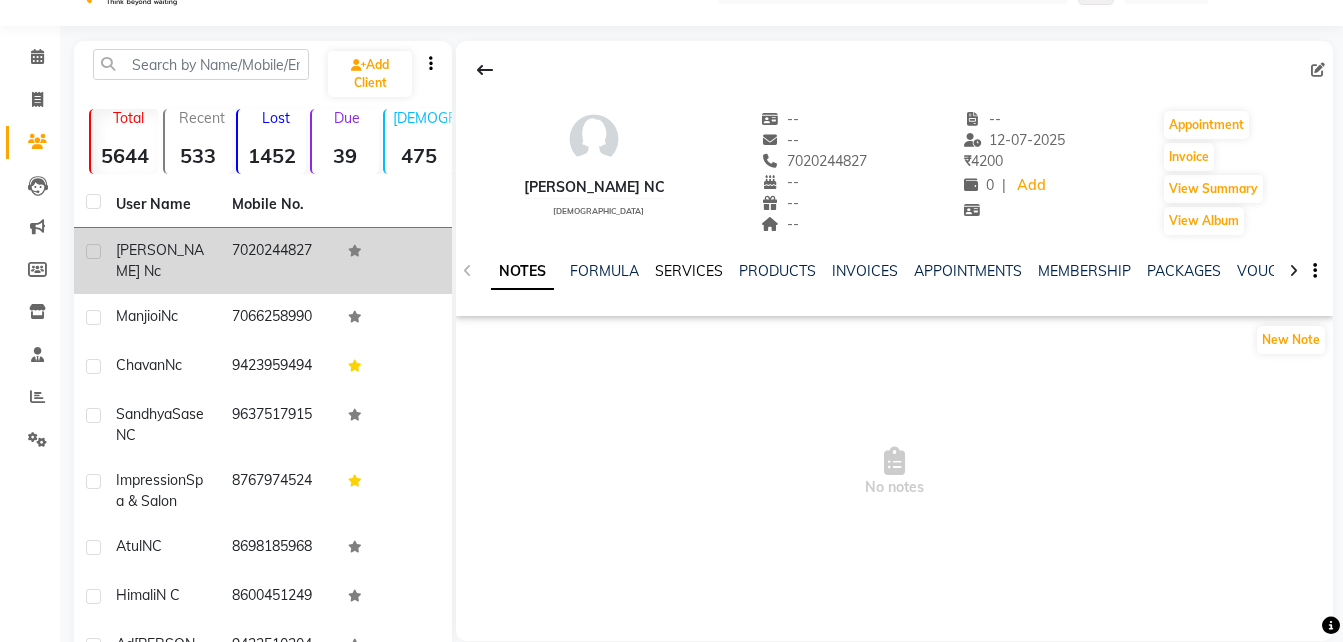 click on "SERVICES" 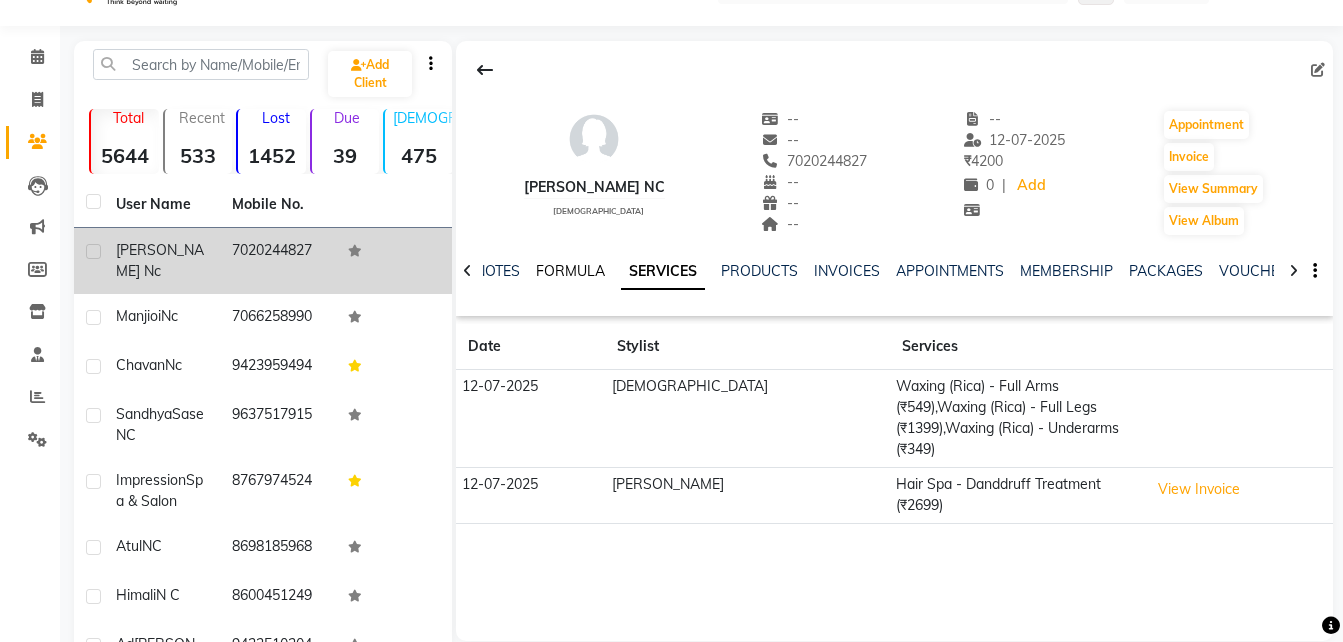 click on "FORMULA" 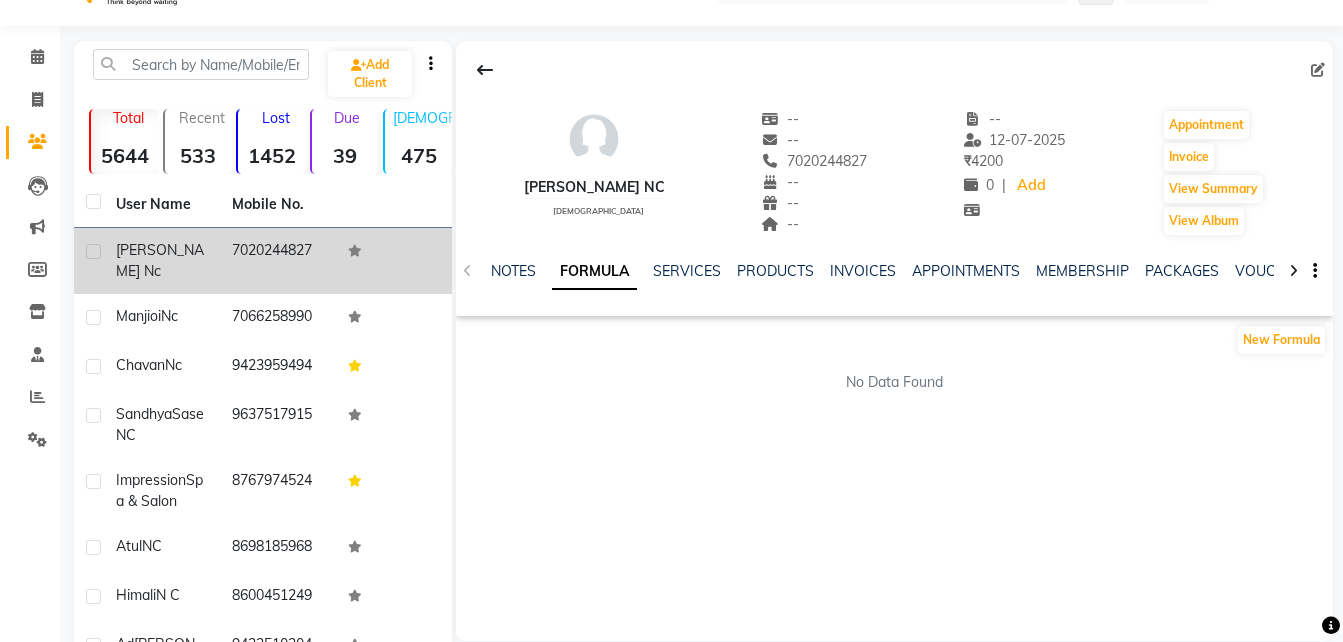 click on "NOTES FORMULA SERVICES PRODUCTS INVOICES APPOINTMENTS MEMBERSHIP PACKAGES VOUCHERS GIFTCARDS POINTS FORMS FAMILY CARDS WALLET" 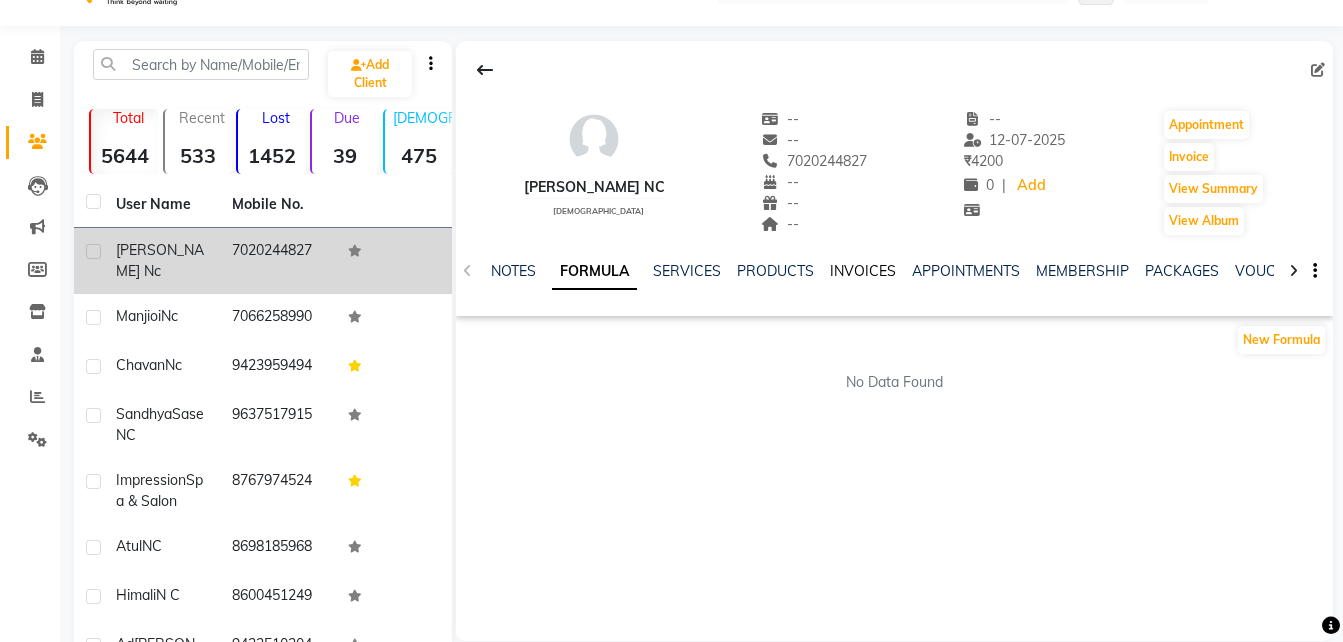 click on "INVOICES" 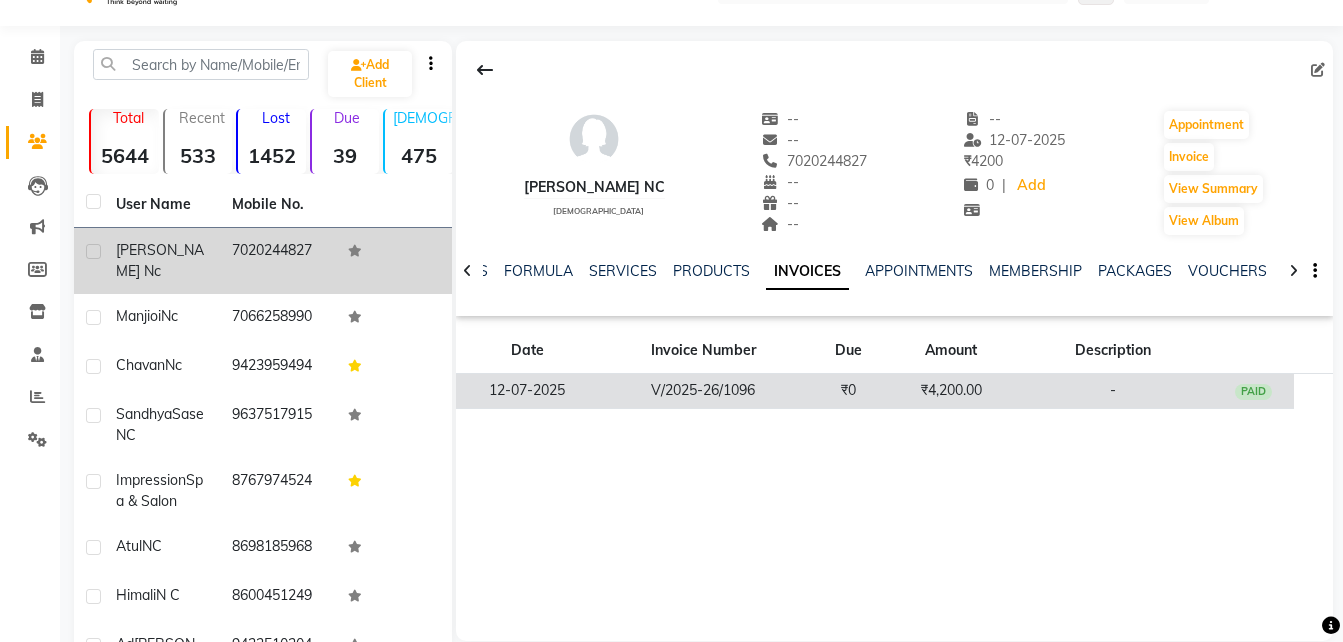 click on "₹0" 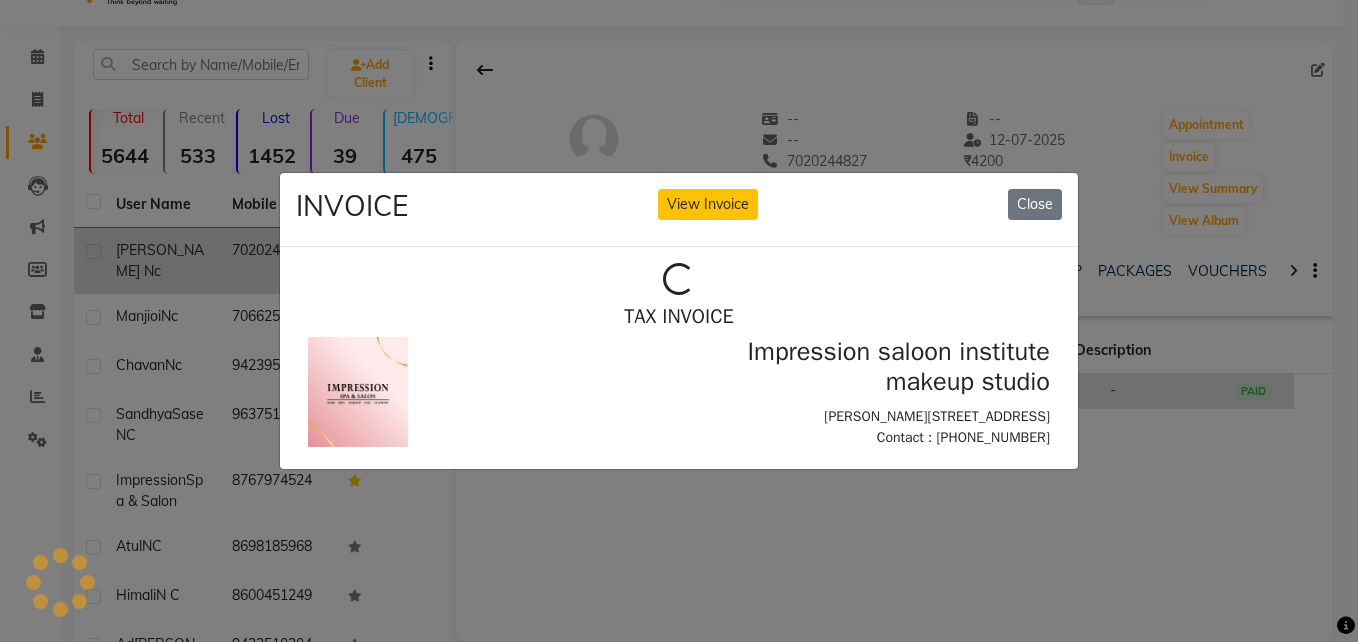 scroll, scrollTop: 0, scrollLeft: 0, axis: both 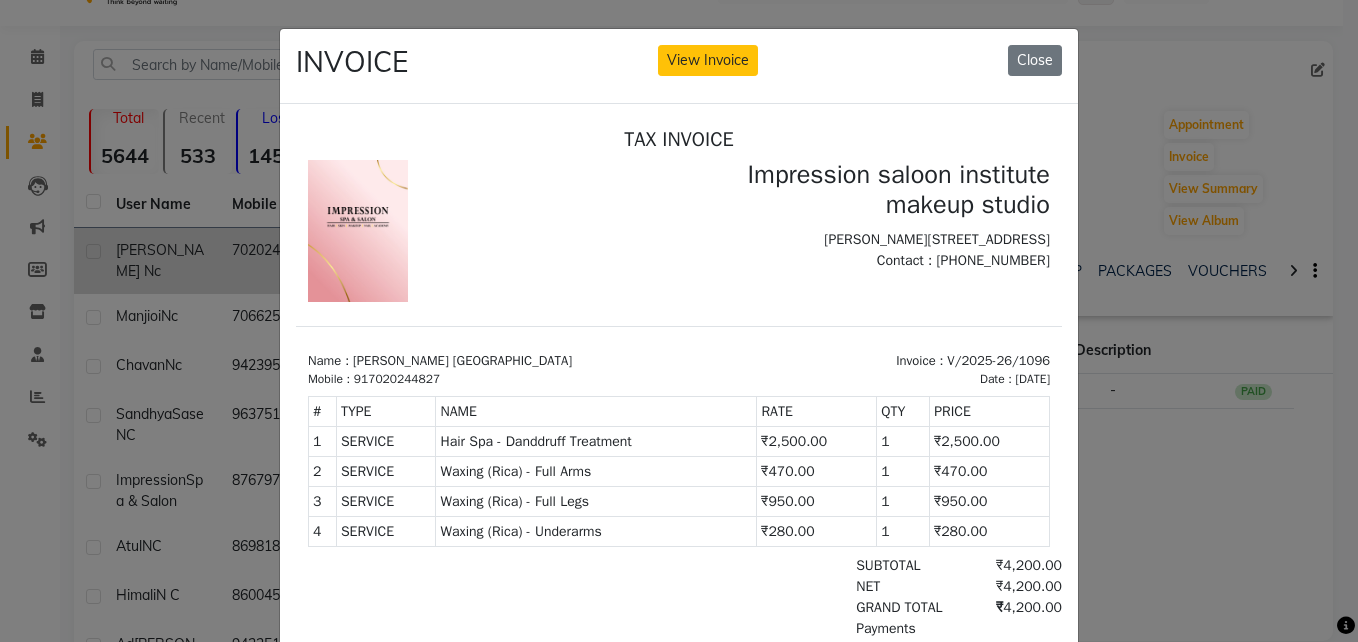 click on "[DATE]" at bounding box center [1032, 378] 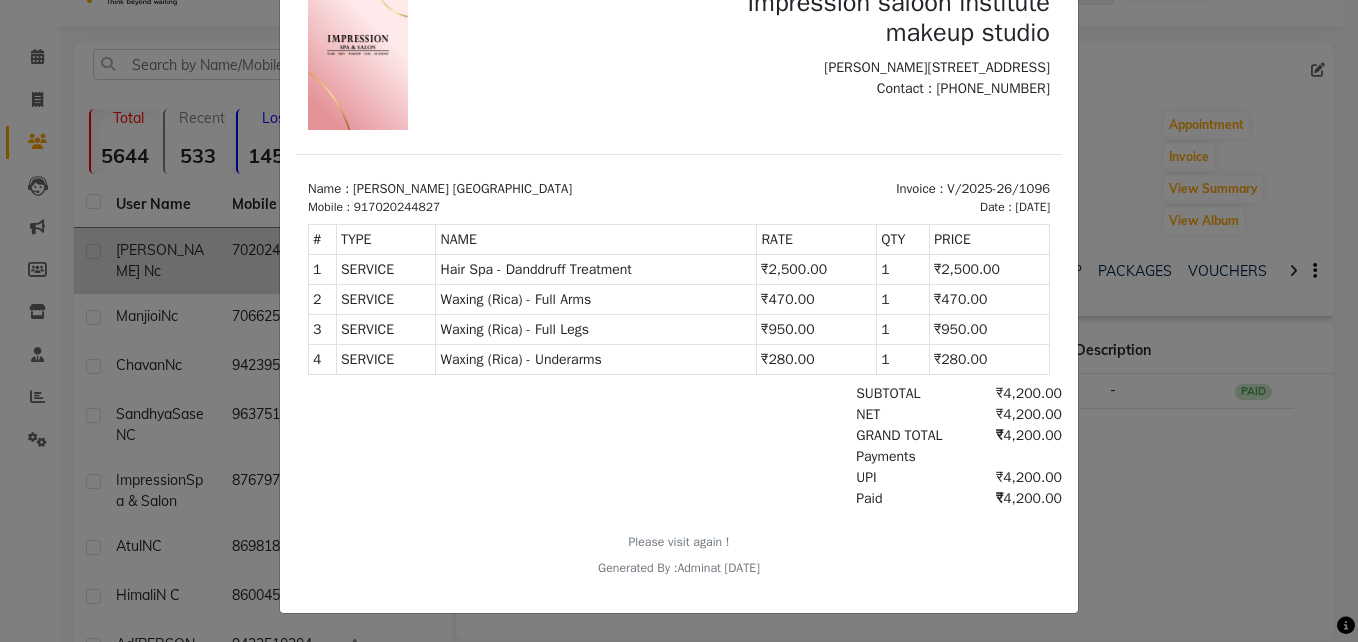 click on "Admin" at bounding box center [693, 568] 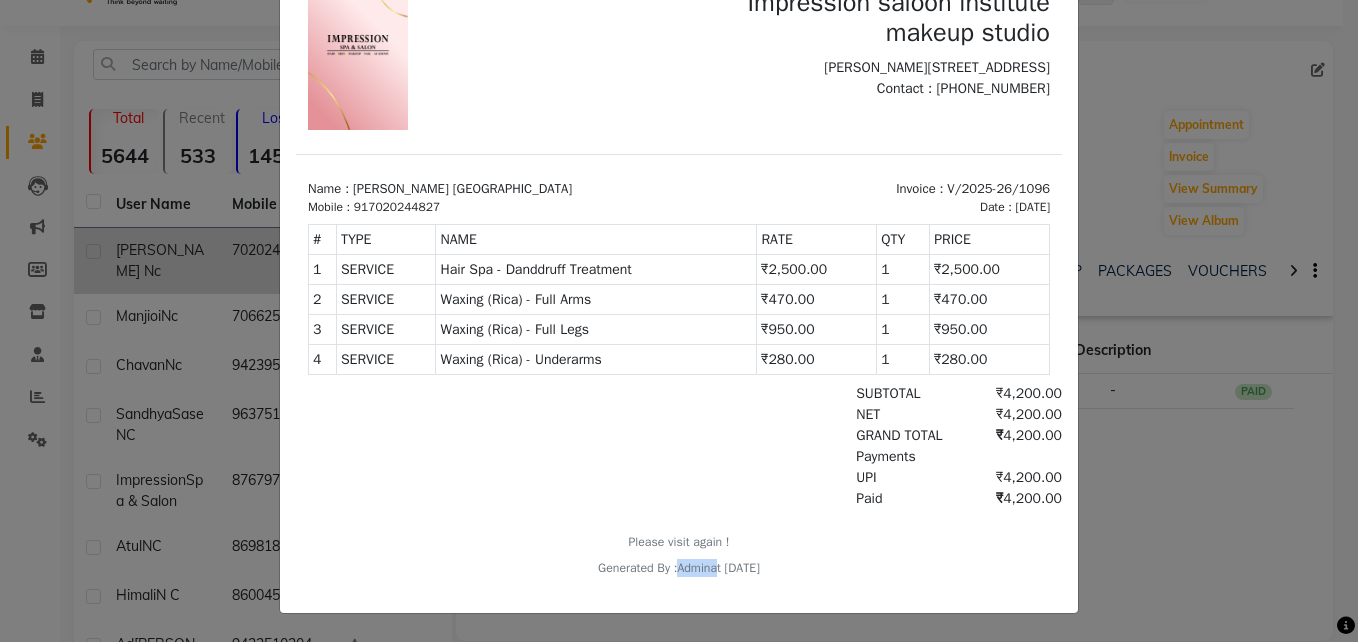 click on "Please visit again !
Generated By :  Admin  at [DATE]" at bounding box center (679, 555) 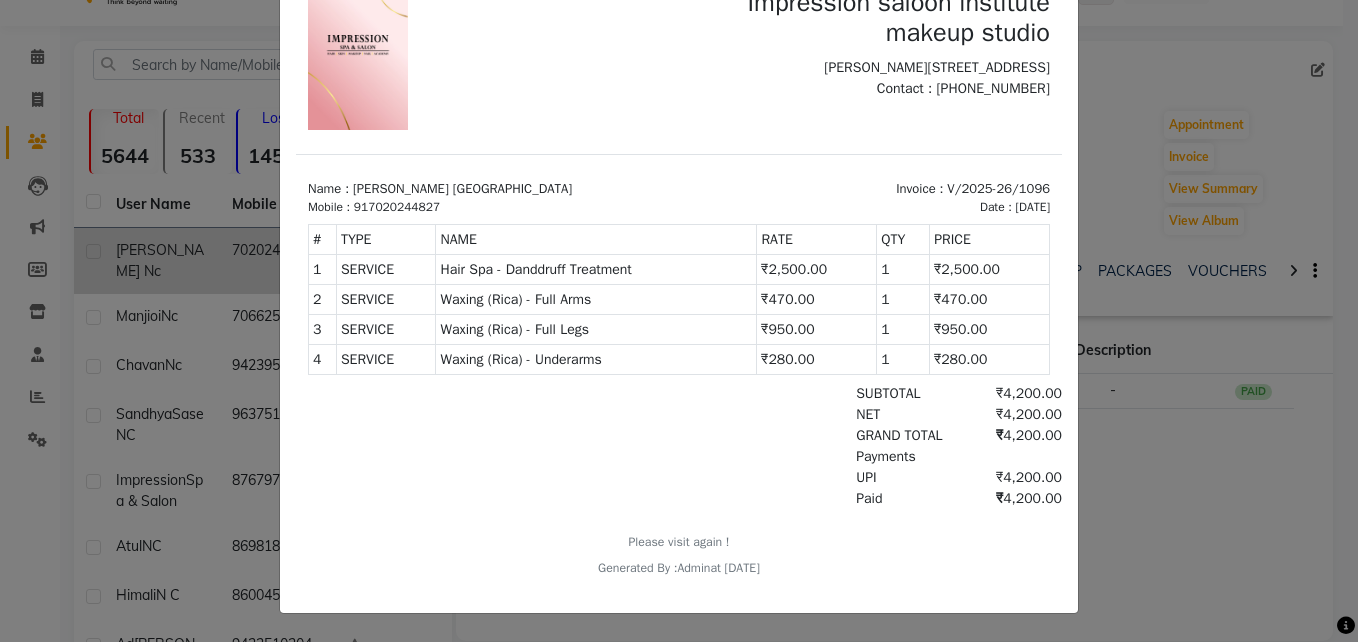 click on "#
TYPE
NAME
RATE
QTY
PRICE
1 2 3 4" at bounding box center [679, 299] 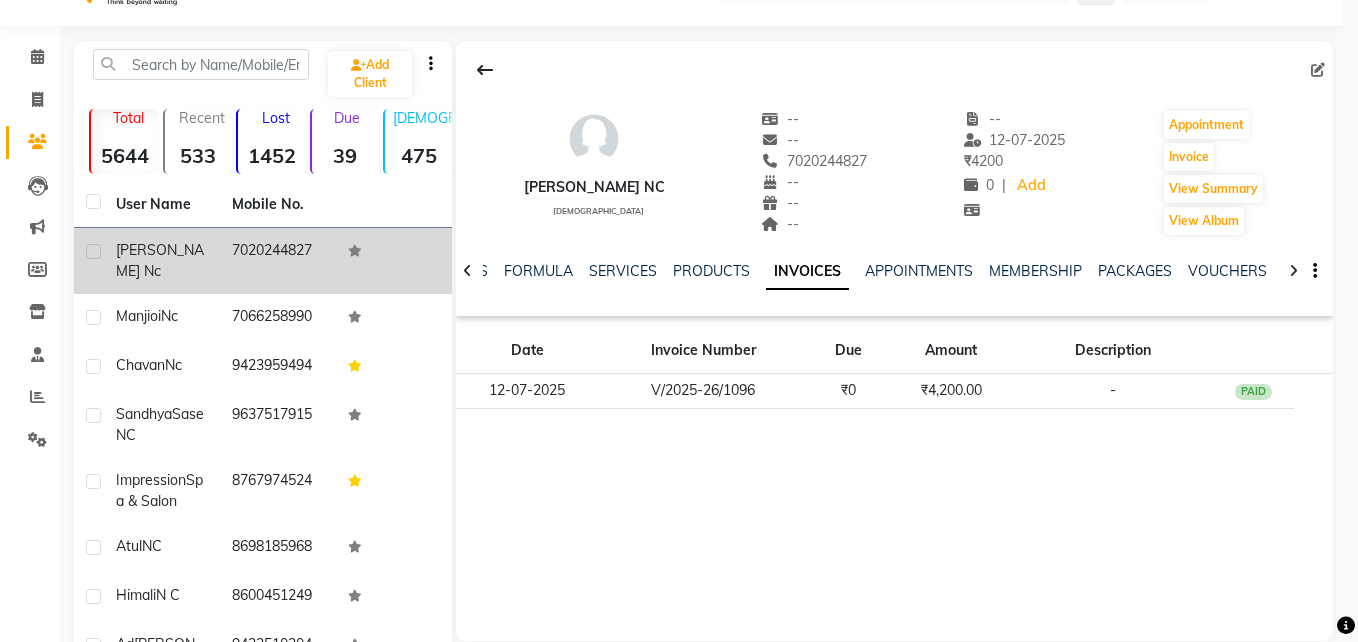 click on "INVOICE View Invoice Close" 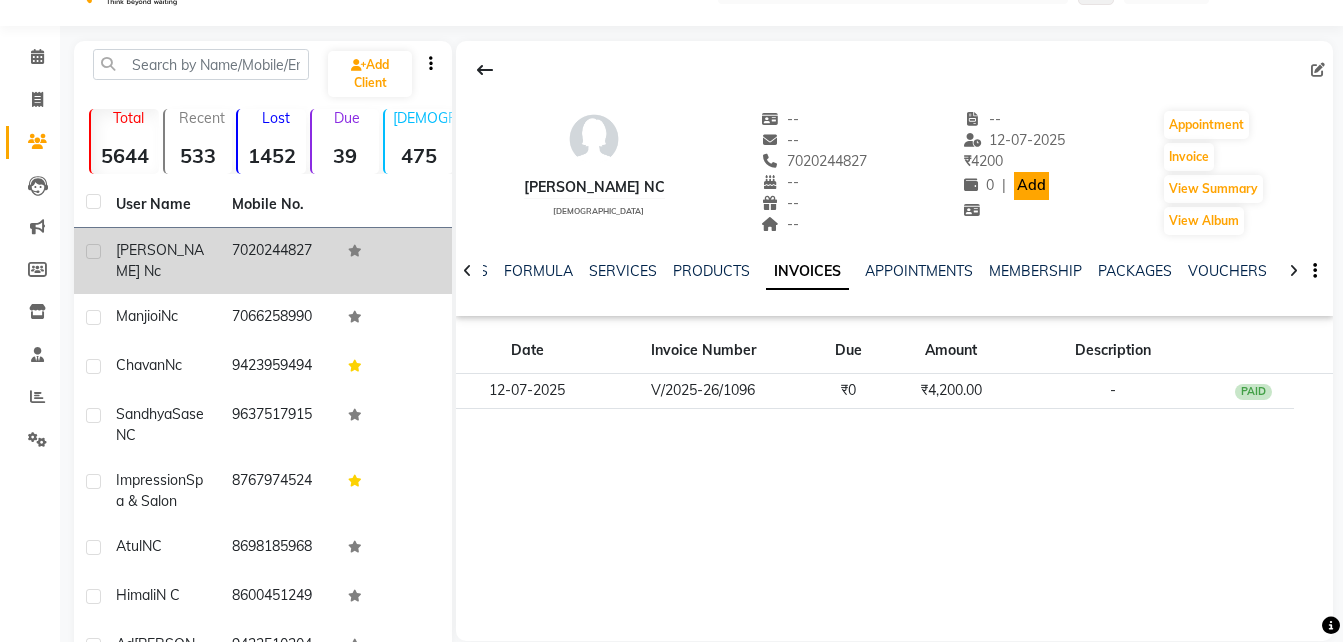 click on "Add" 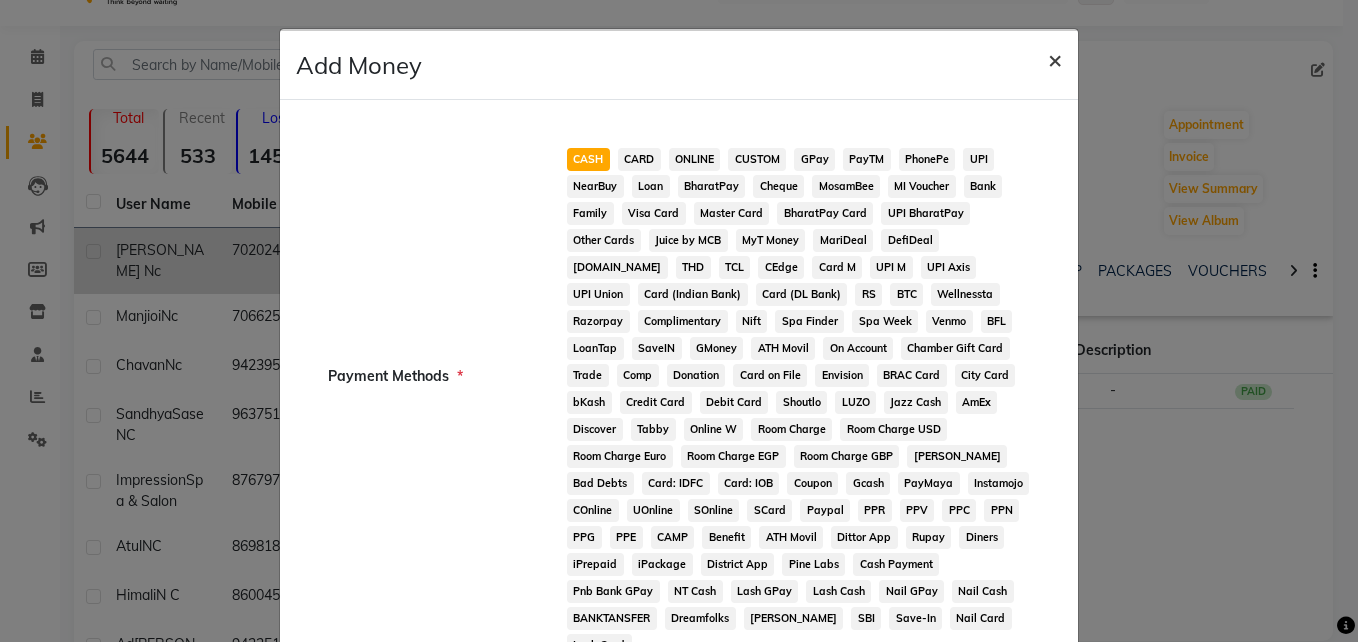 click on "×" 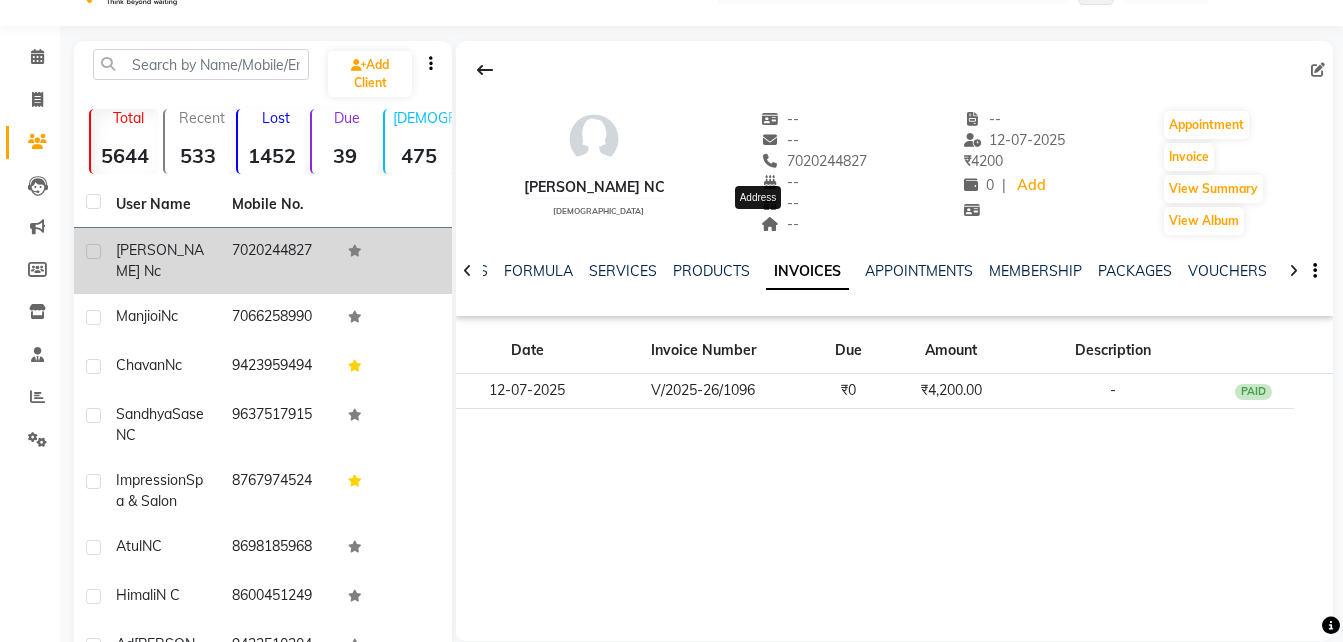 click on "--" 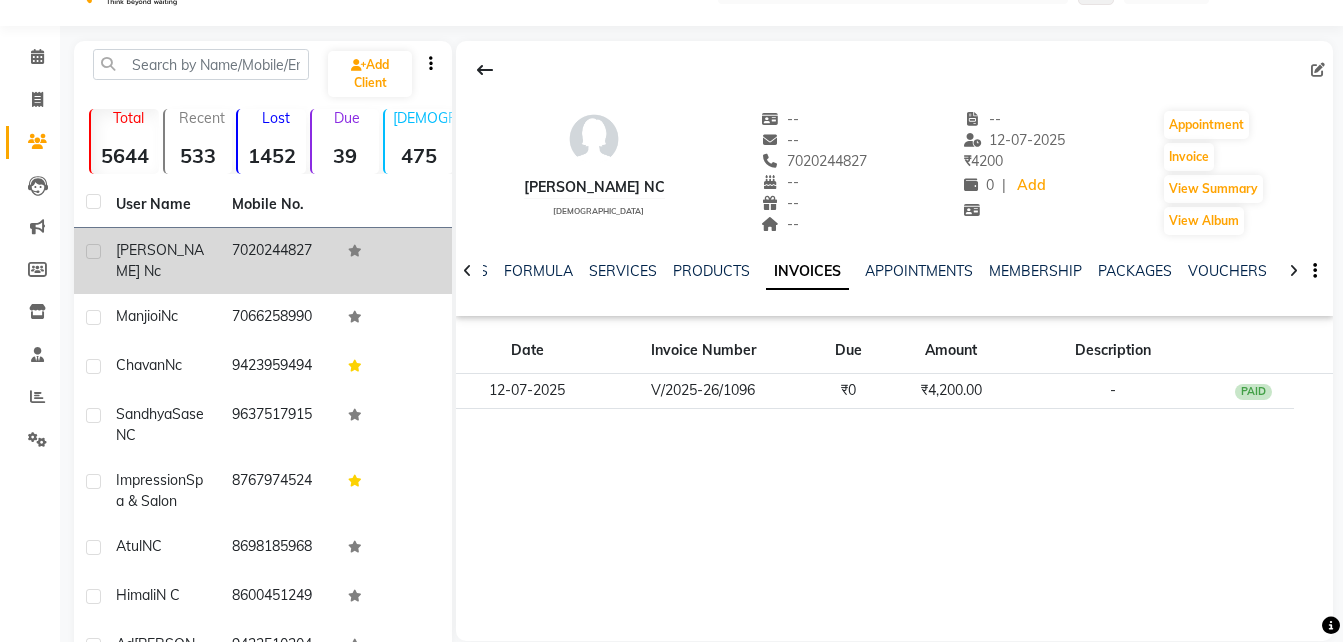 click on "--" 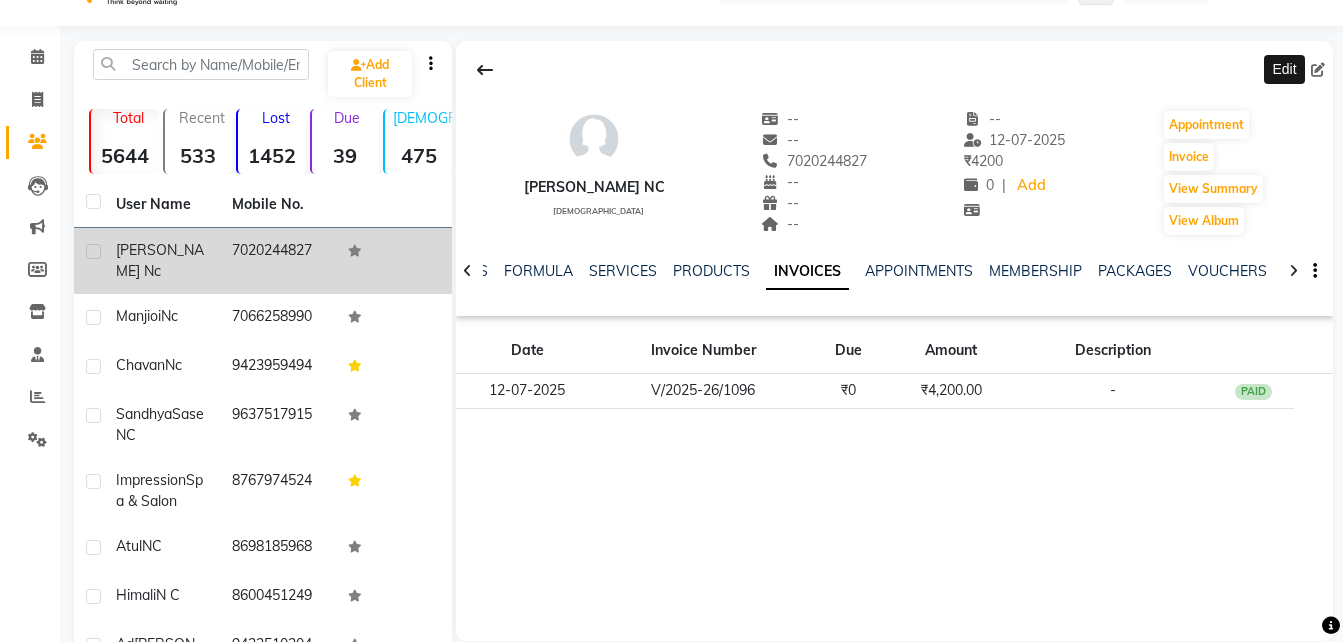 click 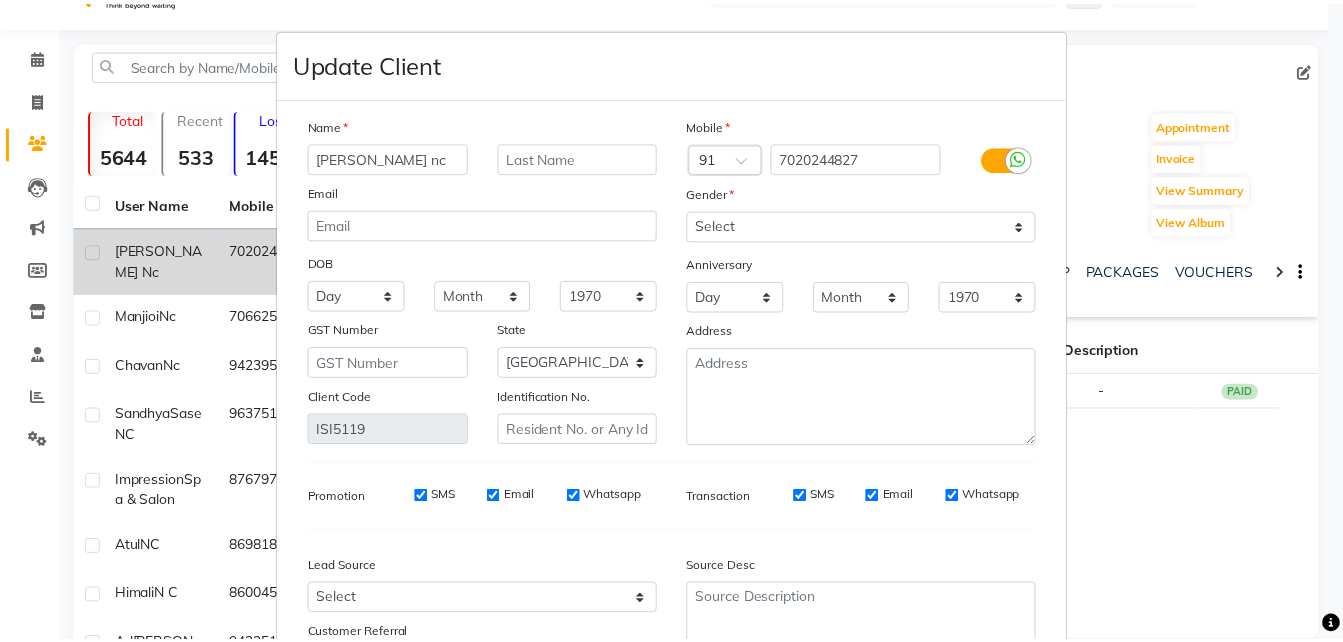 scroll, scrollTop: 171, scrollLeft: 0, axis: vertical 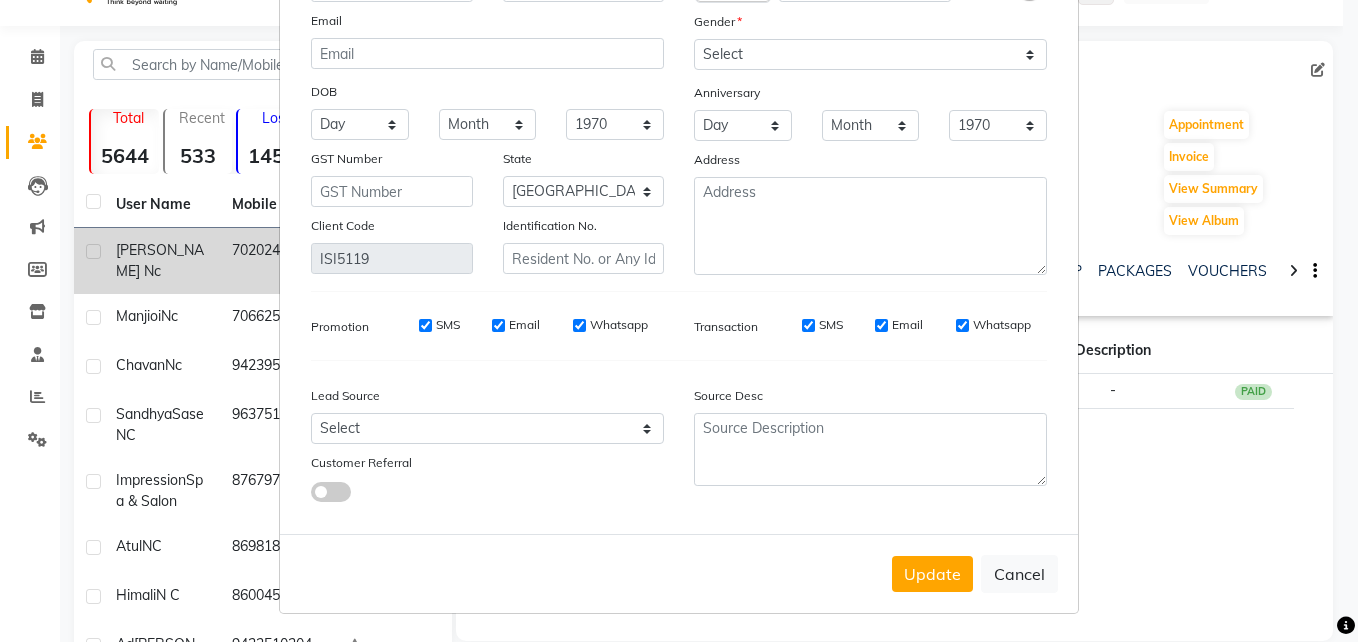 click on "Update Client Name [PERSON_NAME] [GEOGRAPHIC_DATA] Email DOB Day 01 02 03 04 05 06 07 08 09 10 11 12 13 14 15 16 17 18 19 20 21 22 23 24 25 26 27 28 29 30 31 Month January February March April May June July August September October November [DATE] 1941 1942 1943 1944 1945 1946 1947 1948 1949 1950 1951 1952 1953 1954 1955 1956 1957 1958 1959 1960 1961 1962 1963 1964 1965 1966 1967 1968 1969 1970 1971 1972 1973 1974 1975 1976 1977 1978 1979 1980 1981 1982 1983 1984 1985 1986 1987 1988 1989 1990 1991 1992 1993 1994 1995 1996 1997 1998 1999 2000 2001 2002 2003 2004 2005 2006 2007 2008 2009 2010 2011 2012 2013 2014 2015 2016 2017 2018 2019 2020 2021 2022 2023 2024 GST Number State Select [GEOGRAPHIC_DATA] and [GEOGRAPHIC_DATA] [GEOGRAPHIC_DATA] [GEOGRAPHIC_DATA] [GEOGRAPHIC_DATA] [GEOGRAPHIC_DATA] [GEOGRAPHIC_DATA] [GEOGRAPHIC_DATA] [GEOGRAPHIC_DATA] [GEOGRAPHIC_DATA] [GEOGRAPHIC_DATA] [GEOGRAPHIC_DATA] [GEOGRAPHIC_DATA] [GEOGRAPHIC_DATA] [GEOGRAPHIC_DATA] [GEOGRAPHIC_DATA] [GEOGRAPHIC_DATA] [GEOGRAPHIC_DATA] [GEOGRAPHIC_DATA] [GEOGRAPHIC_DATA] [GEOGRAPHIC_DATA] [GEOGRAPHIC_DATA] [GEOGRAPHIC_DATA] [GEOGRAPHIC_DATA] [GEOGRAPHIC_DATA] [GEOGRAPHIC_DATA] [GEOGRAPHIC_DATA] [GEOGRAPHIC_DATA] [GEOGRAPHIC_DATA] [GEOGRAPHIC_DATA] [GEOGRAPHIC_DATA] [GEOGRAPHIC_DATA]" at bounding box center [679, 321] 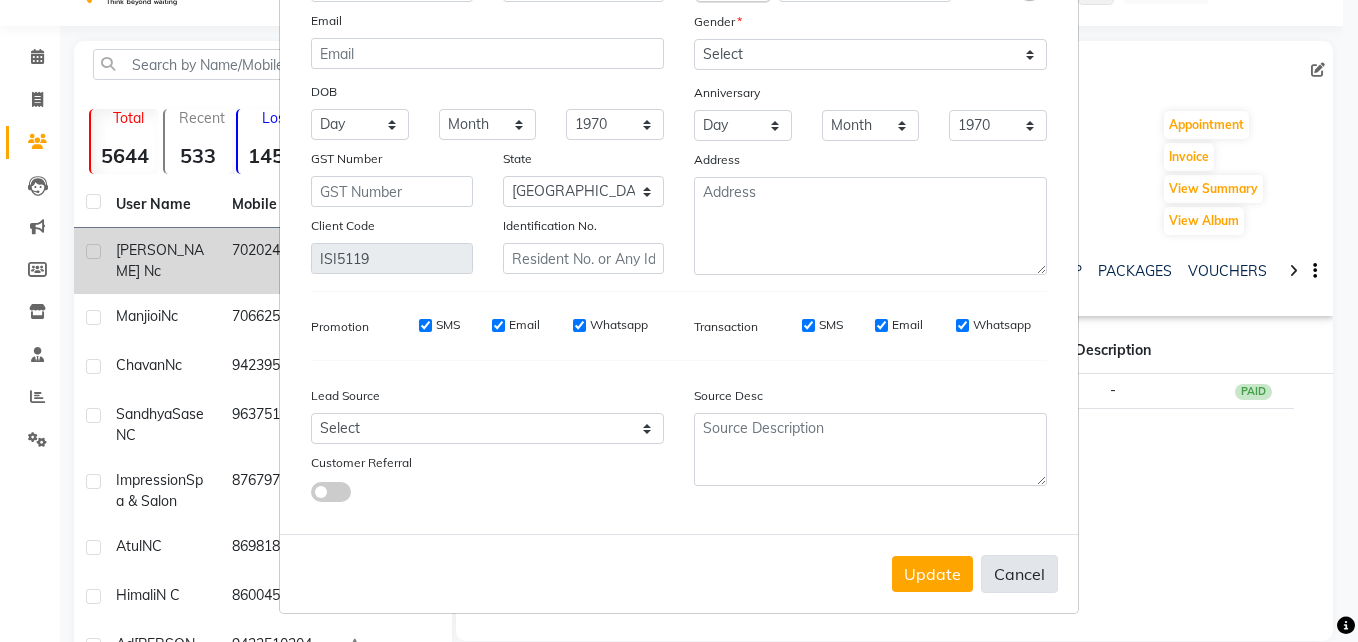 click on "Cancel" at bounding box center (1019, 574) 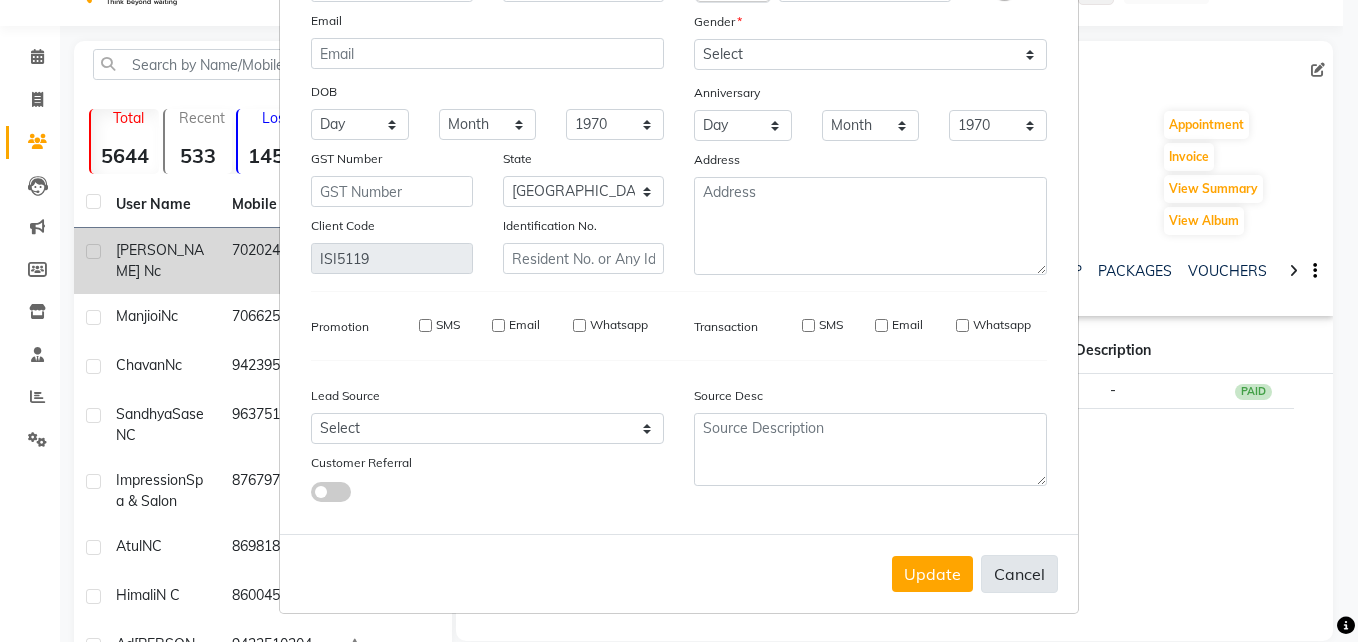 type 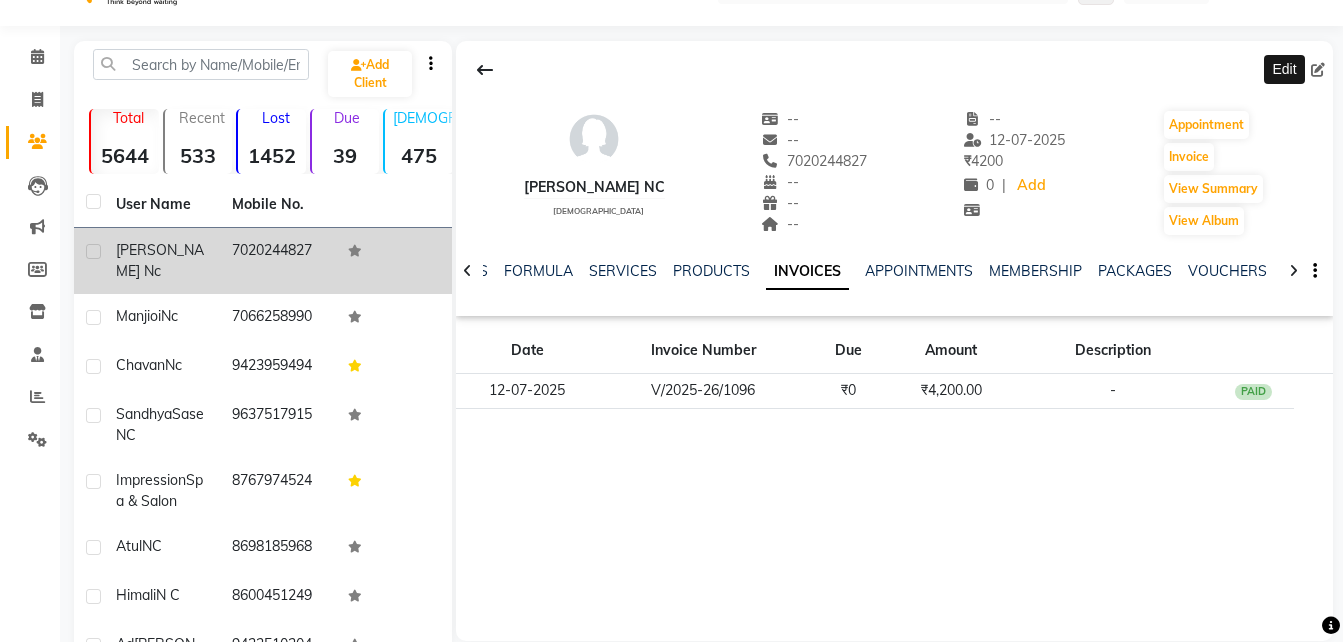 click 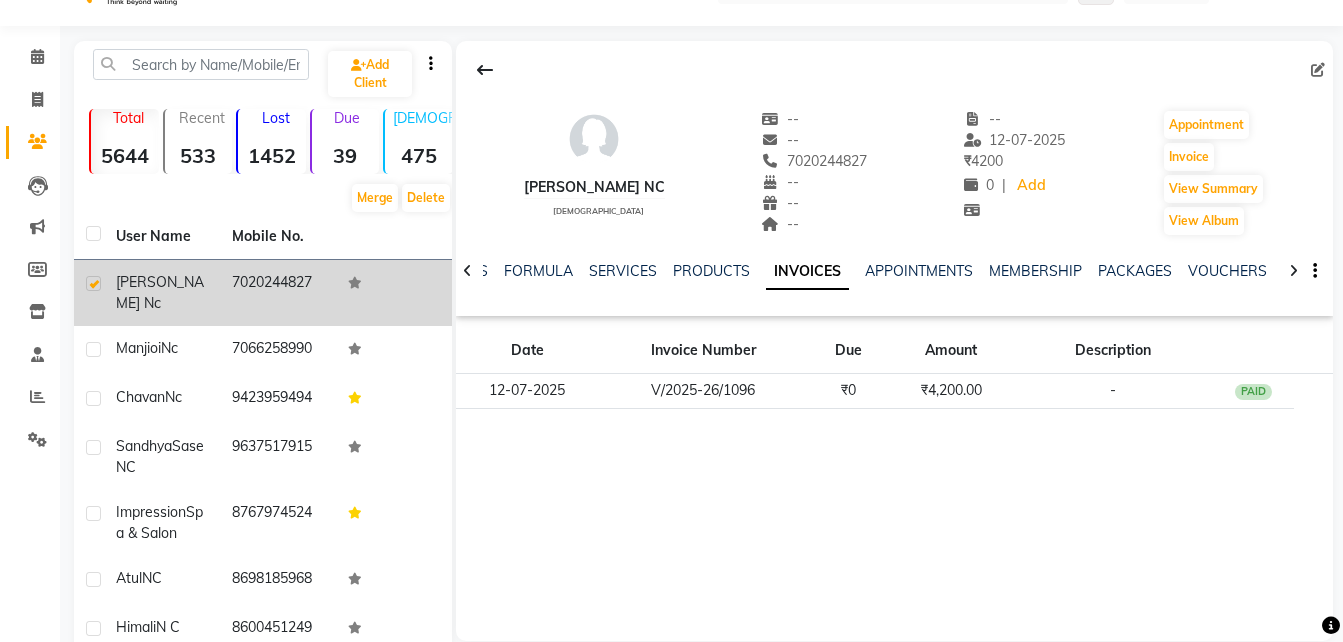 scroll, scrollTop: 0, scrollLeft: 0, axis: both 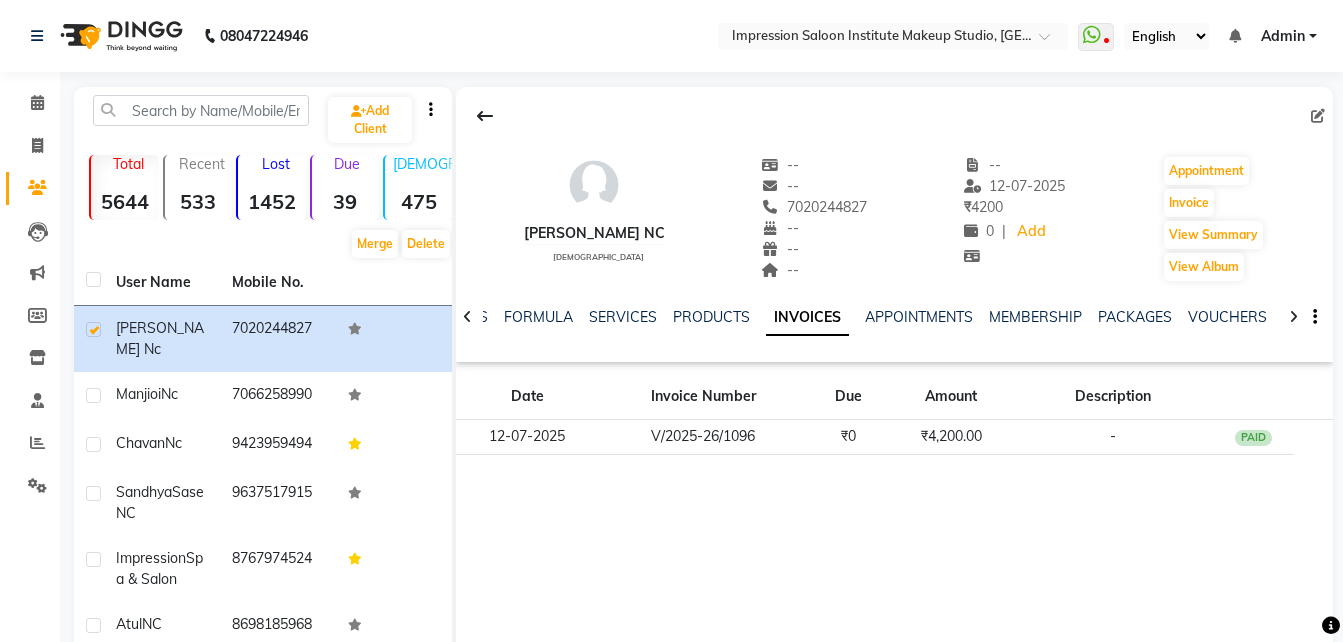 click on "[PERSON_NAME] nc" 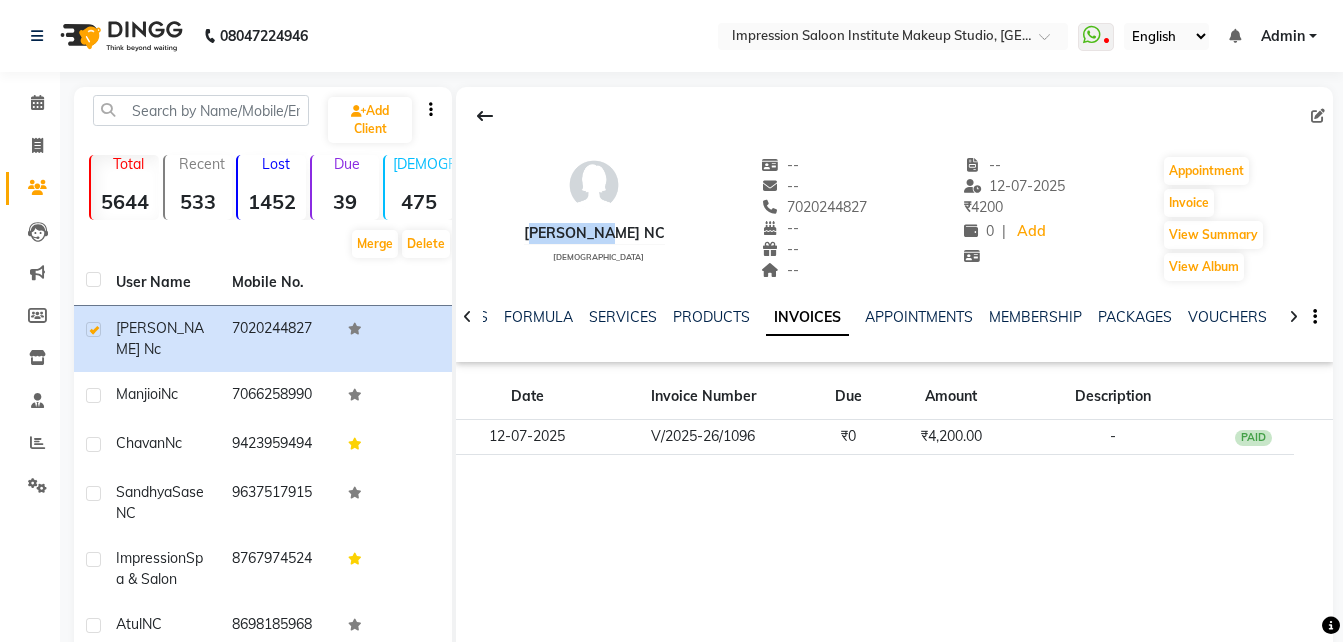 click on "[PERSON_NAME] nc" 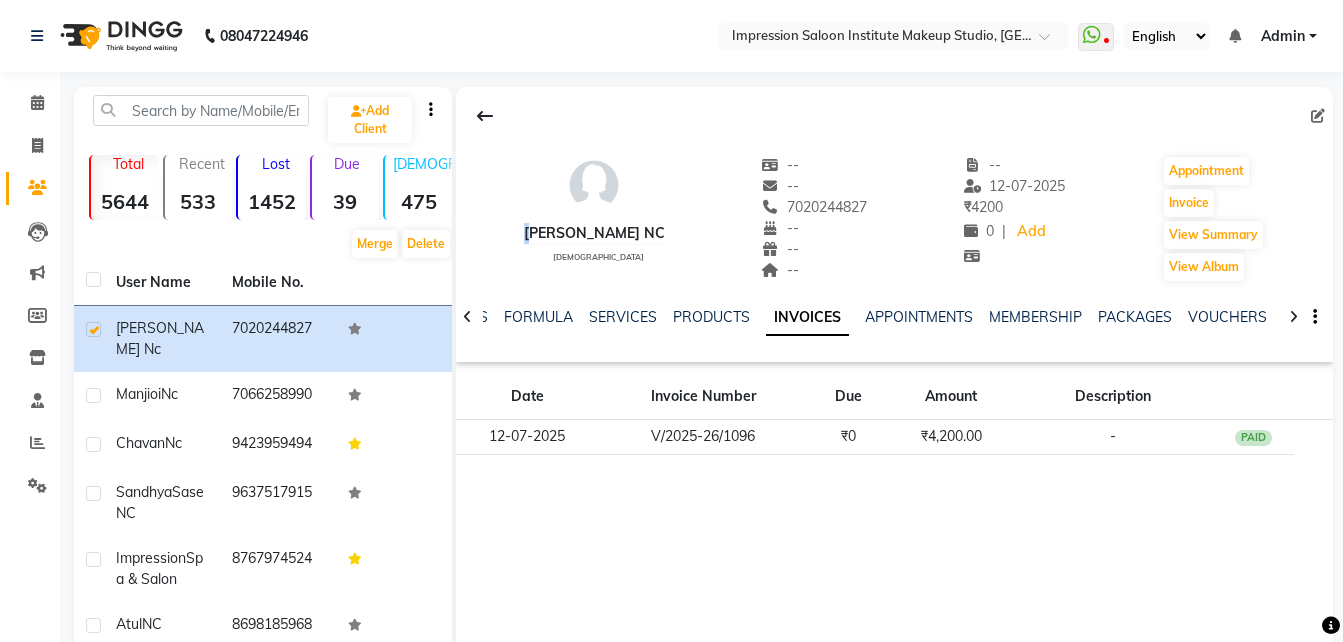 click on "[PERSON_NAME] nc" 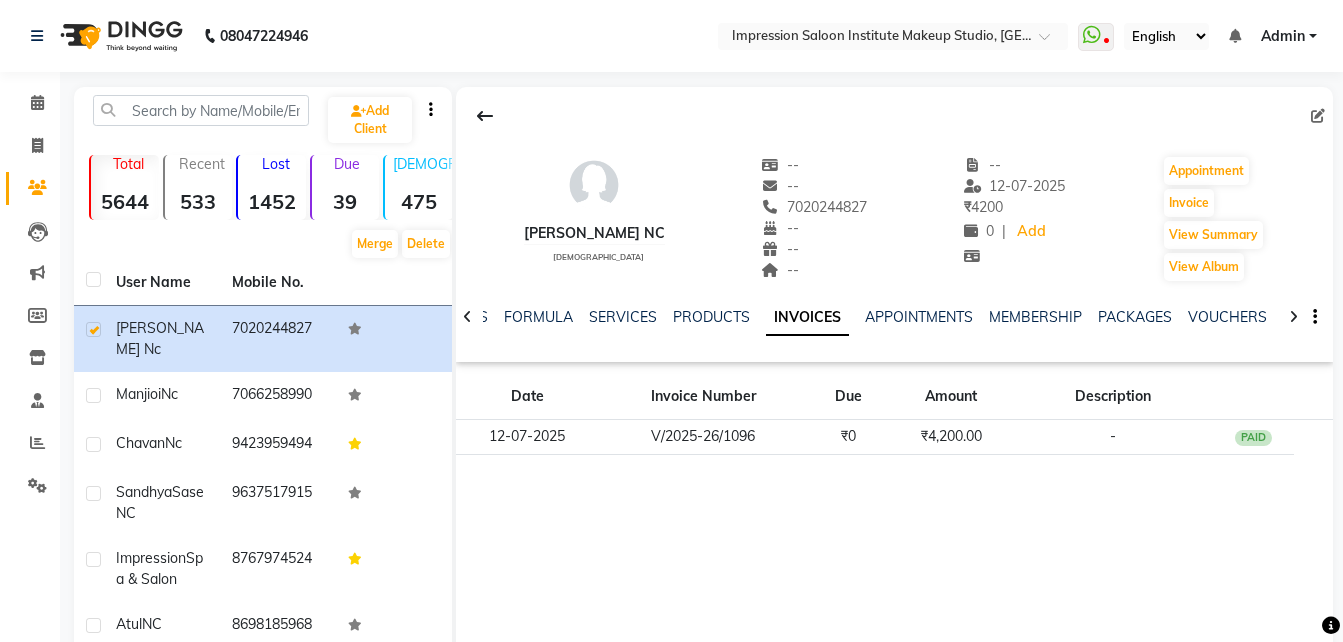 click on "[PERSON_NAME] nc    [DEMOGRAPHIC_DATA]  --   --   7020244827  --  --  --  -- [DATE] ₹    4200 0 |  Add   Appointment   Invoice  View Summary  View Album" 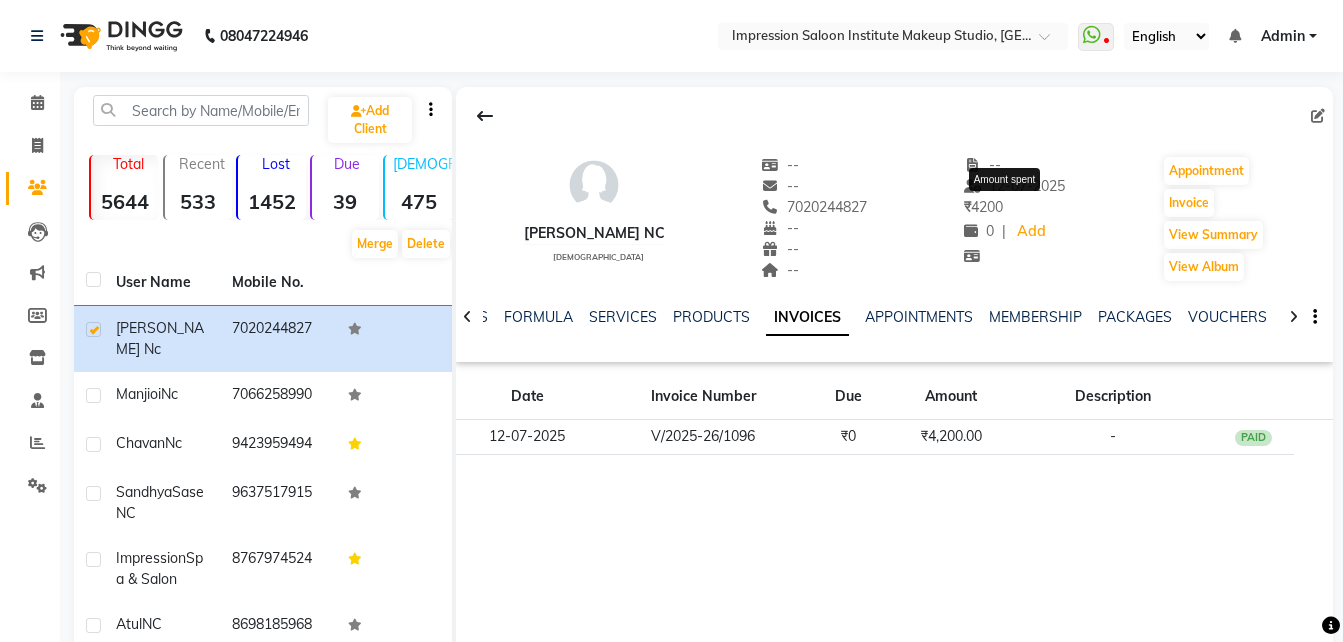 click on "₹    4200" 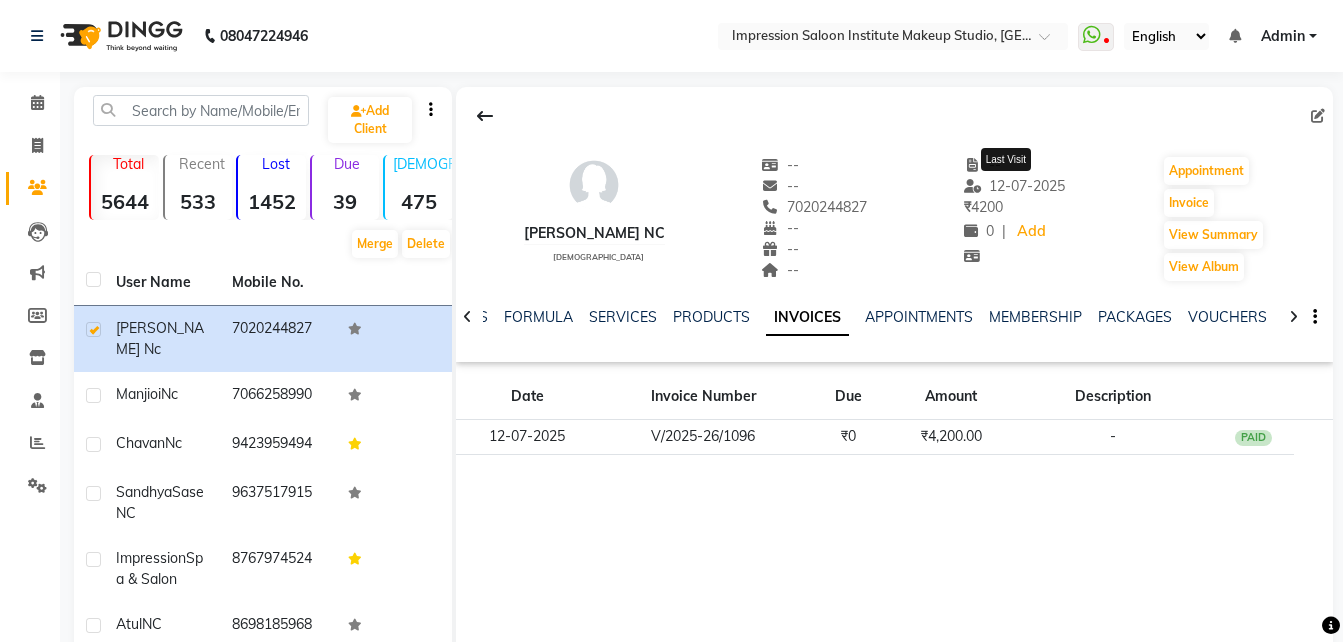 click on "12-07-2025" 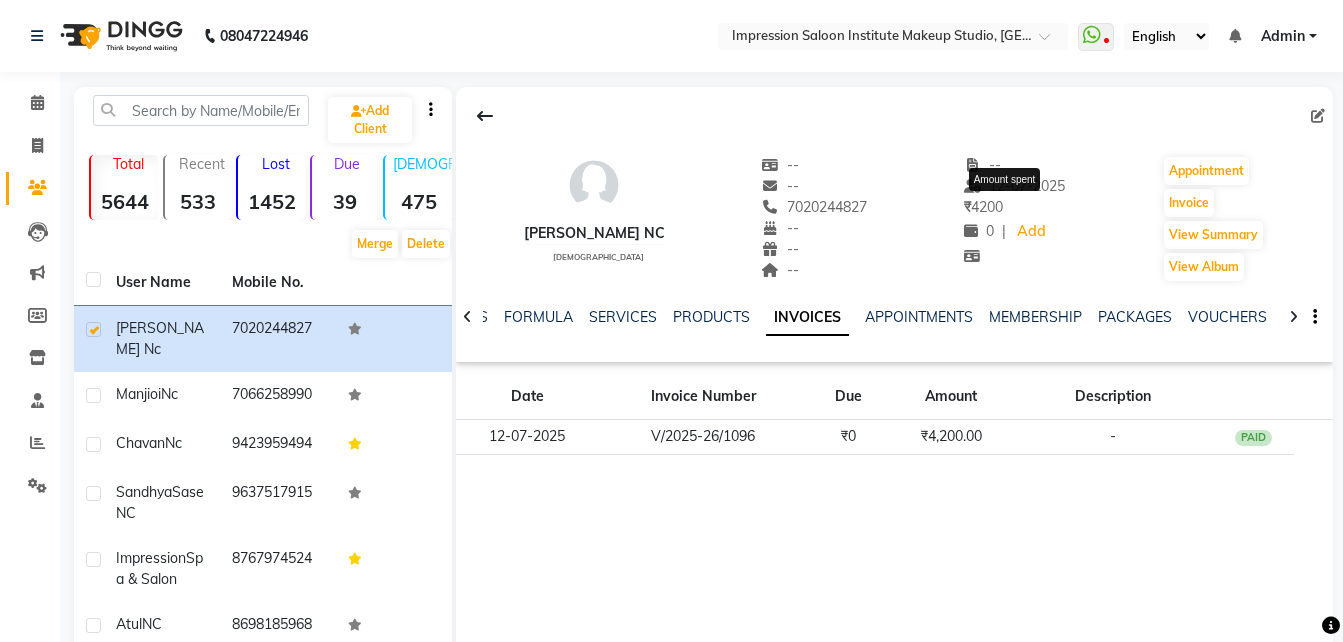 click on "₹    4200" 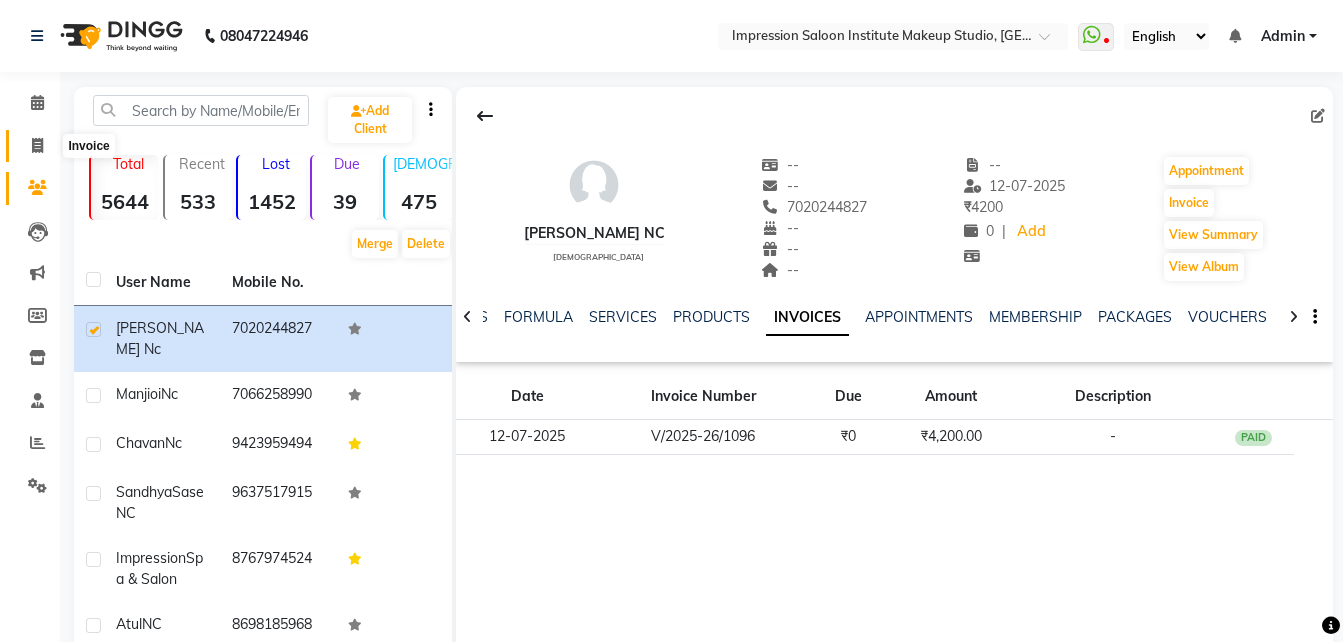 click 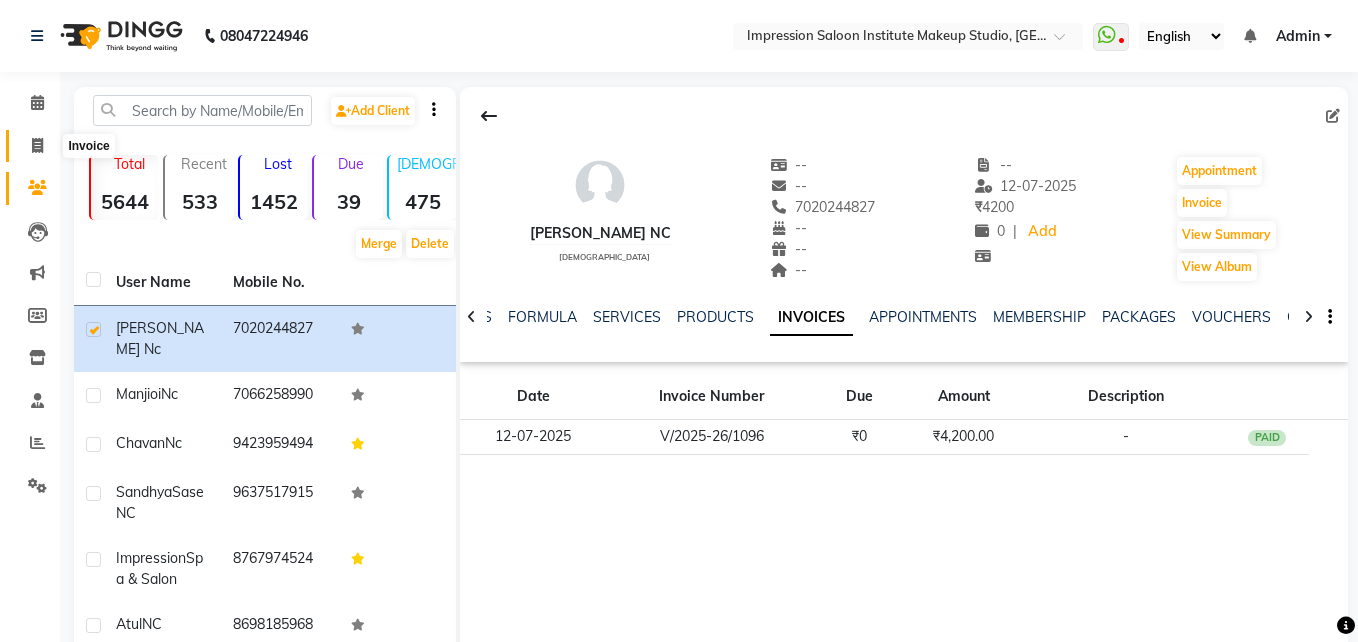 select on "437" 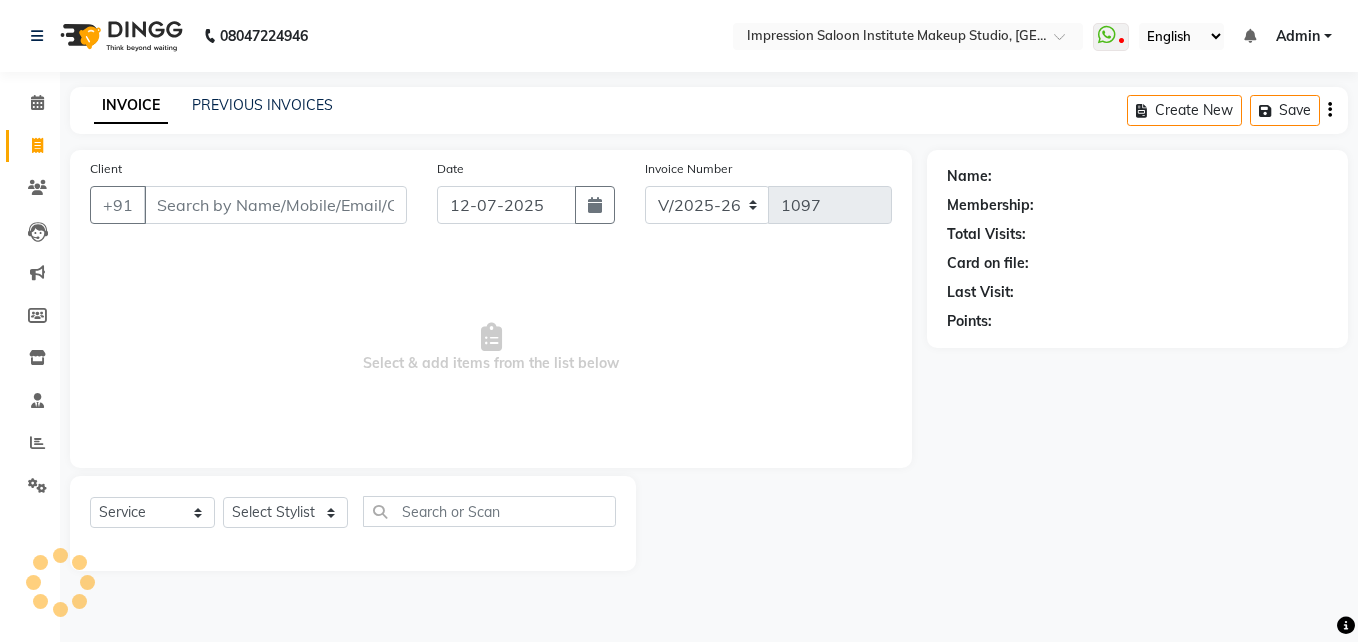 select on "product" 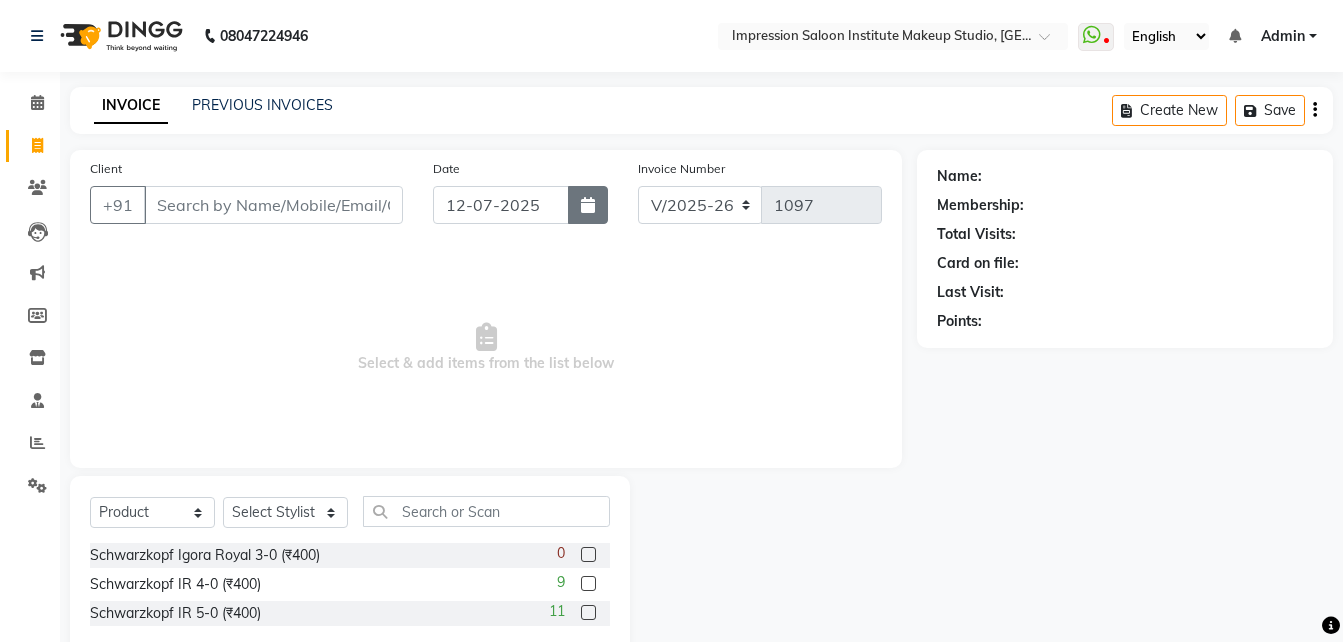 click 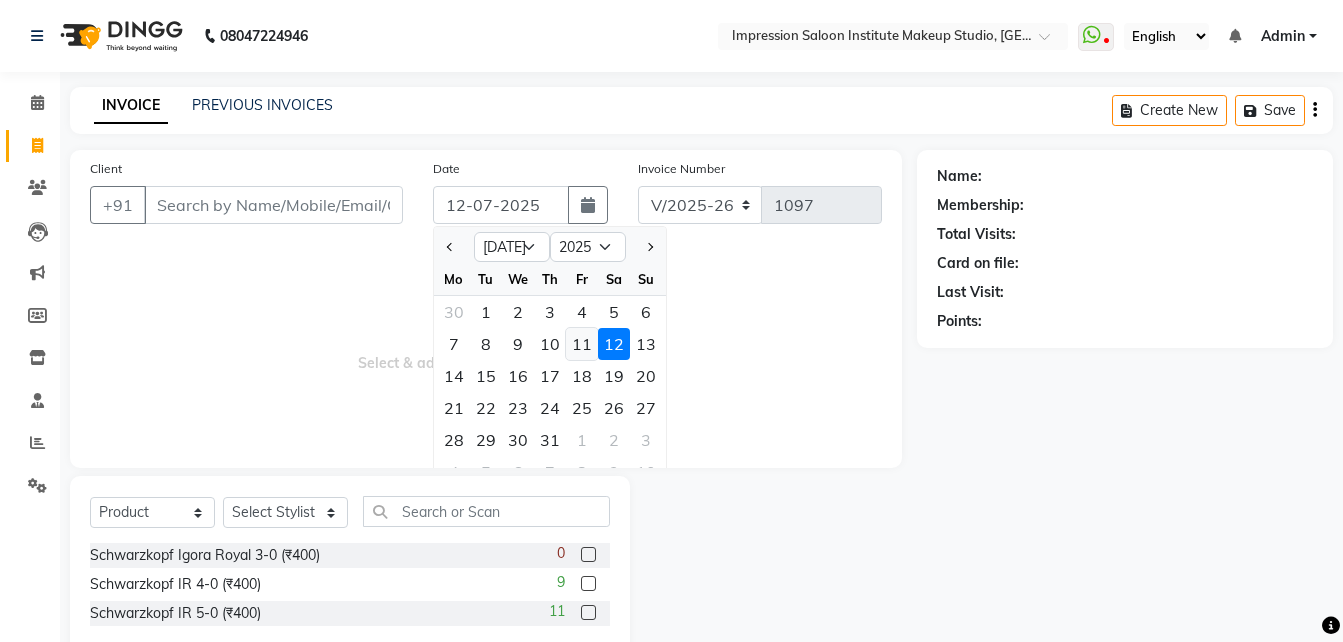 click on "11" 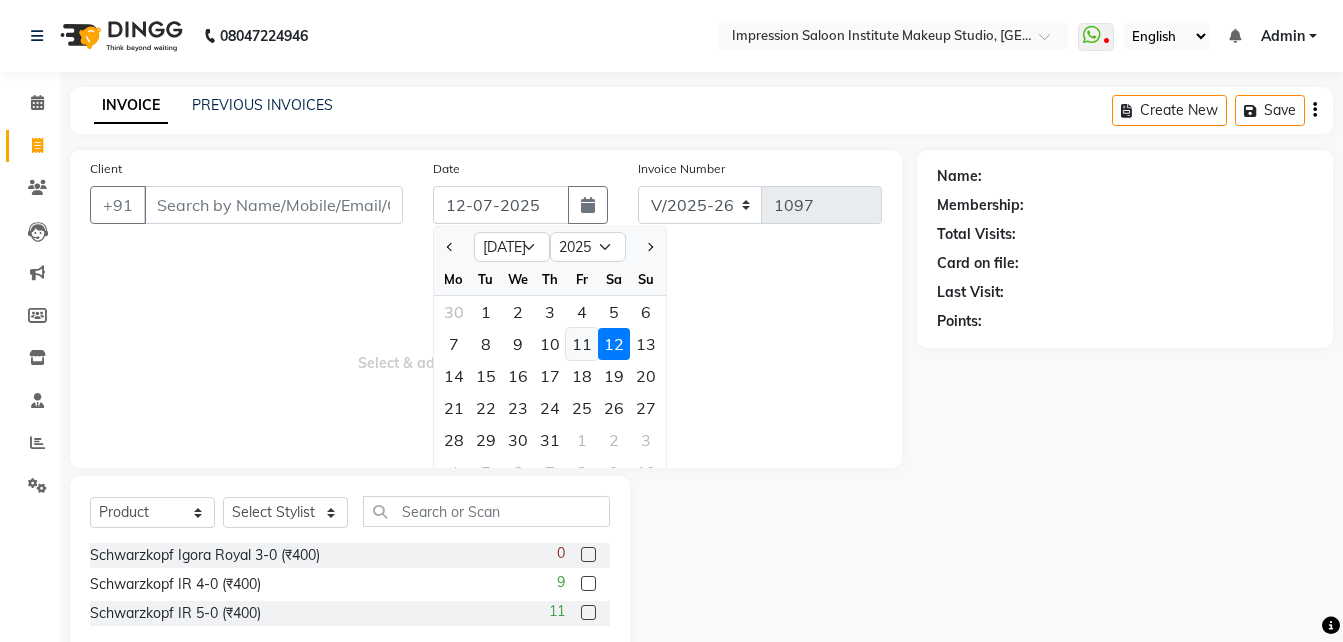 type on "[DATE]" 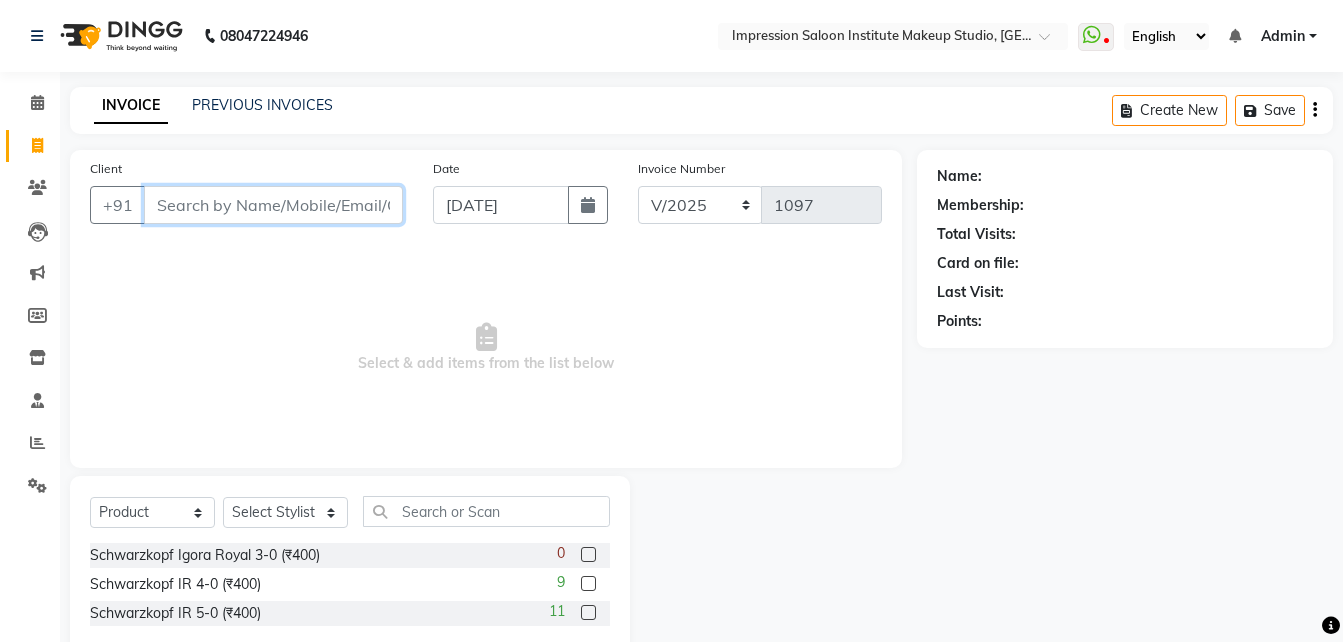 click on "Client" at bounding box center [273, 205] 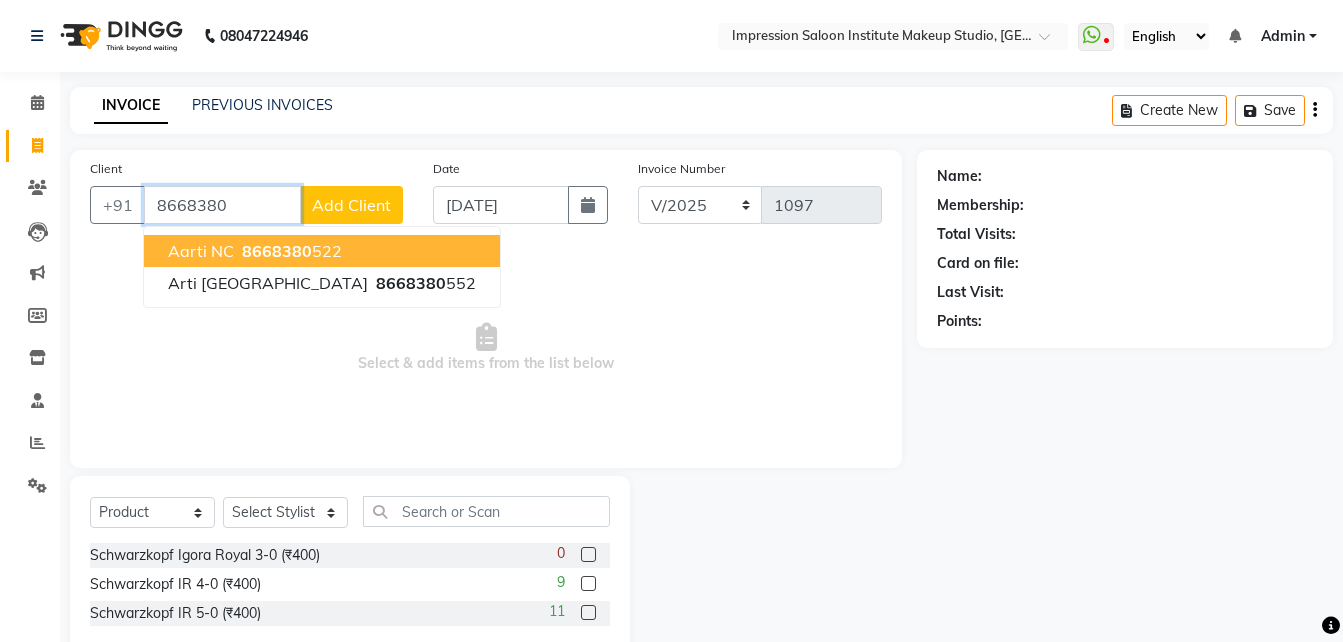 click on "8668380" at bounding box center (277, 251) 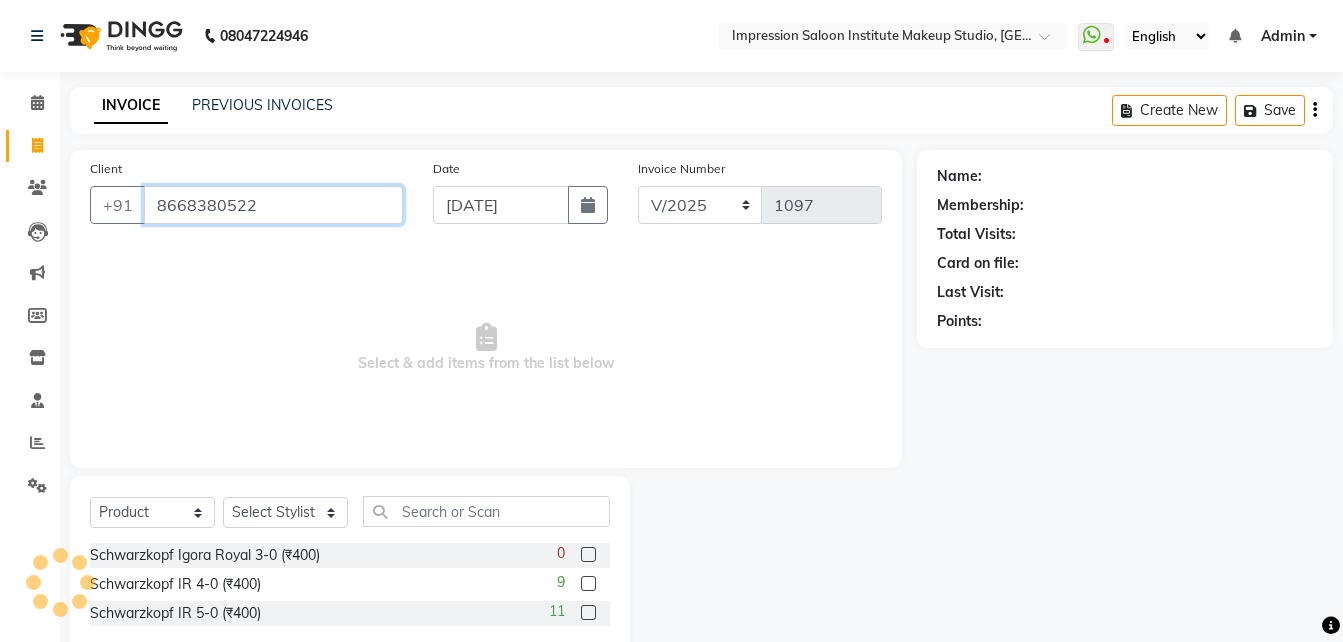 type on "8668380522" 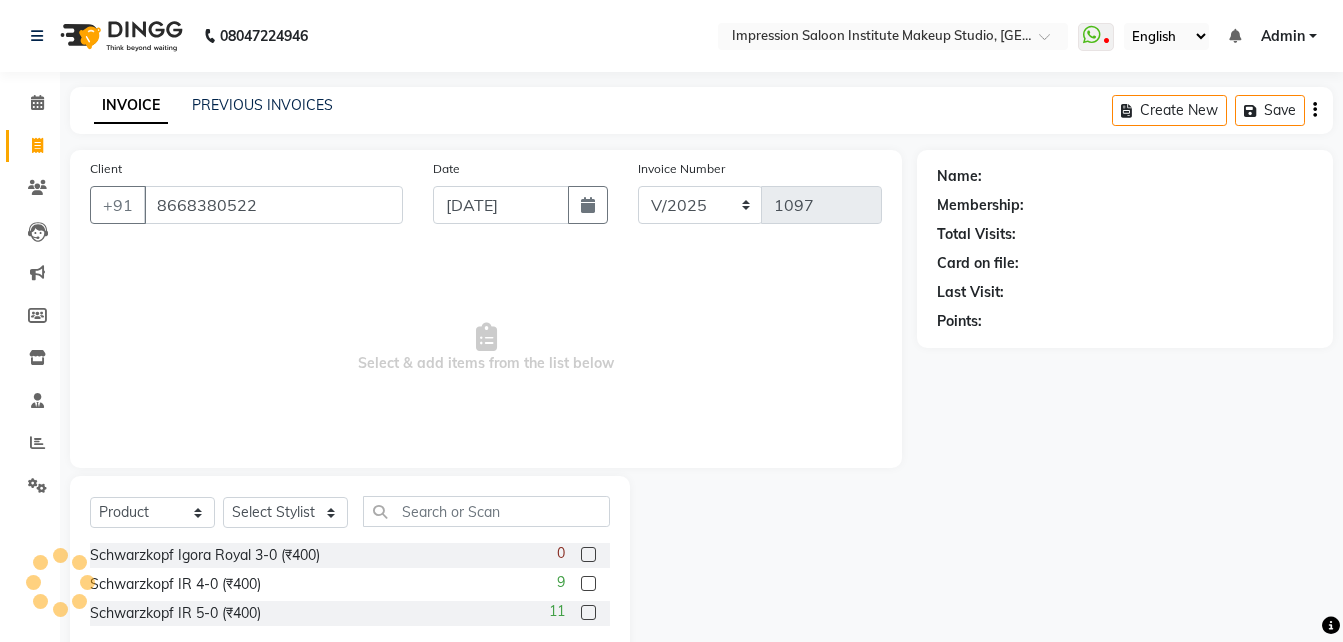 select on "1: Object" 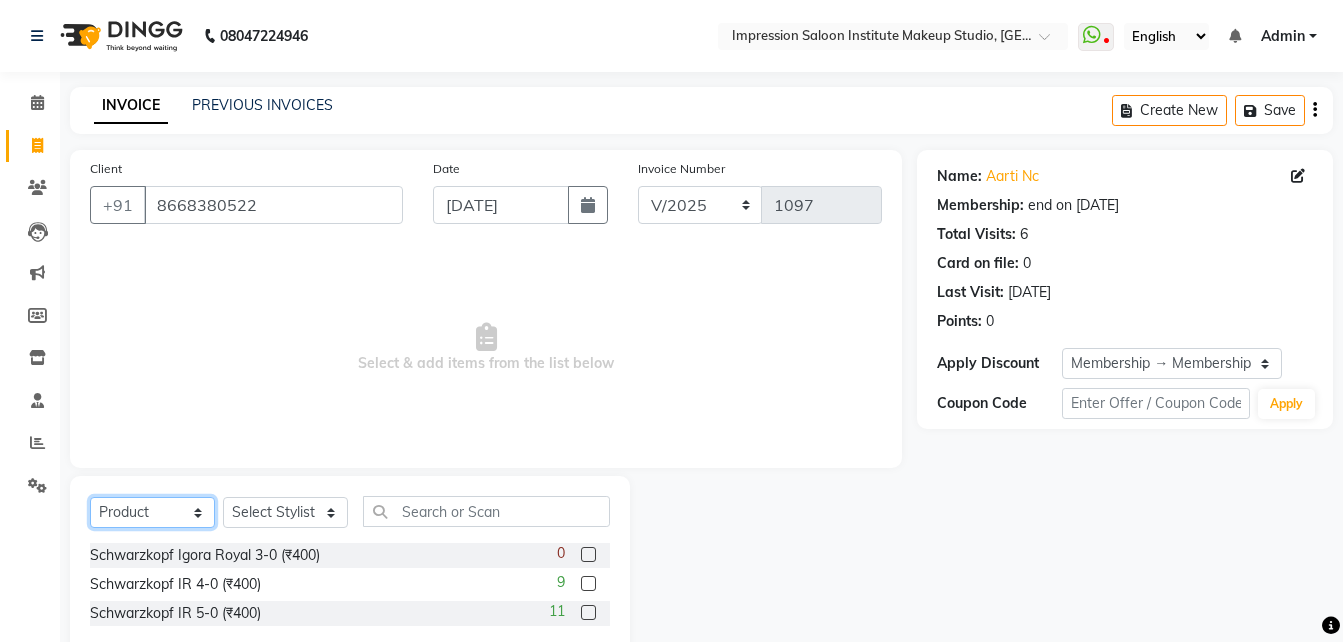 click on "Select  Service  Product  Membership  Package Voucher Prepaid Gift Card" 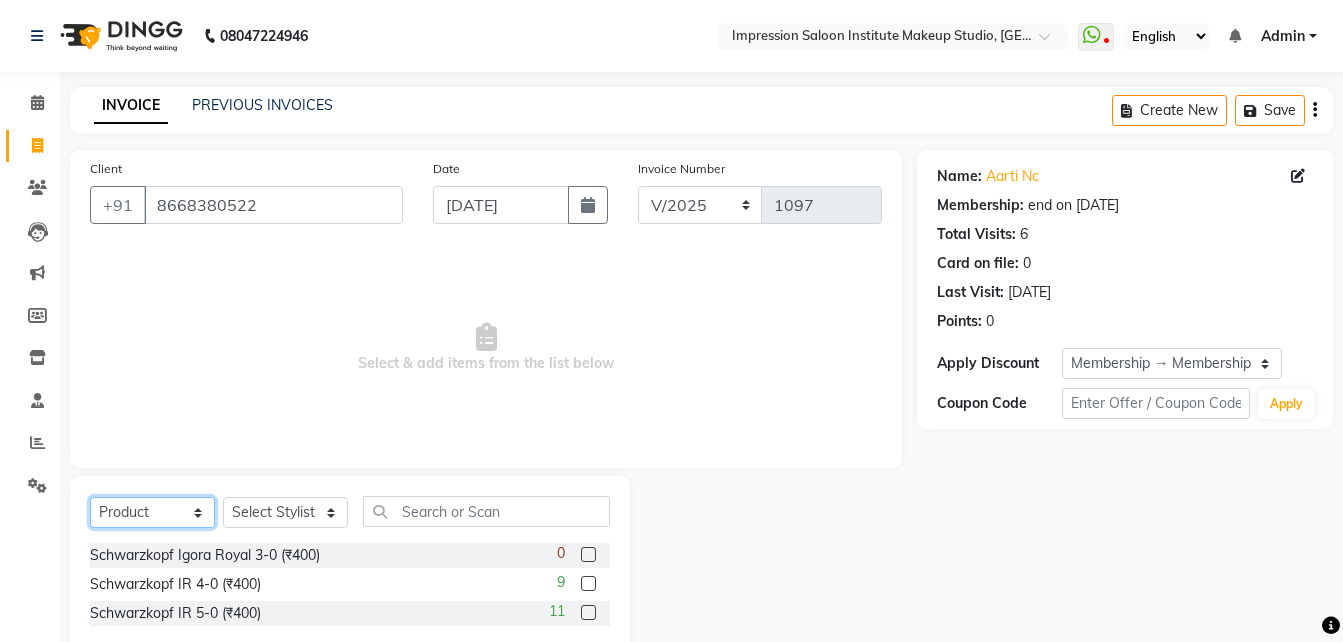 select on "service" 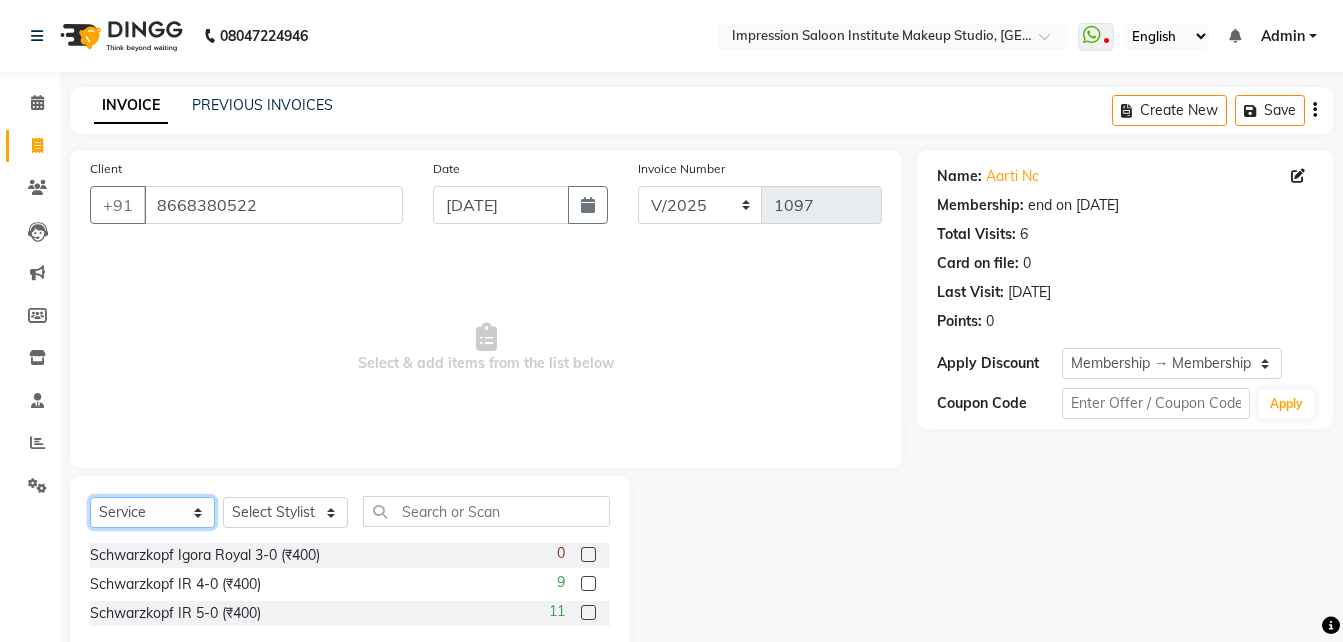 click on "Select  Service  Product  Membership  Package Voucher Prepaid Gift Card" 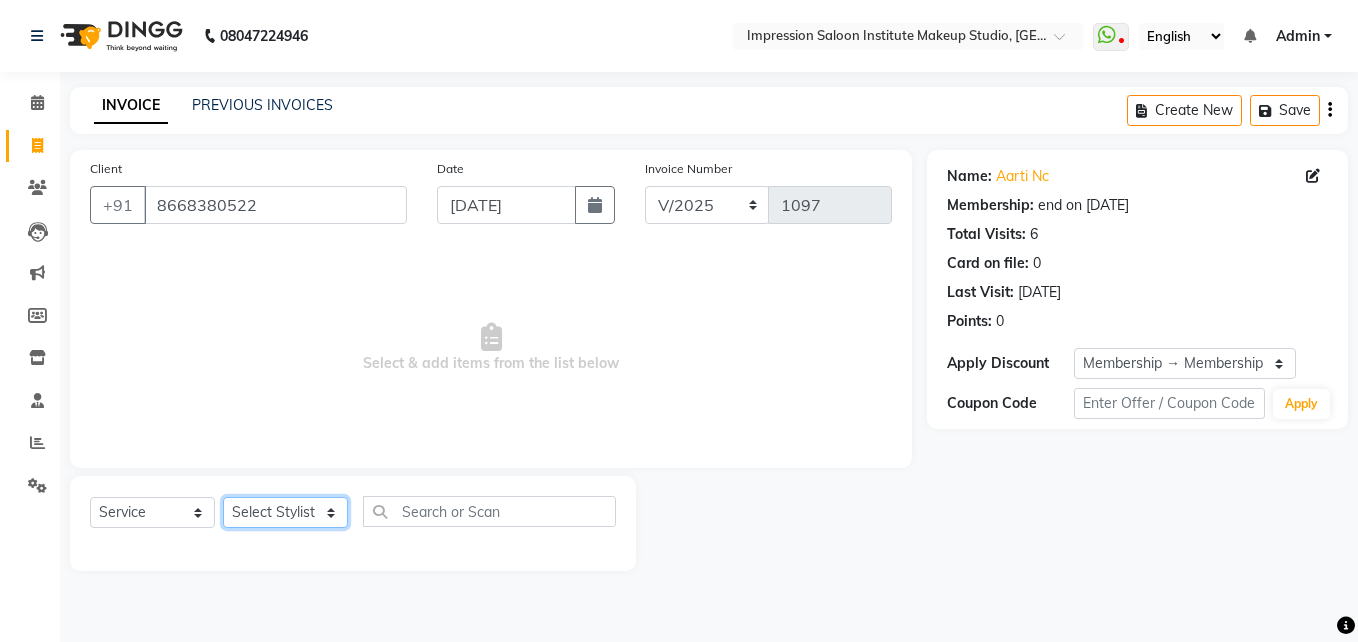 click on "Select Stylist Arjun Front Desk [PERSON_NAME] [PERSON_NAME]  [PERSON_NAME]" 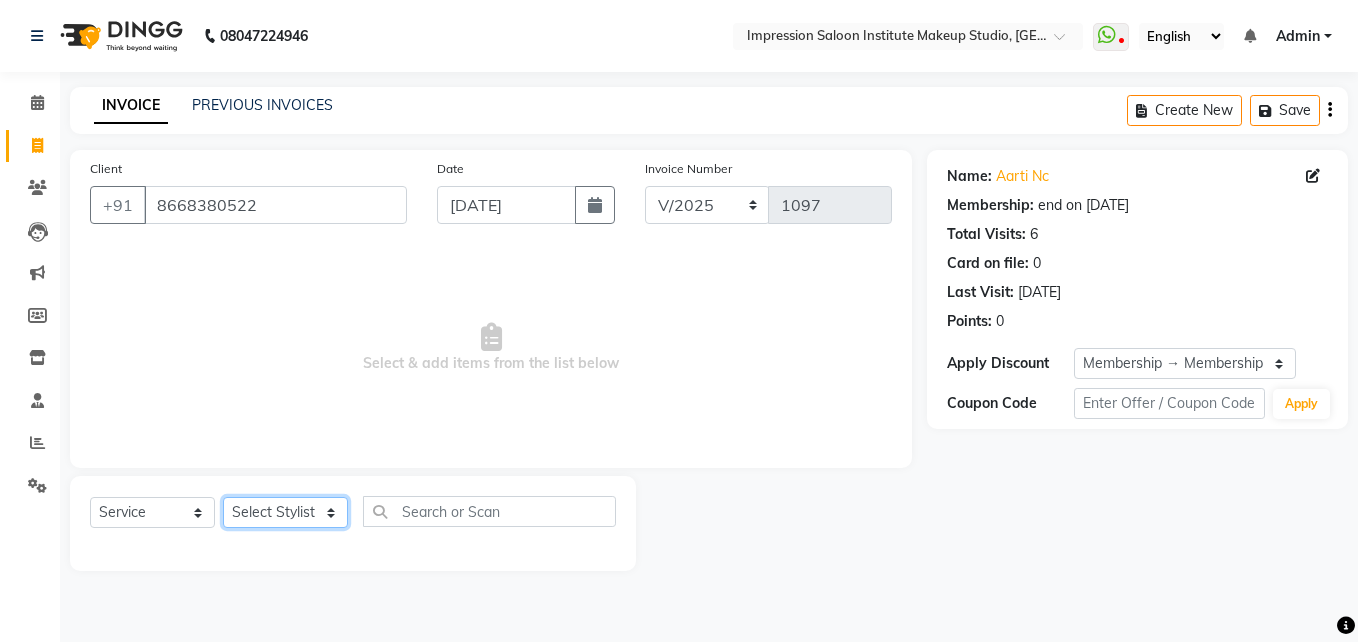 select on "49707" 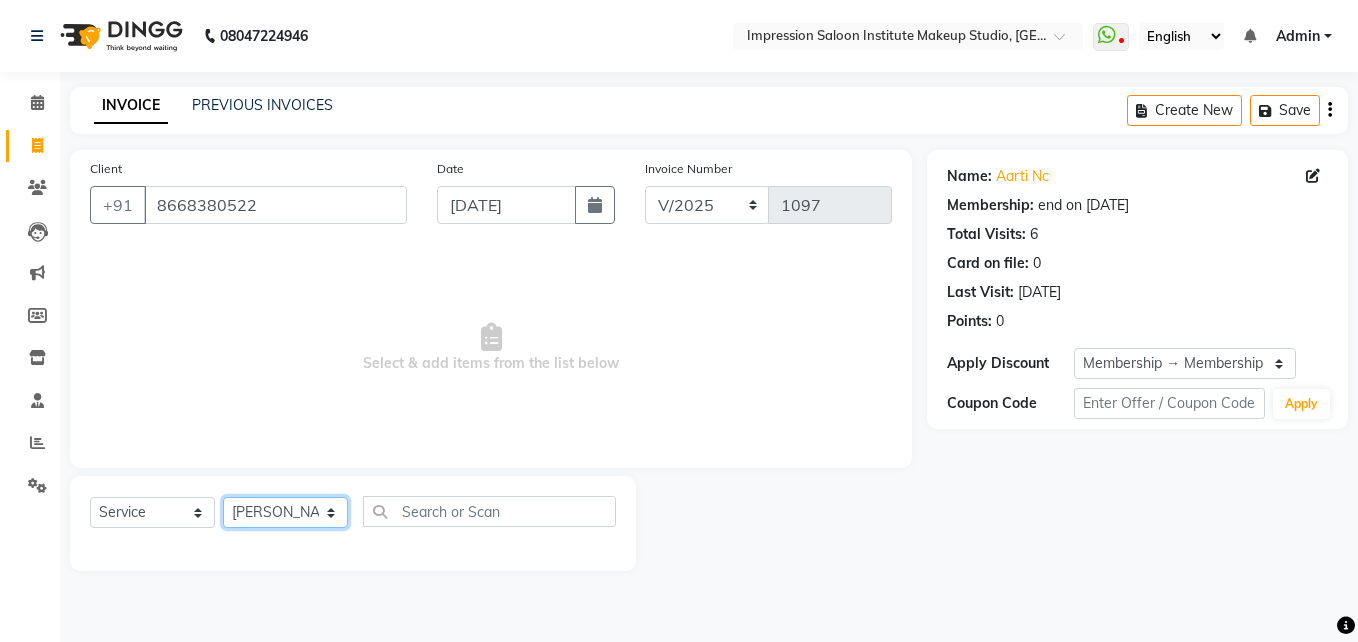 click on "Select Stylist Arjun Front Desk [PERSON_NAME] [PERSON_NAME]  [PERSON_NAME]" 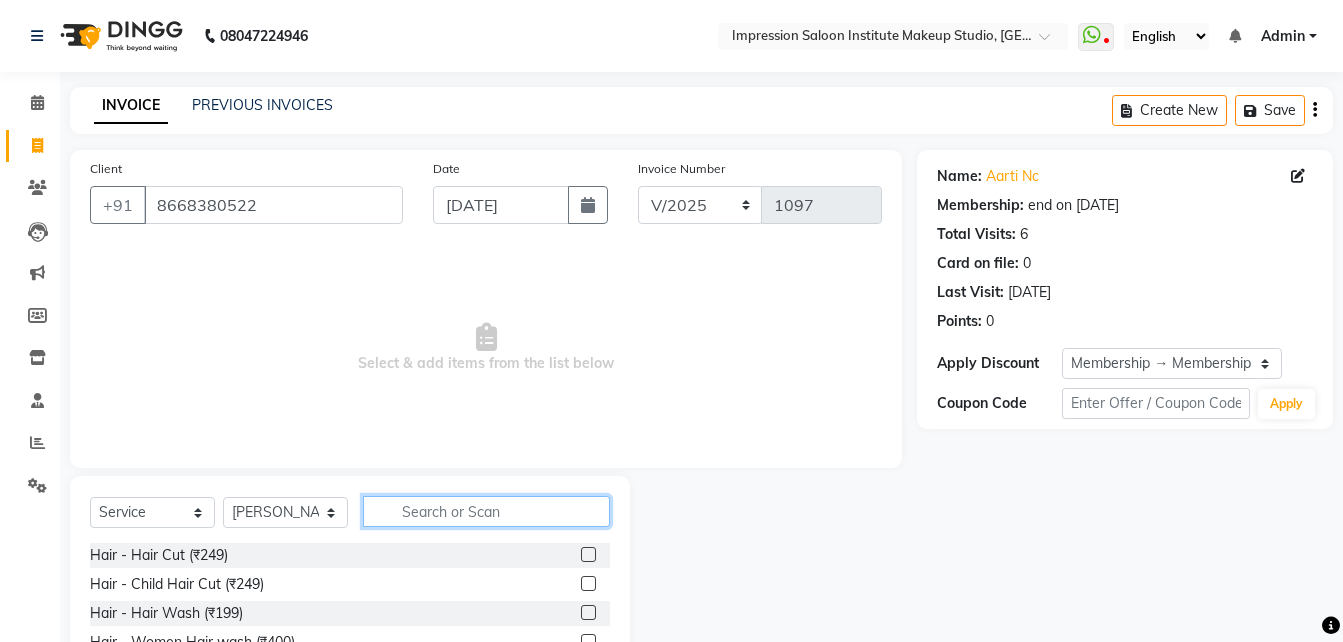 click 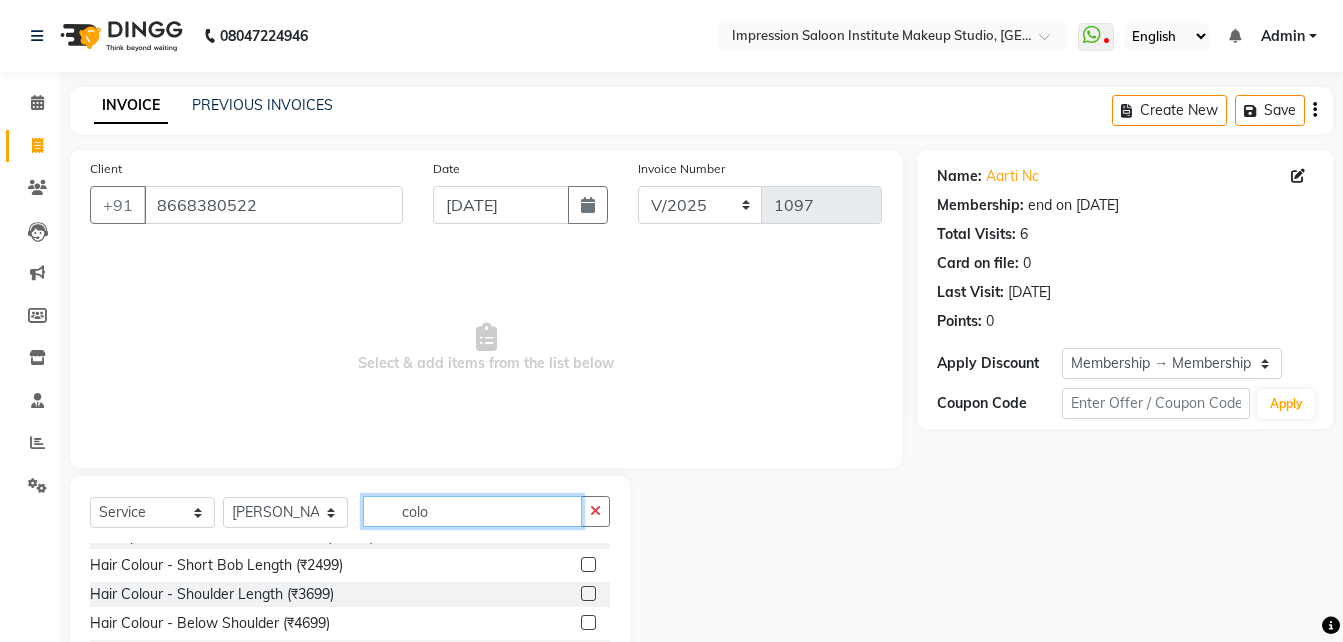 scroll, scrollTop: 235, scrollLeft: 0, axis: vertical 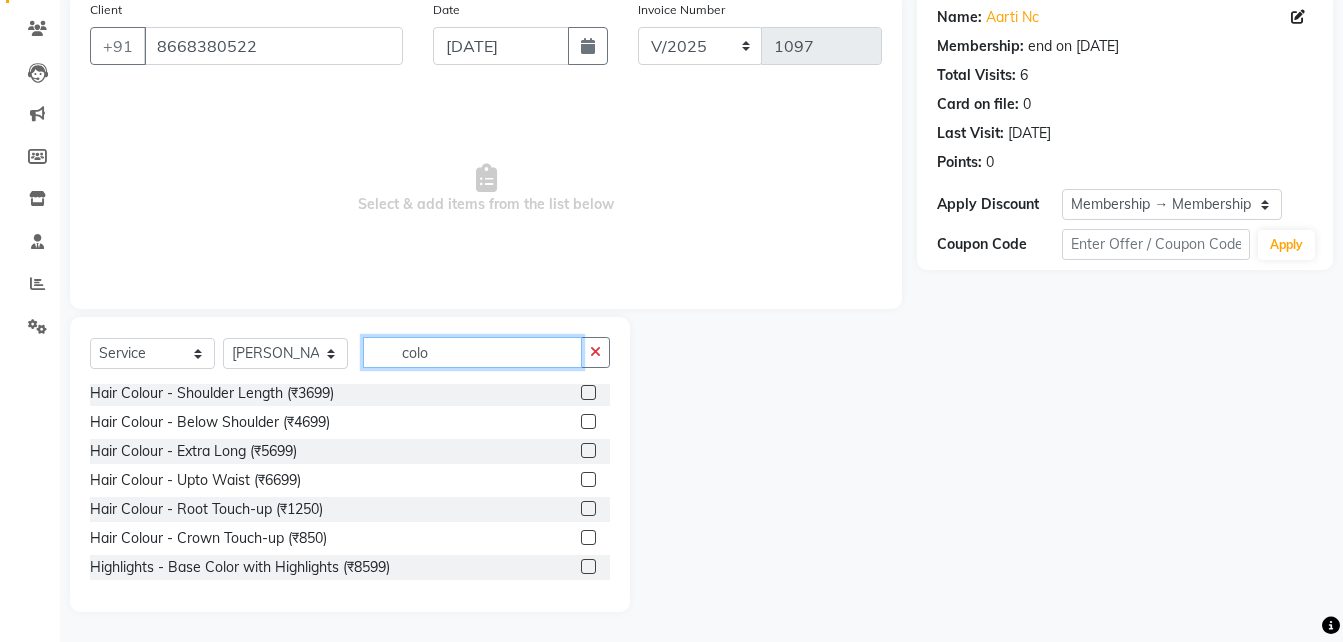 type on "colo" 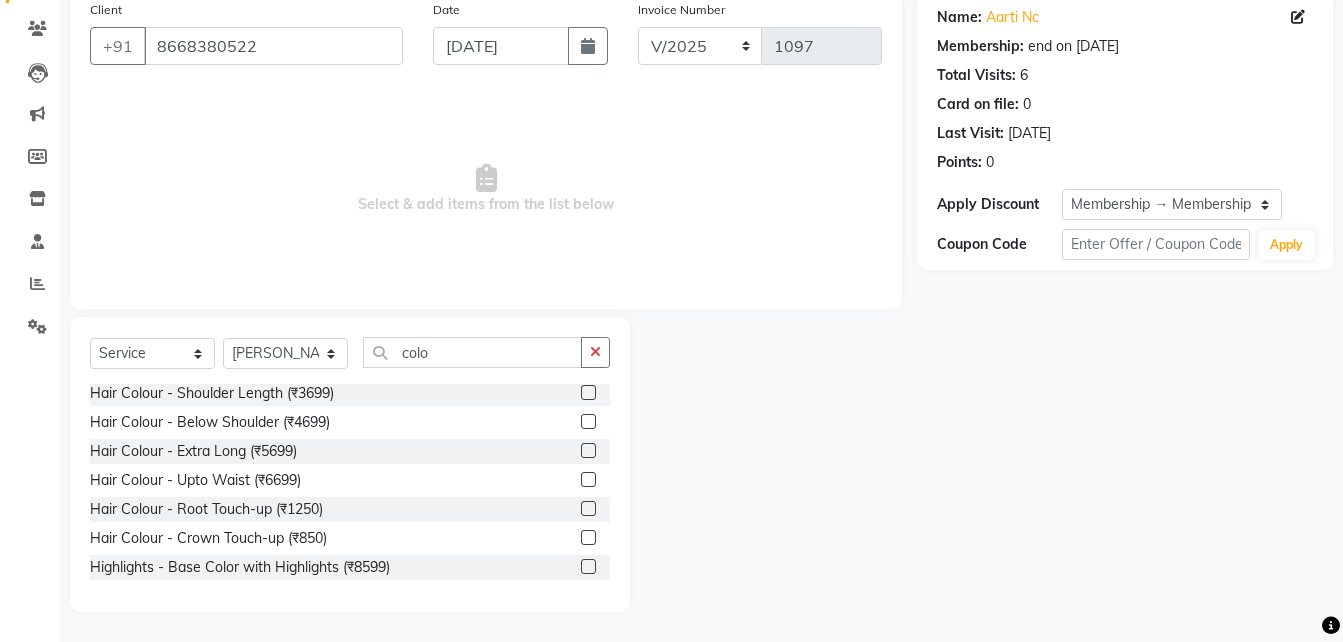 click 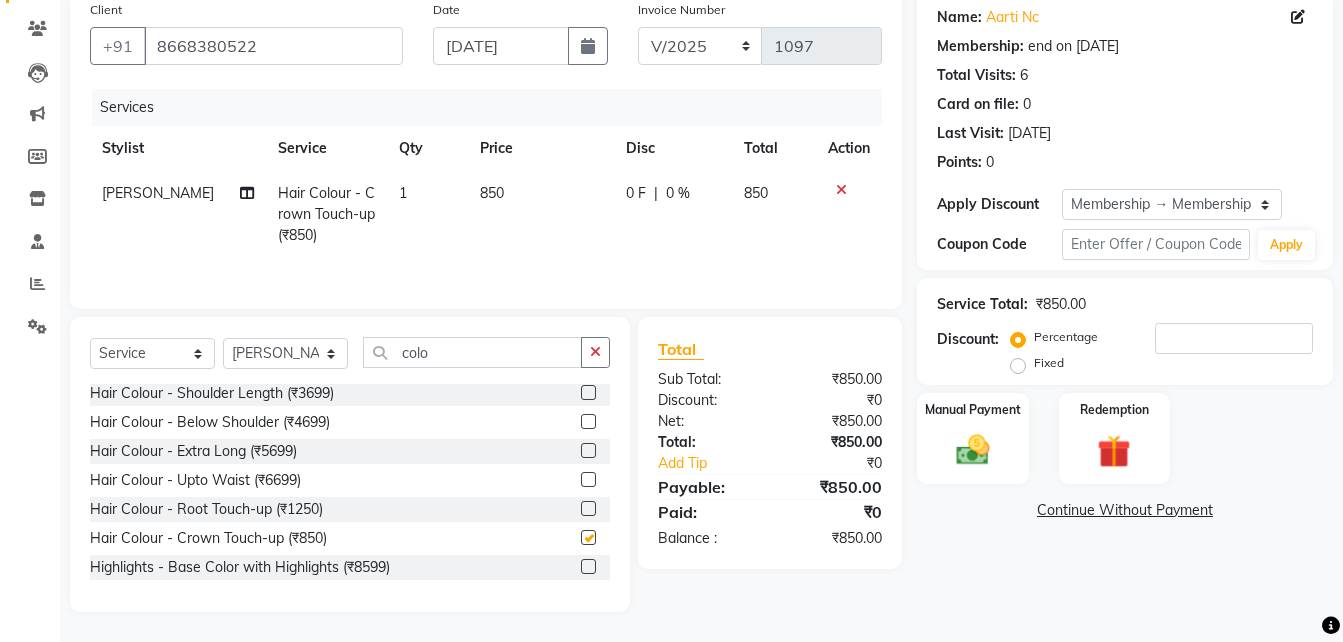 checkbox on "false" 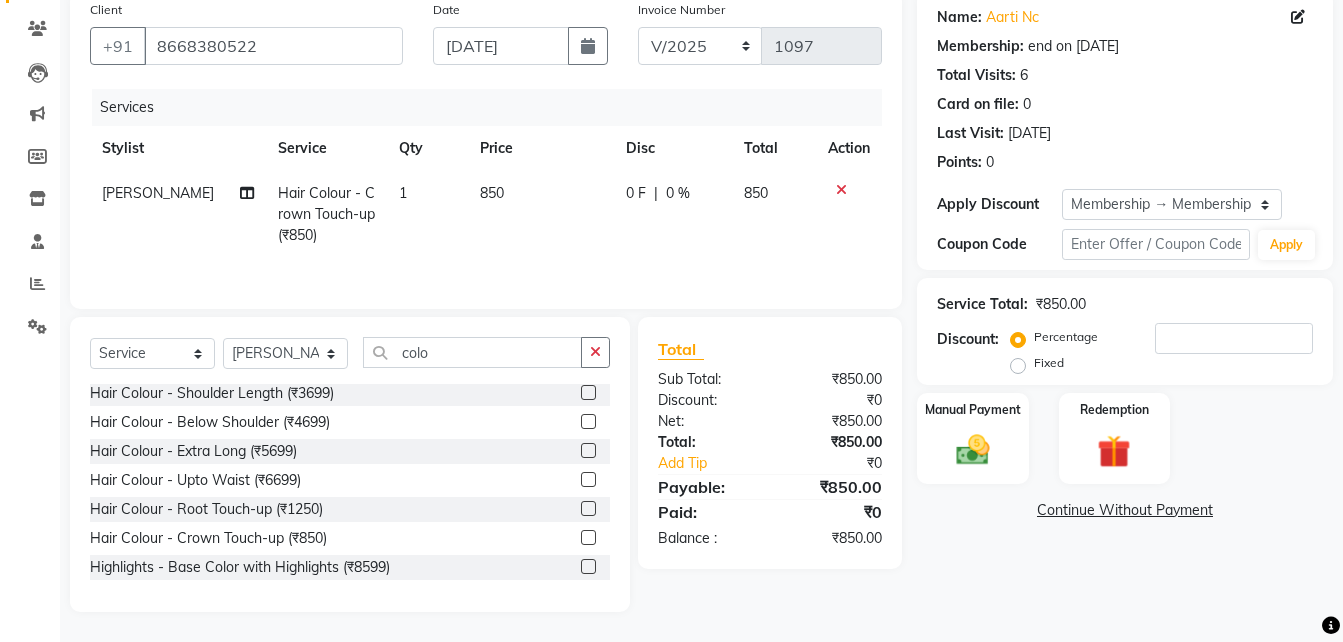 click on "850" 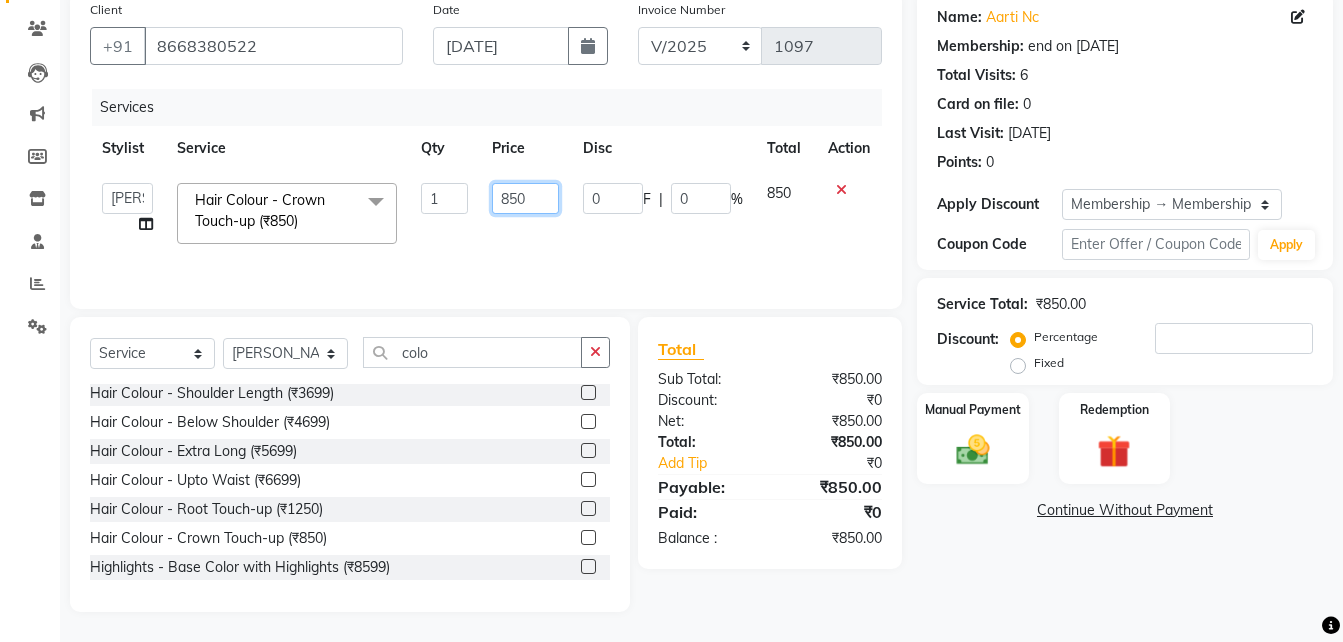 click on "850" 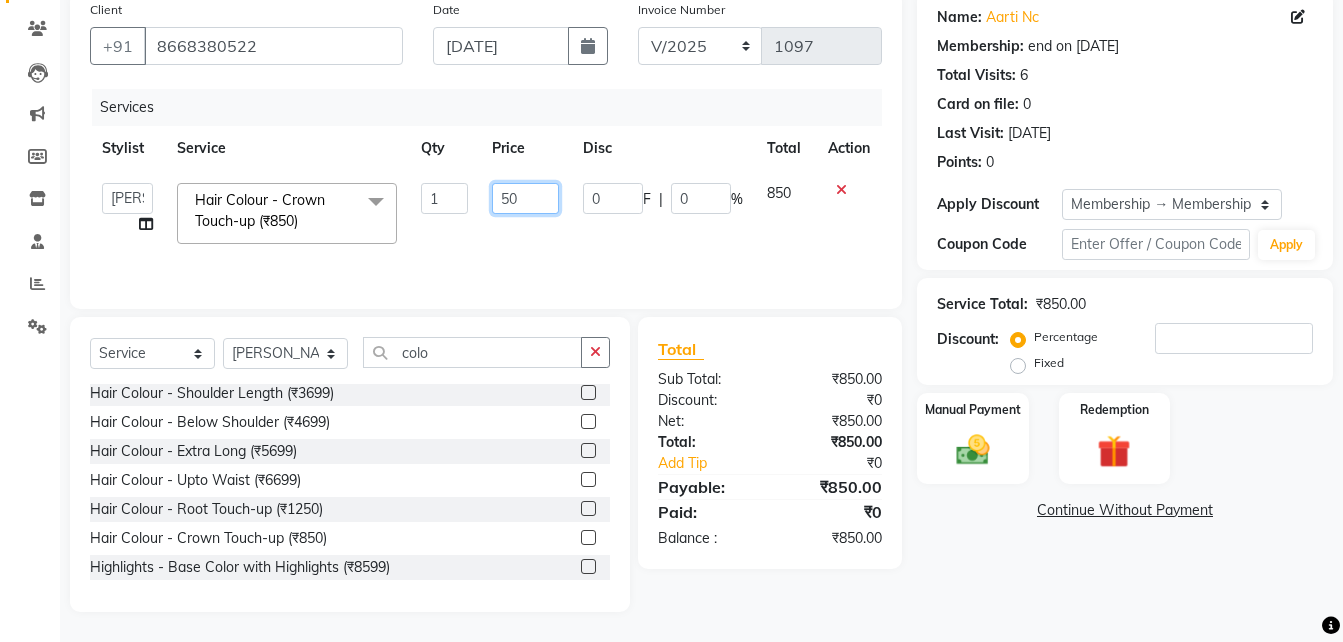 type on "650" 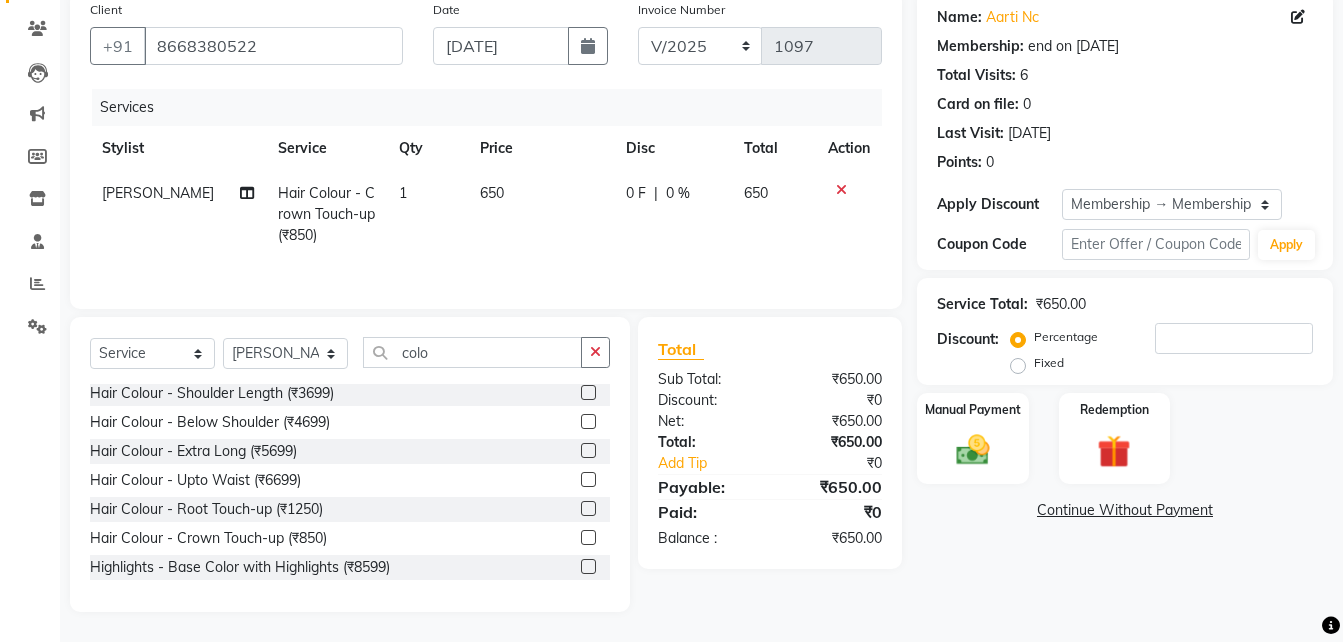 click on "Services Stylist Service Qty Price Disc Total Action [PERSON_NAME]  Hair Colour - Crown Touch-up (₹850) 1 650 0 F | 0 % 650" 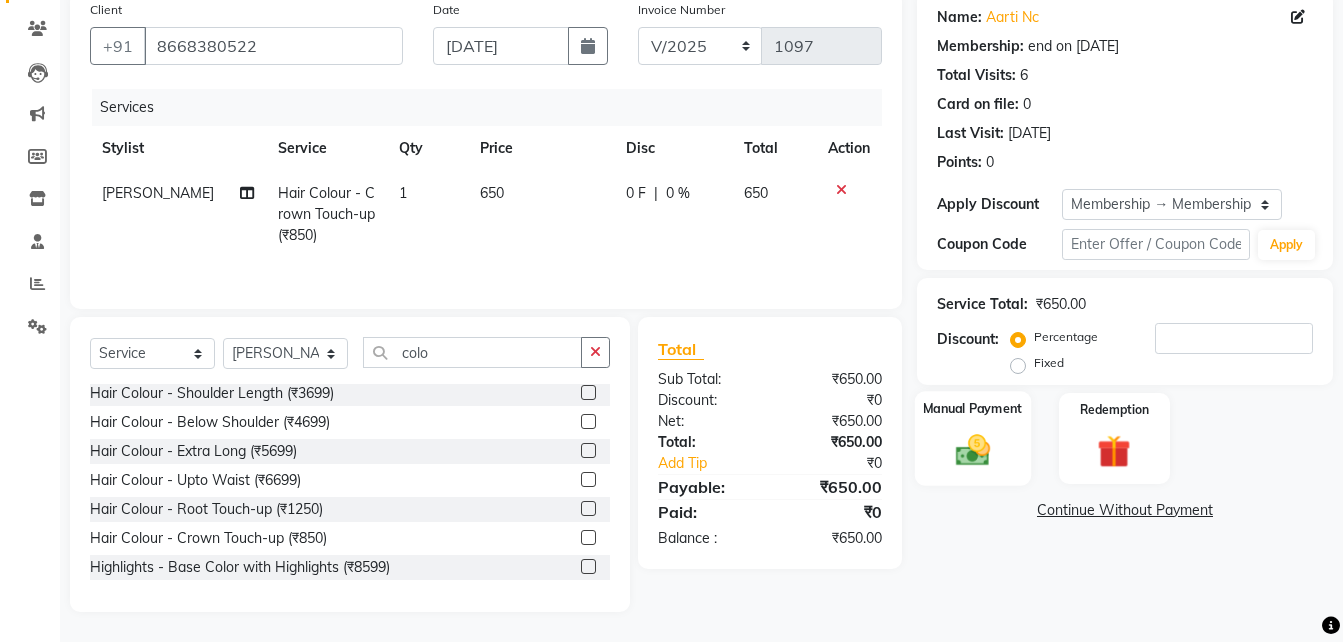 click 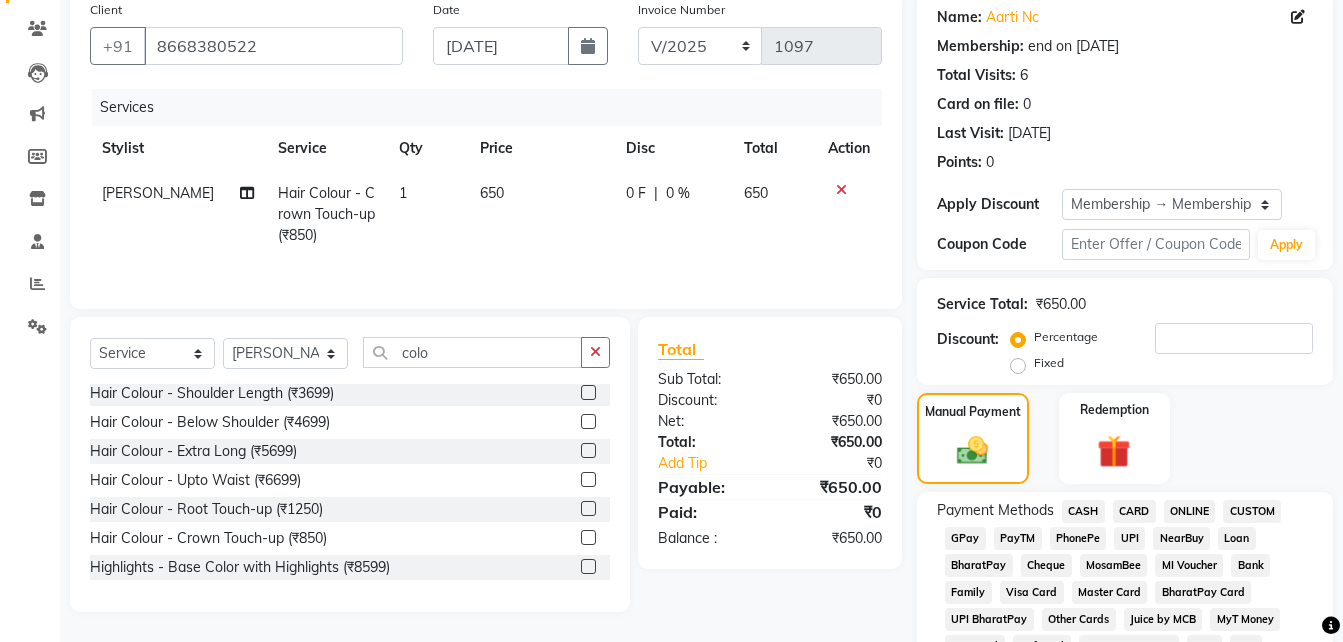 click on "CASH" 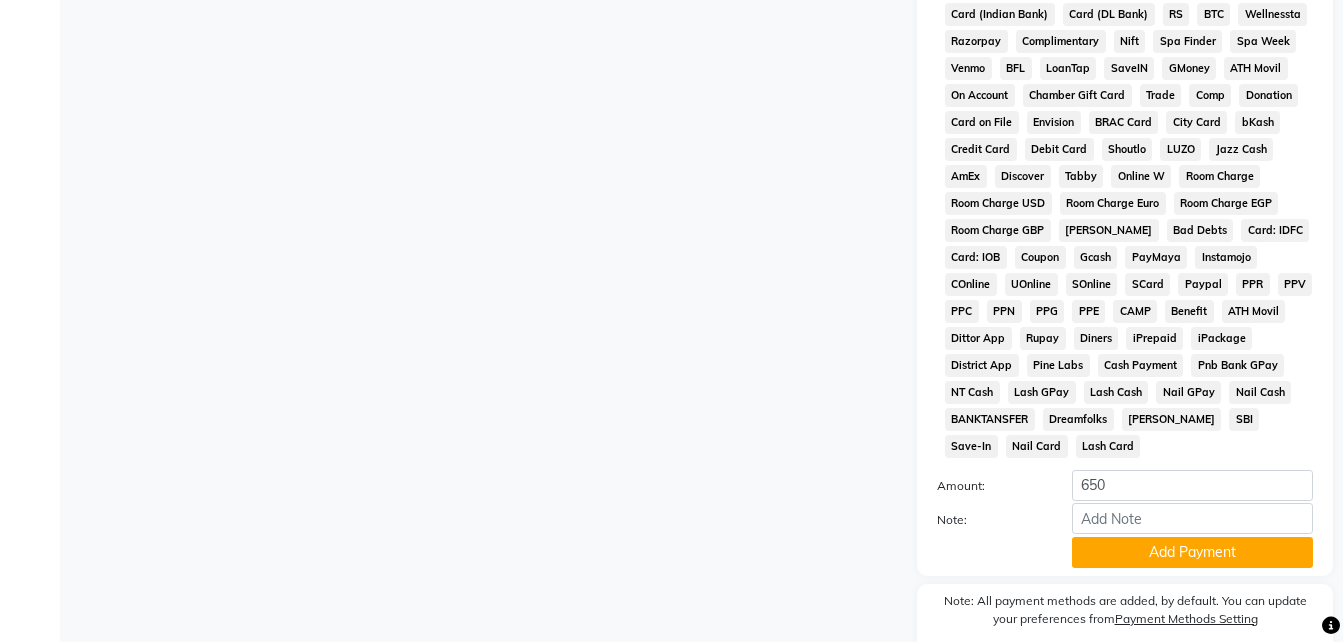 scroll, scrollTop: 849, scrollLeft: 0, axis: vertical 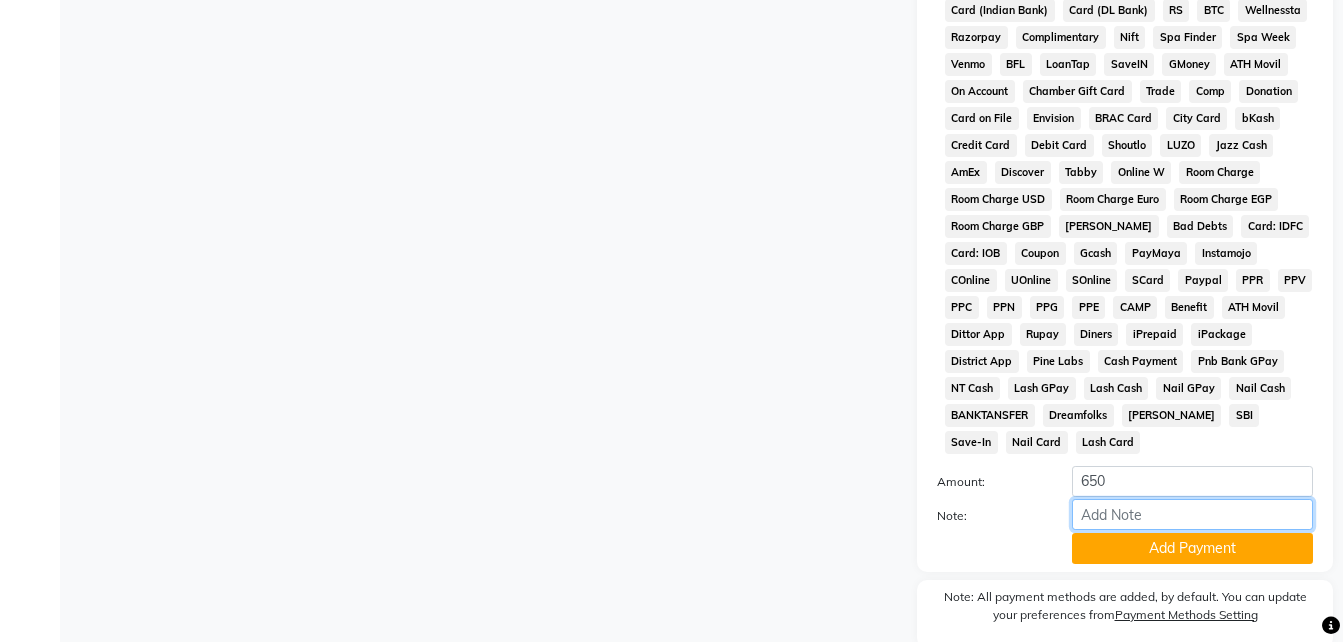 click on "Note:" at bounding box center [1192, 514] 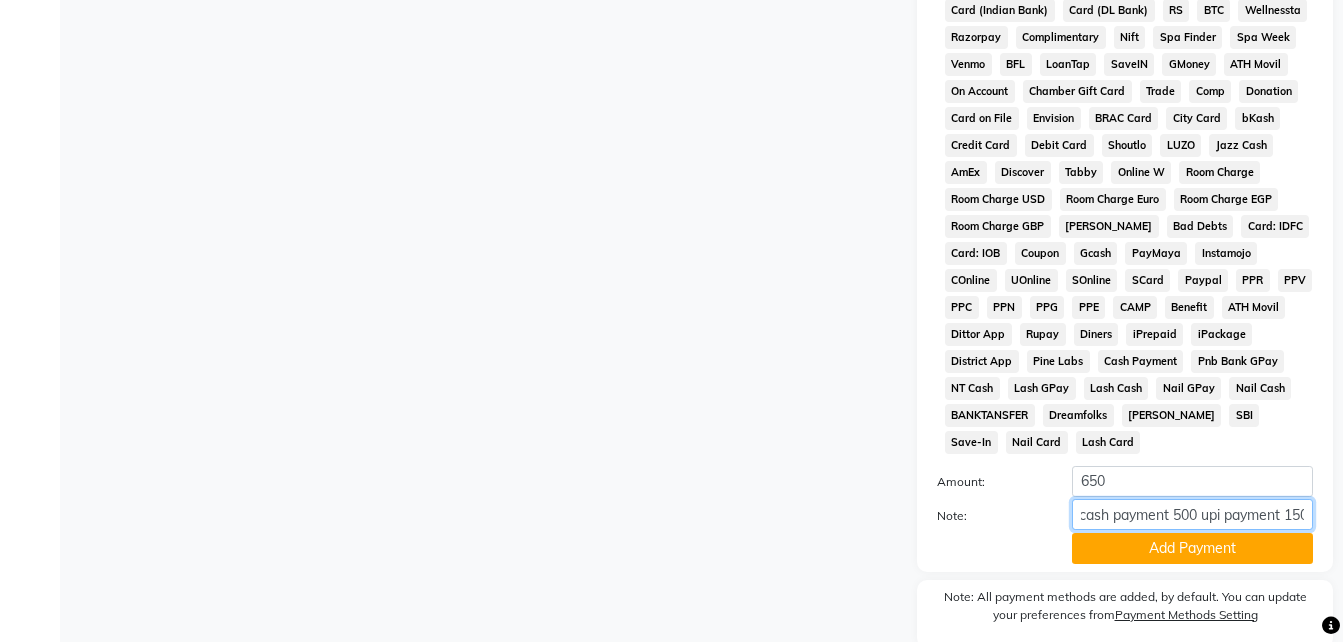 scroll, scrollTop: 0, scrollLeft: 10, axis: horizontal 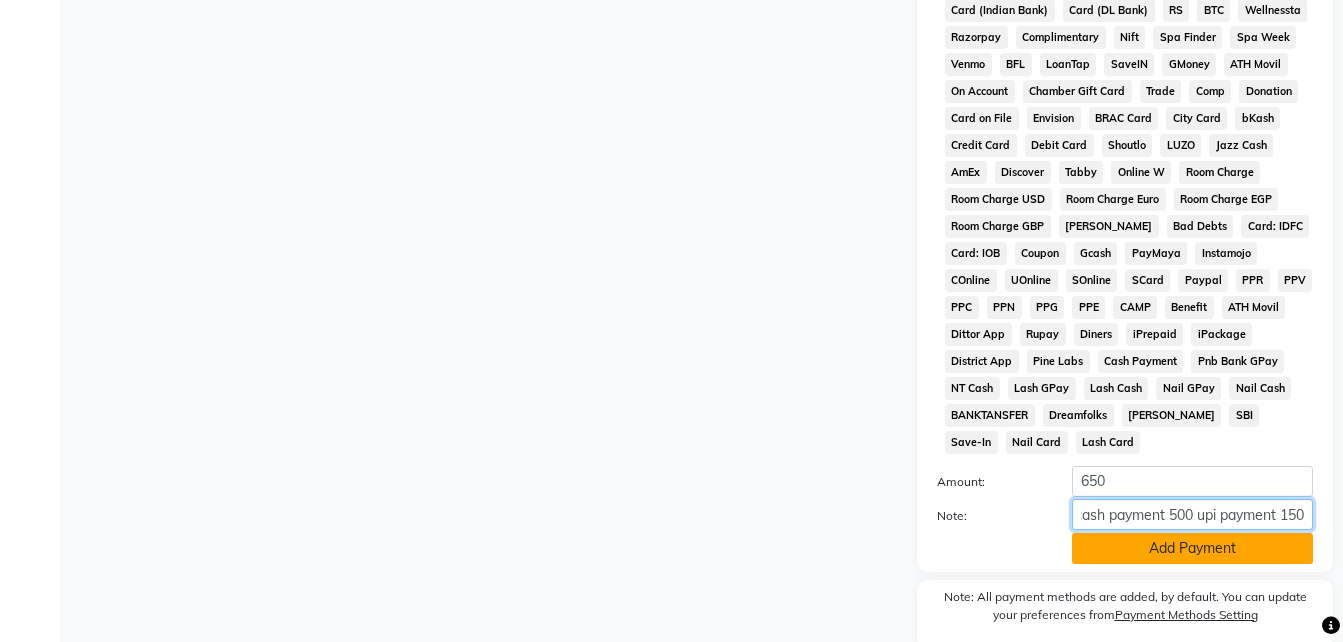 type on "cash payment 500 upi payment 150" 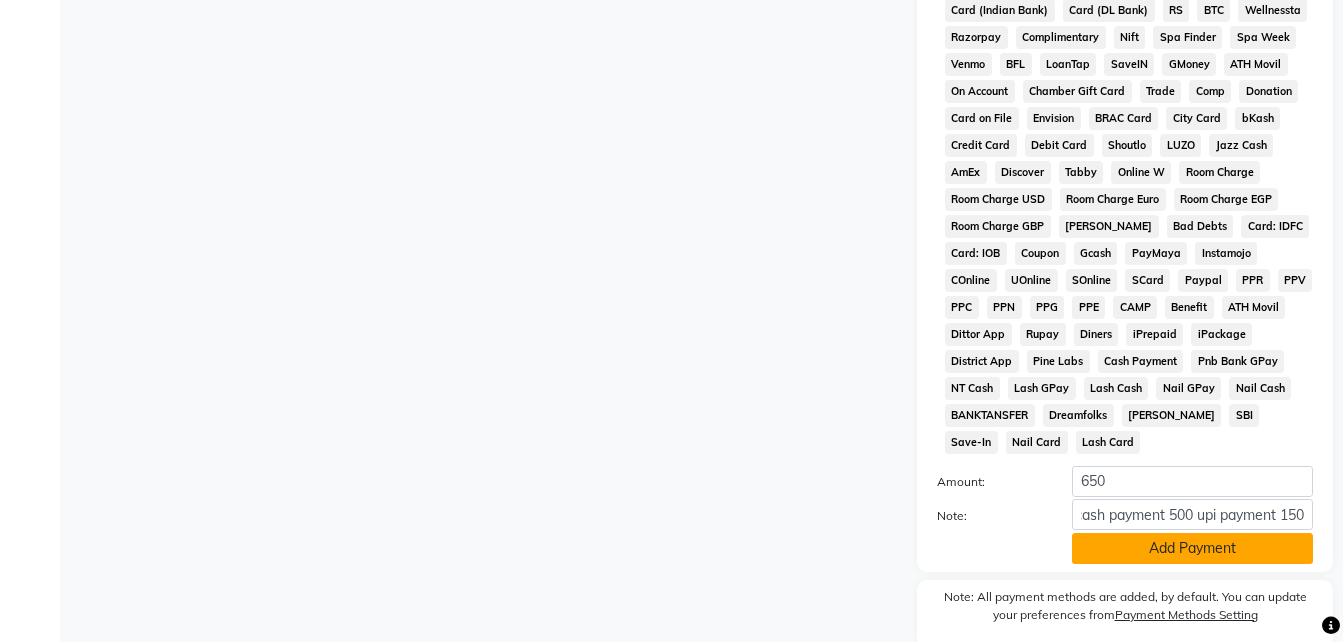 scroll, scrollTop: 0, scrollLeft: 0, axis: both 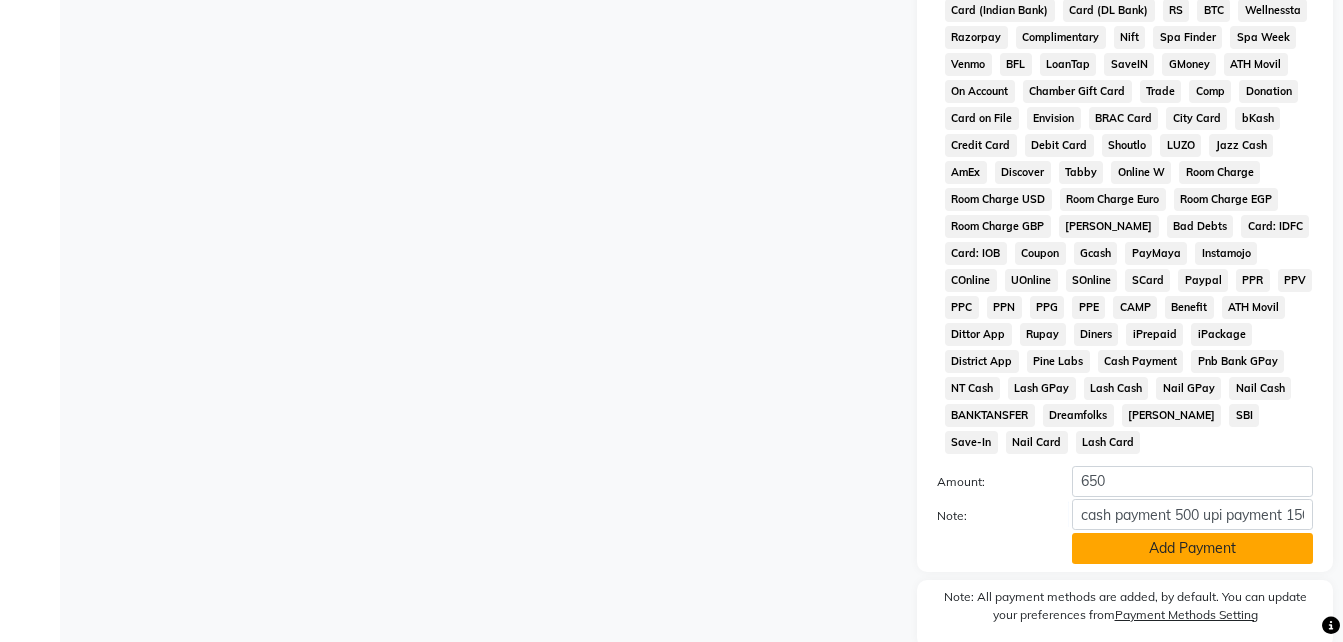 click on "Add Payment" 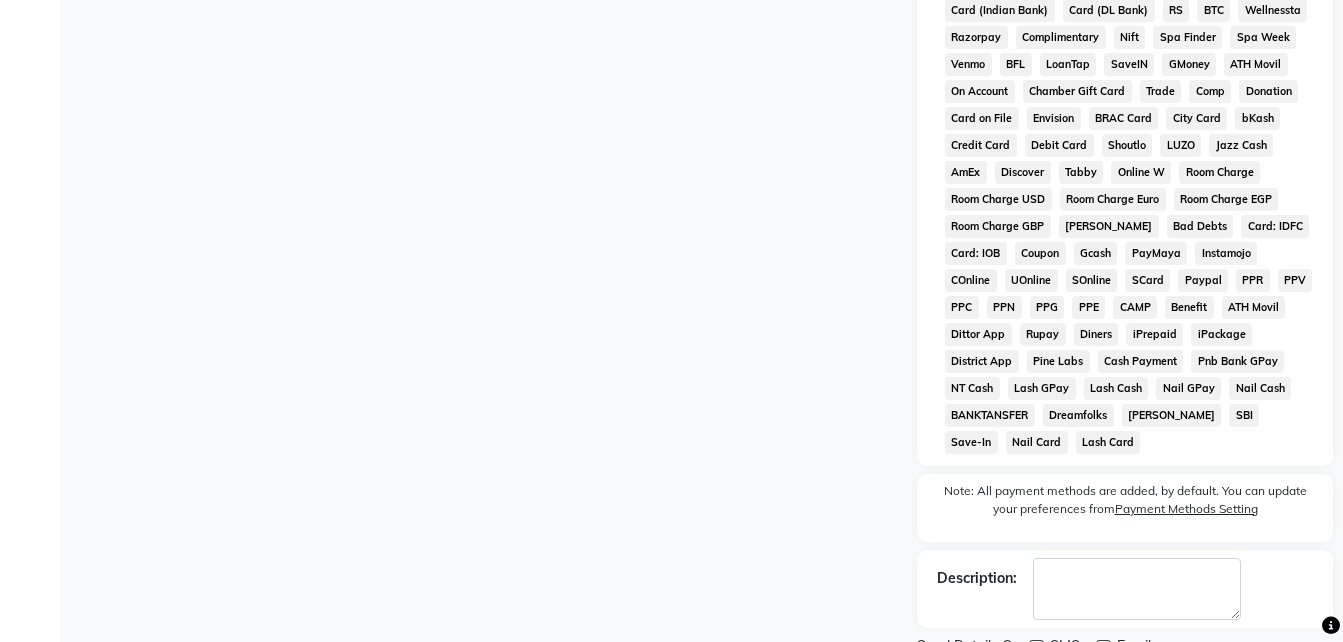 click 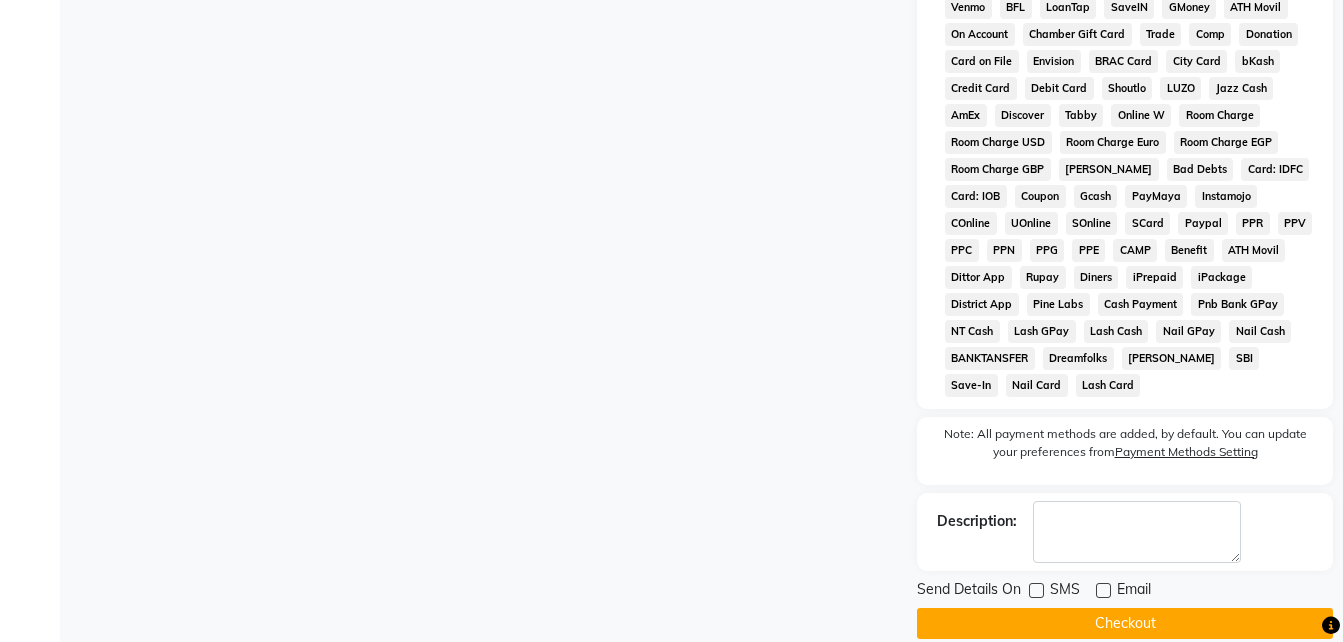 click on "Checkout" 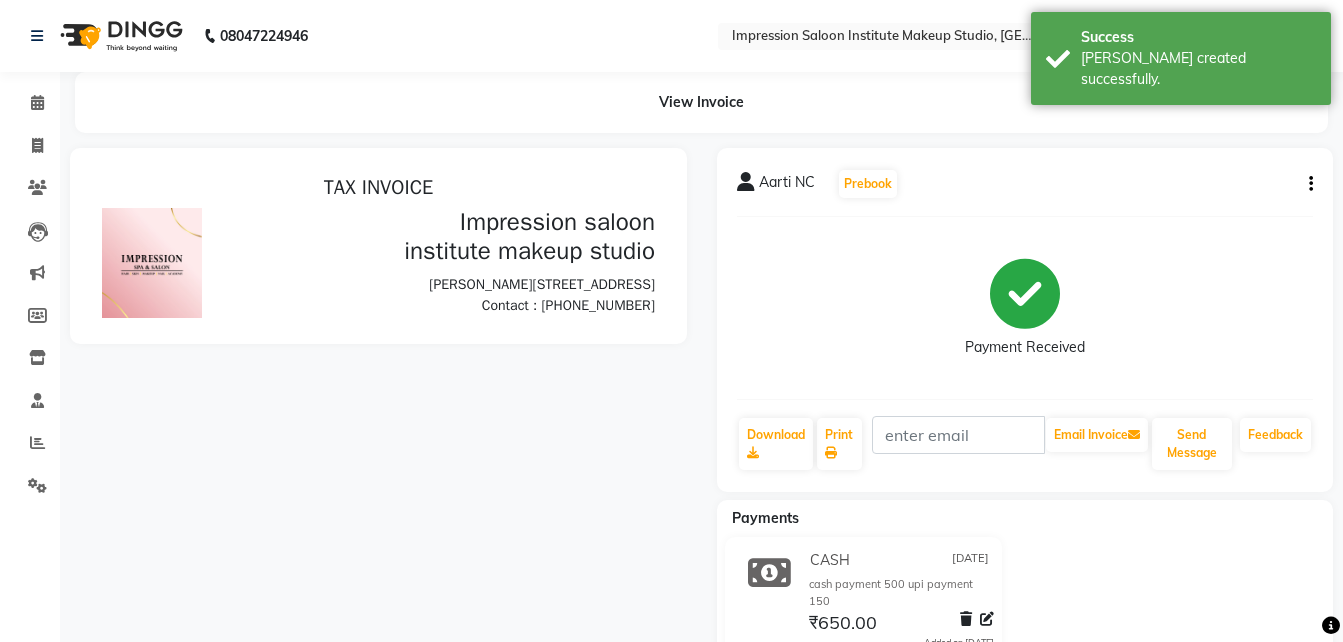 scroll, scrollTop: 0, scrollLeft: 0, axis: both 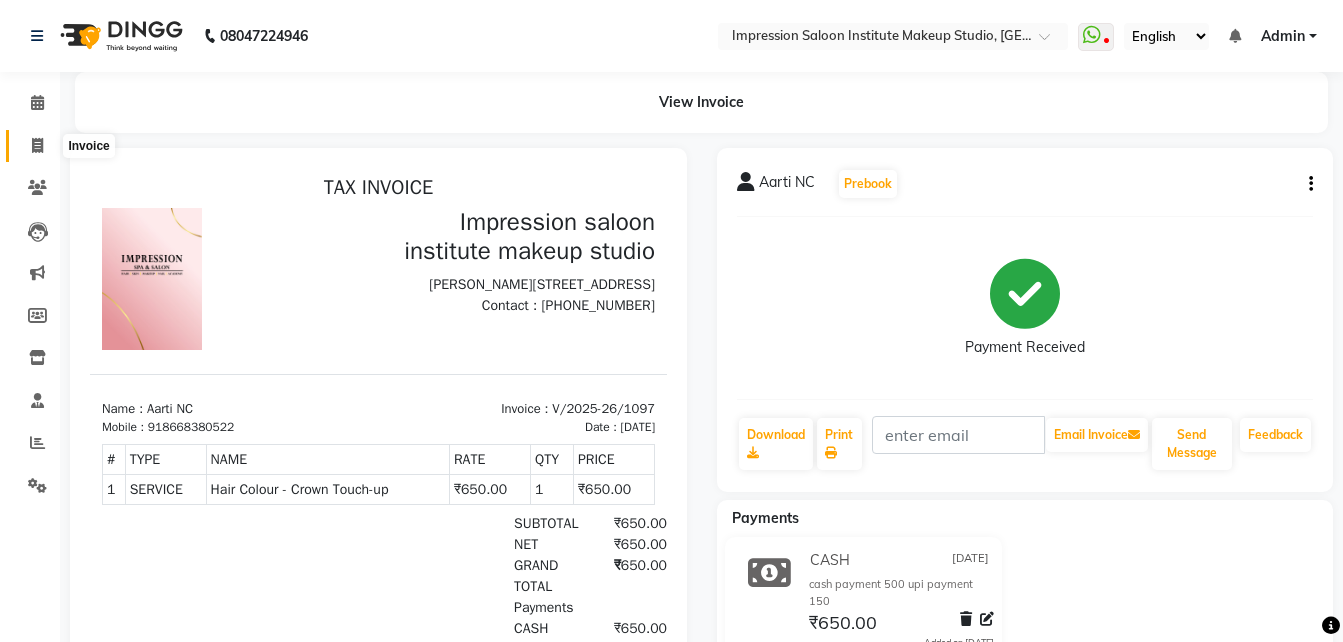 click 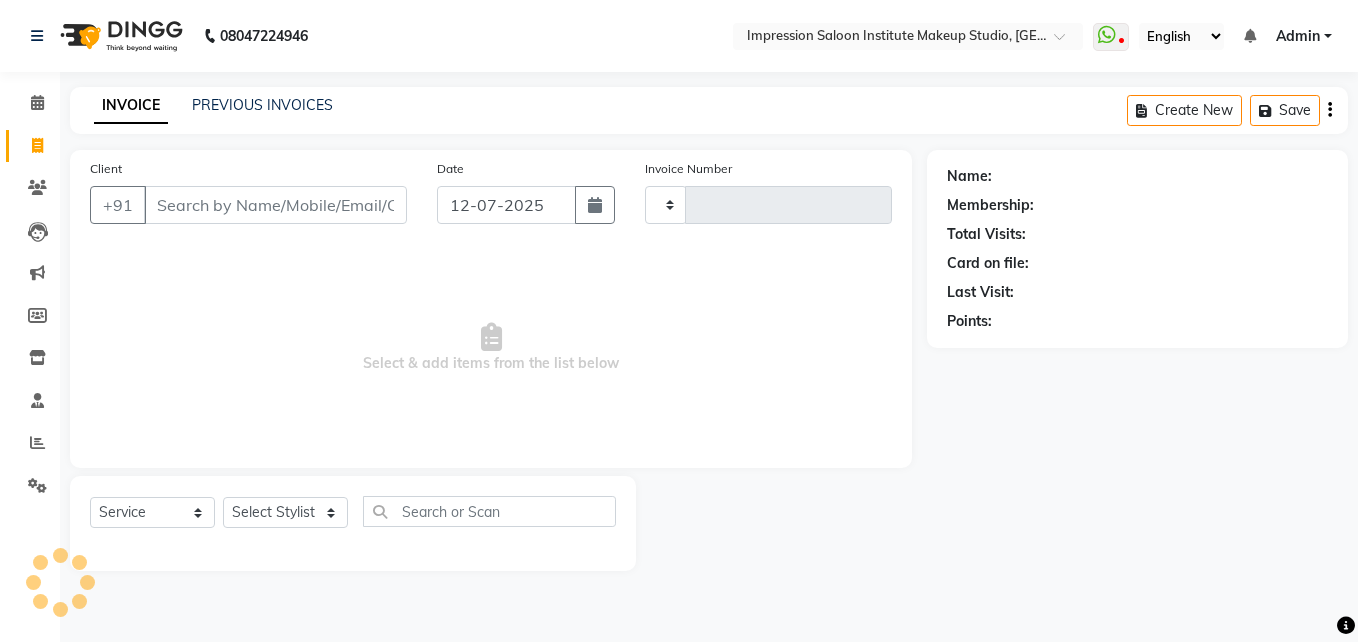 type on "1098" 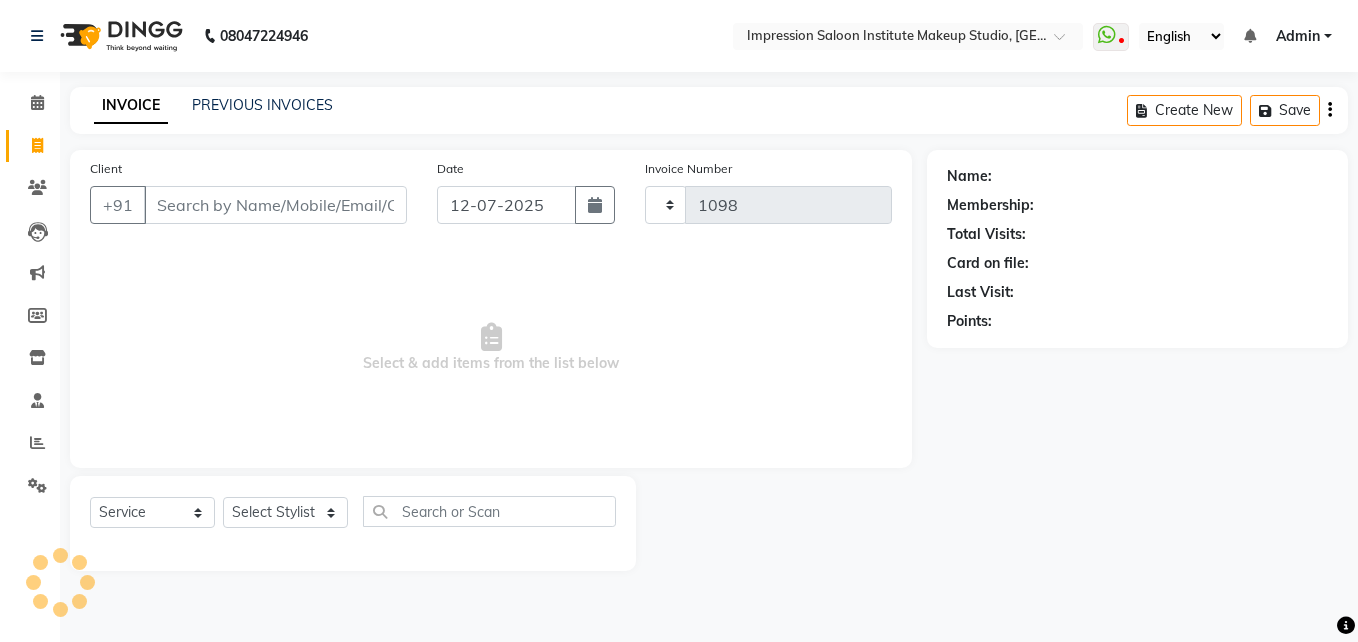 select on "437" 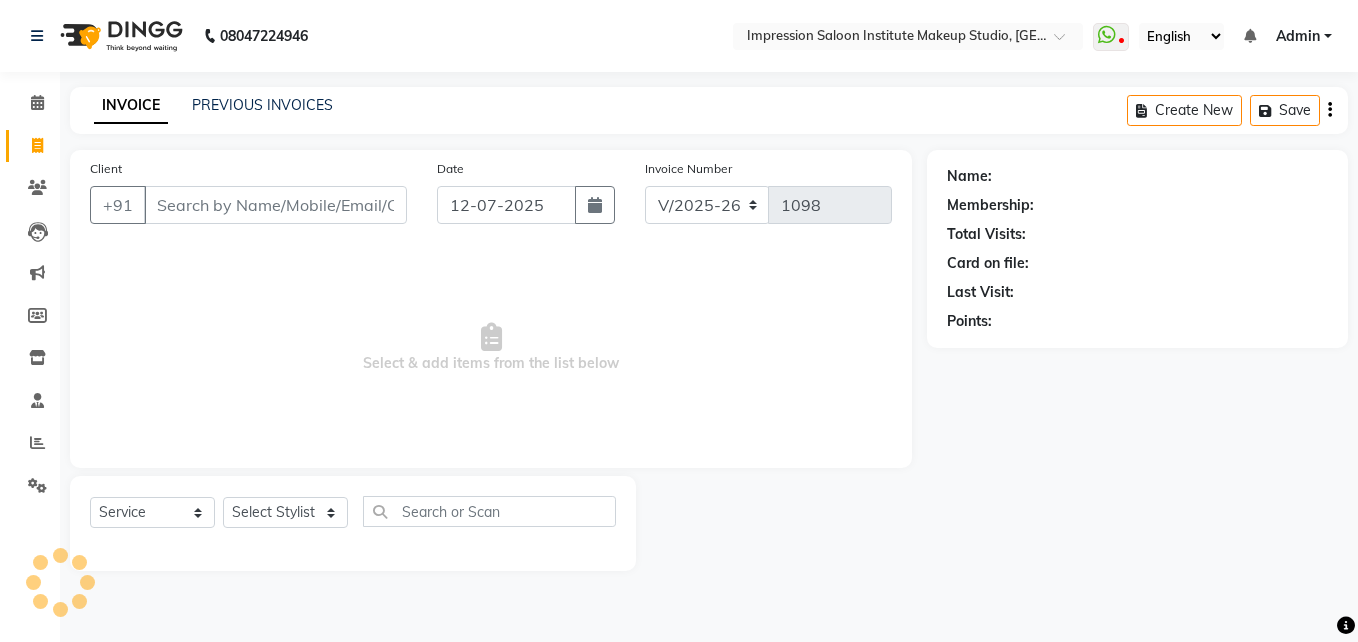 click on "Client" at bounding box center [275, 205] 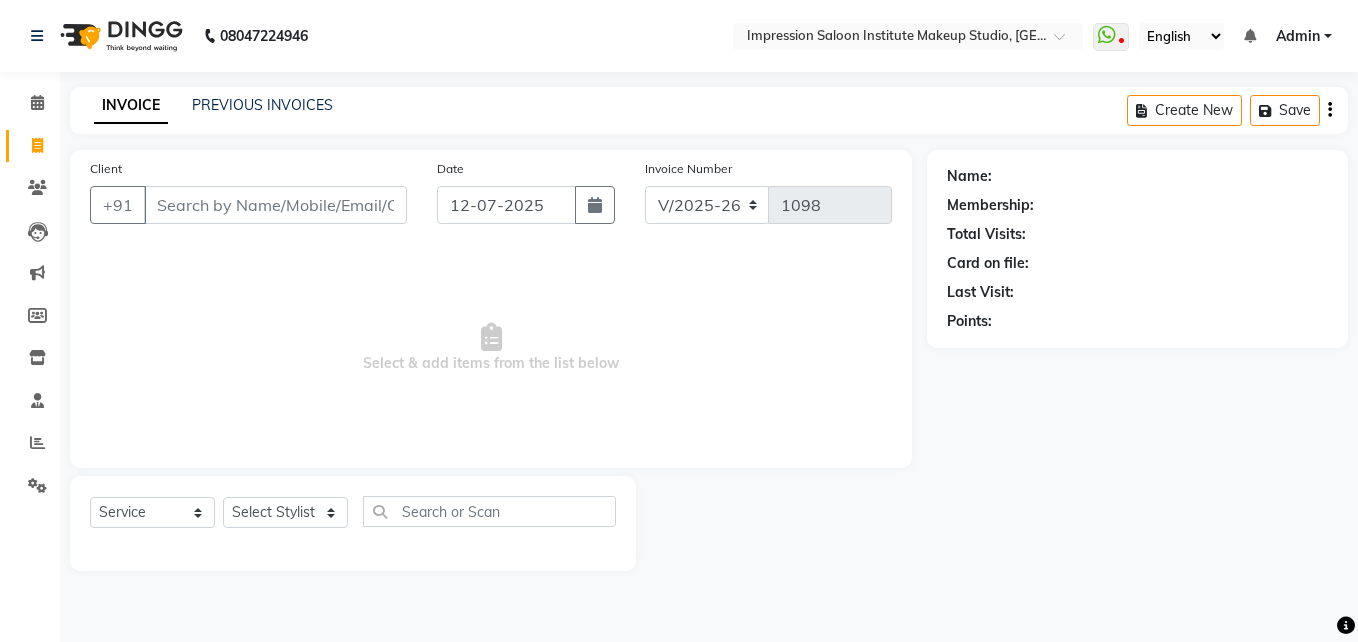 select on "product" 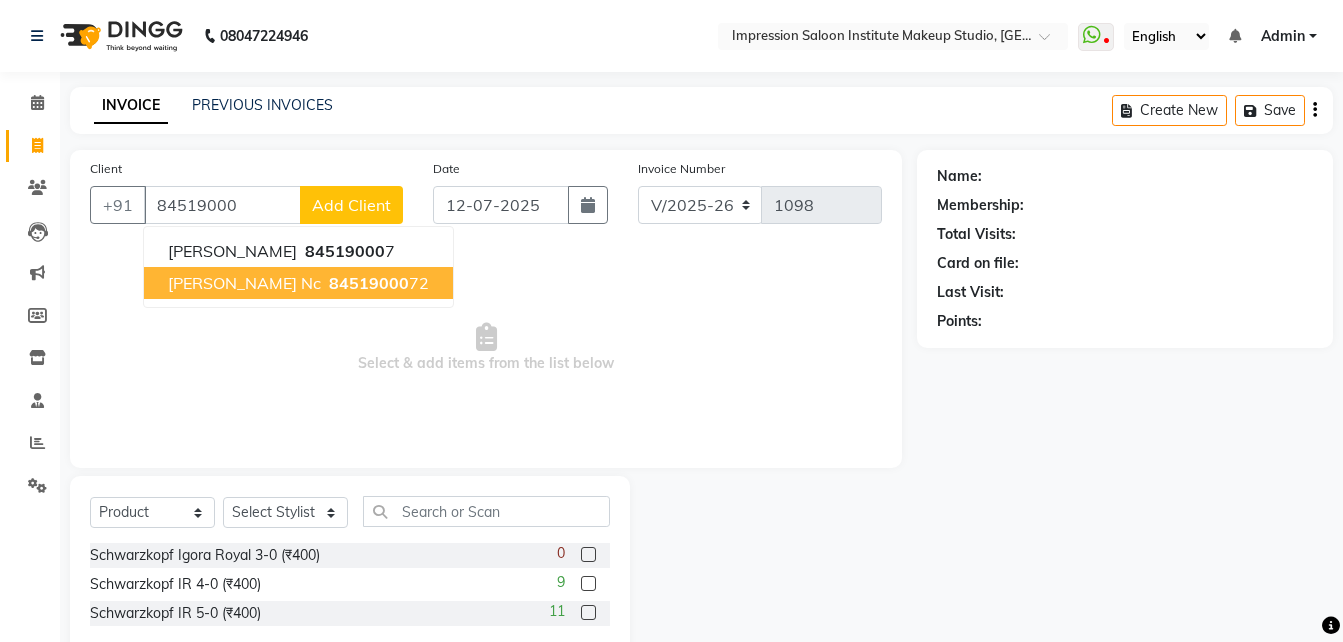 click on "[PERSON_NAME] Nc   84519000 72" at bounding box center (298, 283) 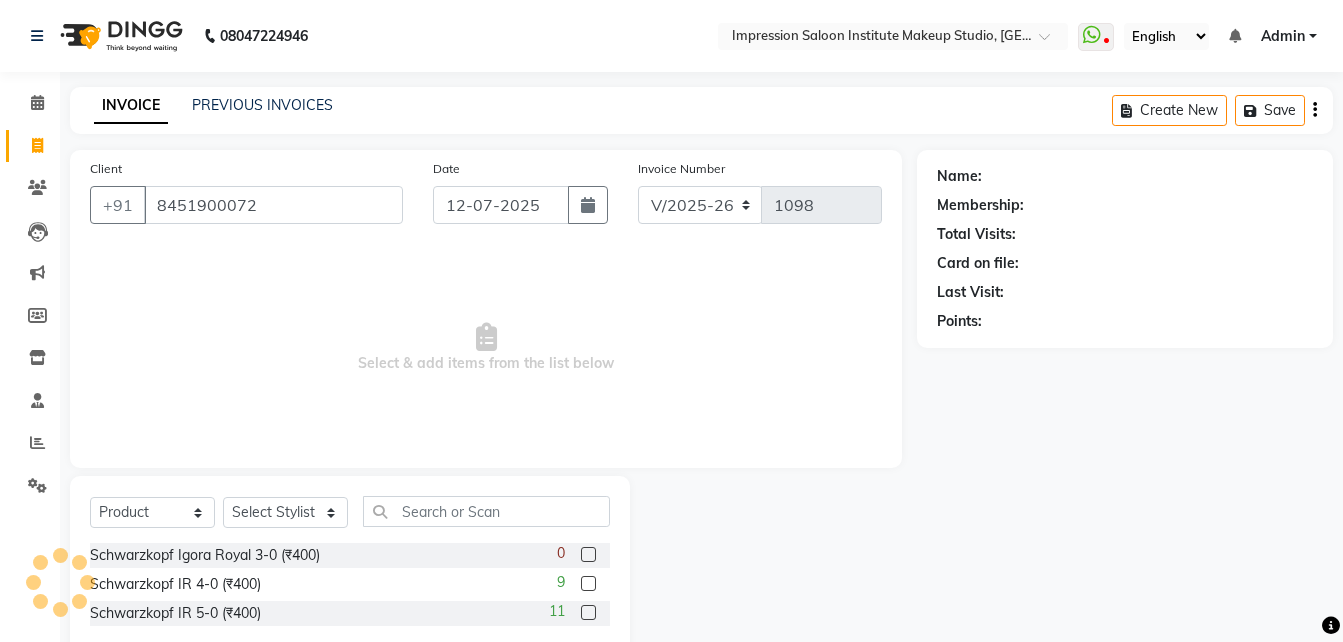 type on "8451900072" 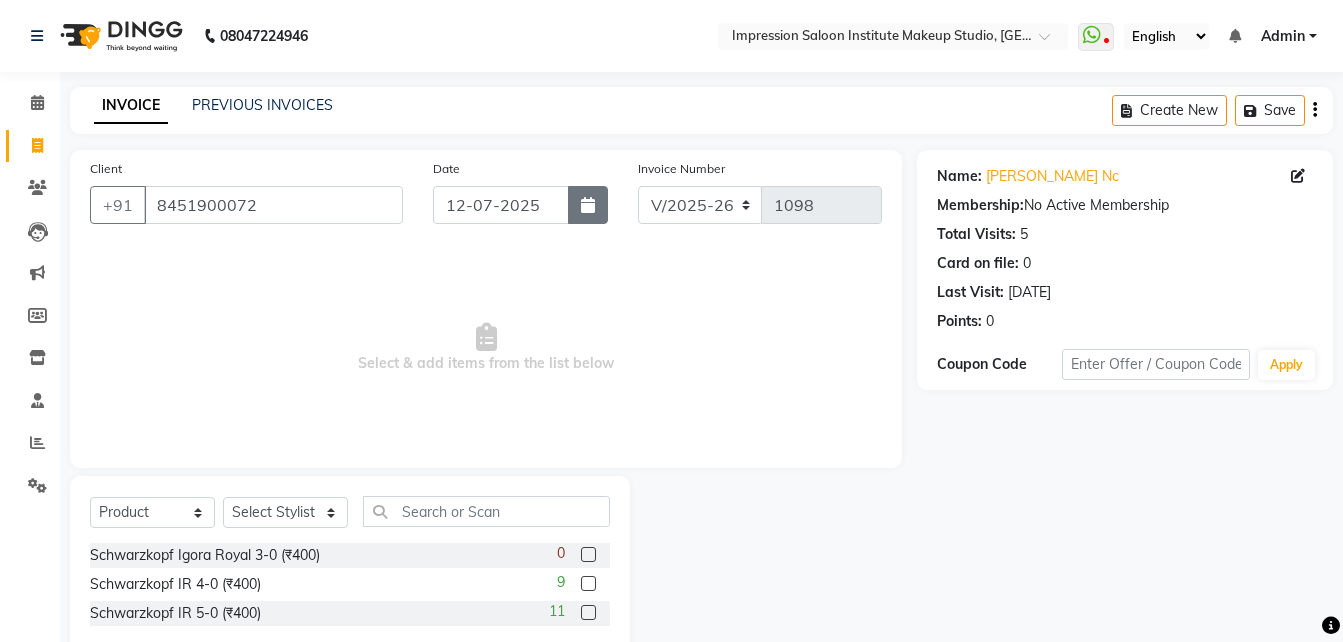 click 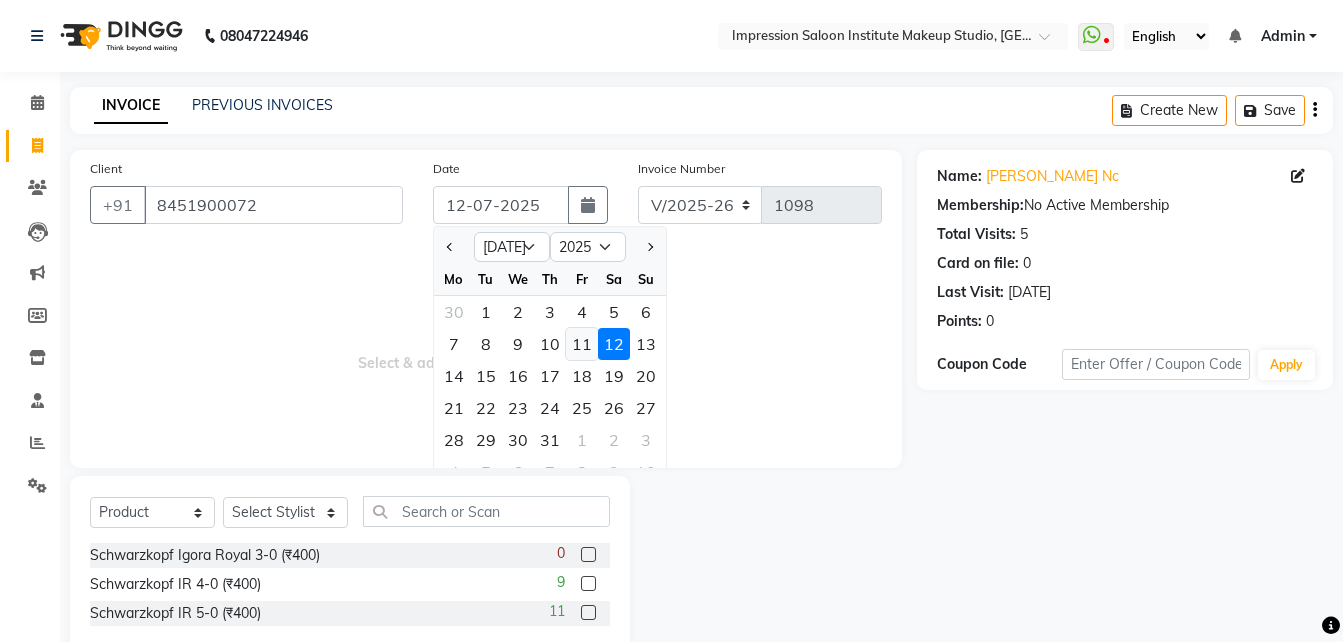 click on "11" 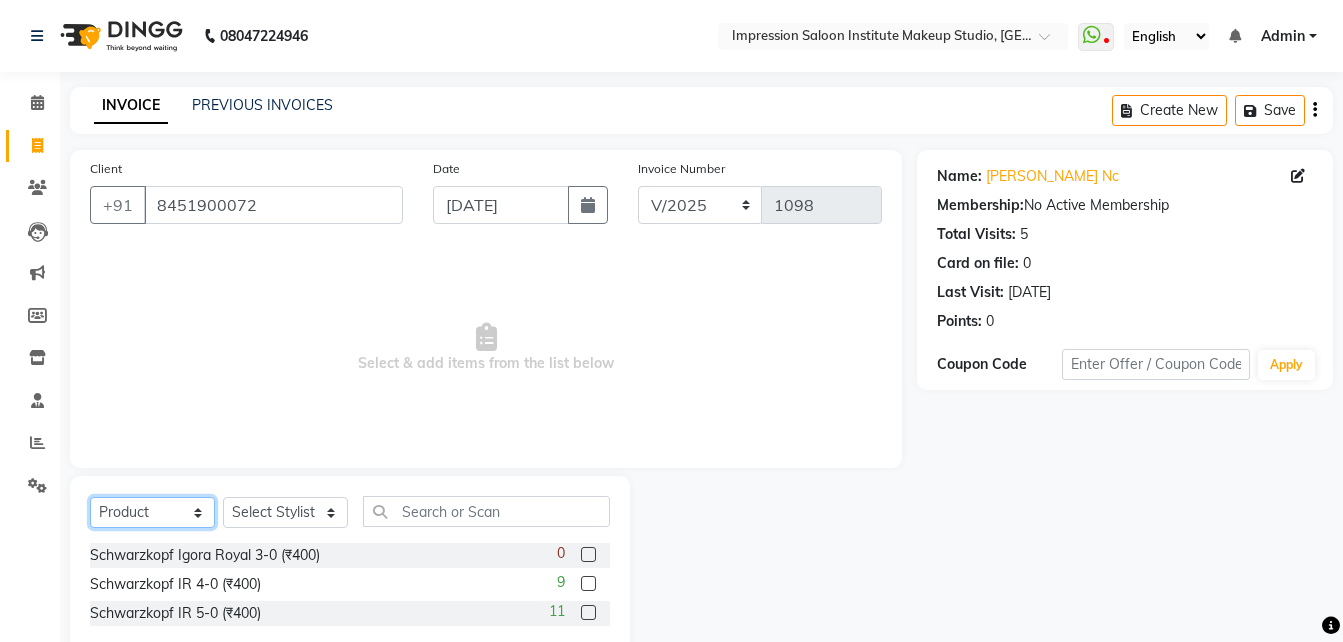click on "Select  Service  Product  Membership  Package Voucher Prepaid Gift Card" 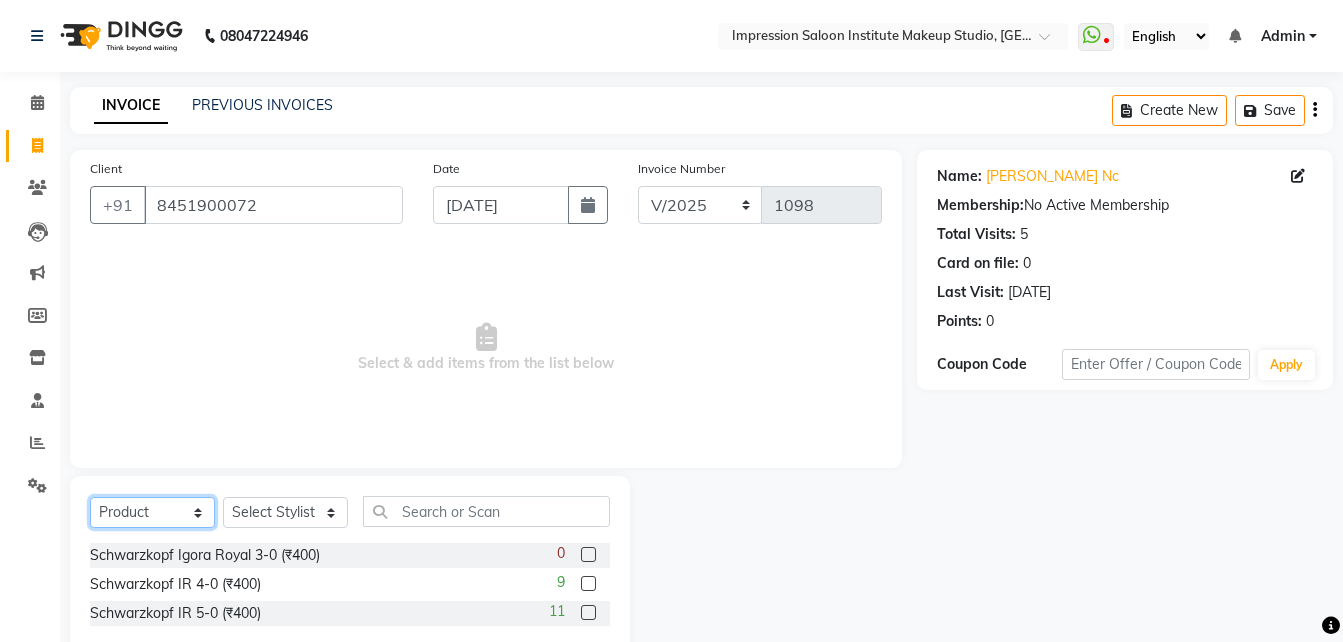 select on "service" 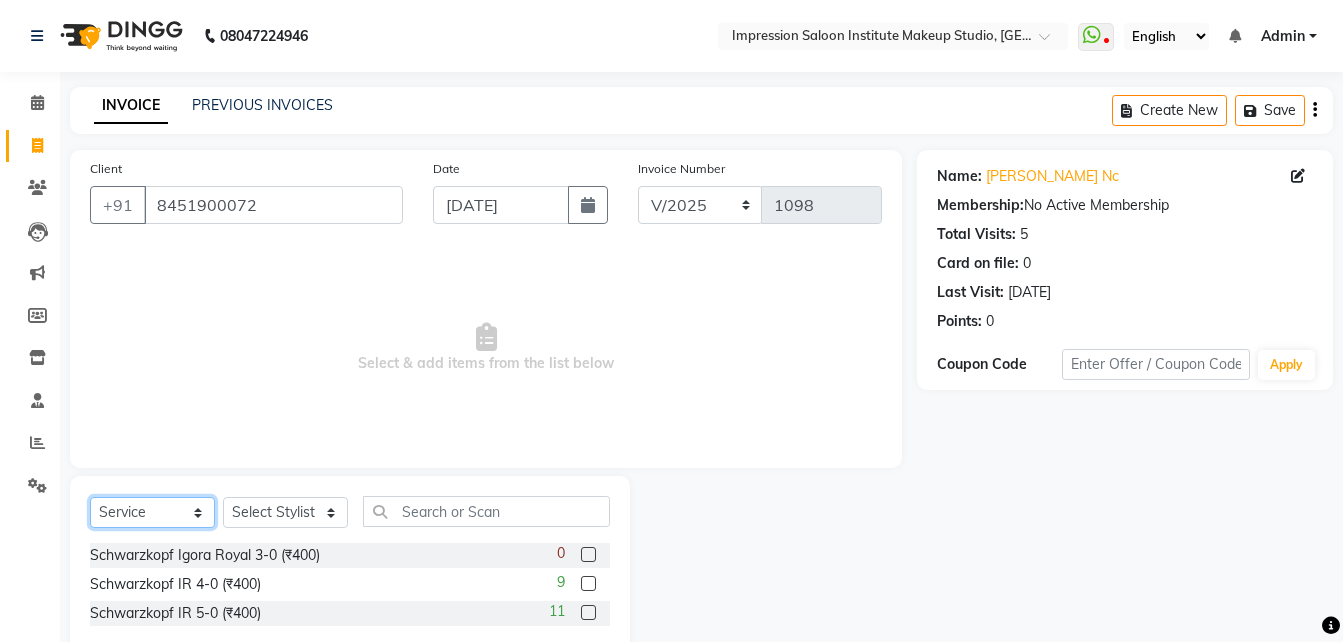click on "Select  Service  Product  Membership  Package Voucher Prepaid Gift Card" 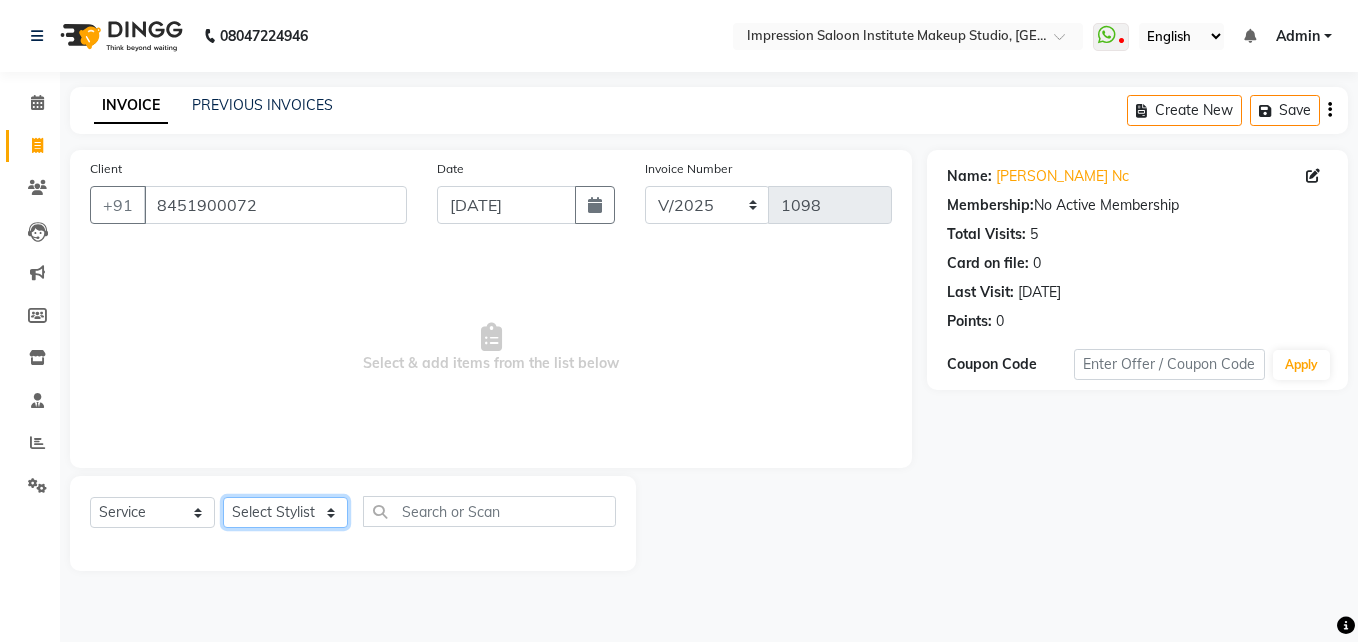 click on "Select Stylist Arjun Front Desk [PERSON_NAME] [PERSON_NAME]  [PERSON_NAME]" 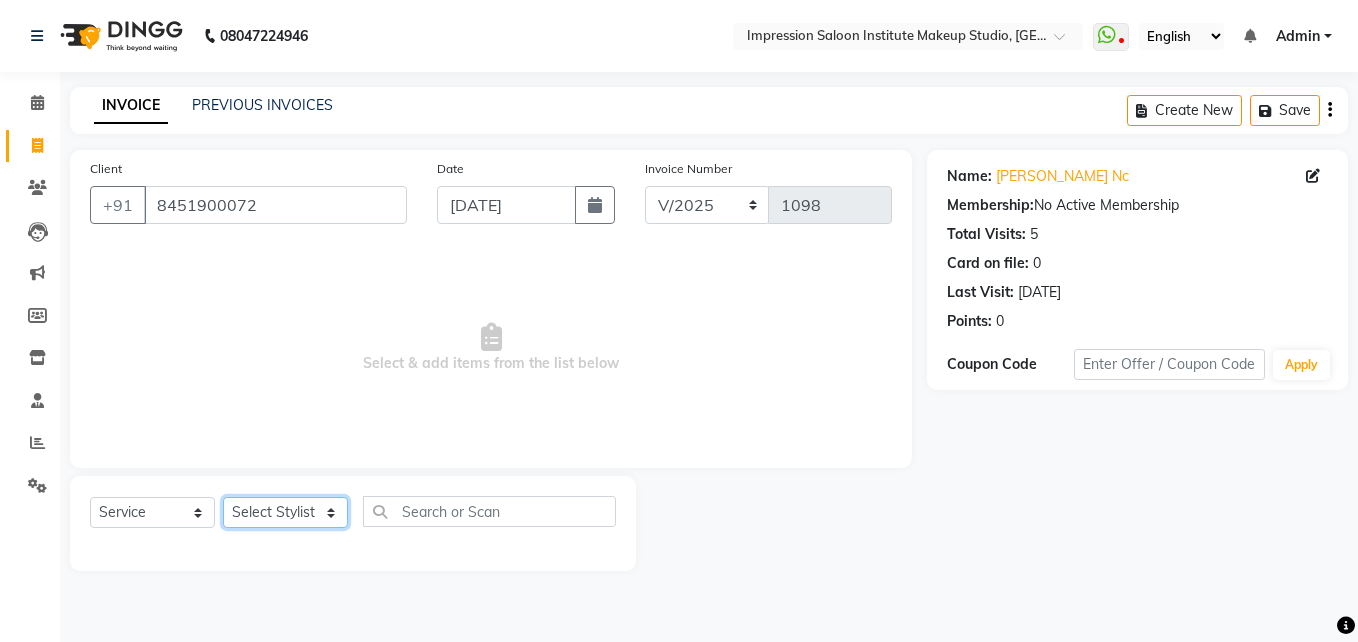 select on "49707" 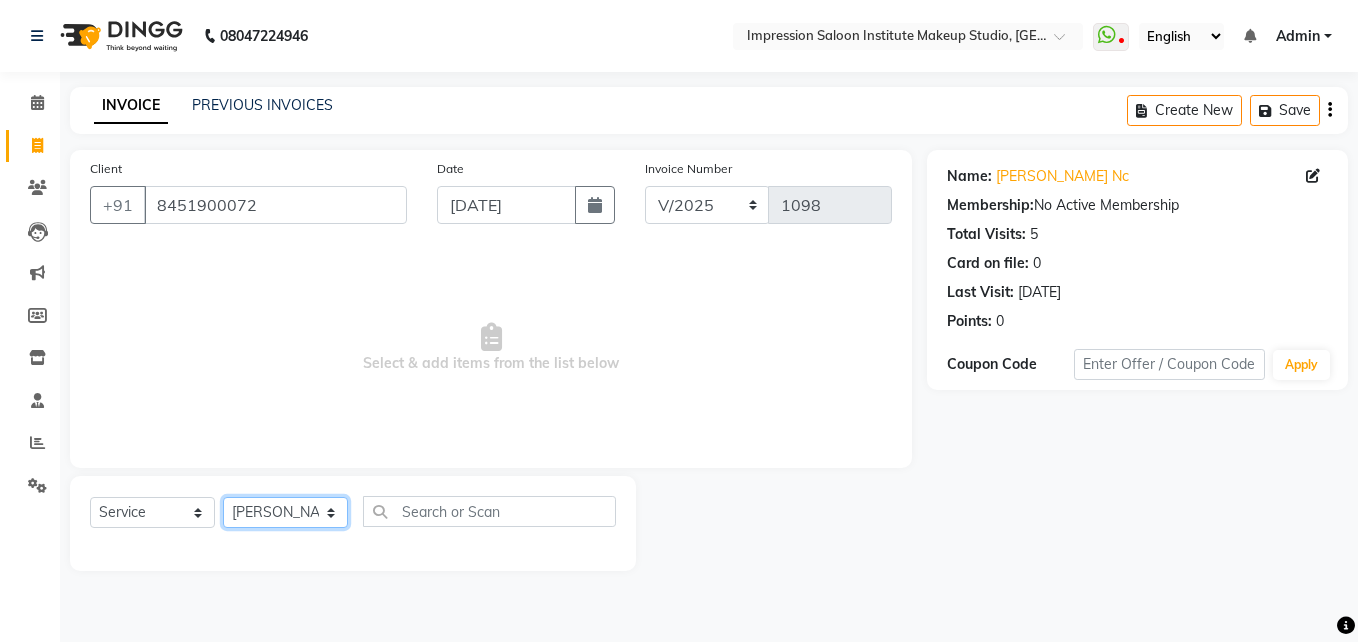 click on "Select Stylist Arjun Front Desk [PERSON_NAME] [PERSON_NAME]  [PERSON_NAME]" 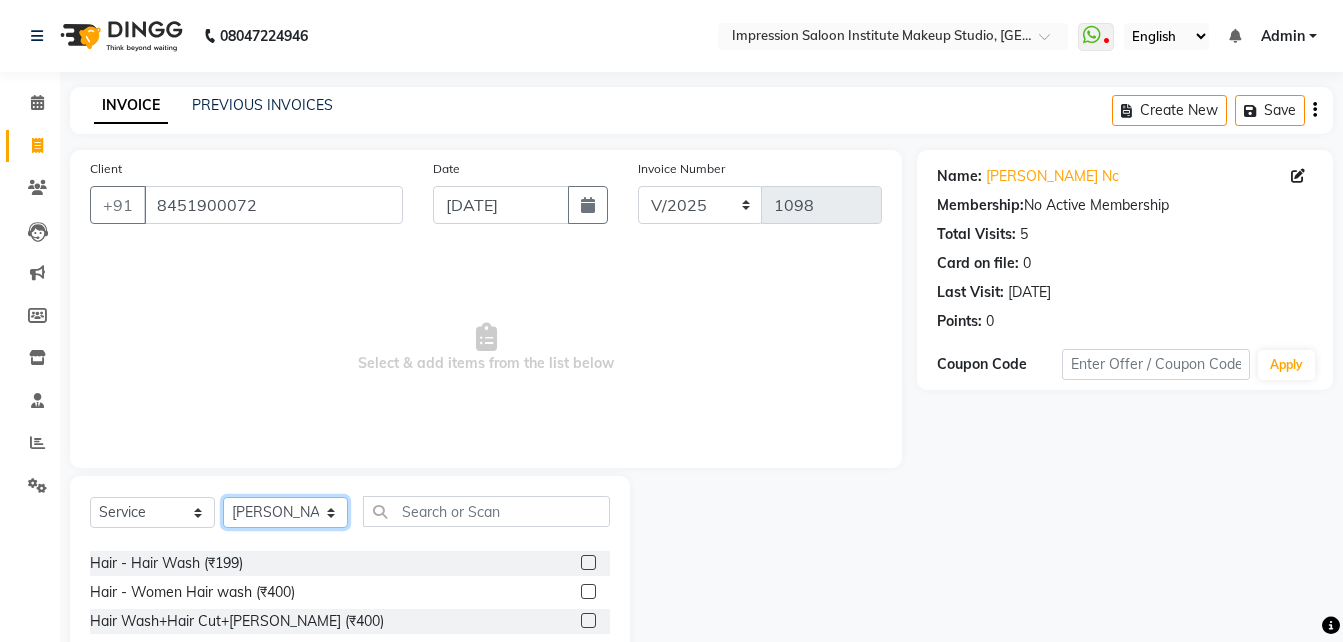 scroll, scrollTop: 51, scrollLeft: 0, axis: vertical 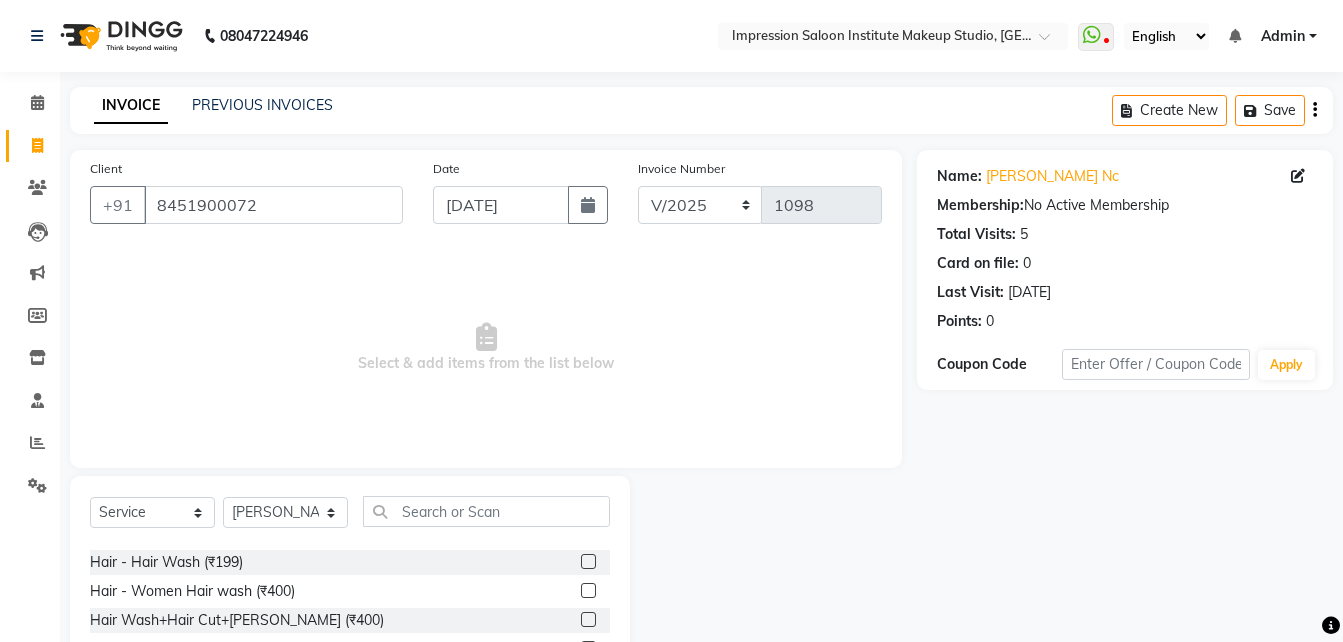 click 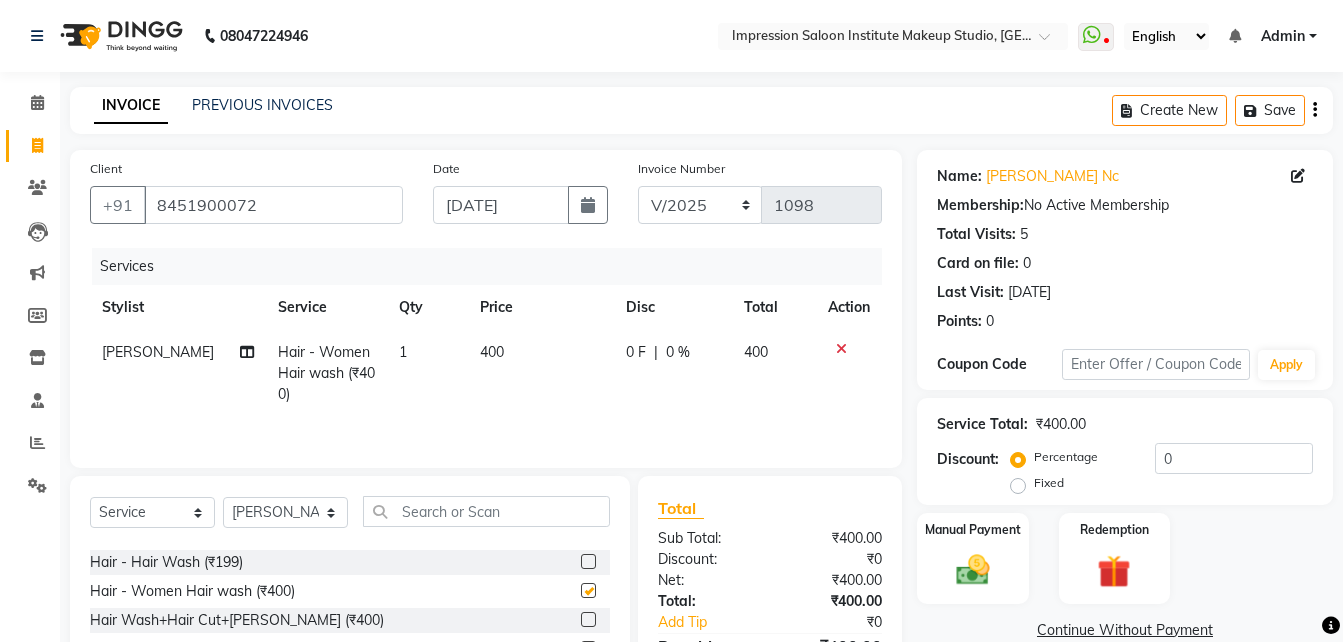 checkbox on "false" 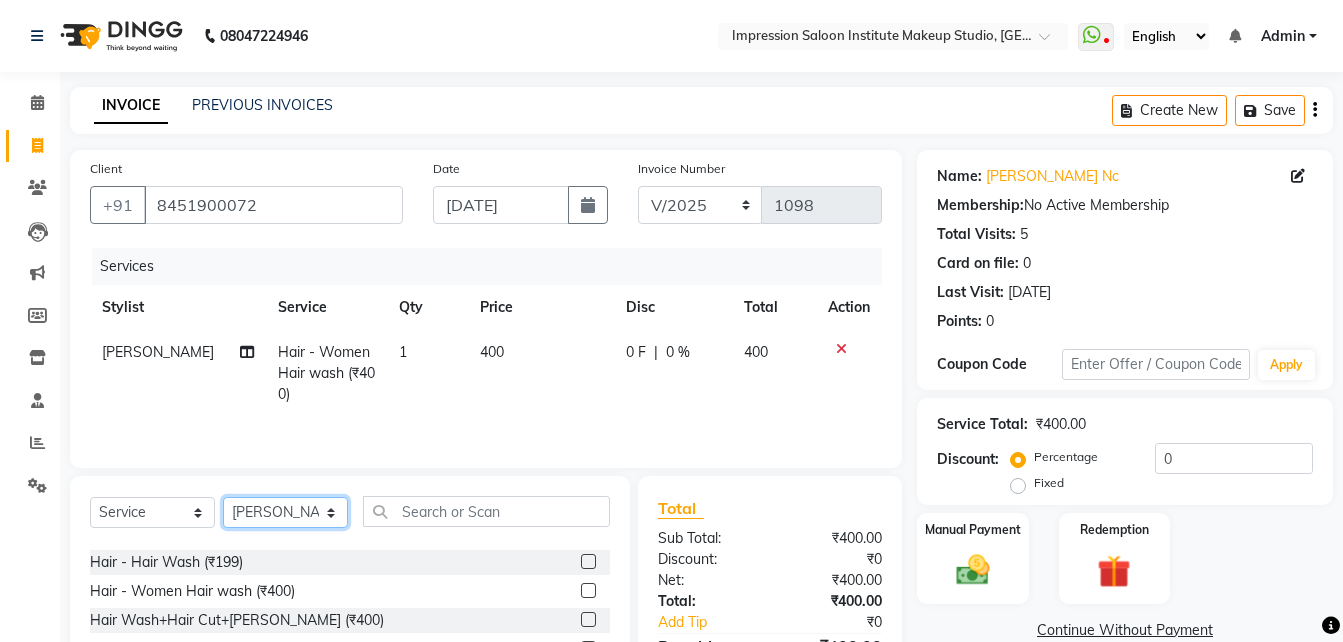 drag, startPoint x: 268, startPoint y: 511, endPoint x: 275, endPoint y: 456, distance: 55.443665 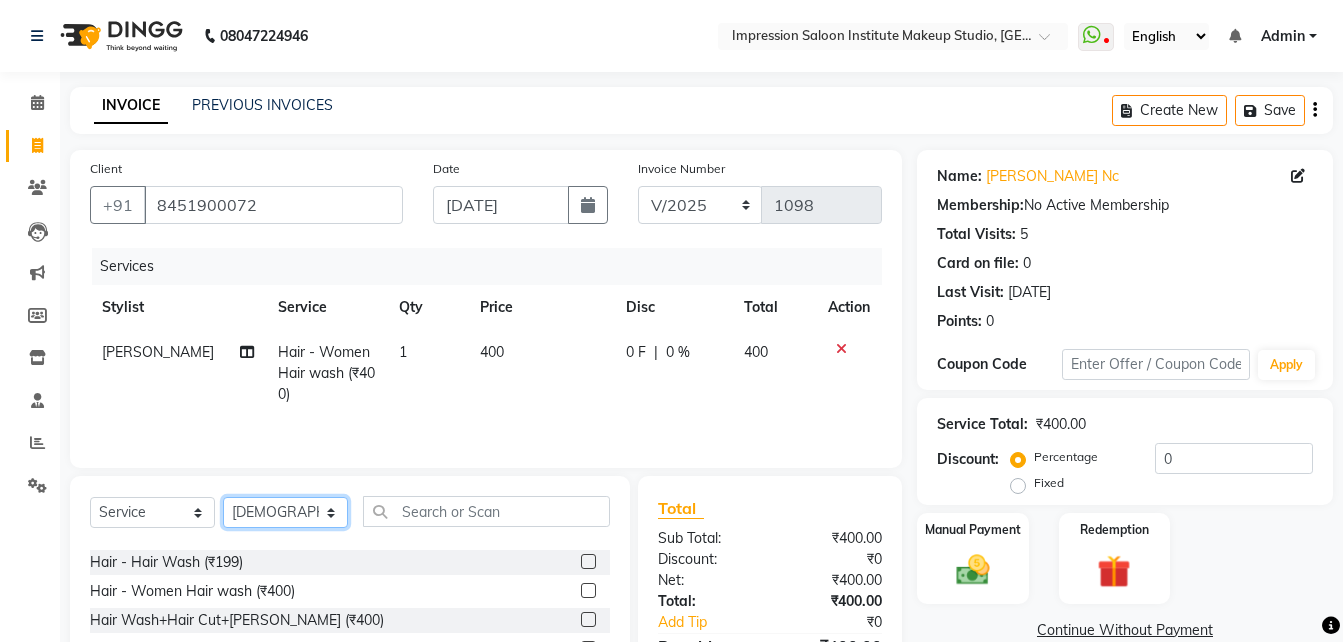 click on "Select Stylist Arjun Front Desk [PERSON_NAME] [PERSON_NAME]  [PERSON_NAME]" 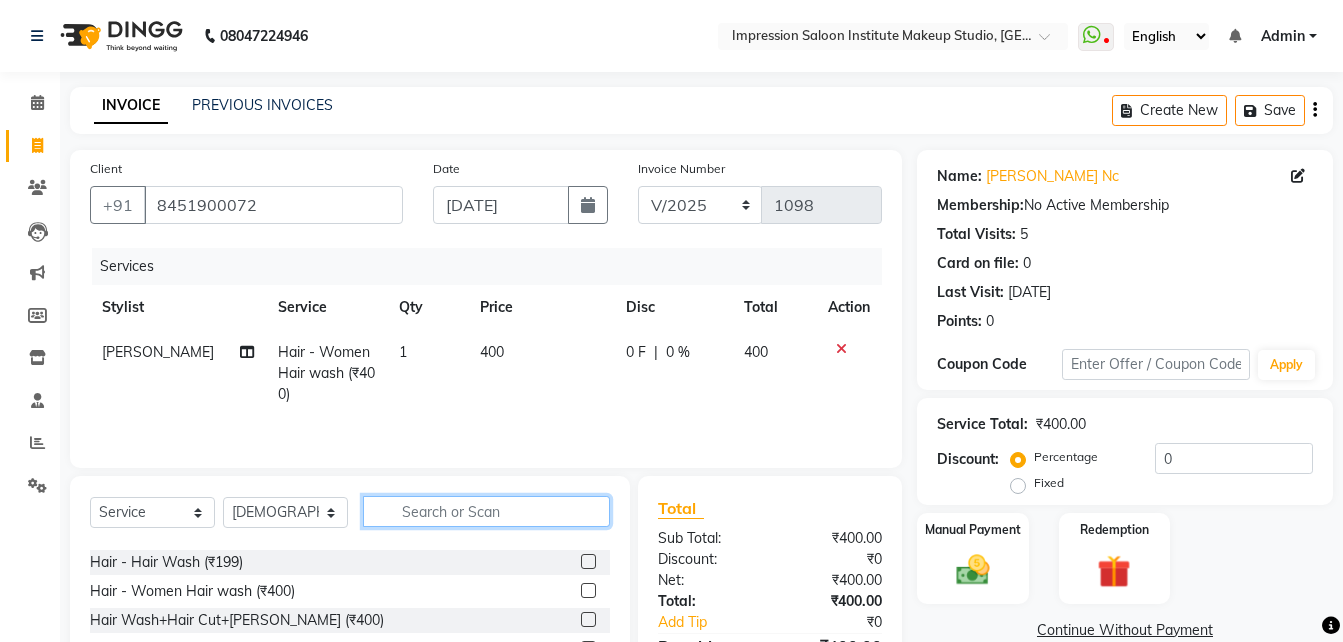 click 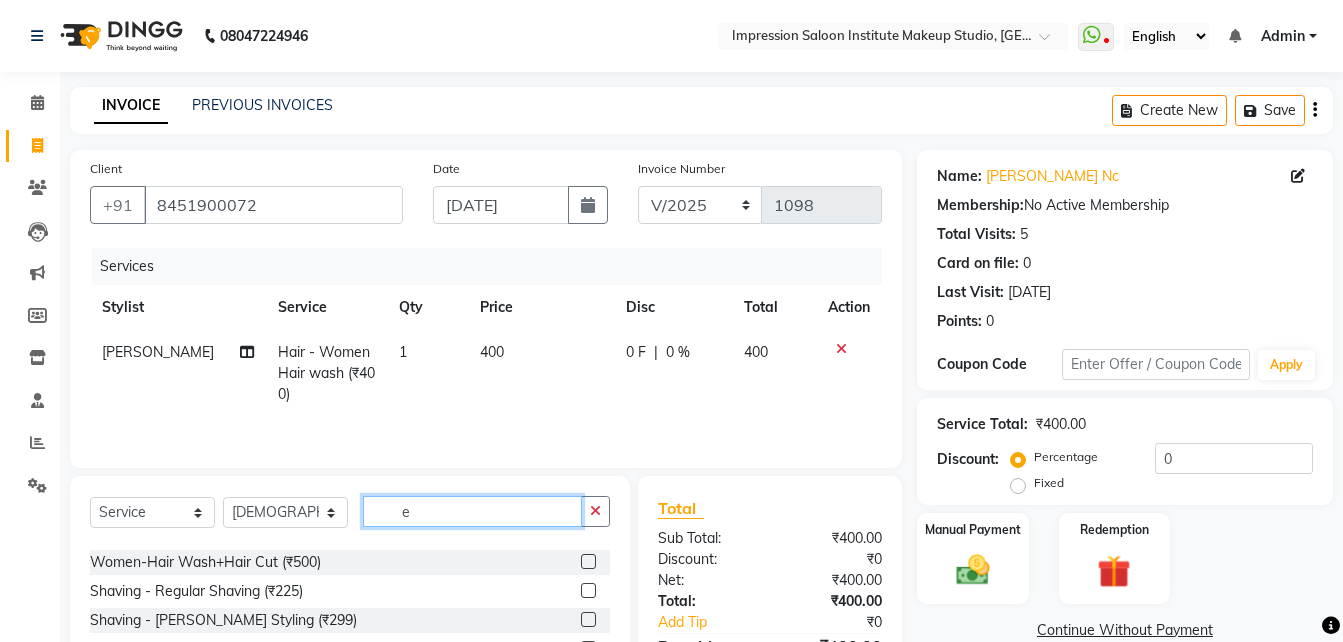 scroll, scrollTop: 0, scrollLeft: 0, axis: both 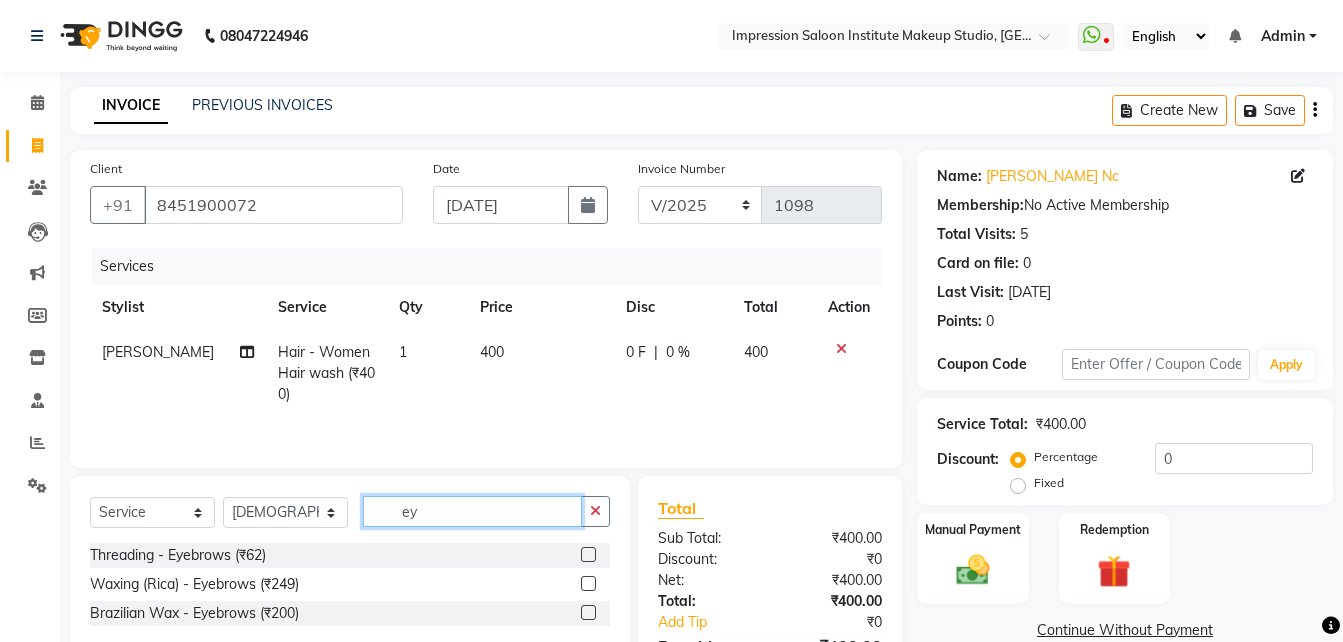 type on "ey" 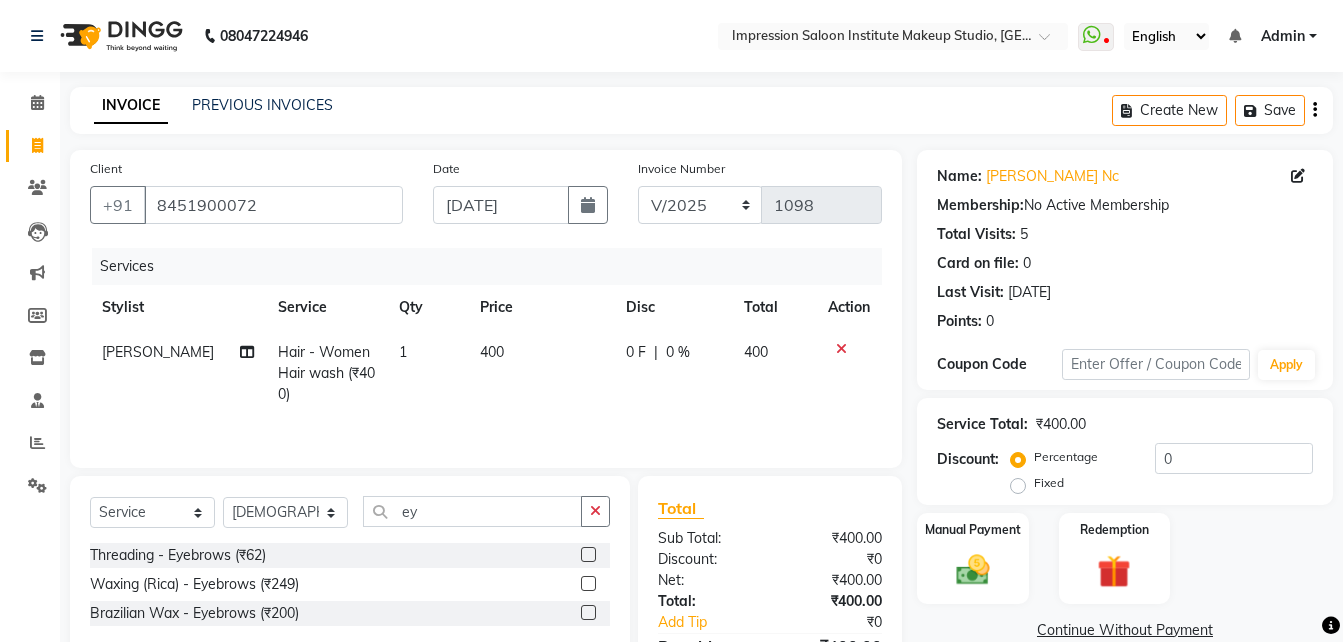 click 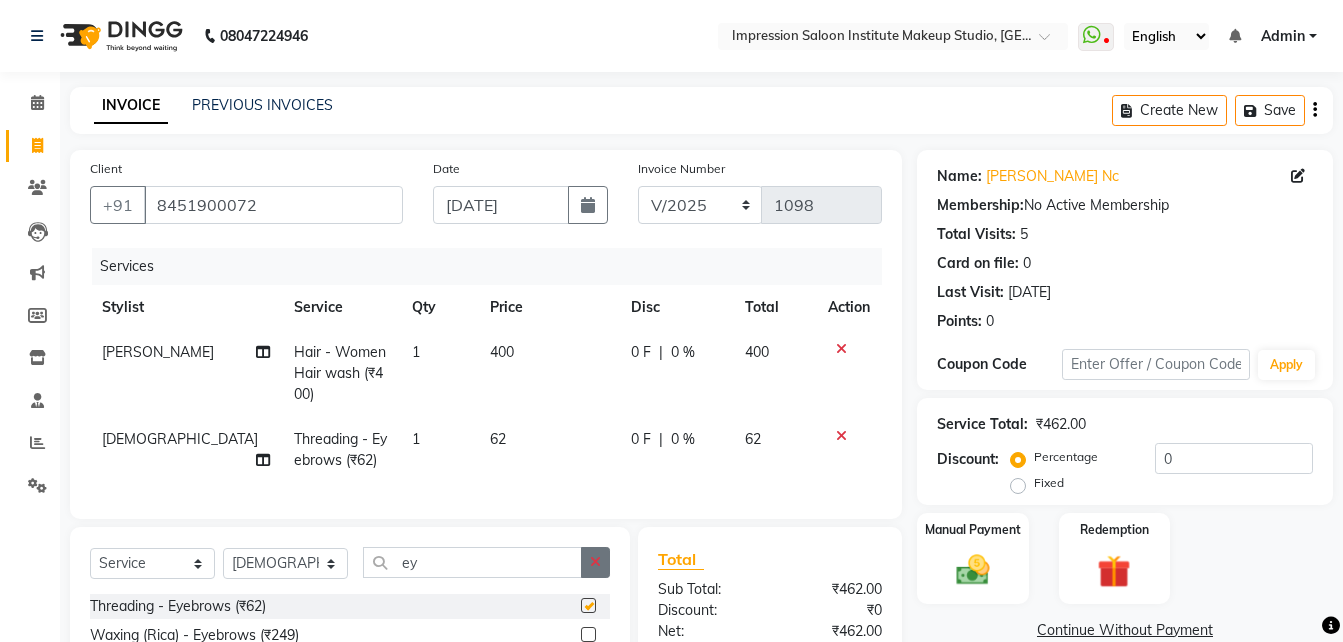 checkbox on "false" 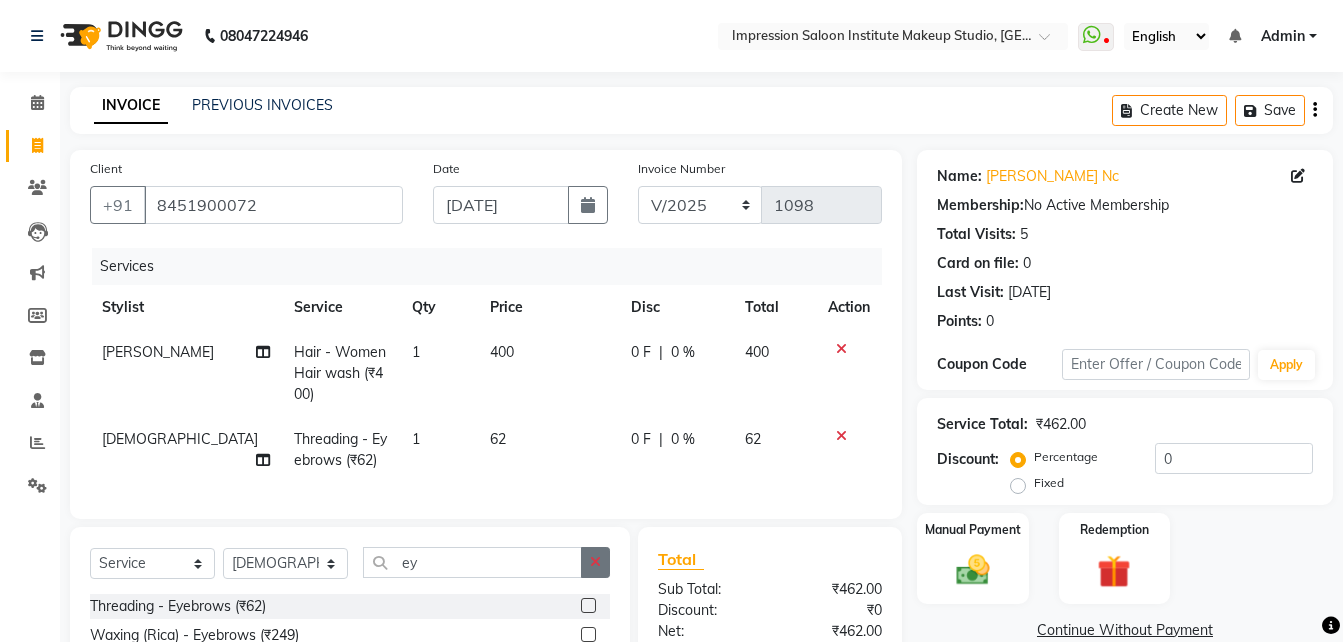 click 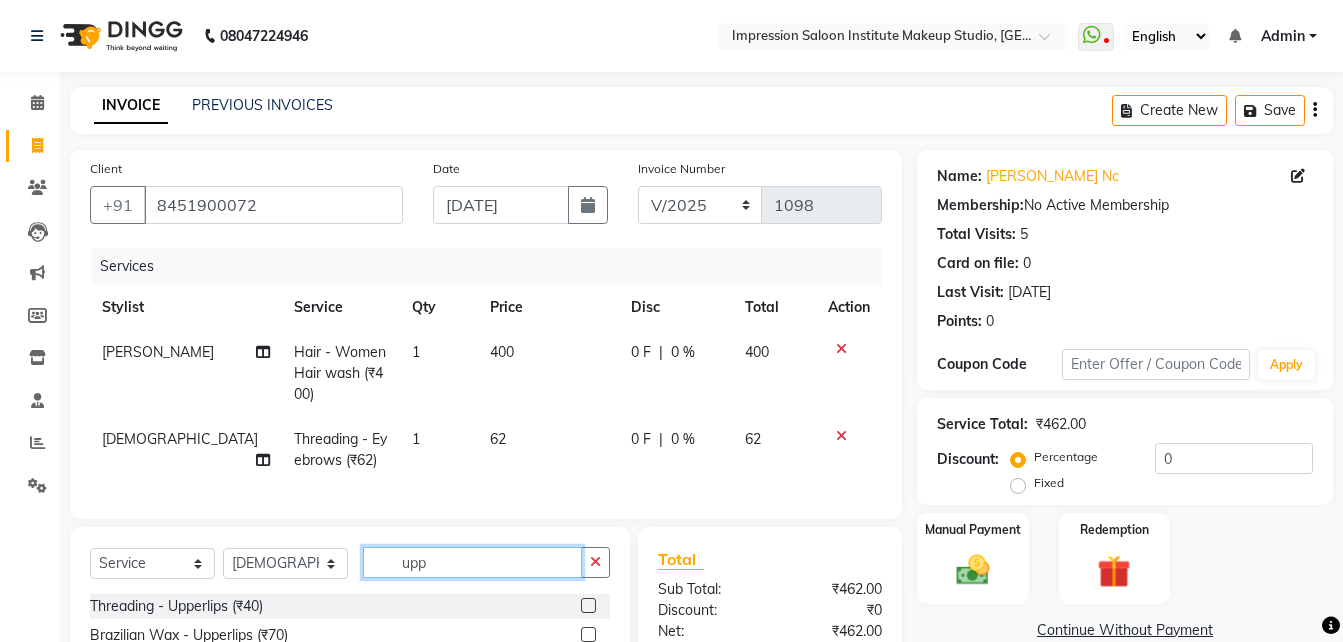 scroll, scrollTop: 32, scrollLeft: 0, axis: vertical 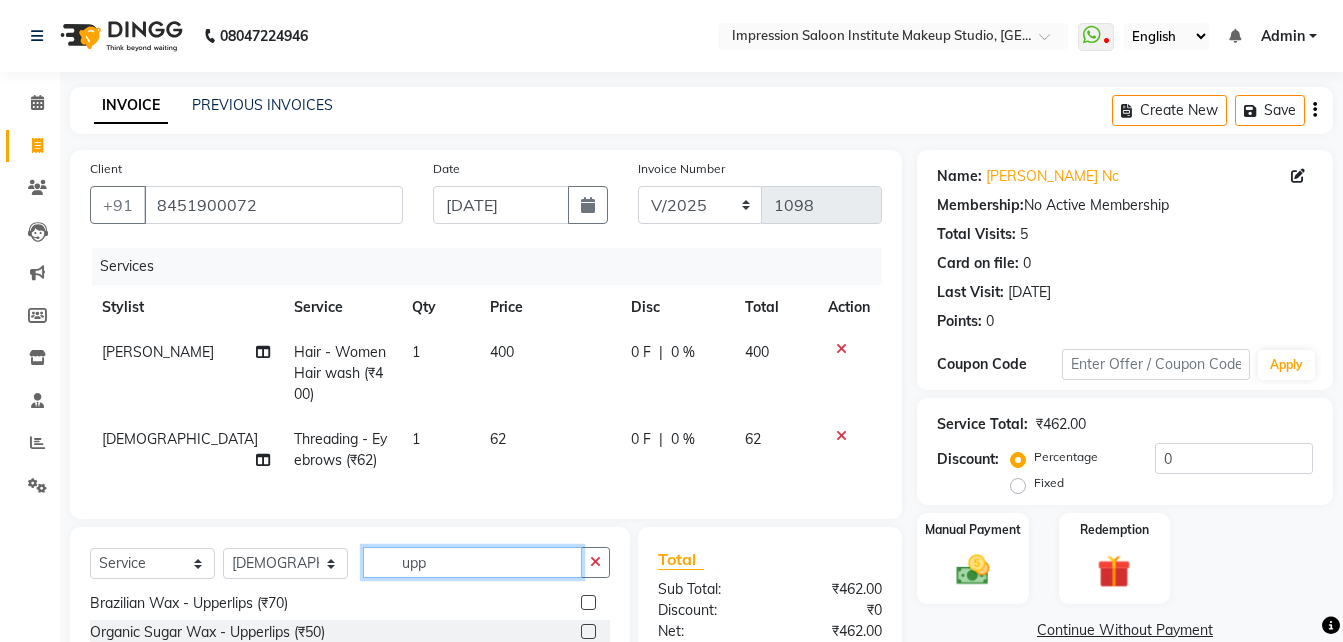 type on "upp" 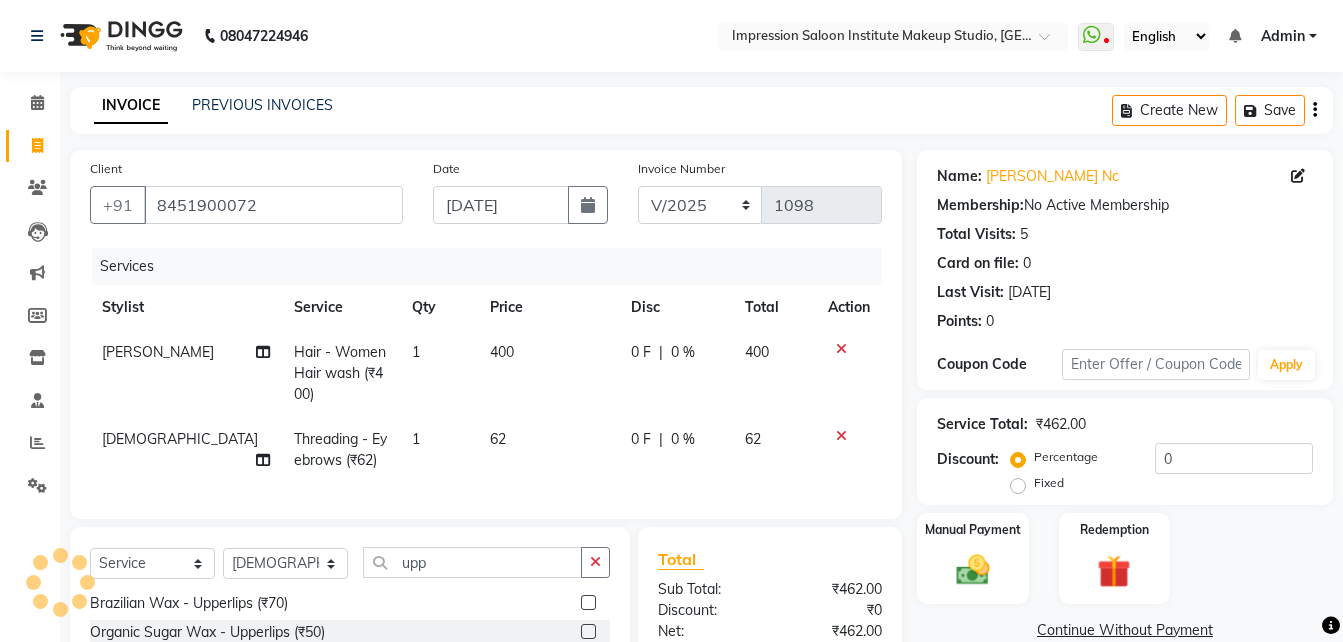click 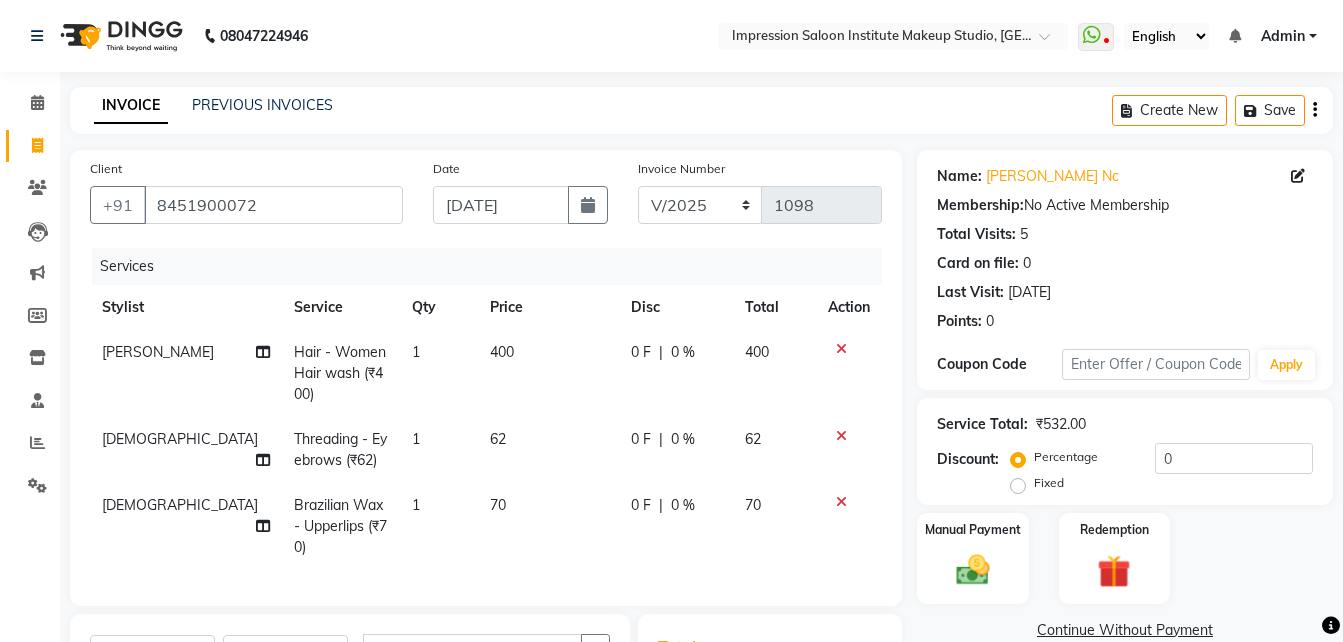 checkbox on "false" 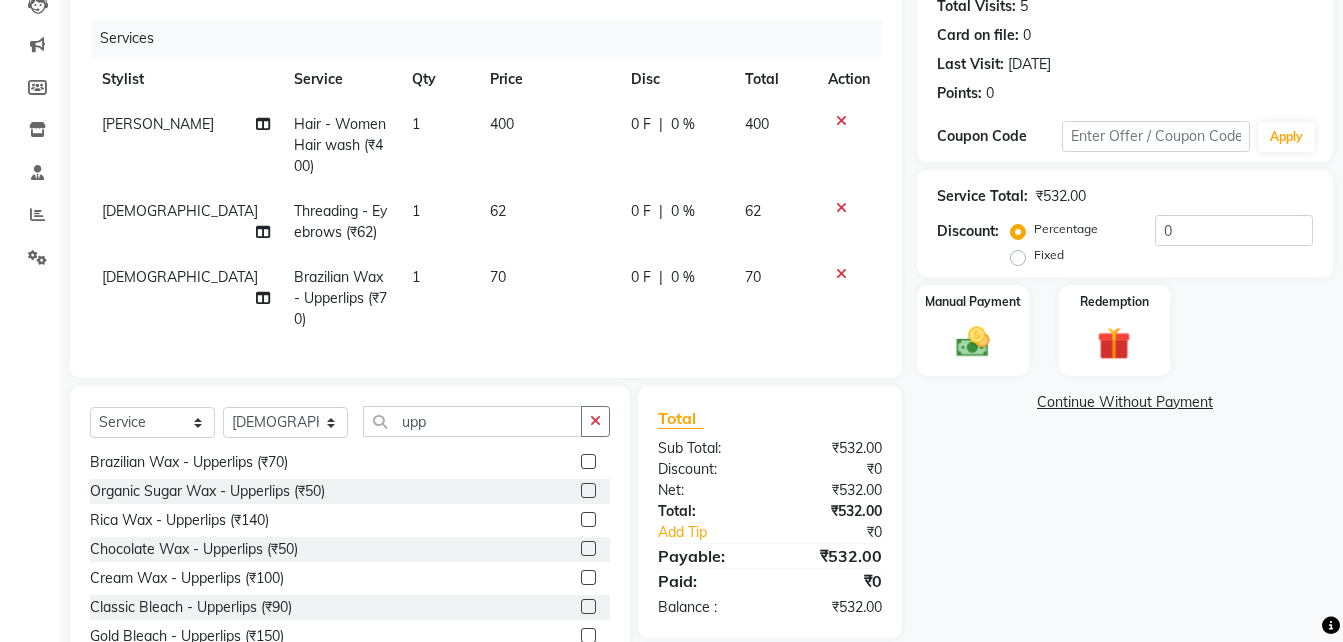 scroll, scrollTop: 229, scrollLeft: 0, axis: vertical 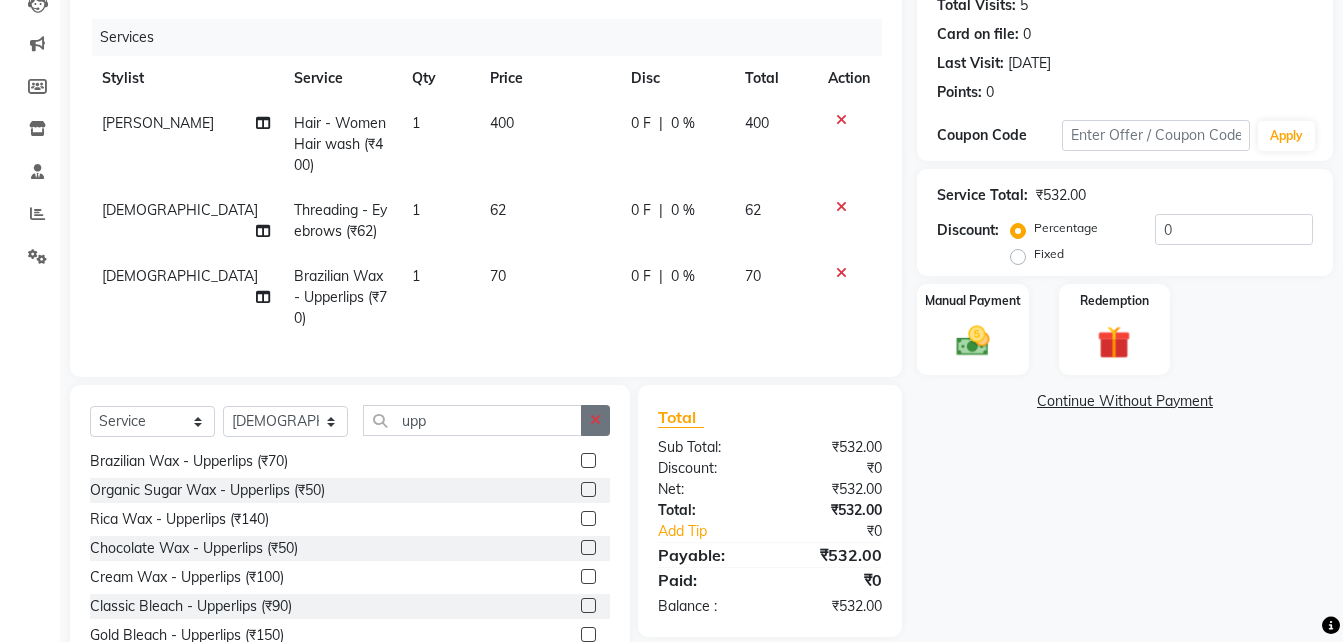 click 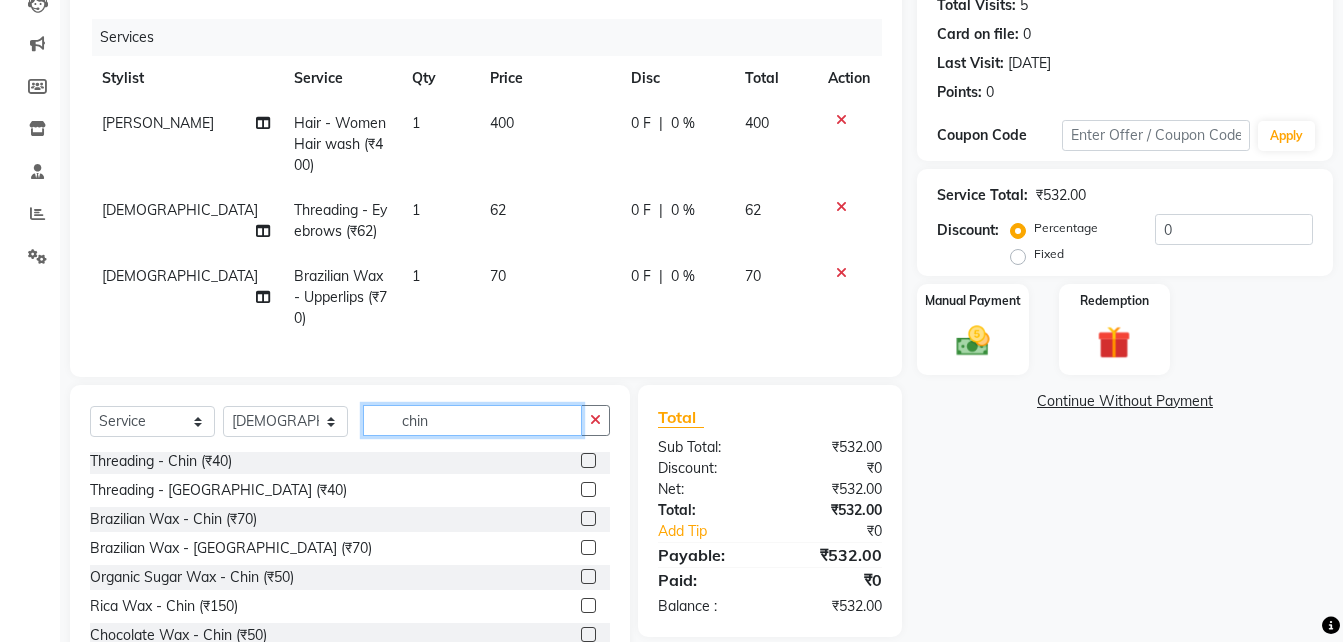 scroll, scrollTop: 0, scrollLeft: 0, axis: both 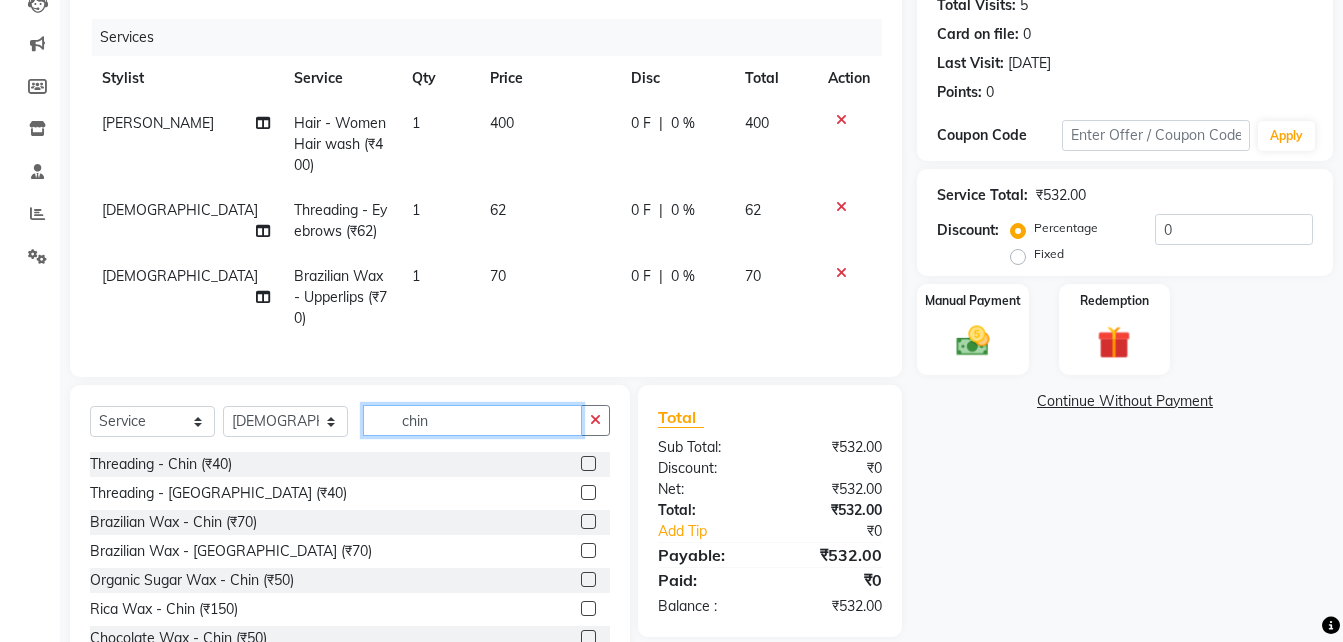 type on "chin" 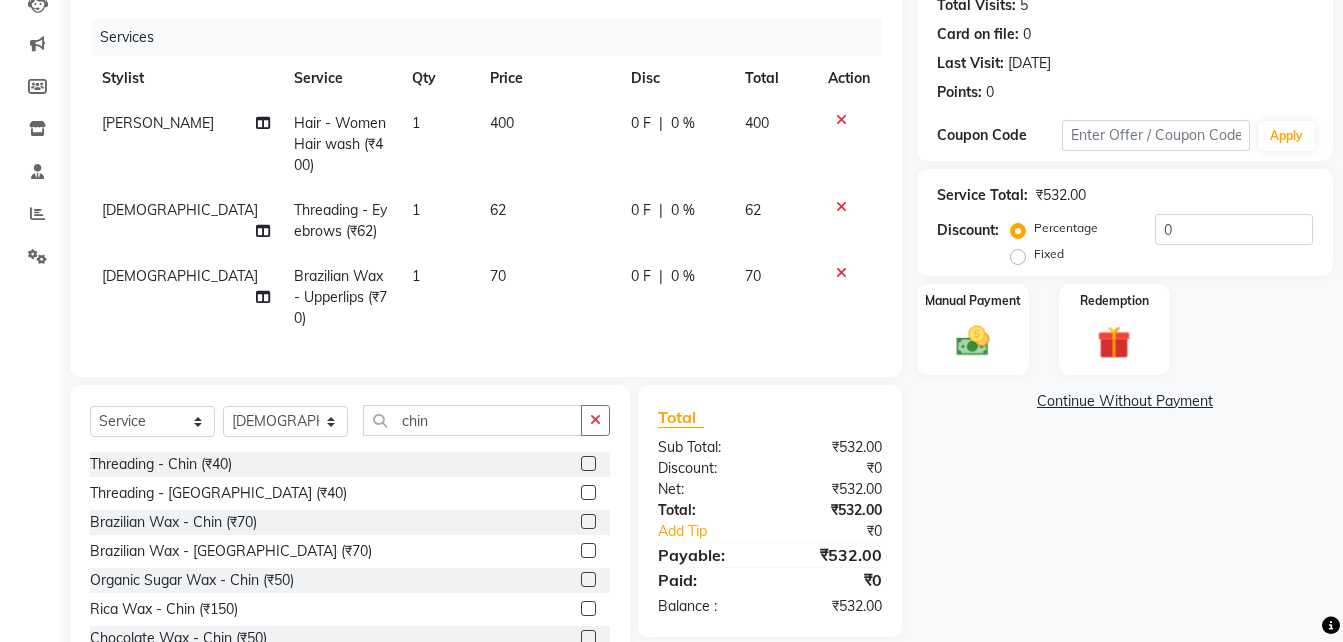 click 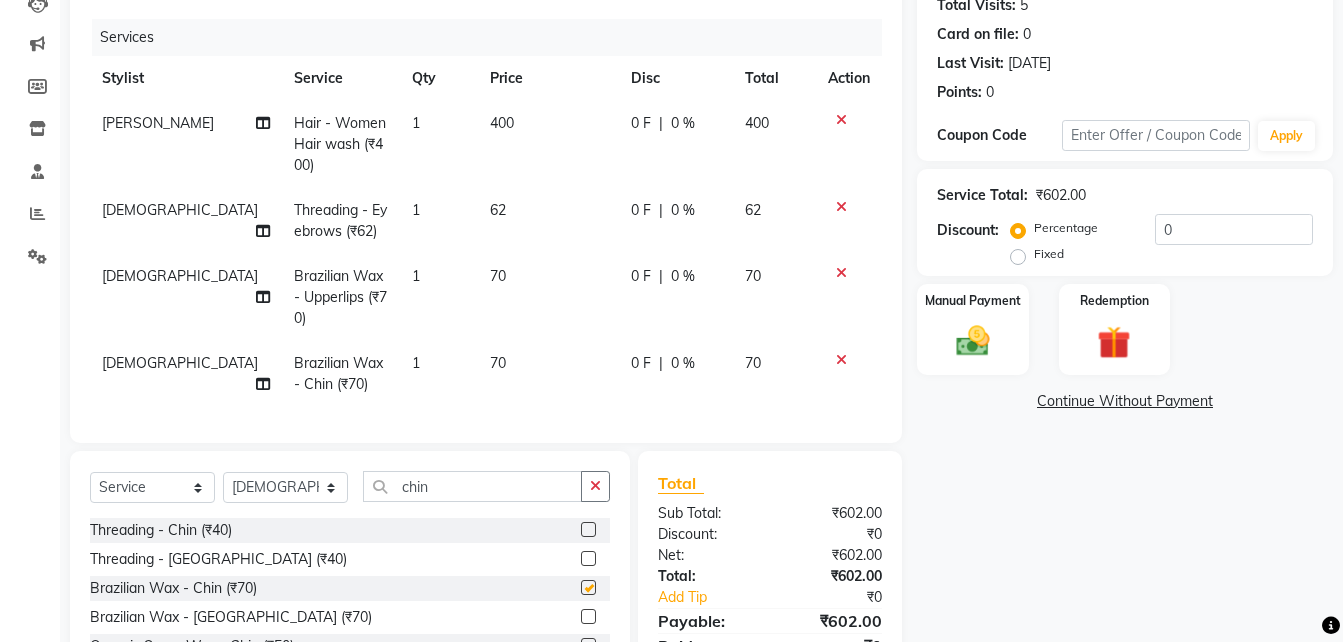 checkbox on "false" 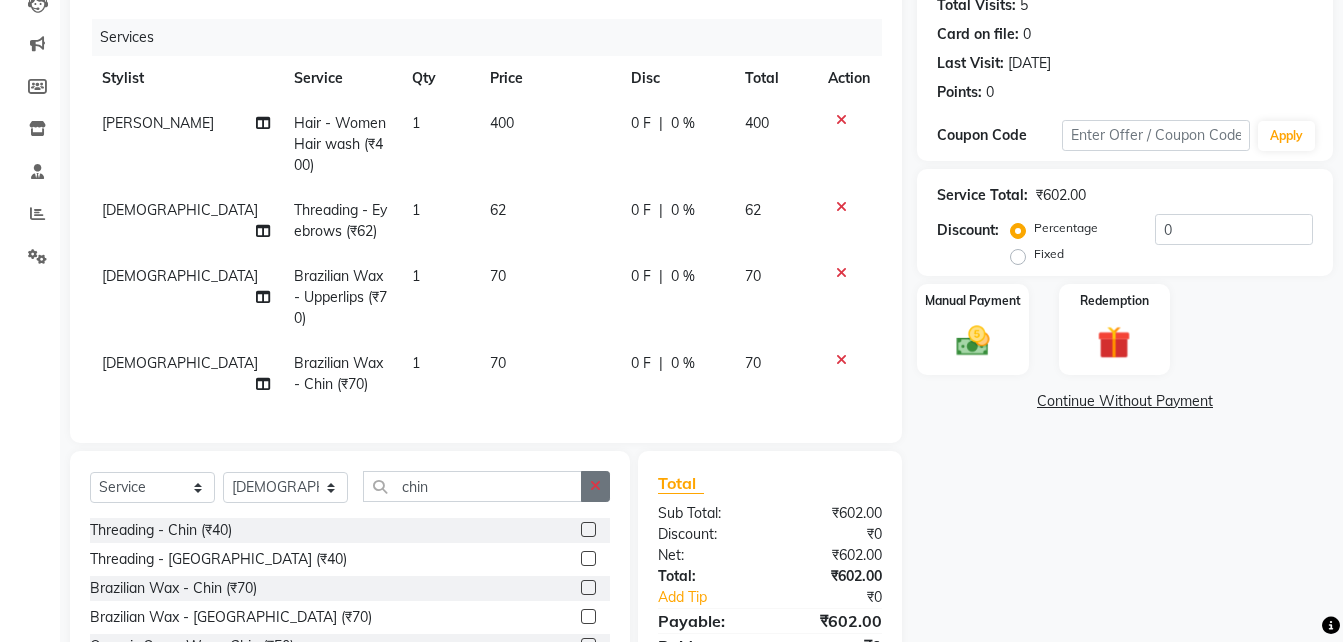 click 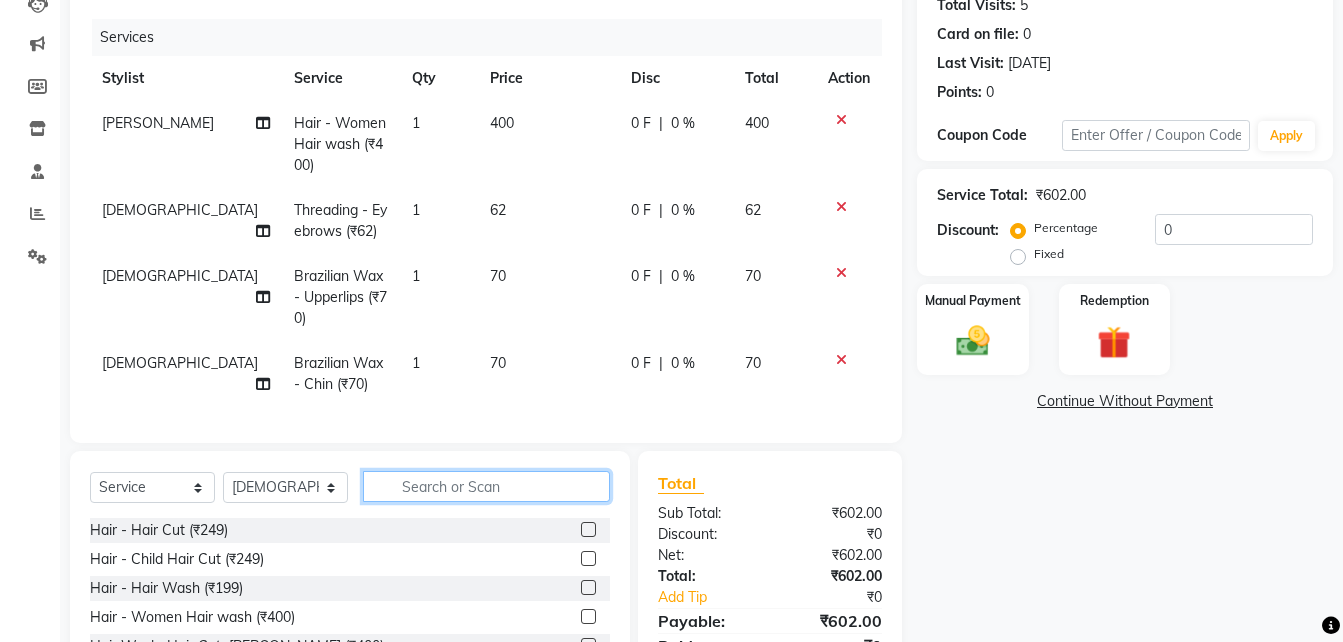 click 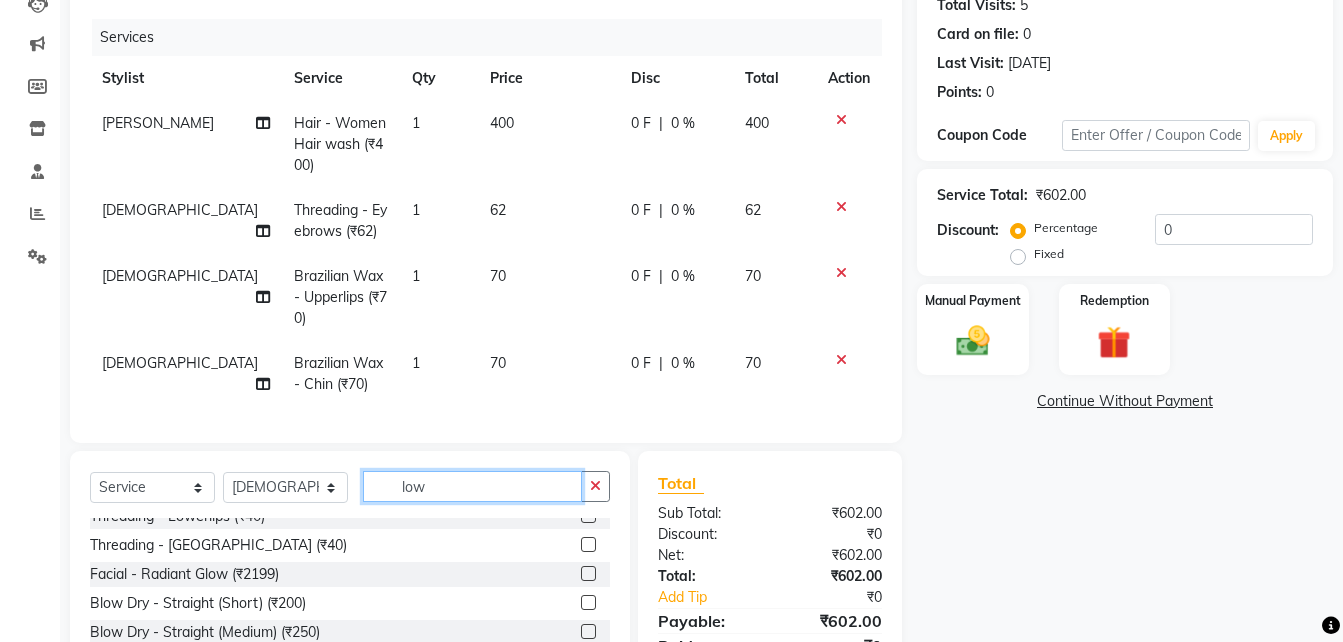 scroll, scrollTop: 0, scrollLeft: 0, axis: both 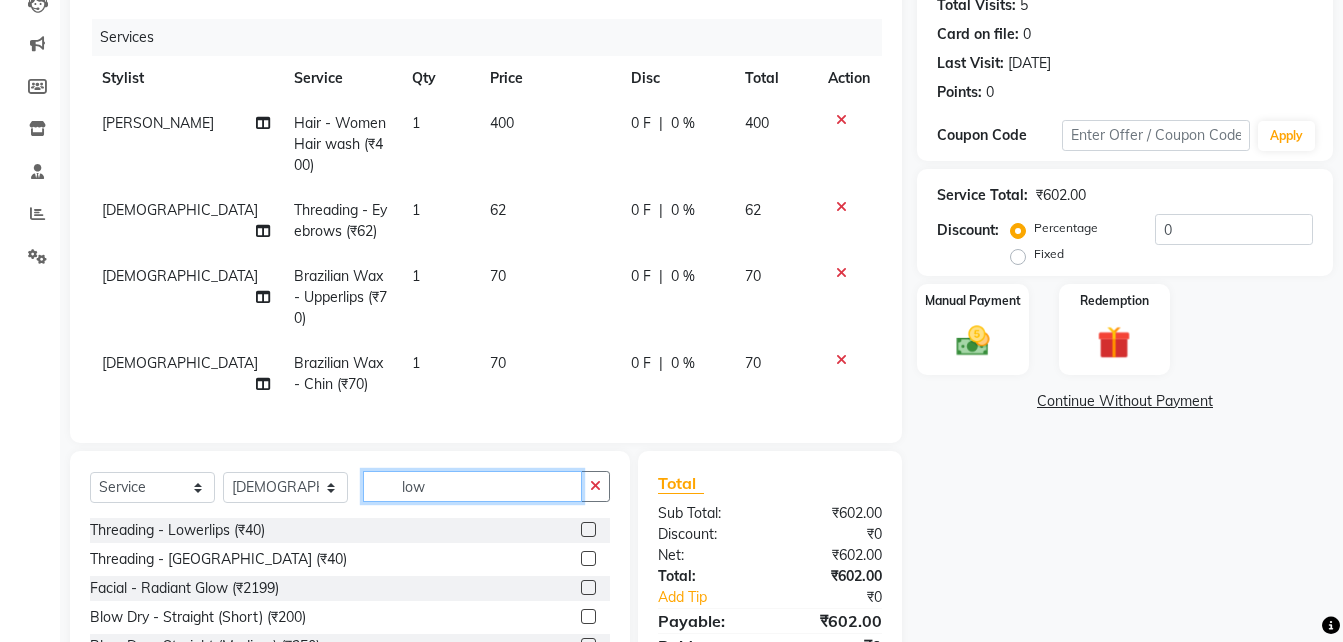 type on "low" 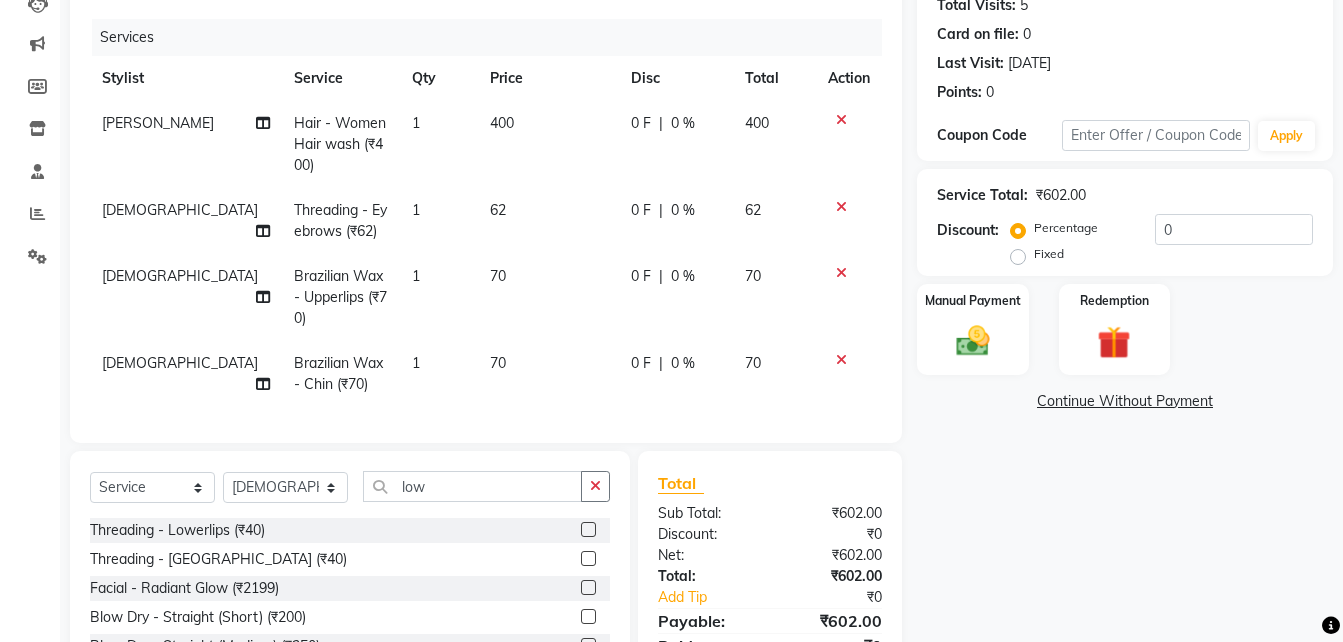 click 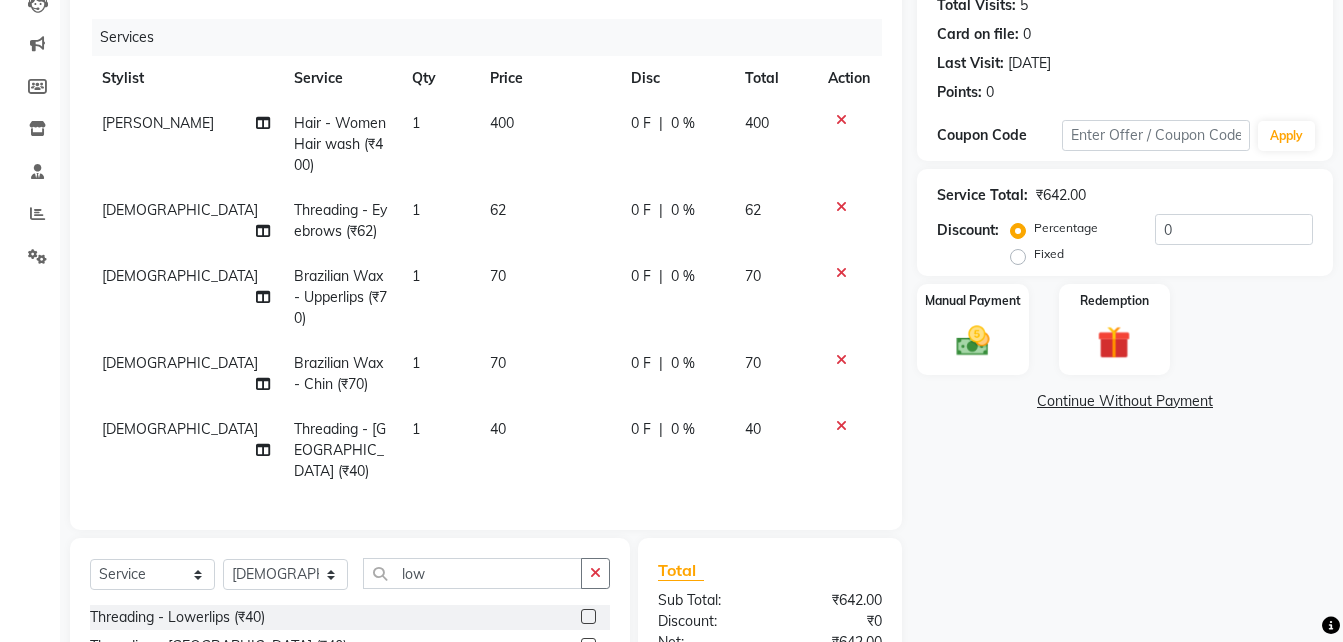 checkbox on "false" 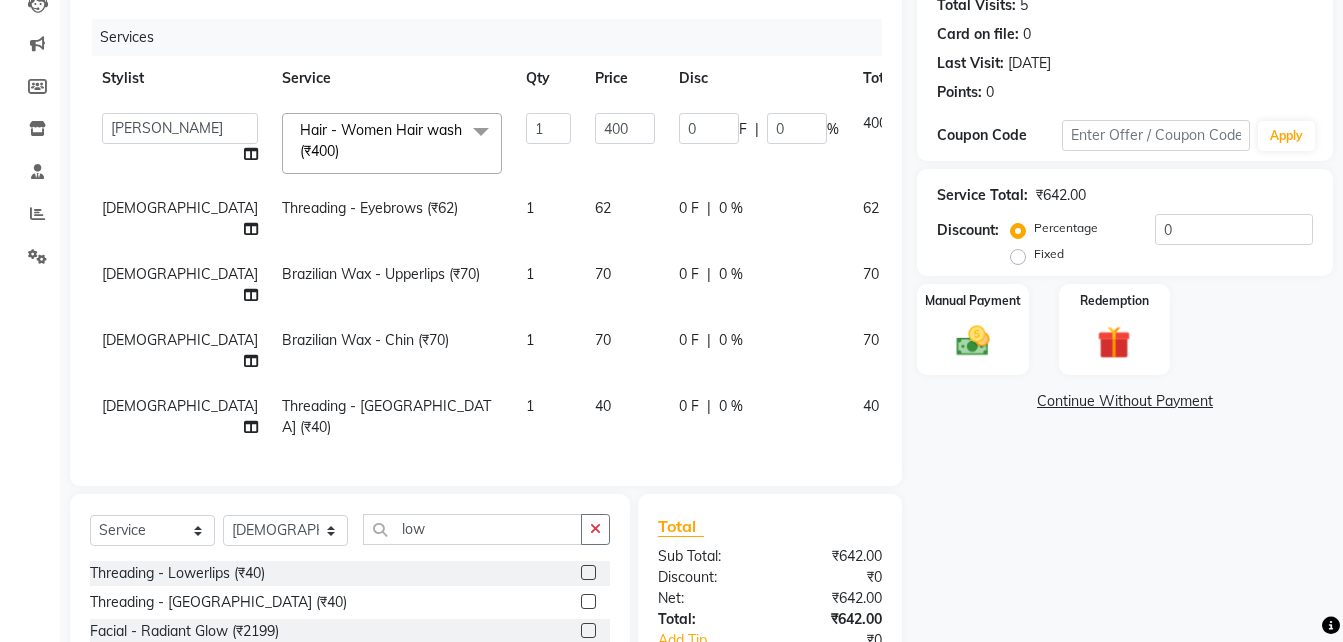 click on "400" 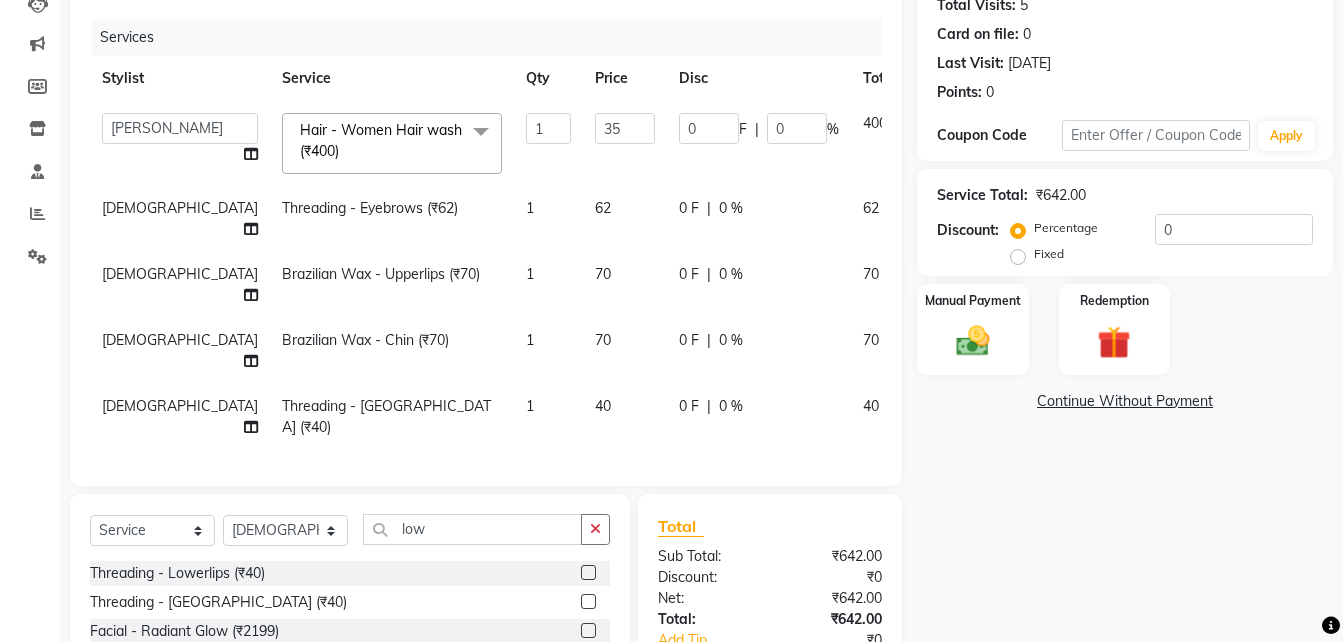type on "350" 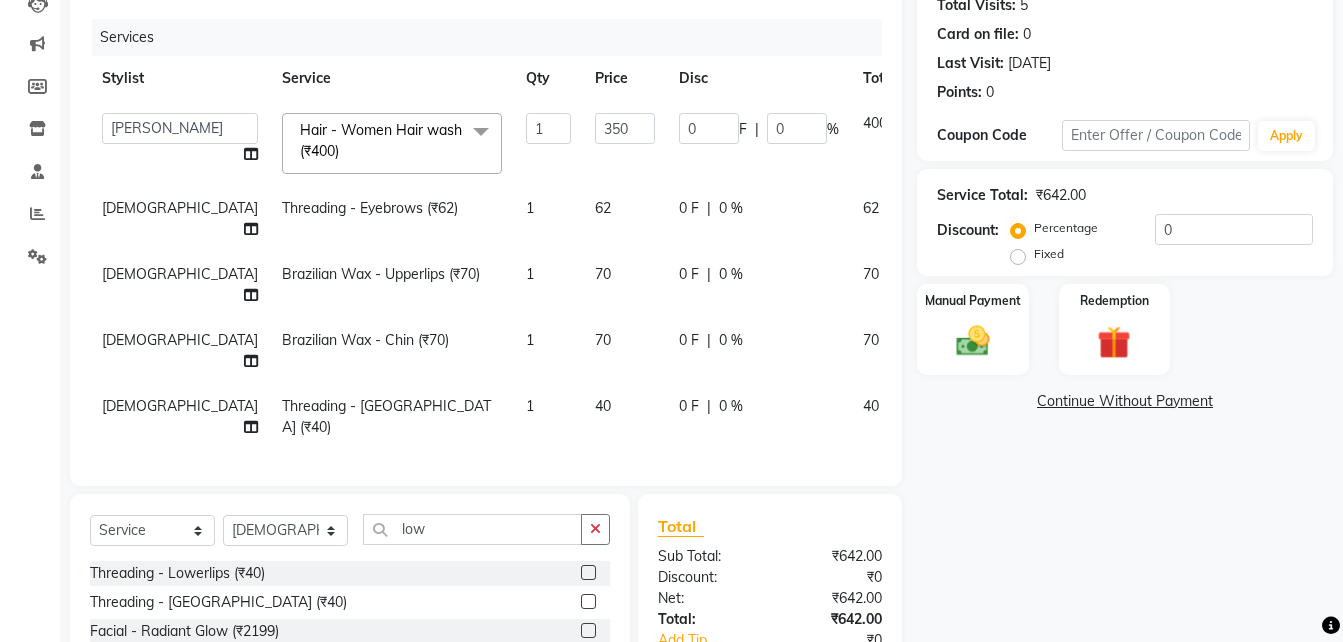 click on "62" 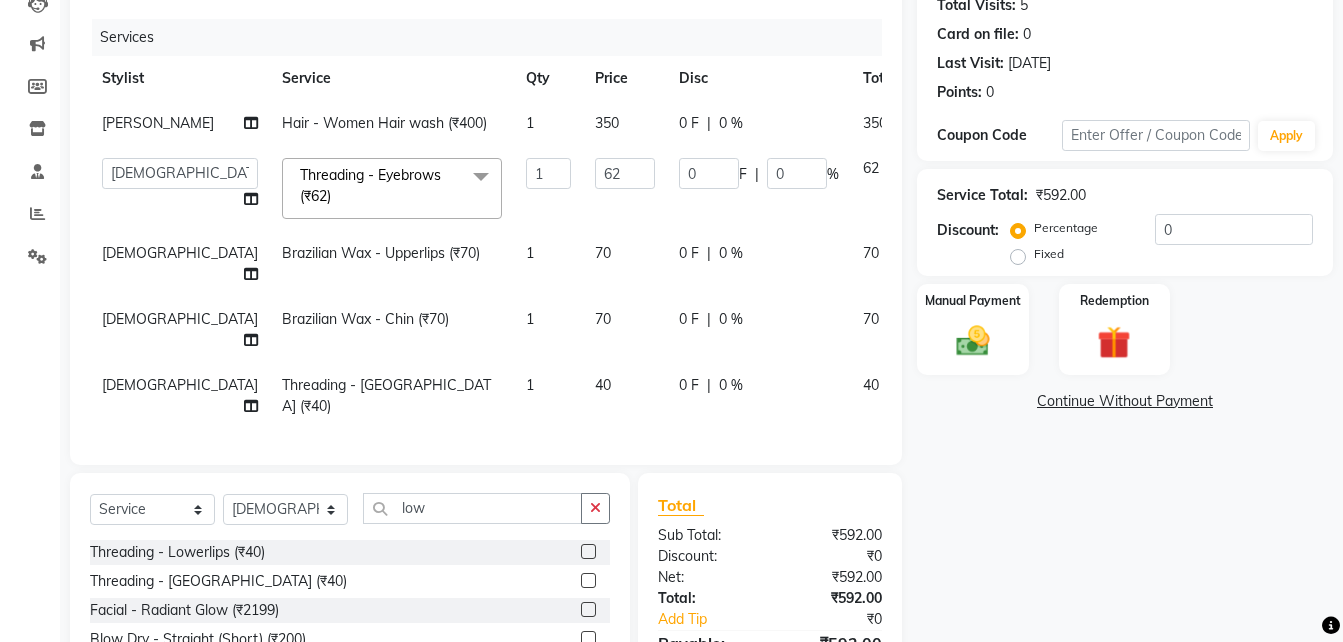 click on "70" 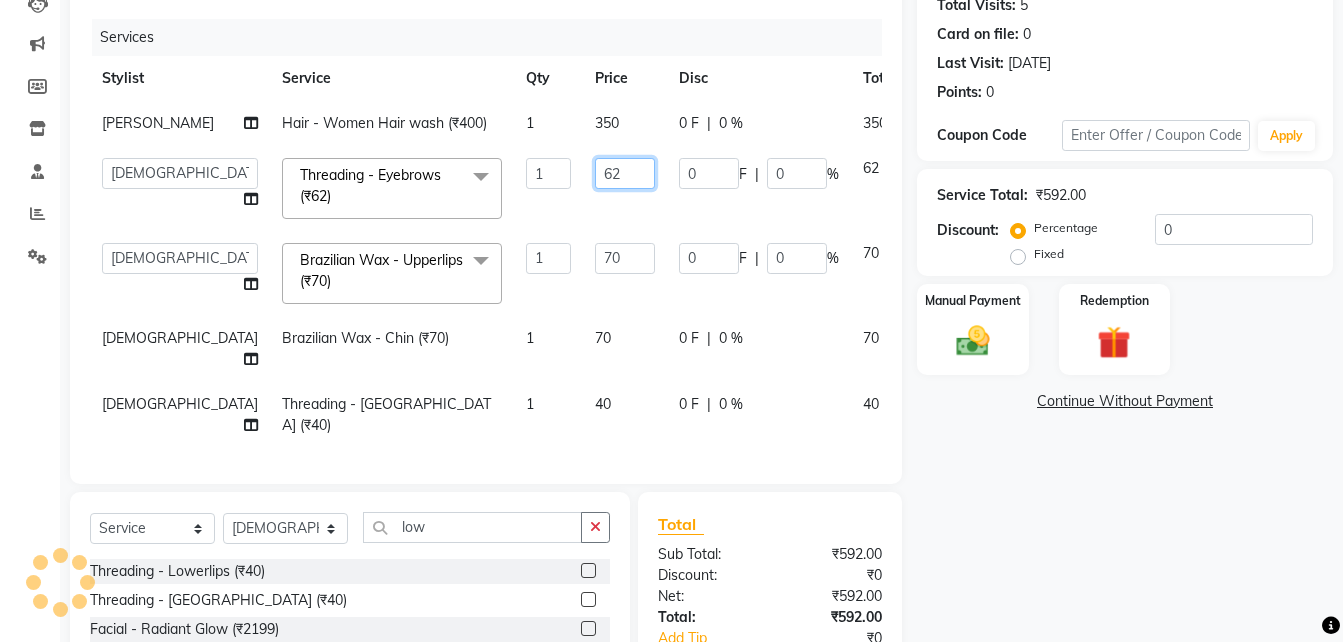 click on "62" 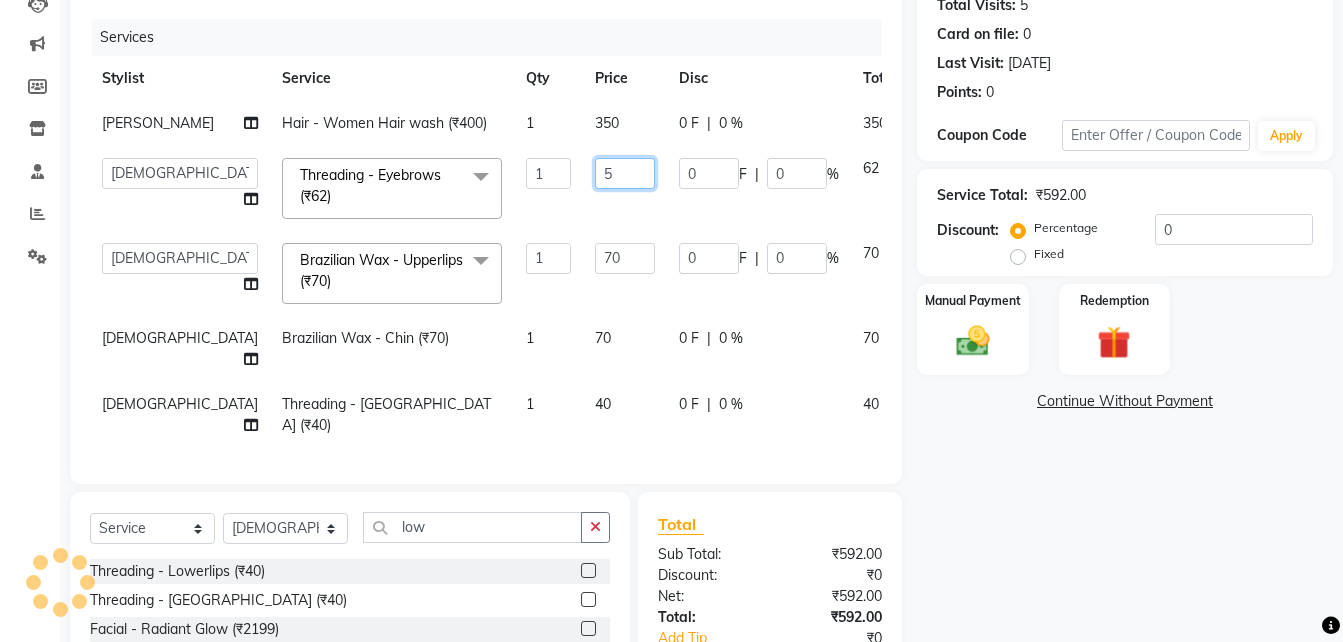type on "50" 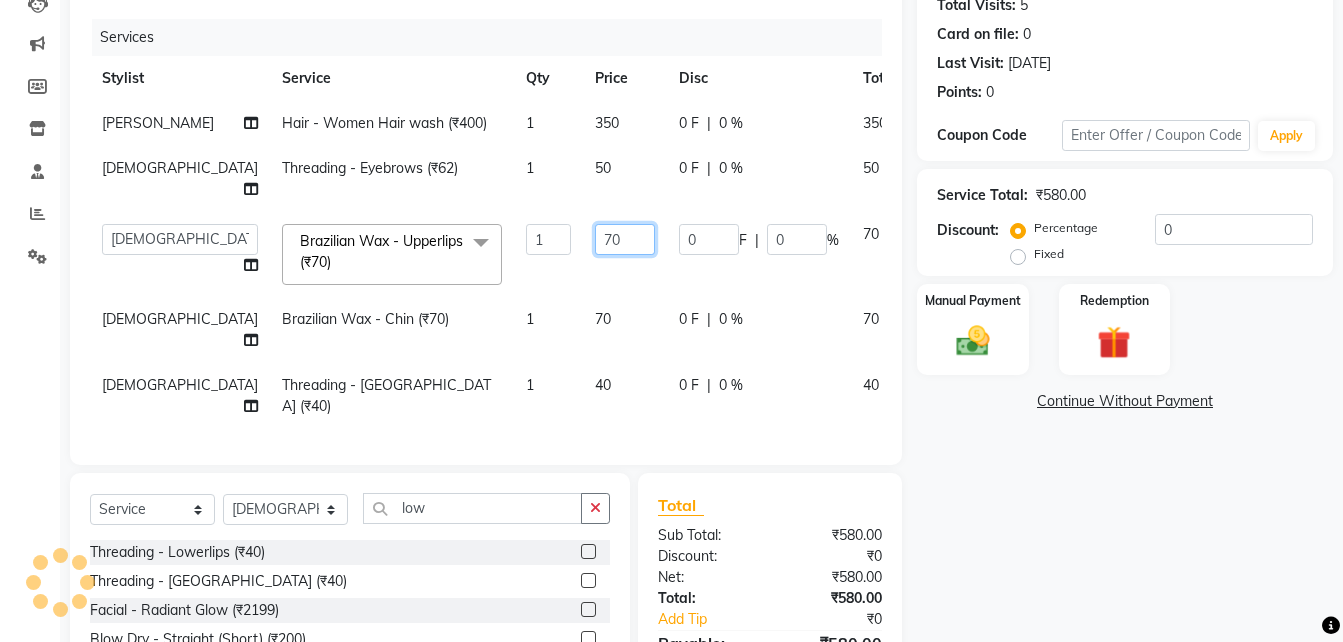 click on "70" 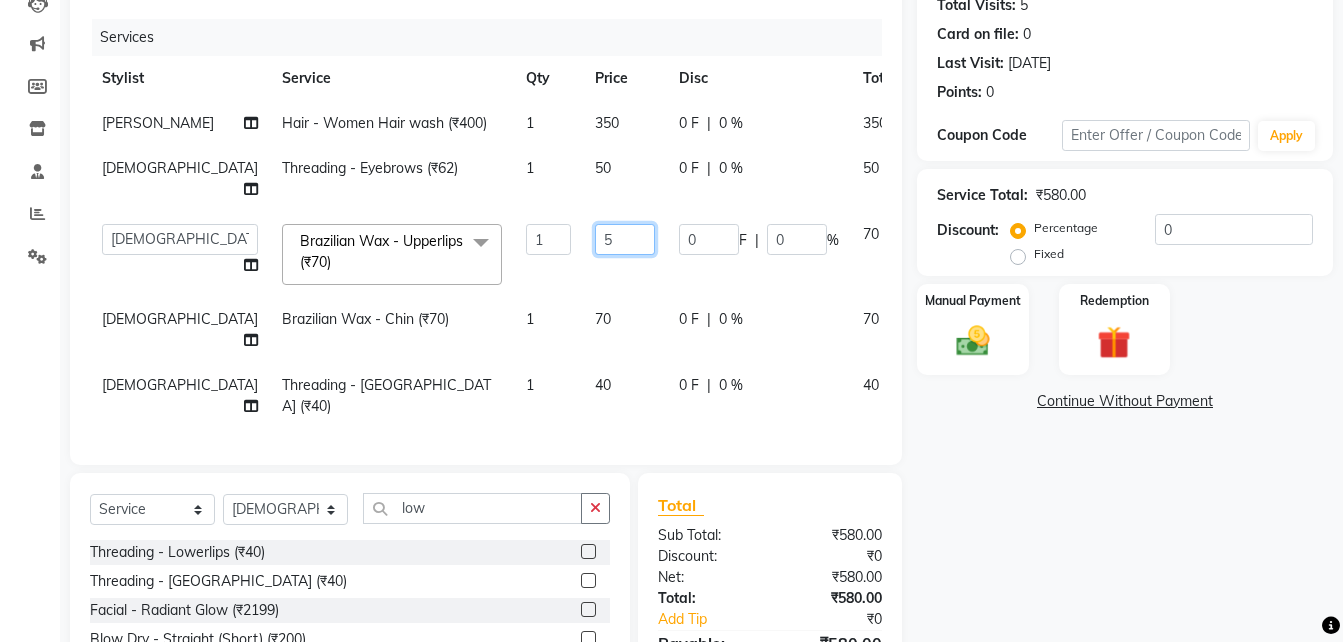 type on "50" 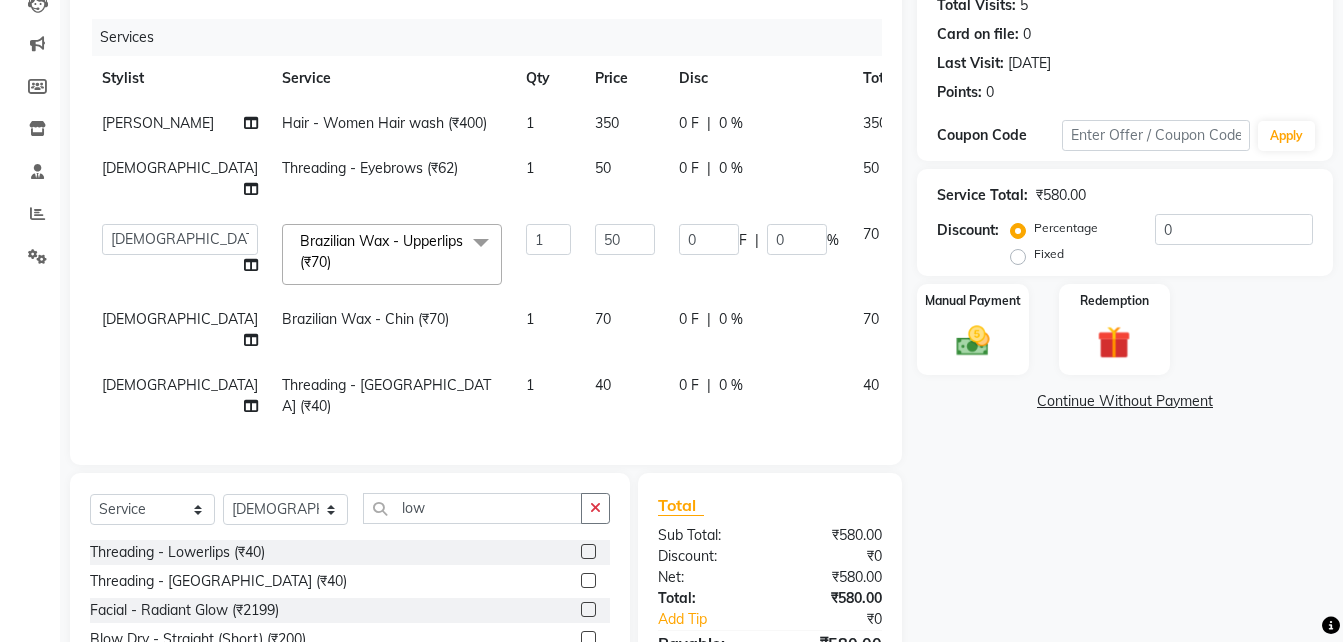 click on "[PERSON_NAME]  Hair - Women Hair wash  (₹400) 1 350 0 F | 0 % 350 Sunita  Threading - Eyebrows (₹62) 1 50 0 F | 0 % 50  Arjun   Front Desk   [PERSON_NAME]   Krishna    Pallavi   [PERSON_NAME]    [PERSON_NAME]    Brazilian Wax - Upperlips (₹70)  x Hair - Hair Cut (₹249) Hair - Child Hair Cut (₹249) Hair - Hair Wash (₹199) Hair - Women Hair wash  (₹400) Hair Wash+Hair Cut+[PERSON_NAME] (₹400) Women-Hair Wash+Hair Cut  (₹500) Shaving - Trimming (₹199) Shaving - Regular Shaving (₹225) Shaving - [PERSON_NAME] Styling (₹299) Colour - [PERSON_NAME] Colour (₹449) Colour - Majirel (Short) (₹799) Colour - Majirel (₹1099) Colour - Inoa (₹1299) Colour - Schwarzkopf (₹1399) Colour - Highlights (₹1699) Spa - Loreal (Short) (₹699) Spa - Loreal Spa (₹1199) Spa - [MEDICAL_DATA] + Treatment (₹1399) Spa - Hairfall Treatment (₹1399) Spa - Treatment Spa (₹1799) Spa - [PERSON_NAME] Spa (Short) (₹289) Spa - [PERSON_NAME] Spa (Medium) (₹399) Spa - [PERSON_NAME] Spa (Long) (₹599) Keratin - Short (₹2999) 1 50 0 F | 0 % 70 1" 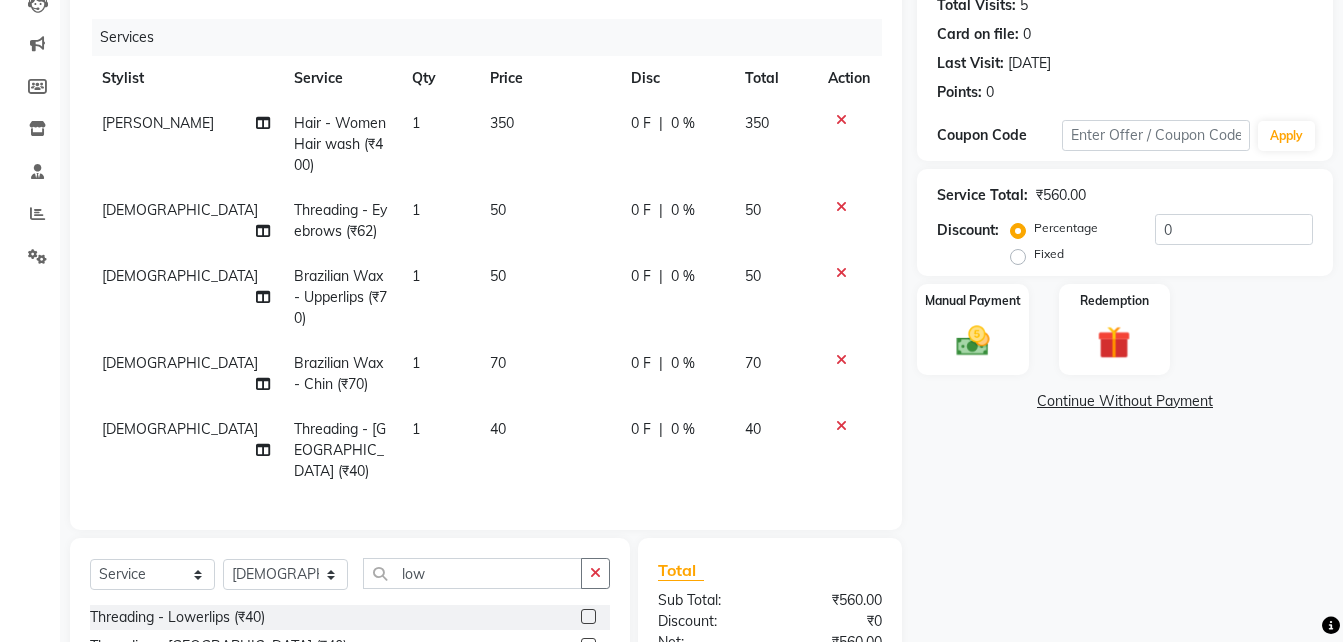 click 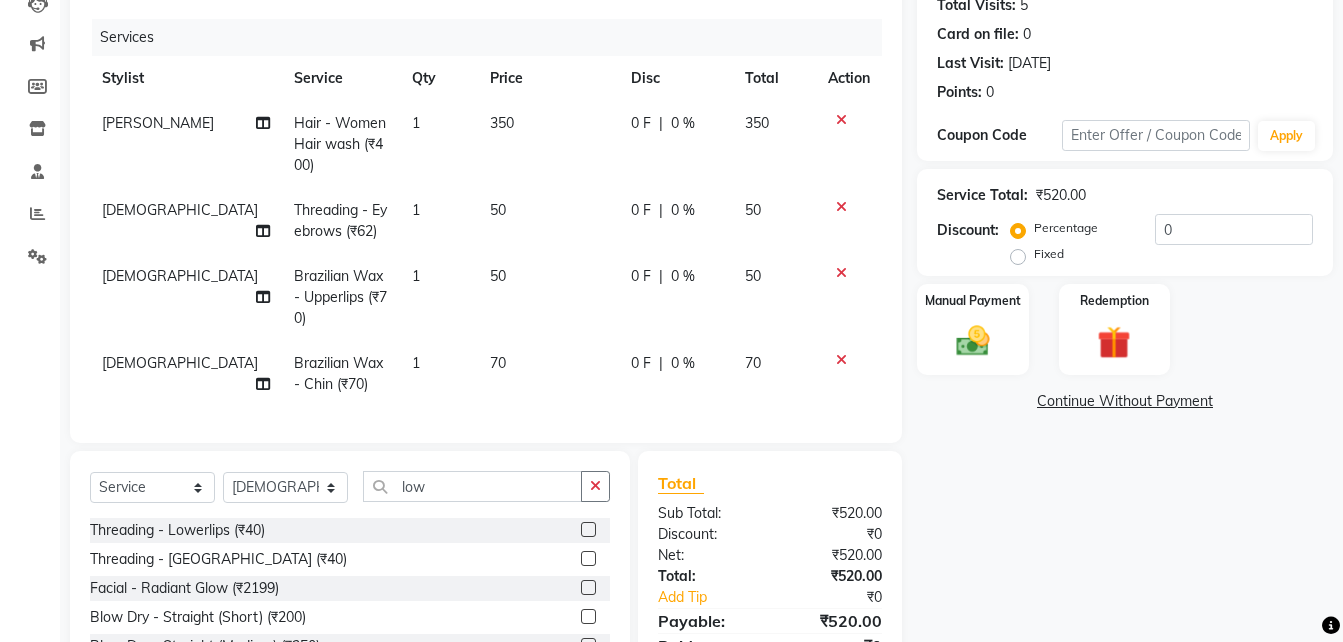 click on "350" 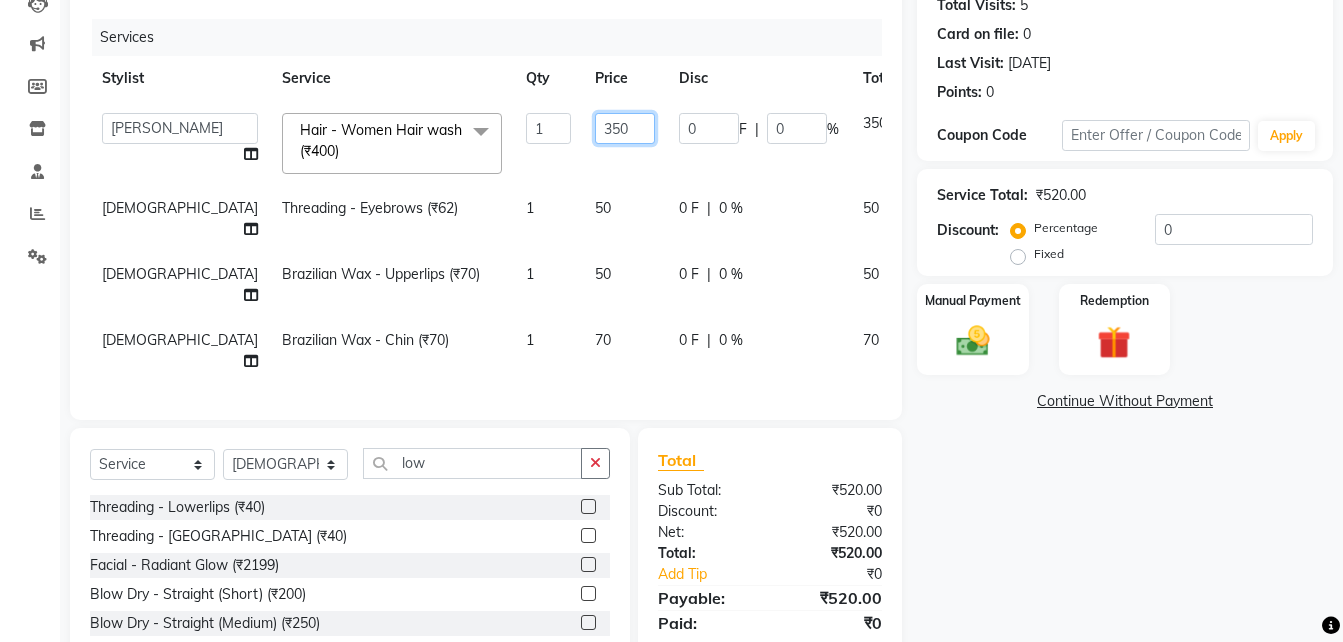 click on "350" 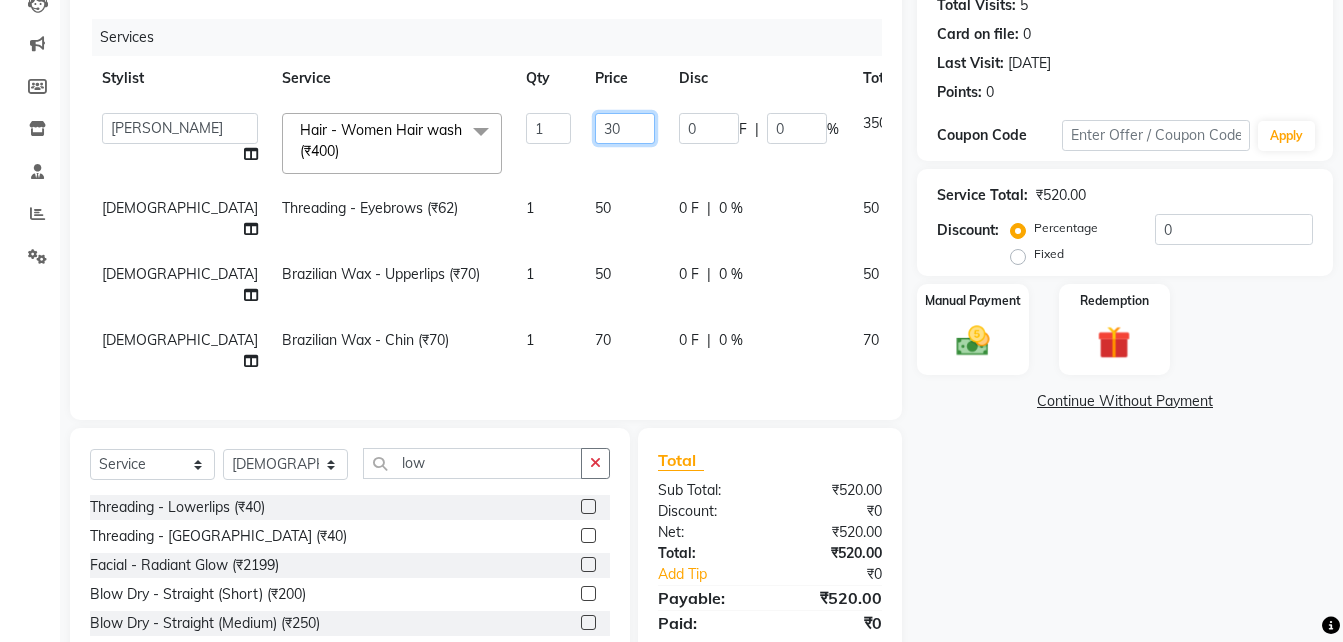 type on "300" 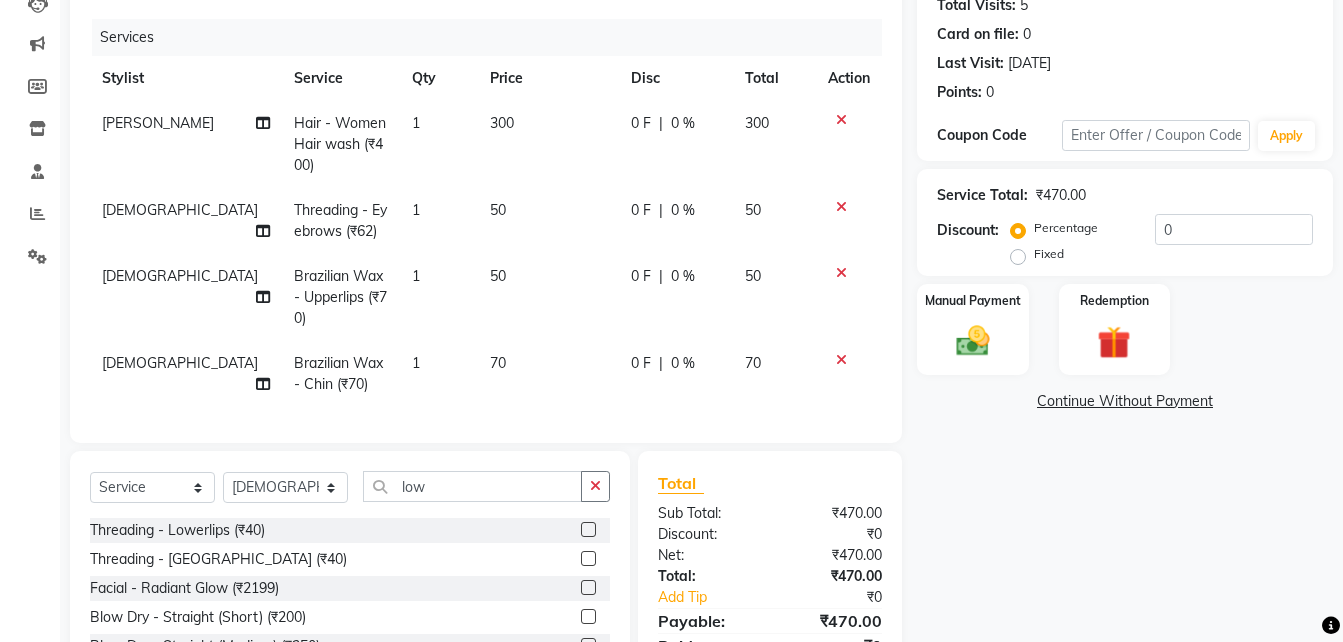 click on "300" 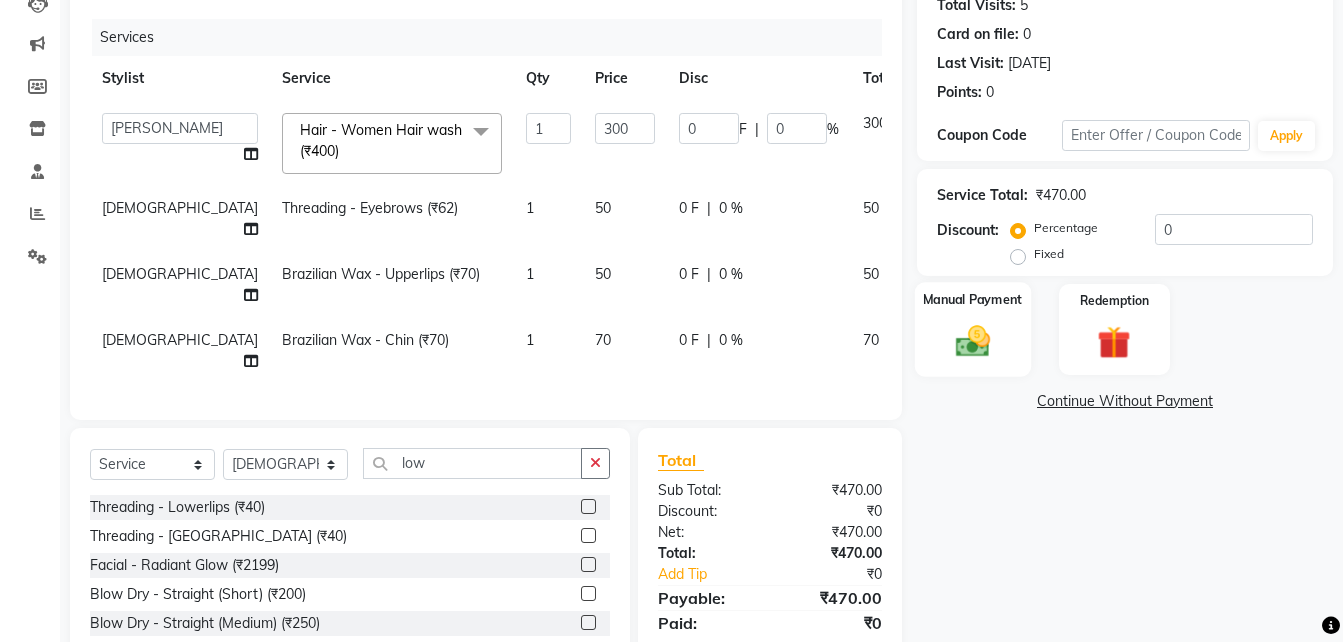 click on "Manual Payment" 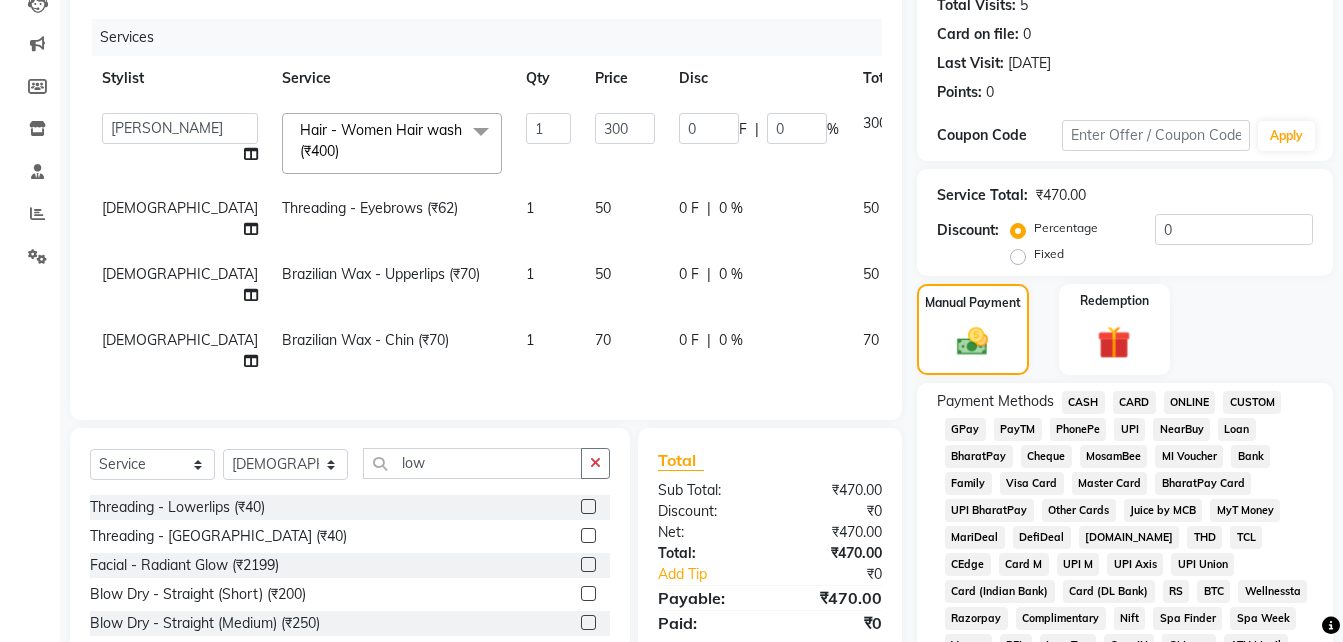 click on "UPI" 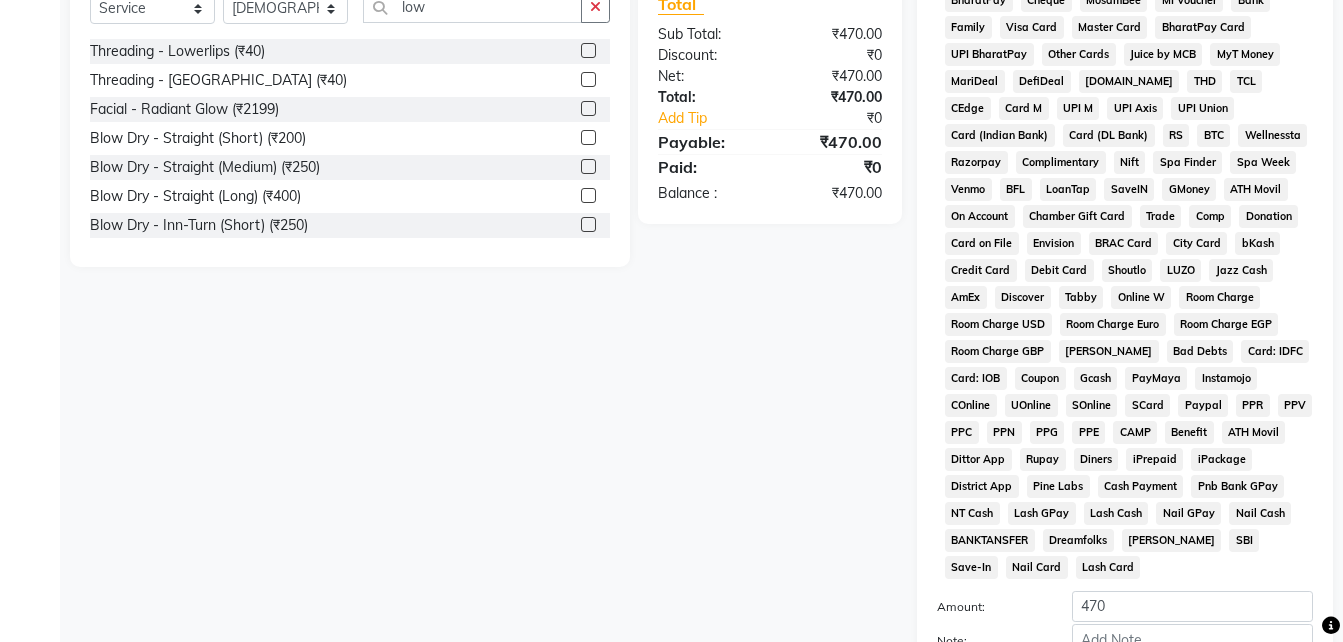 scroll, scrollTop: 860, scrollLeft: 0, axis: vertical 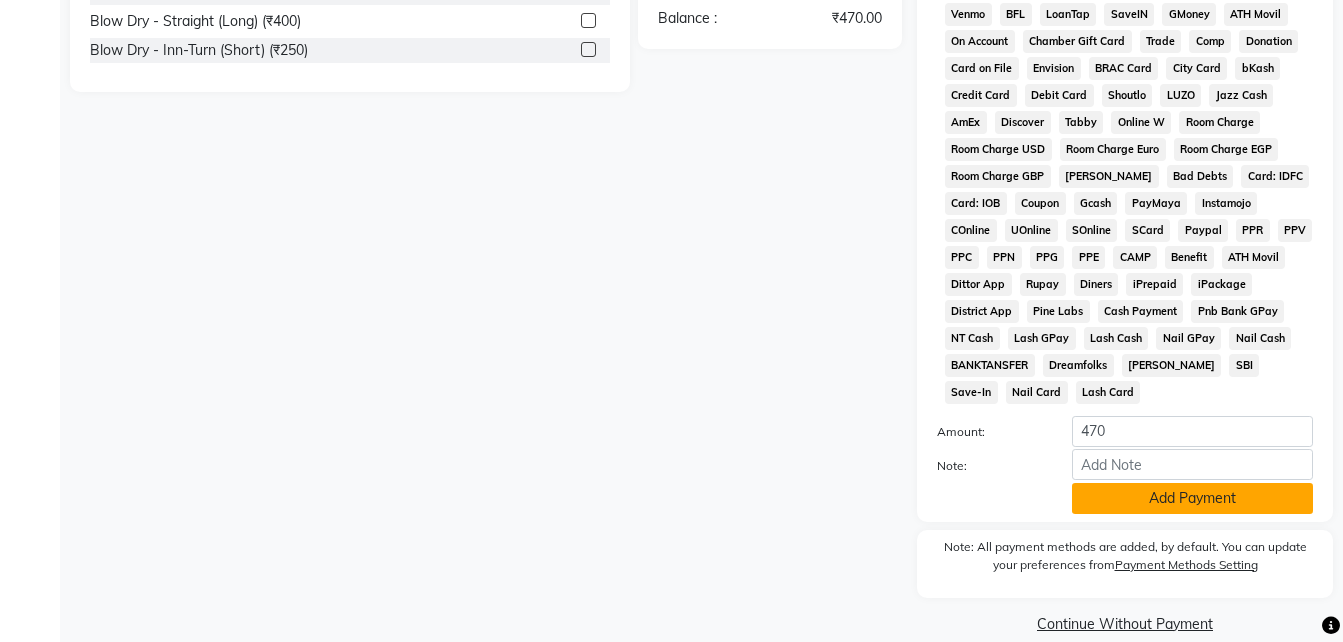 click on "Add Payment" 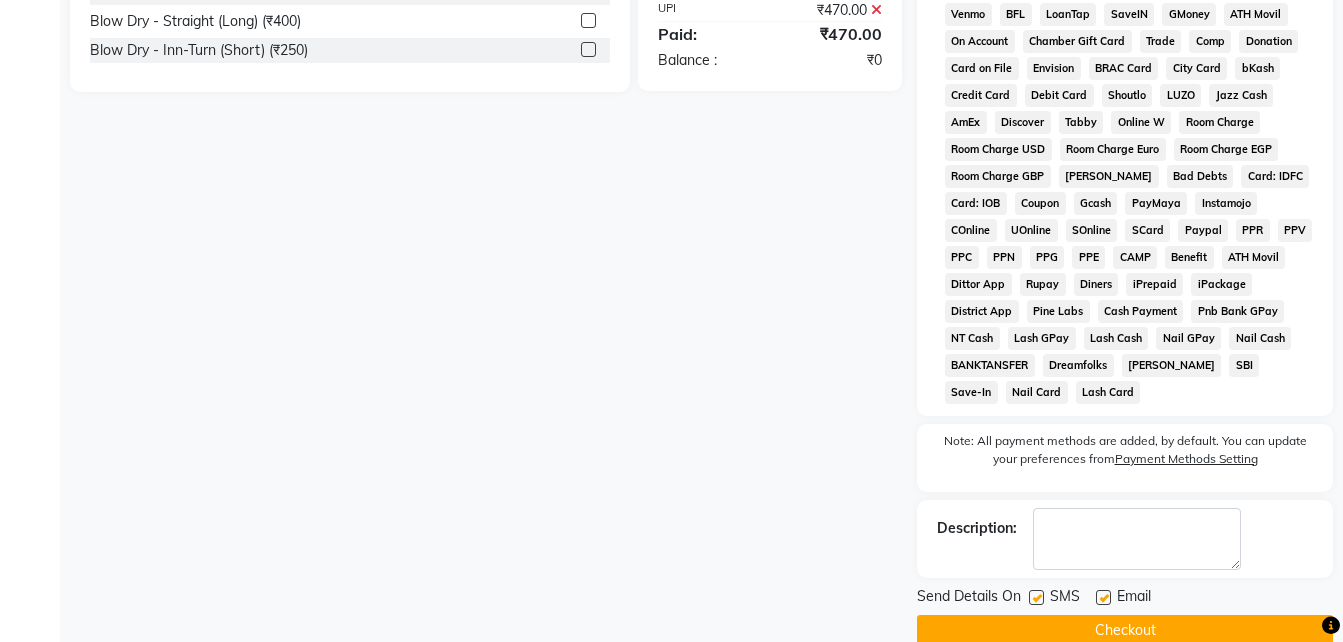 click 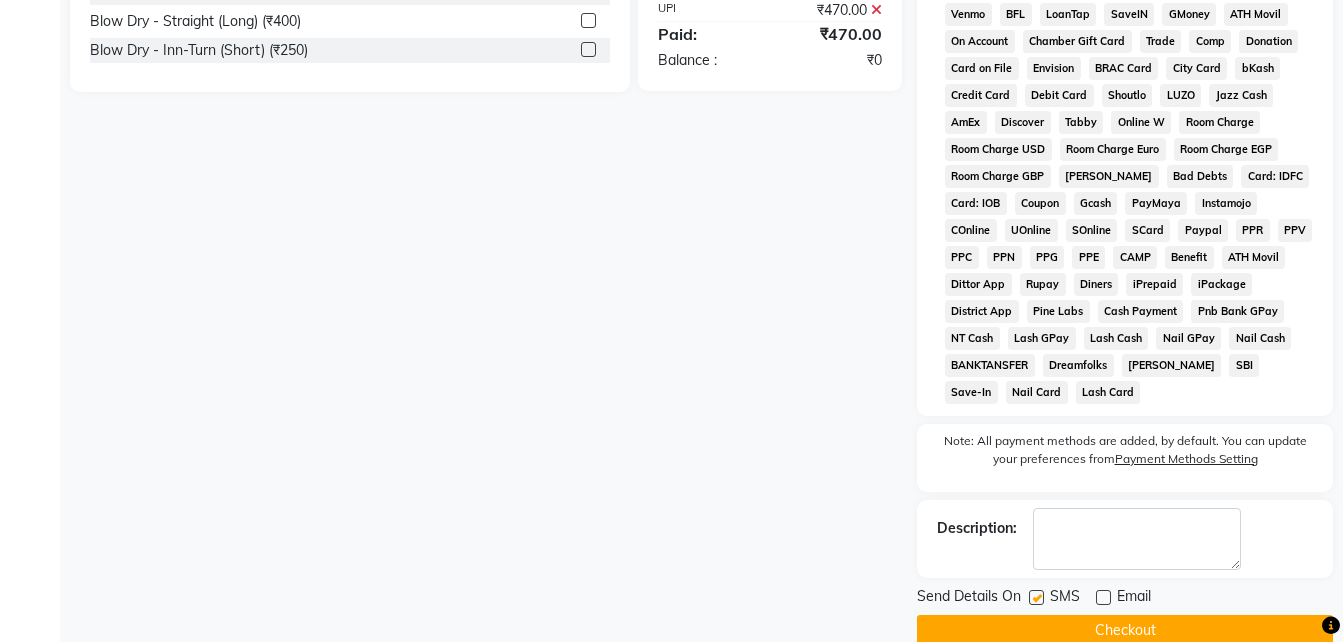 click 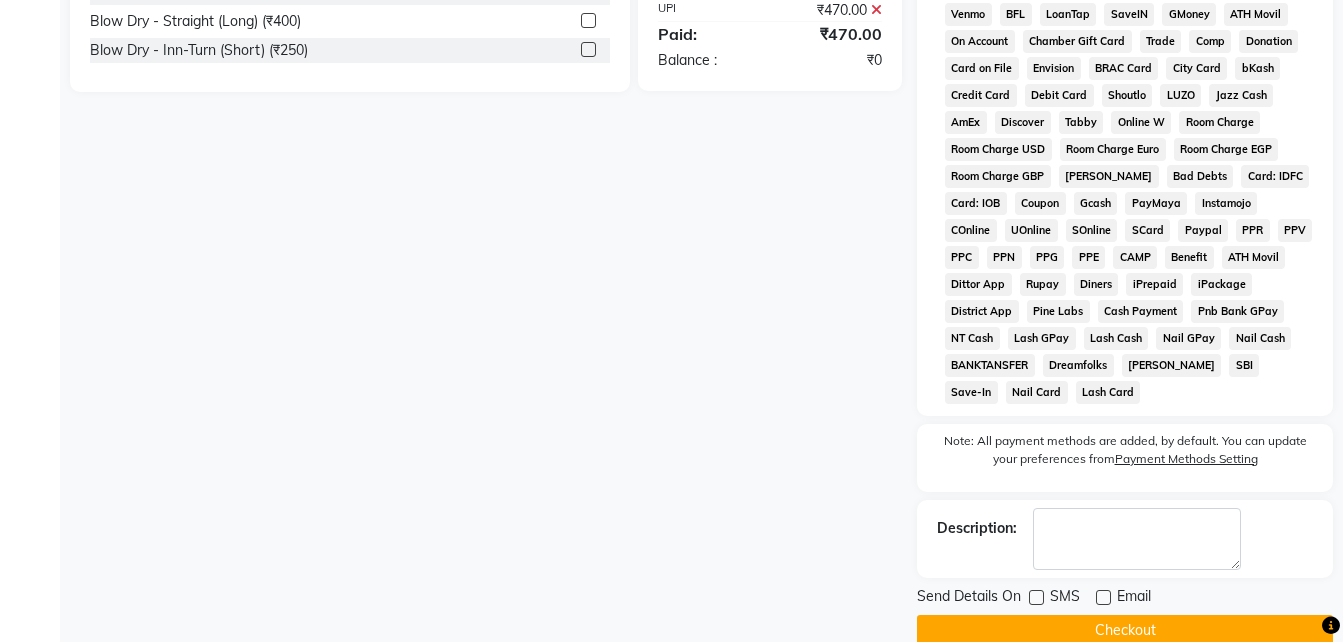 click on "Checkout" 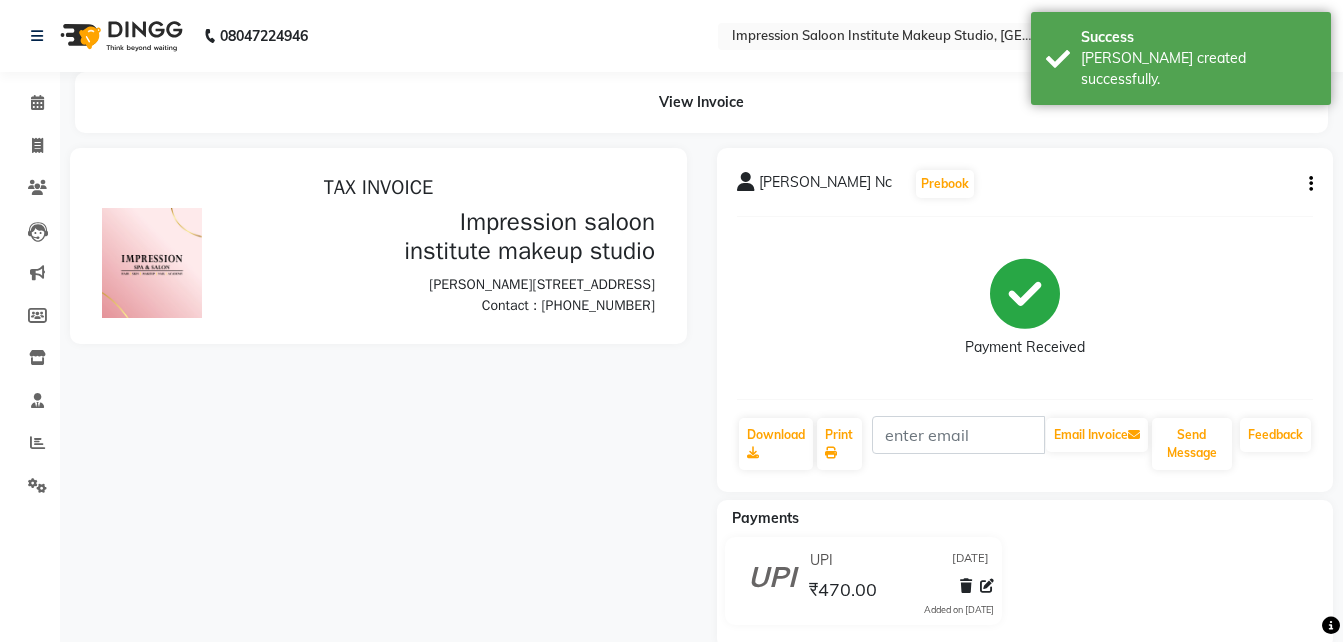 scroll, scrollTop: 0, scrollLeft: 0, axis: both 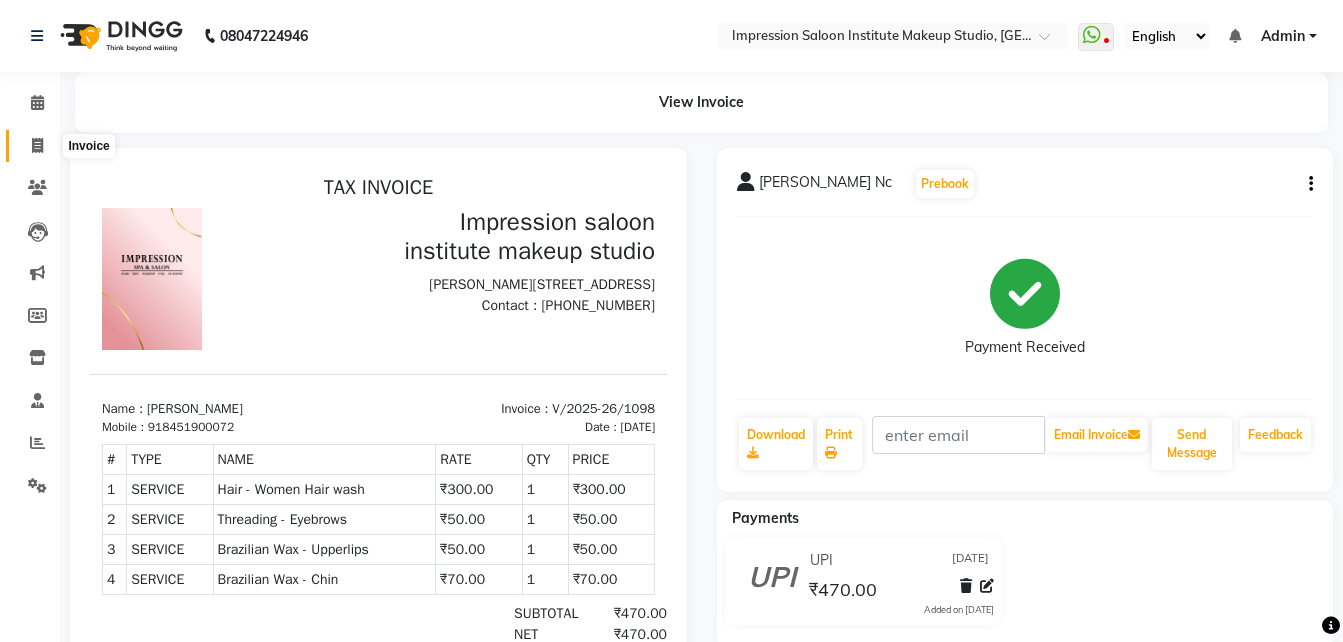 click 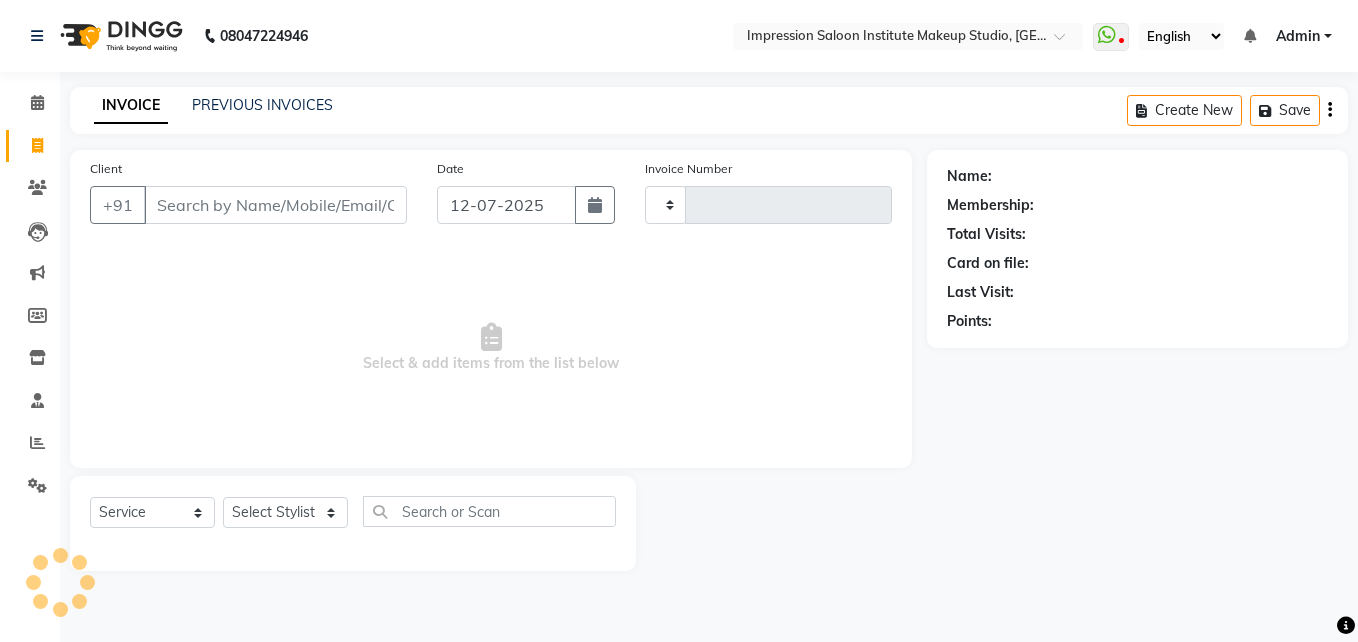 type on "1099" 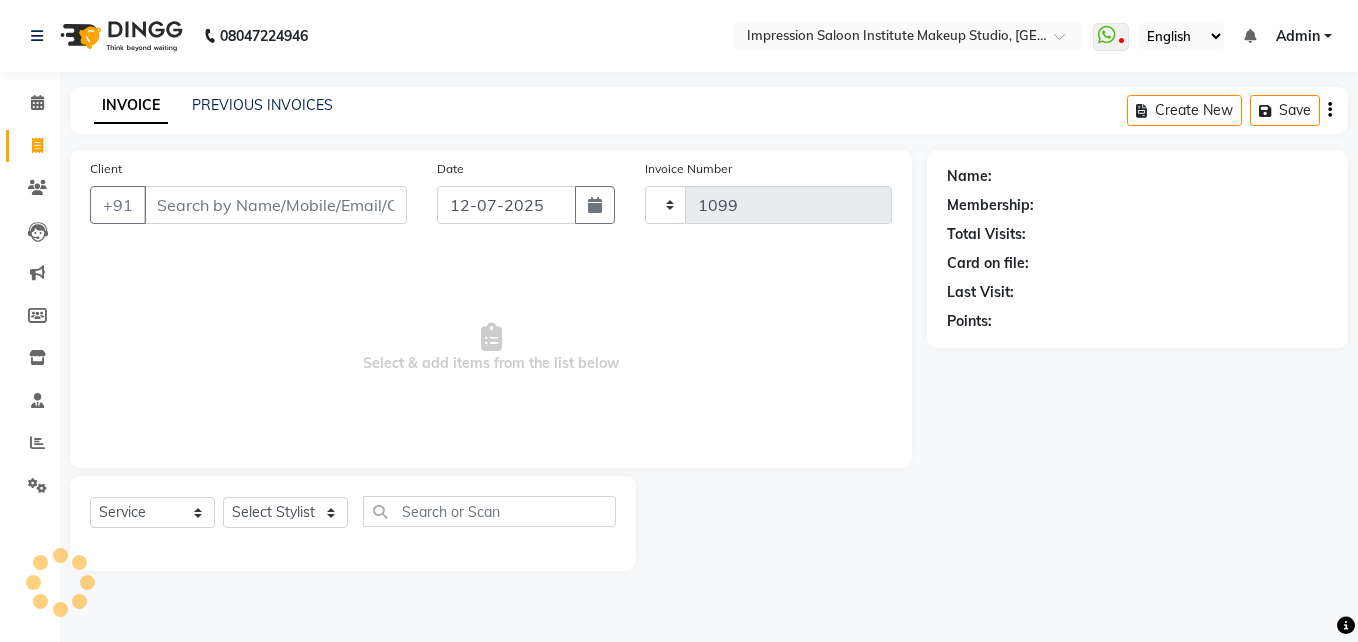 select on "437" 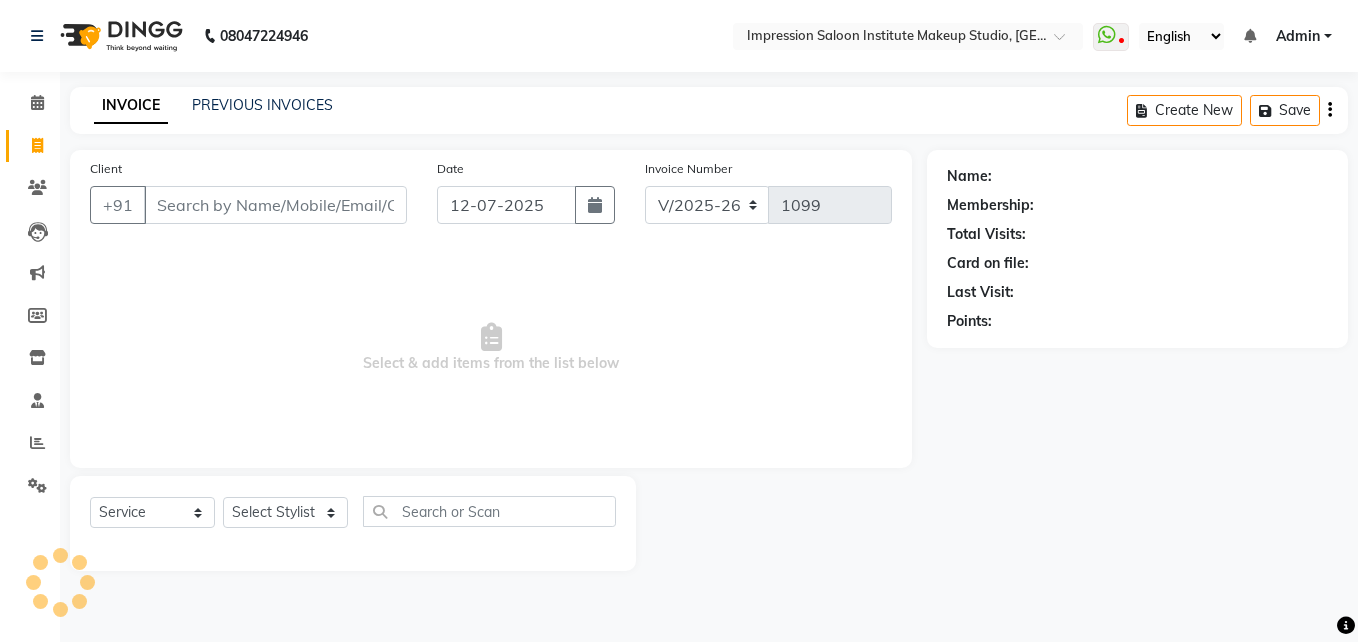 select on "product" 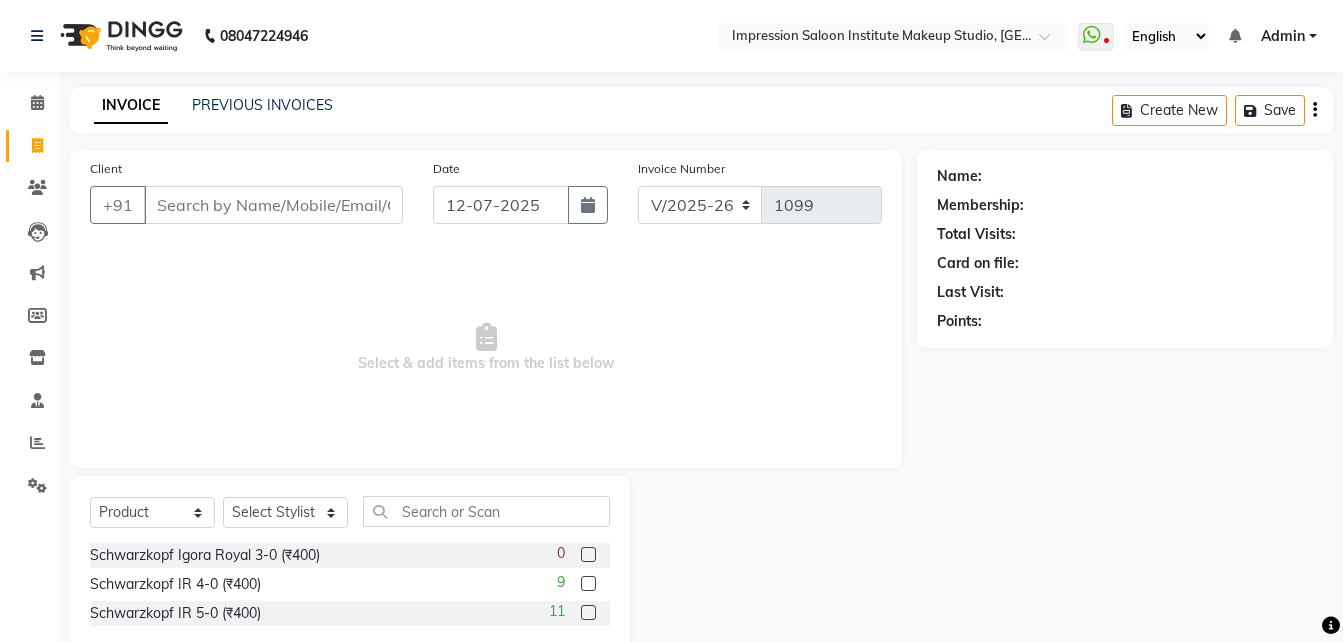 click on "Client" at bounding box center [273, 205] 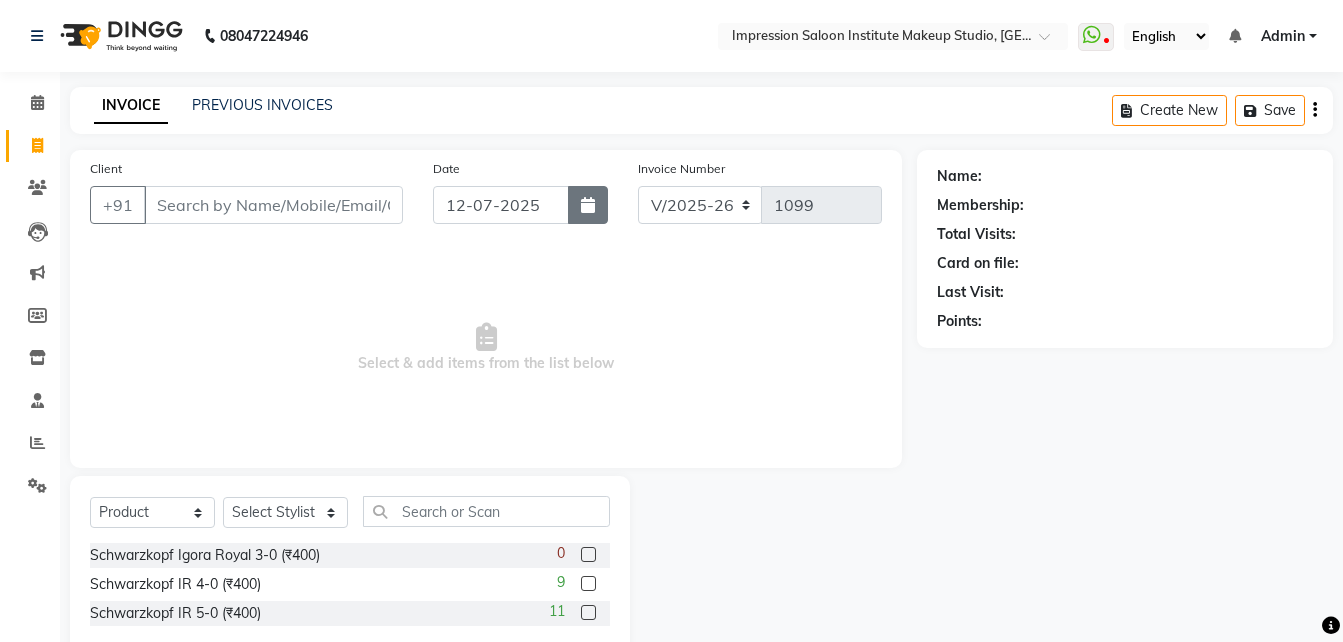 click 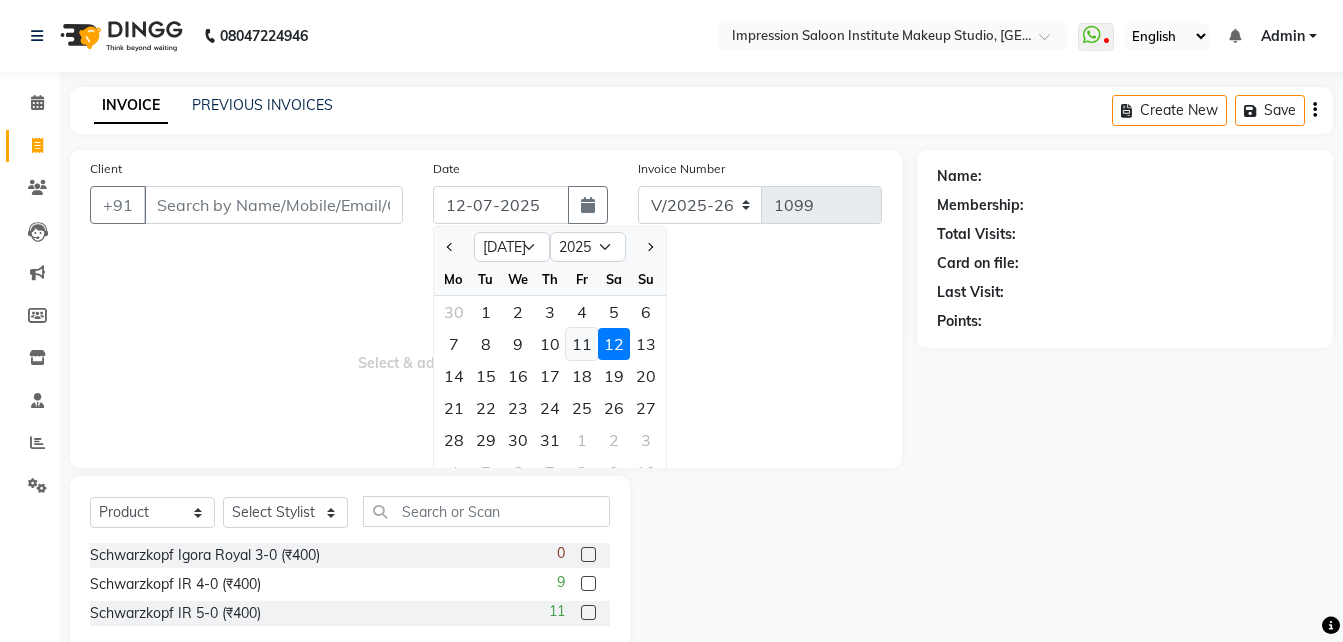 click on "11" 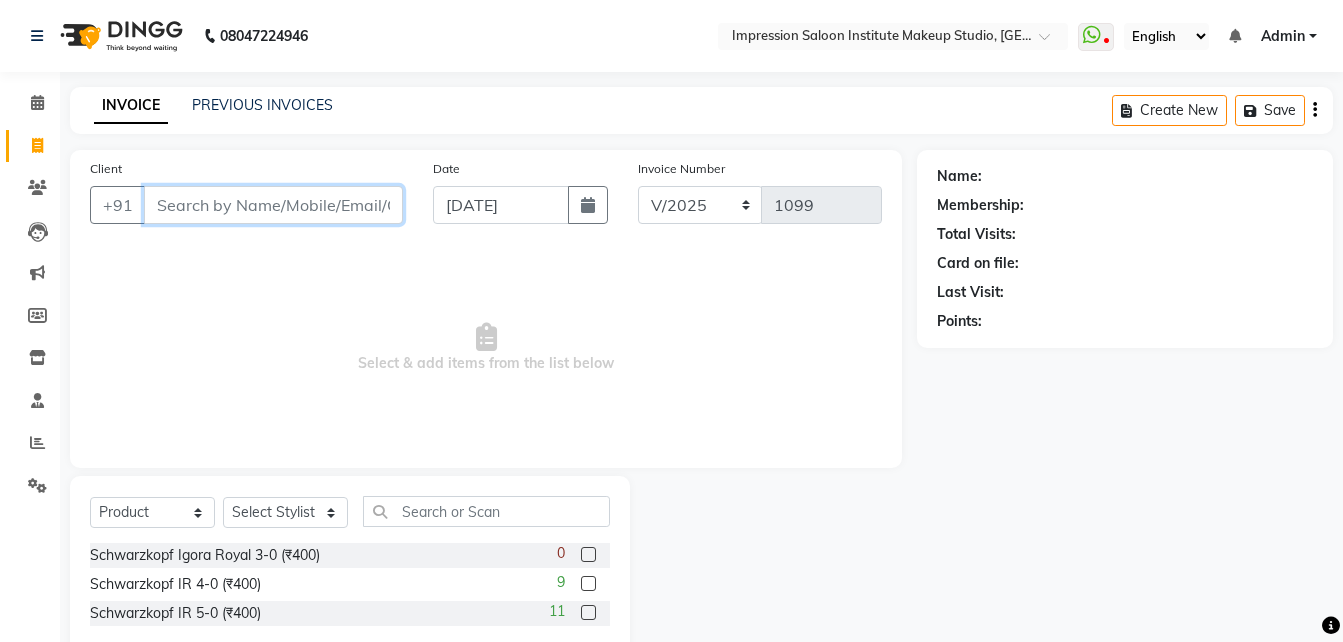 click on "Client" at bounding box center (273, 205) 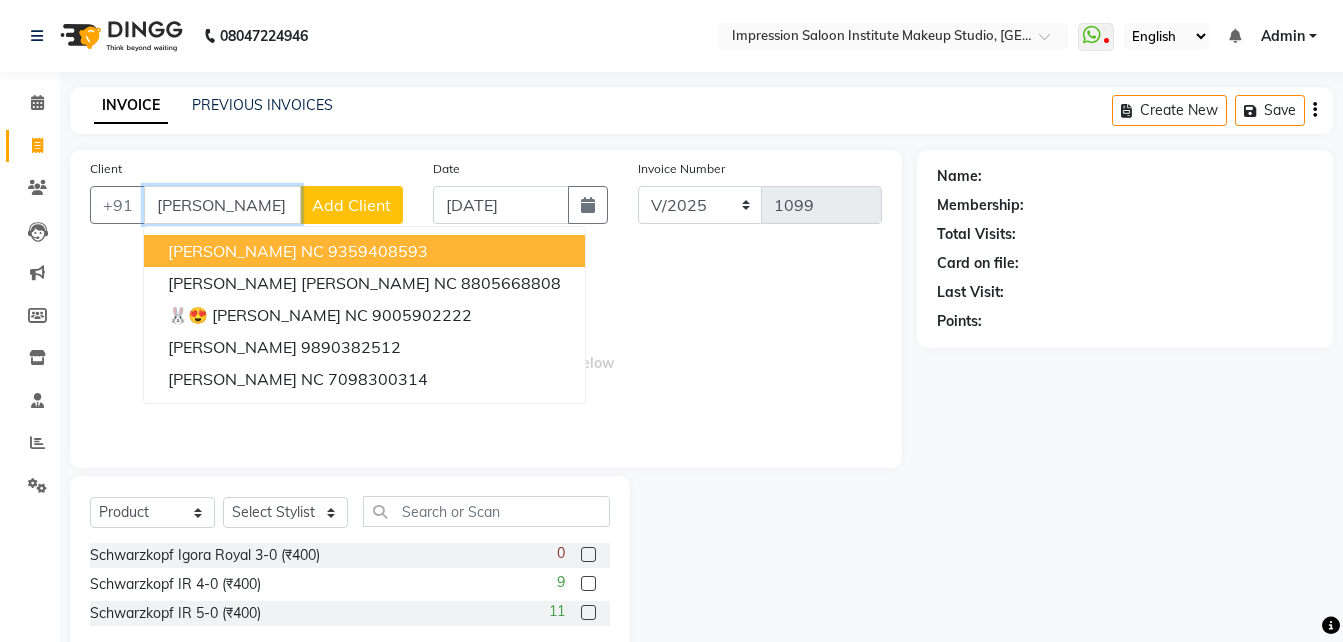 click on "9359408593" at bounding box center (378, 251) 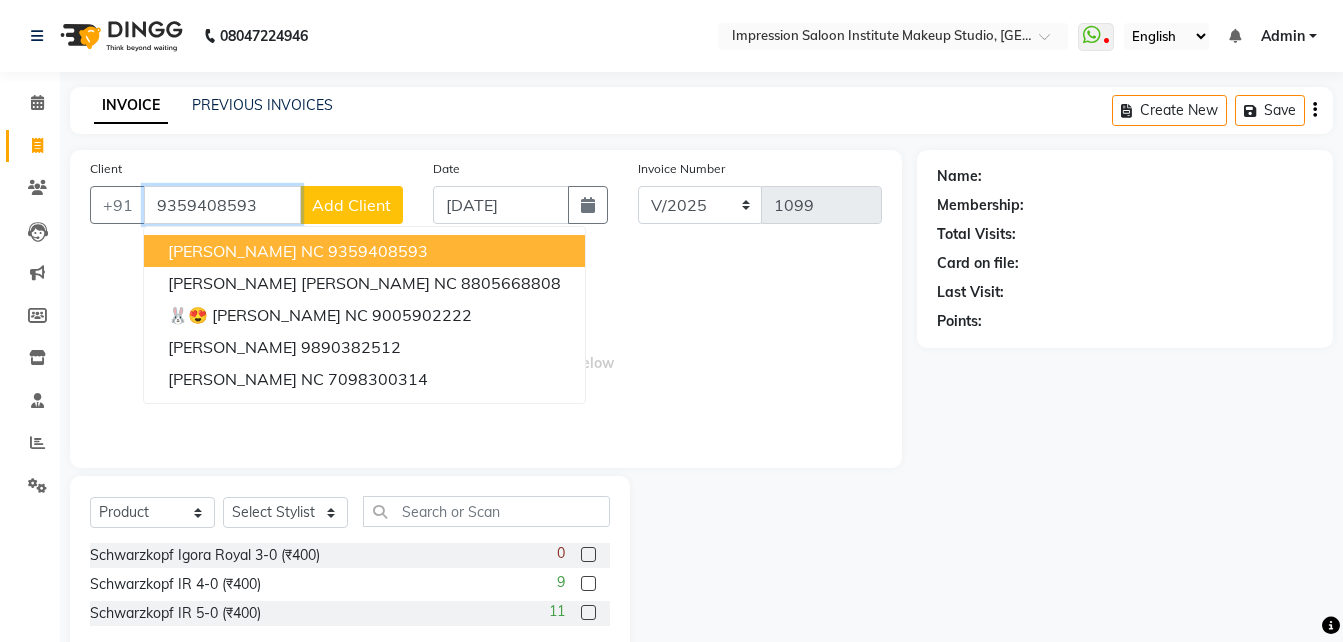 type on "9359408593" 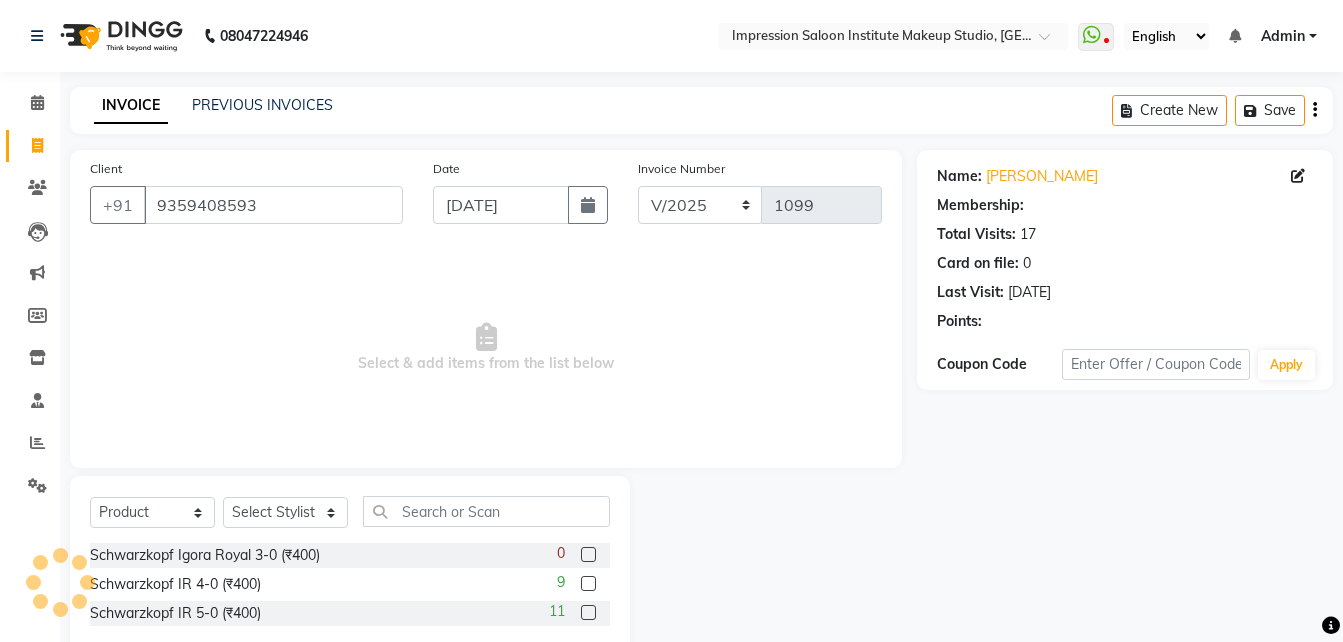 select on "2: Object" 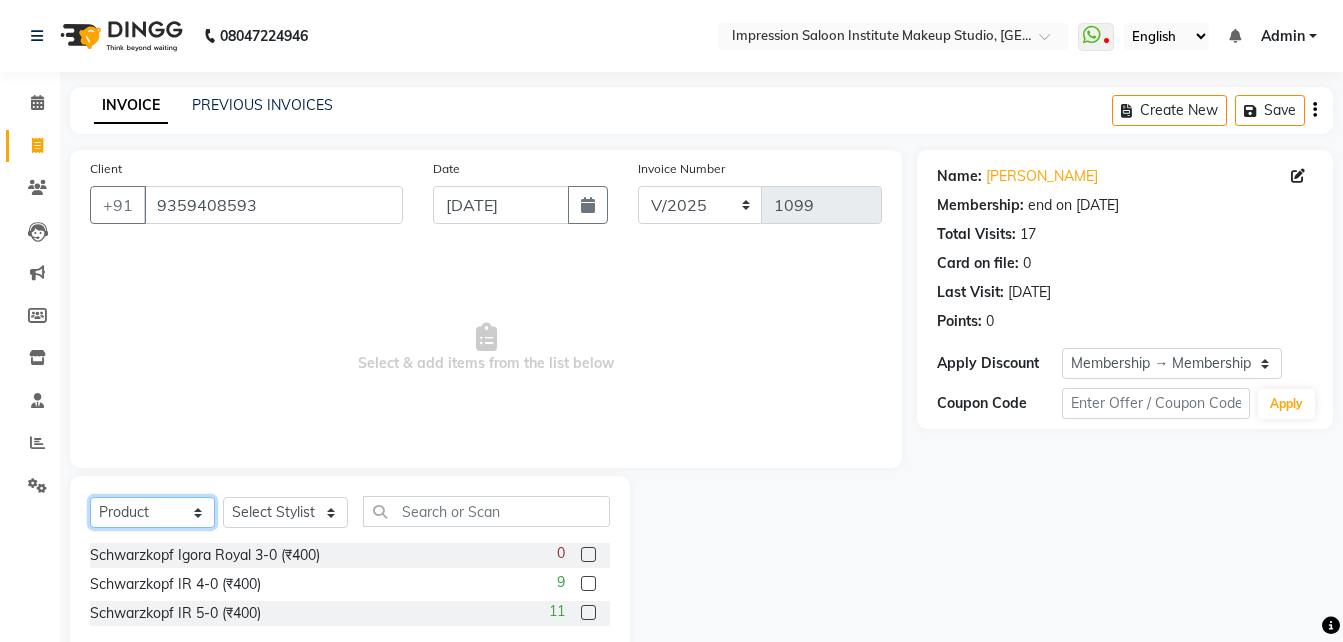 click on "Select  Service  Product  Membership  Package Voucher Prepaid Gift Card" 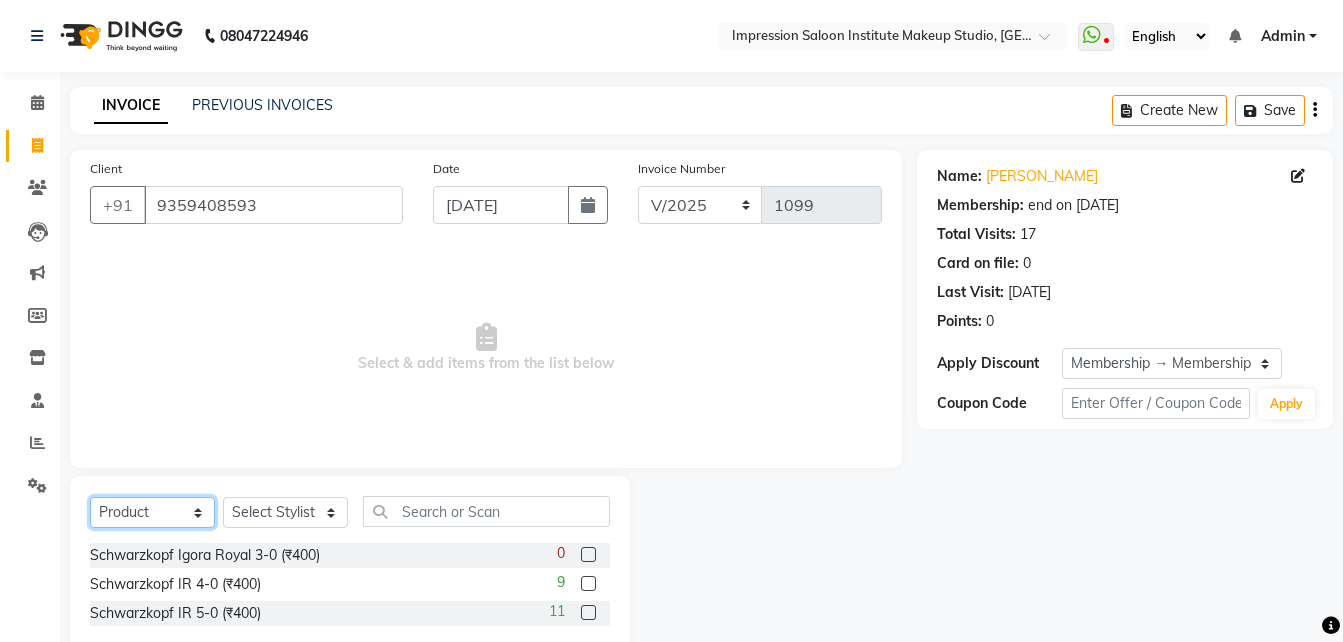 select on "service" 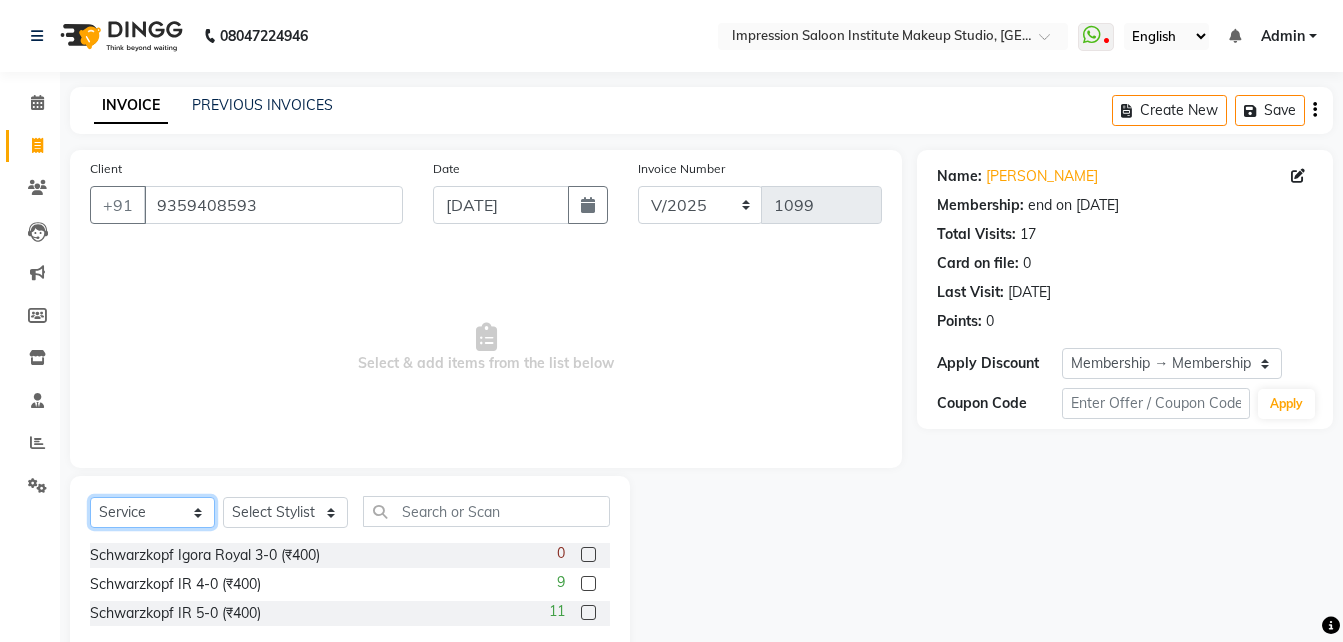 click on "Select  Service  Product  Membership  Package Voucher Prepaid Gift Card" 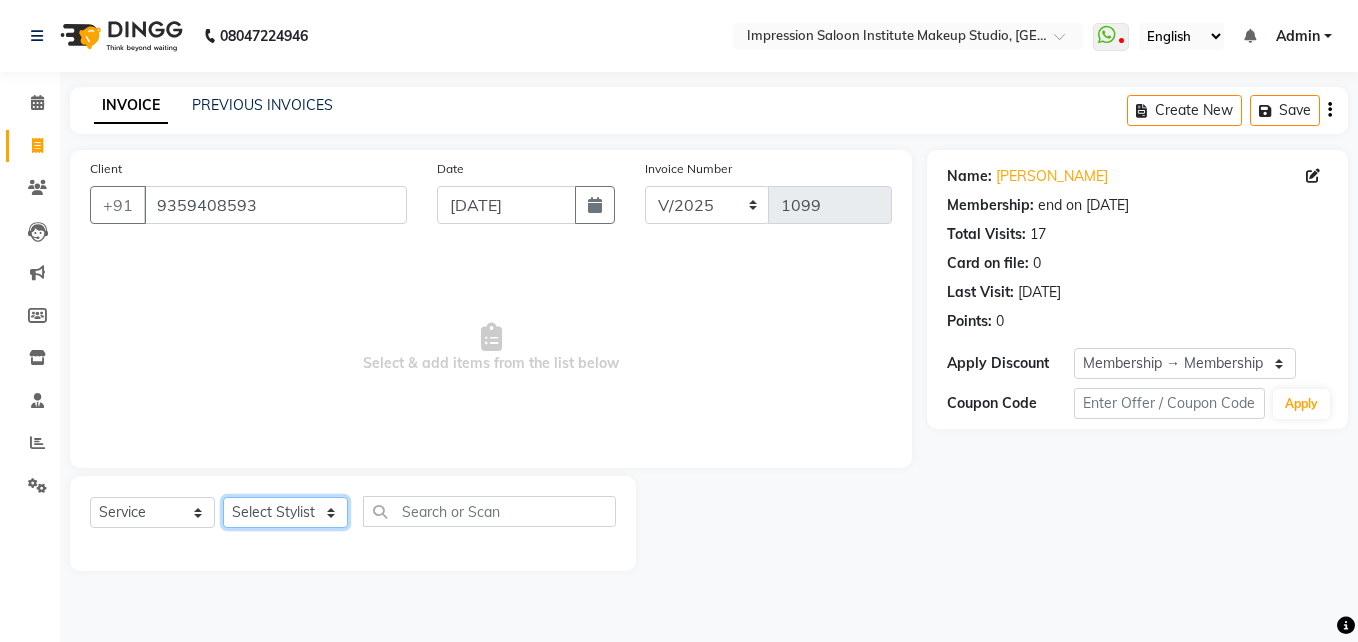 click on "Select Stylist Arjun Front Desk [PERSON_NAME] [PERSON_NAME]  [PERSON_NAME]" 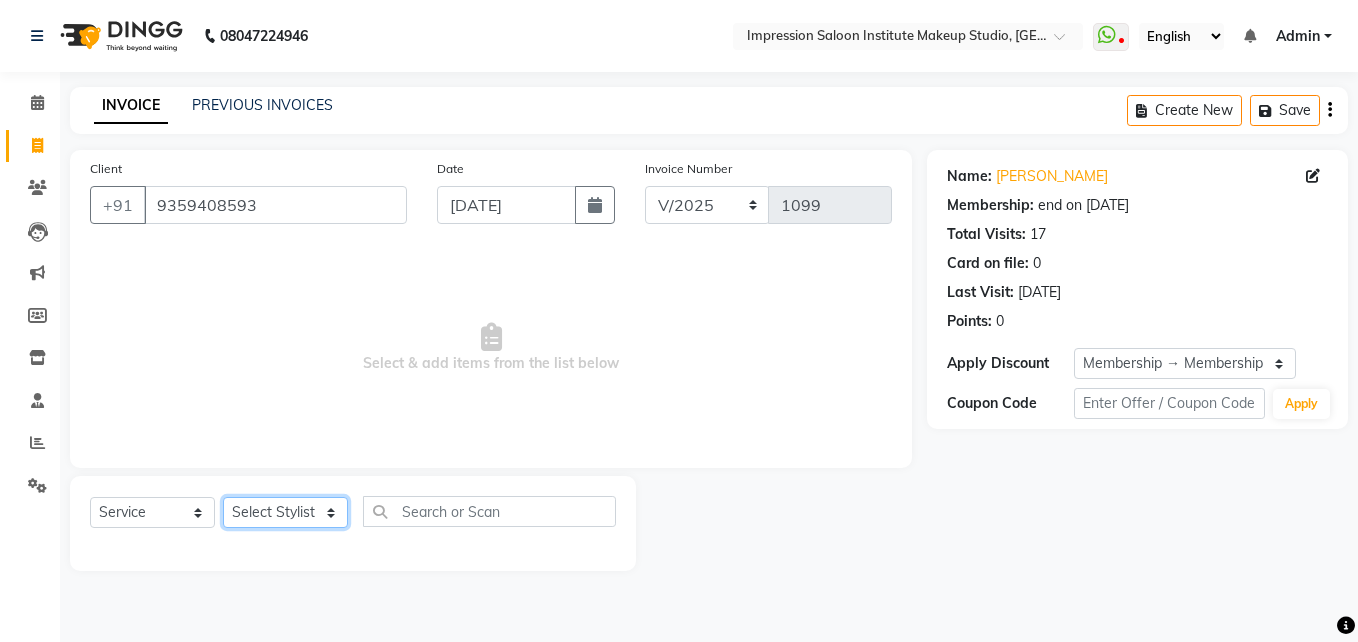 select on "66738" 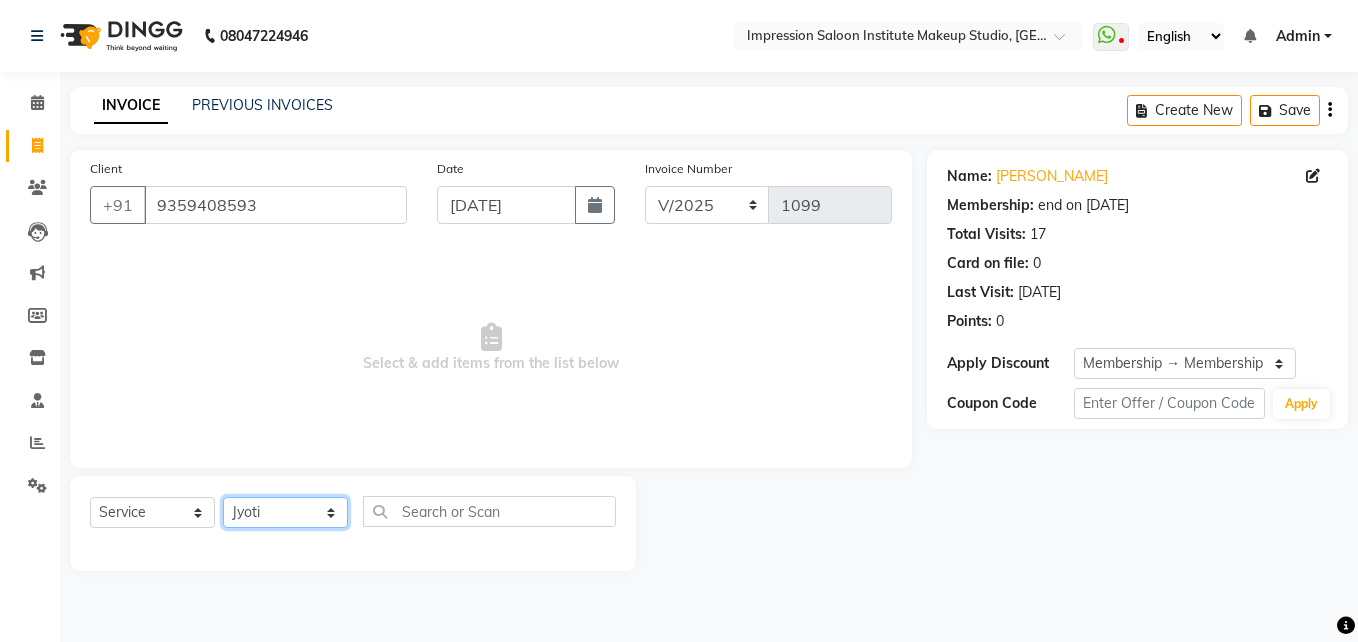 click on "Select Stylist Arjun Front Desk [PERSON_NAME] [PERSON_NAME]  [PERSON_NAME]" 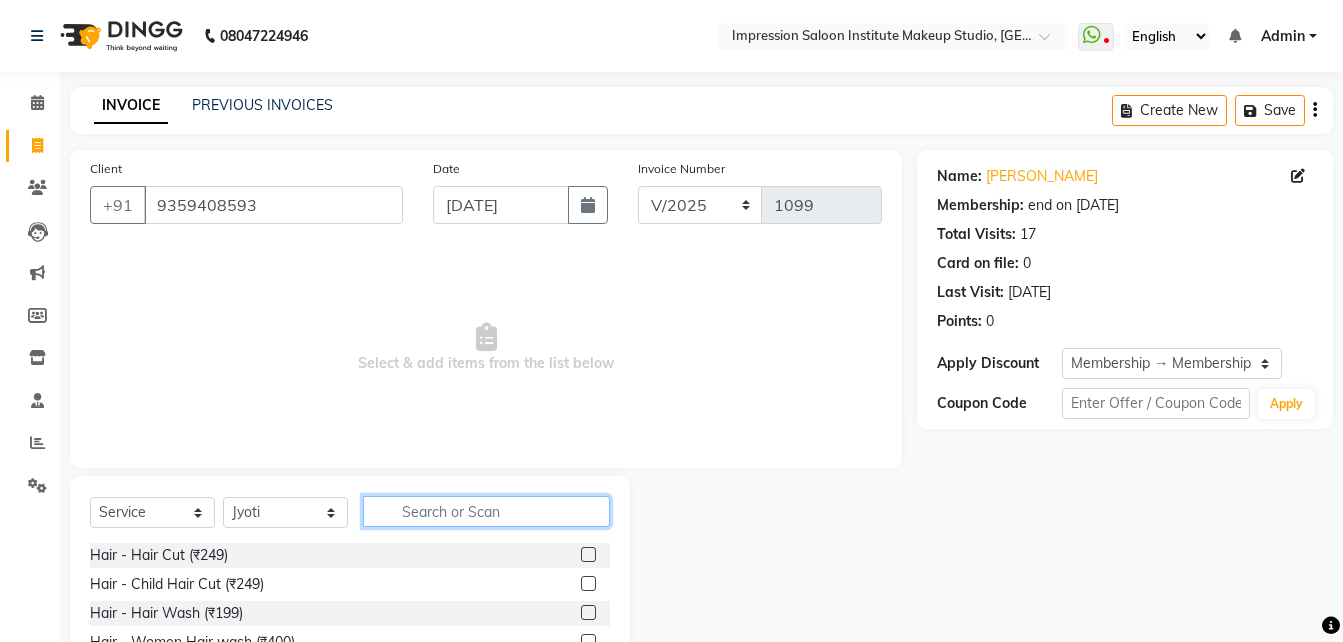 click 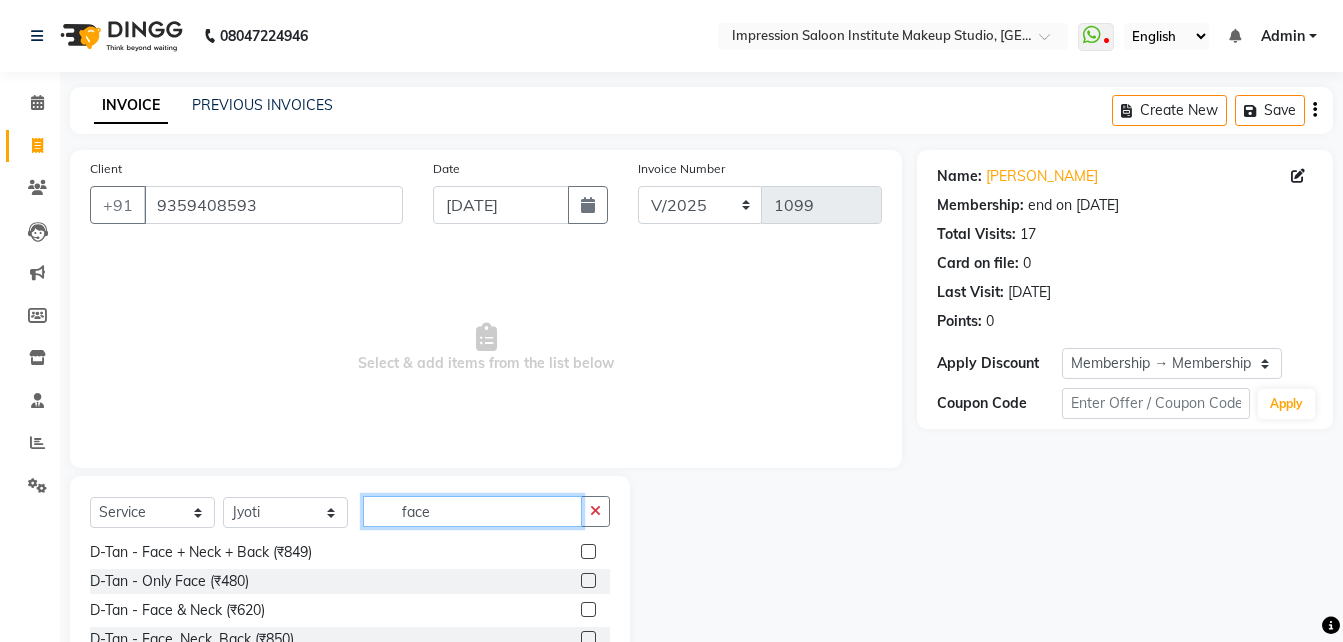scroll, scrollTop: 91, scrollLeft: 0, axis: vertical 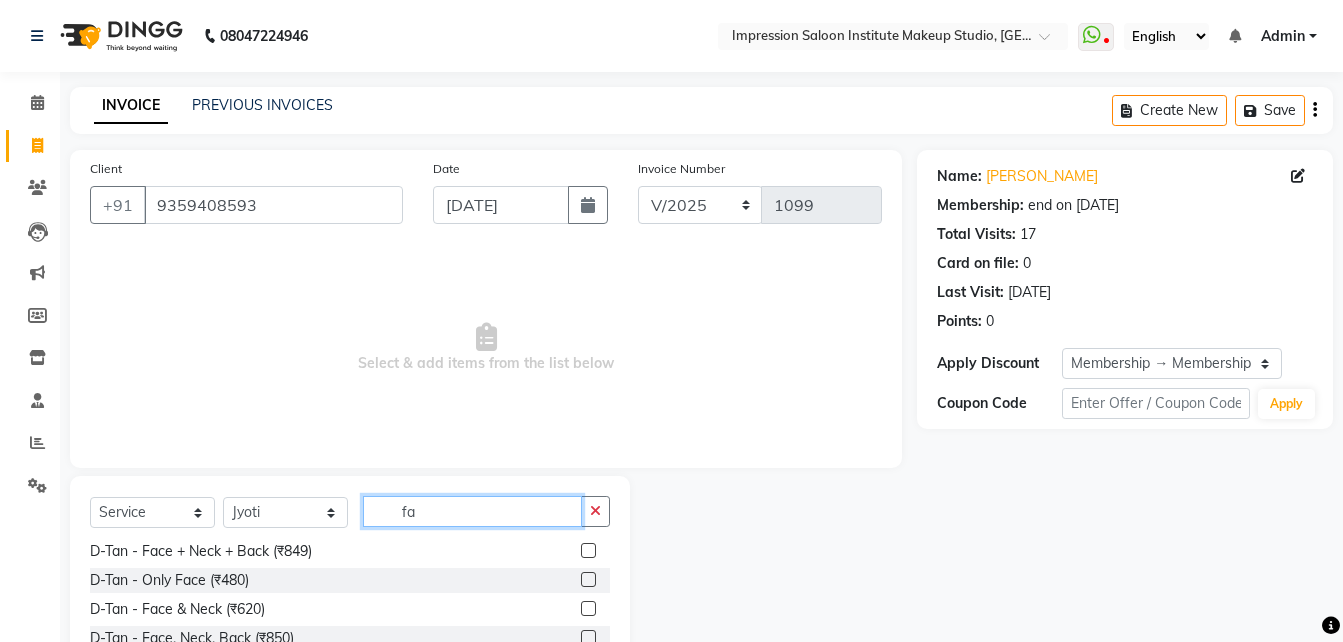 type on "f" 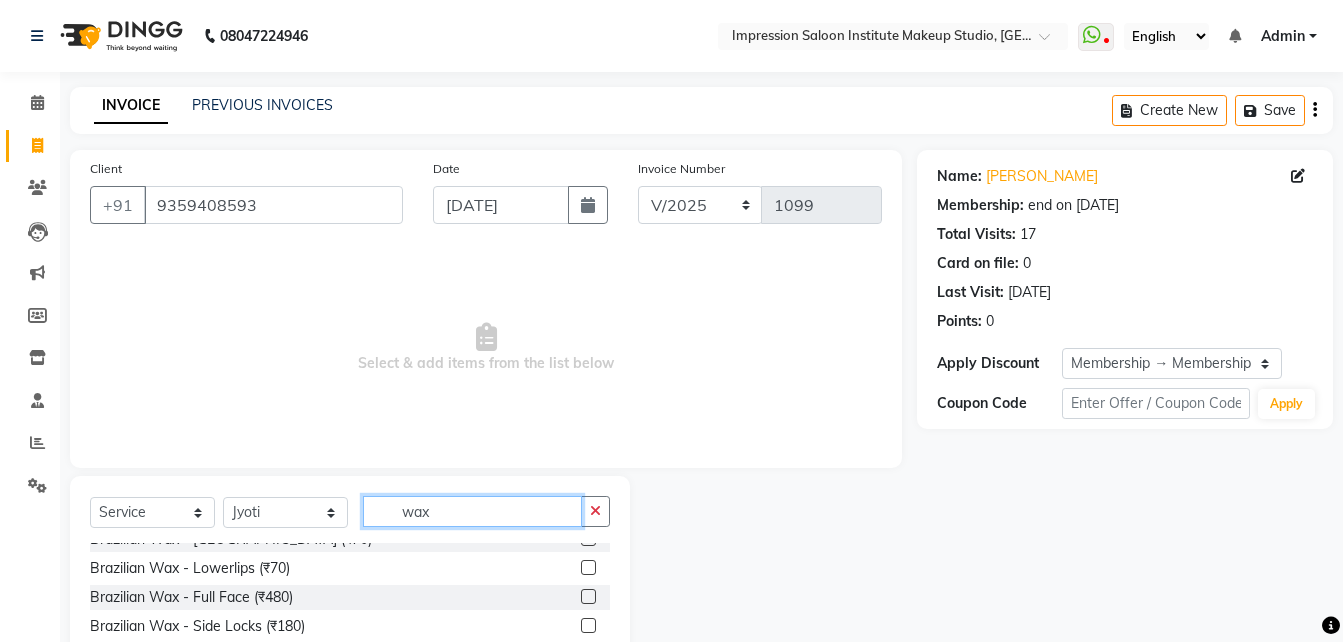scroll, scrollTop: 829, scrollLeft: 0, axis: vertical 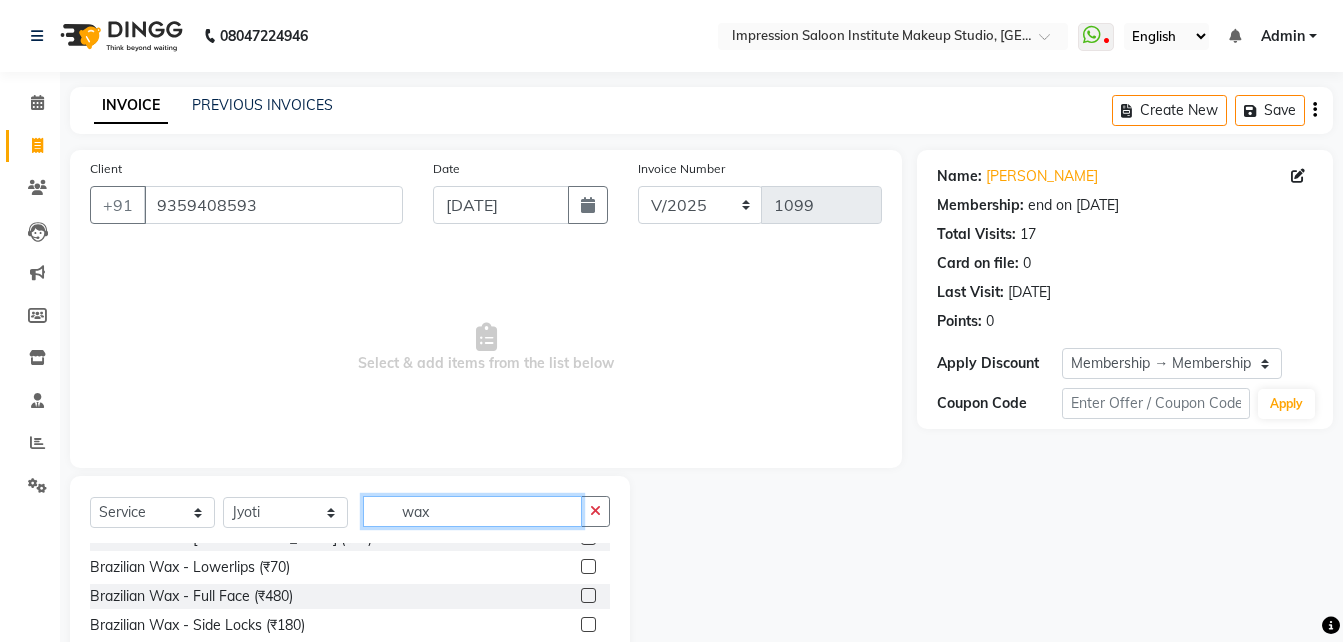 type on "wax" 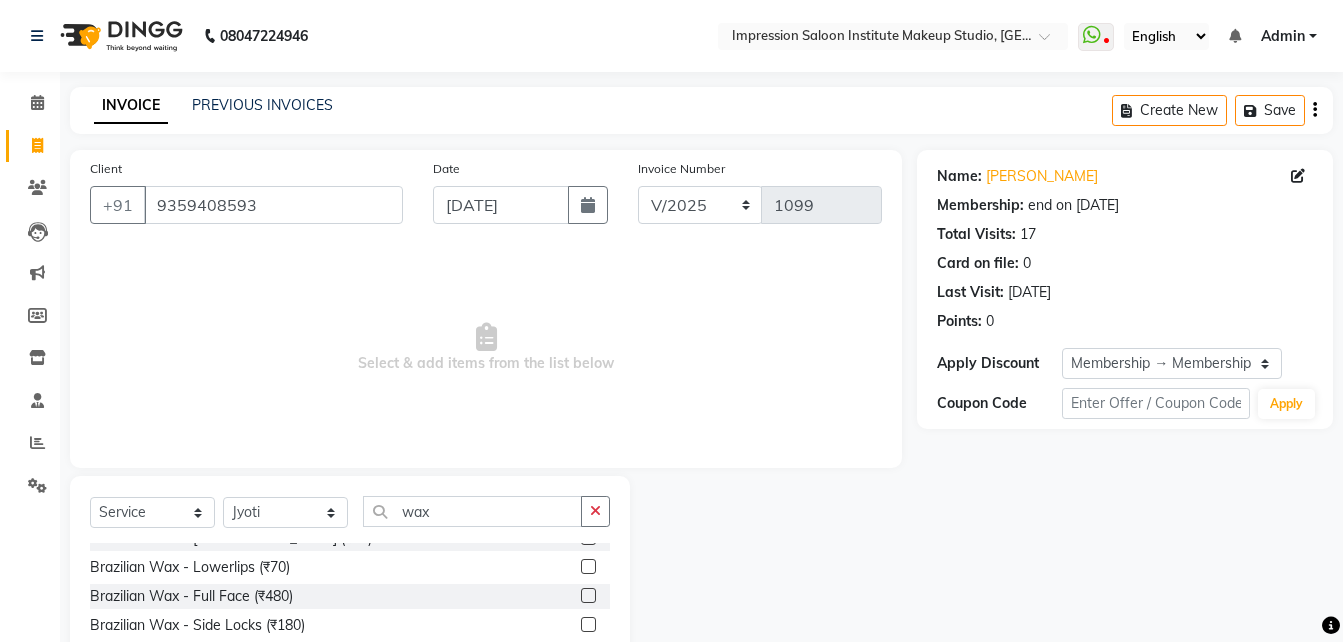 click 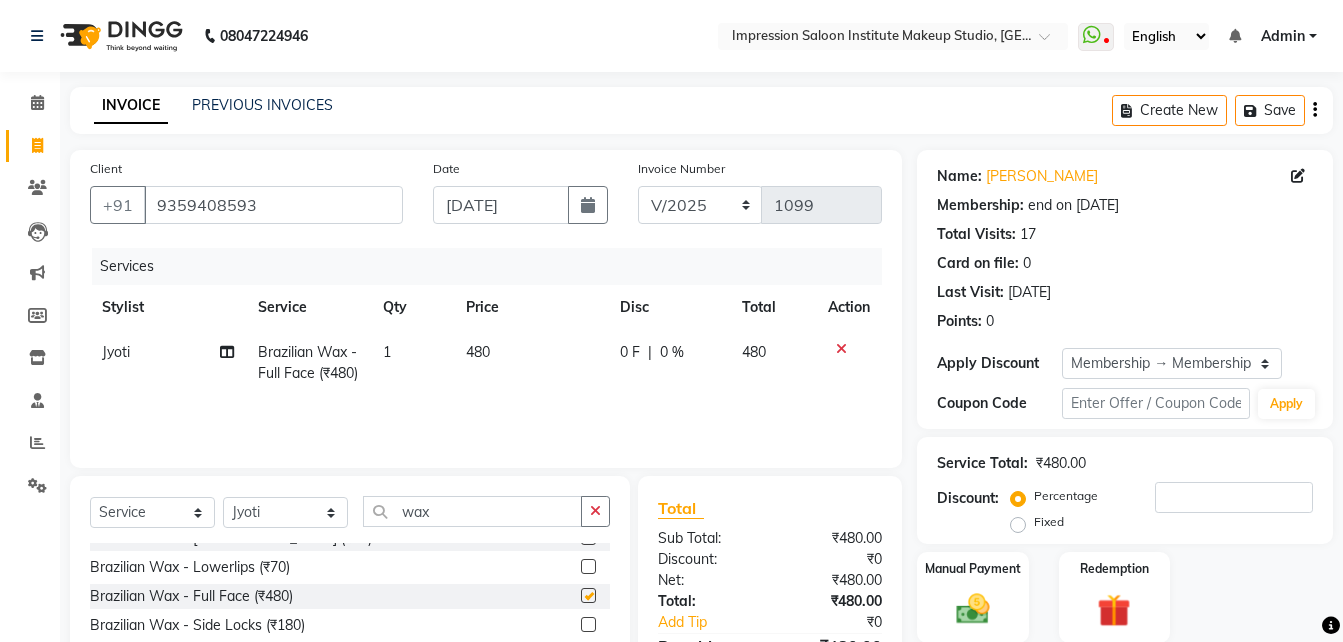 checkbox on "false" 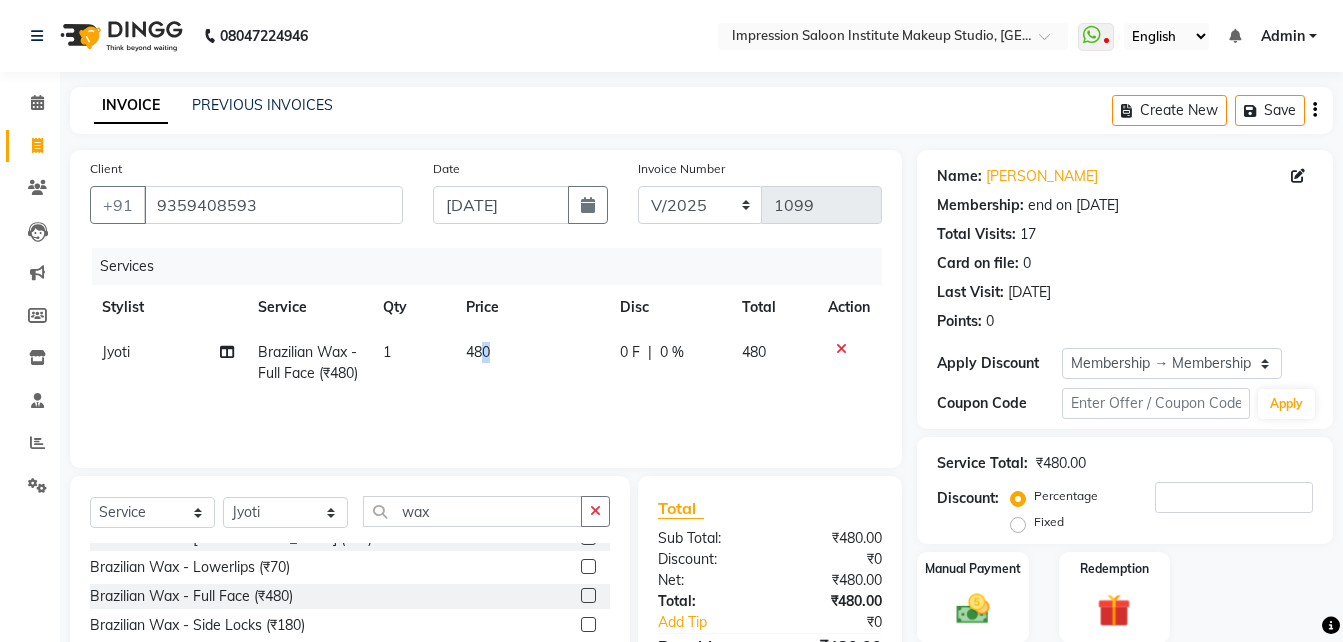 drag, startPoint x: 493, startPoint y: 341, endPoint x: 481, endPoint y: 355, distance: 18.439089 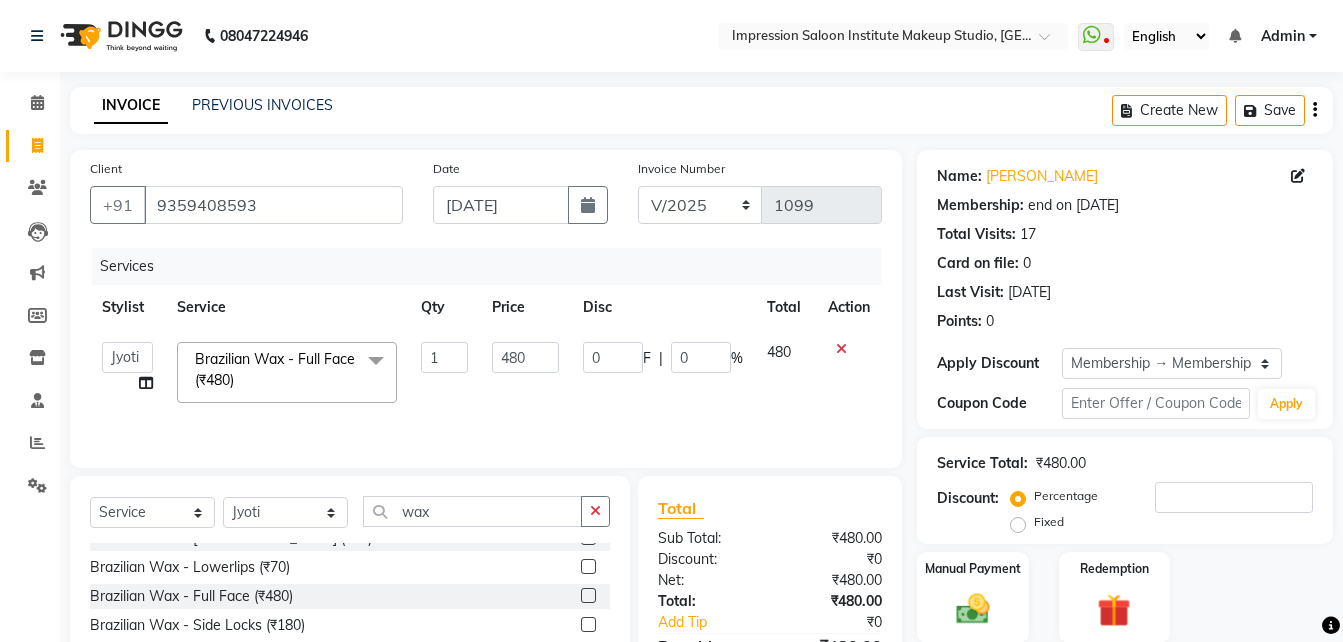 click on "480" 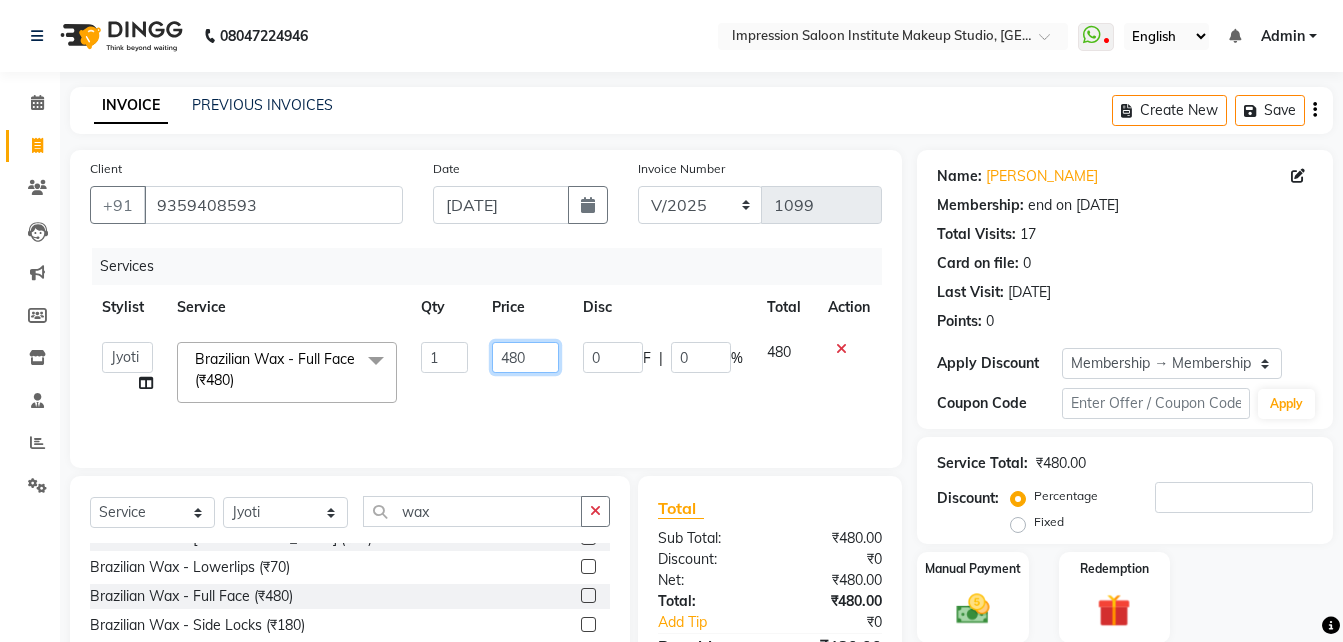 click on "480" 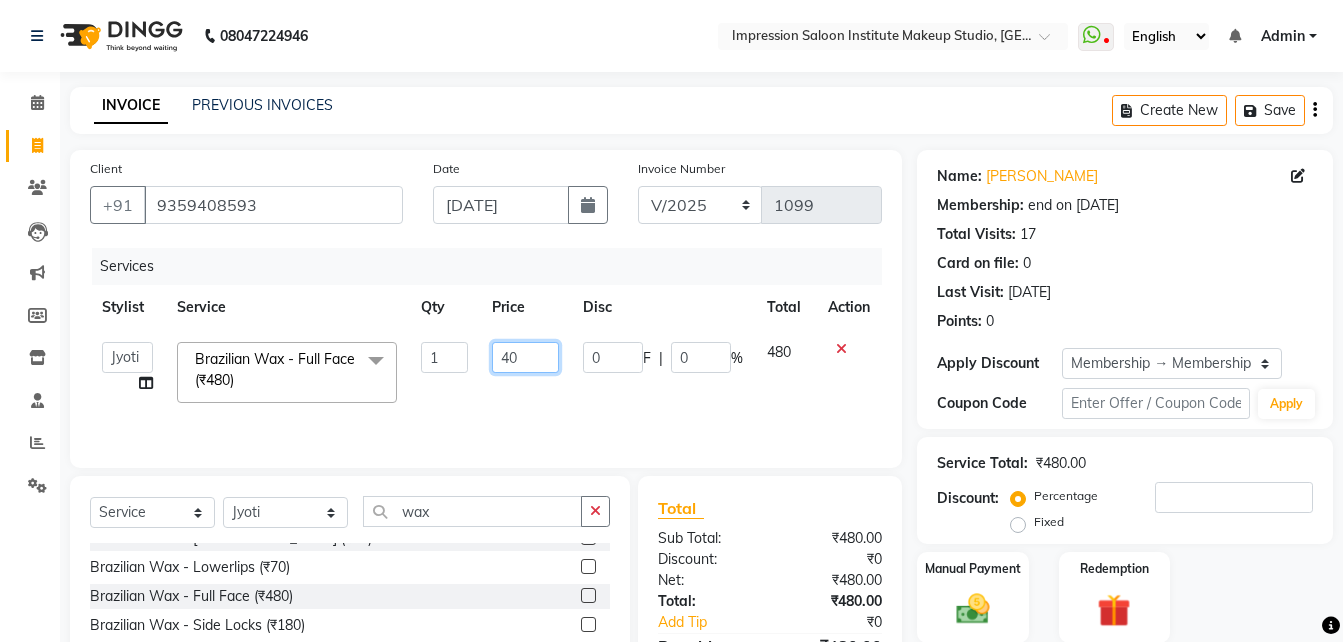 type on "450" 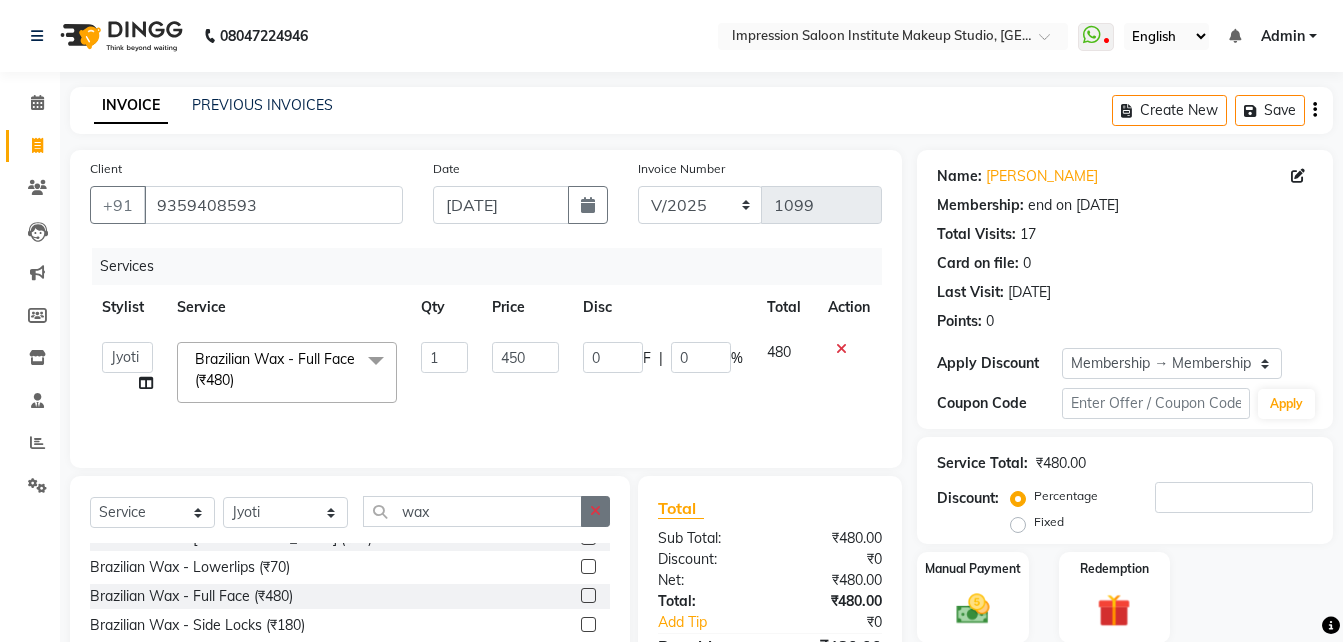 click 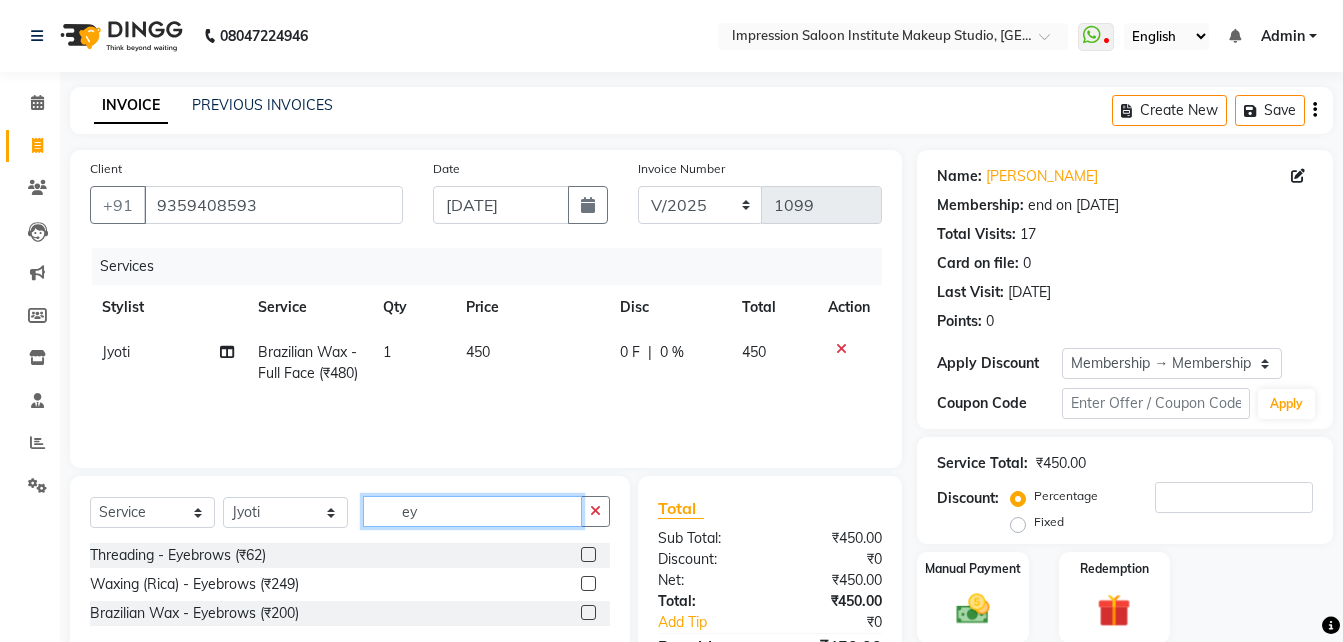 scroll, scrollTop: 0, scrollLeft: 0, axis: both 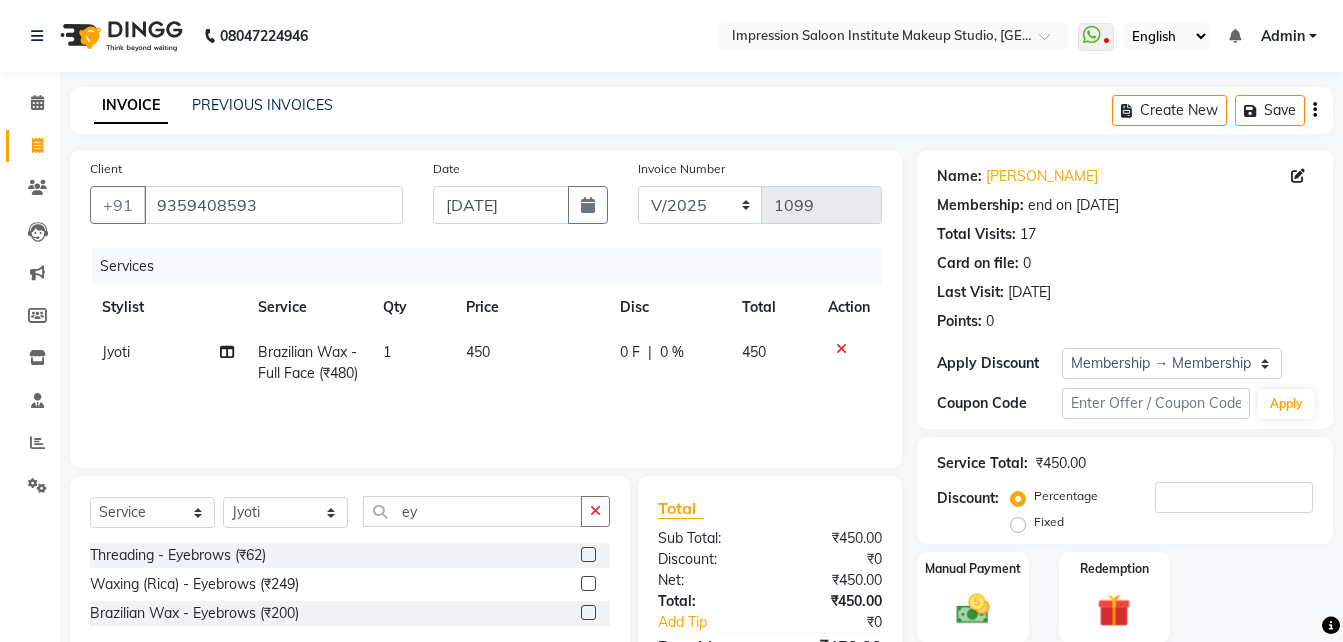 click 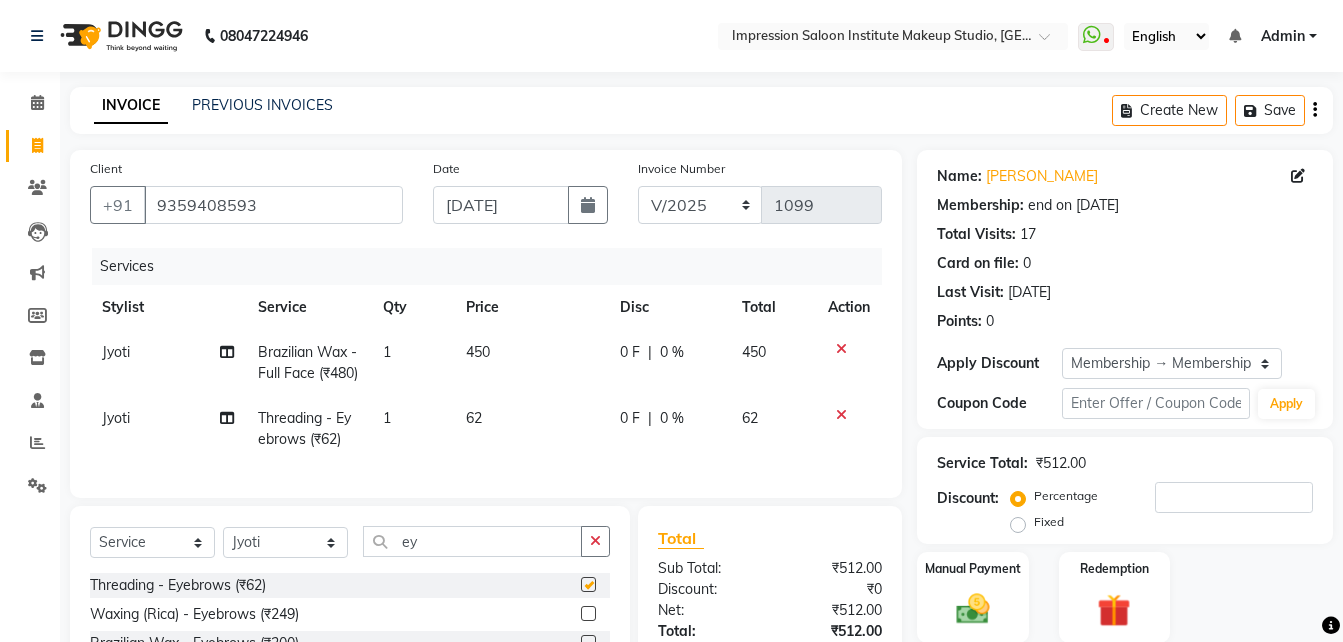 checkbox on "false" 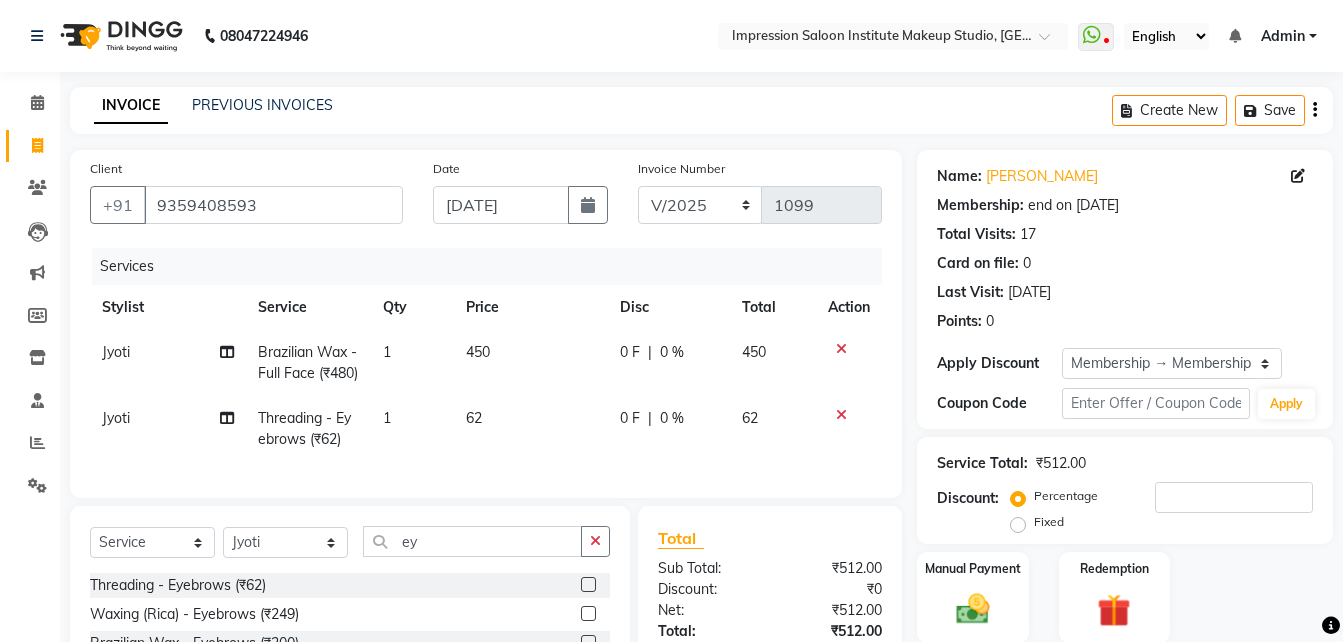 drag, startPoint x: 484, startPoint y: 443, endPoint x: 500, endPoint y: 435, distance: 17.888544 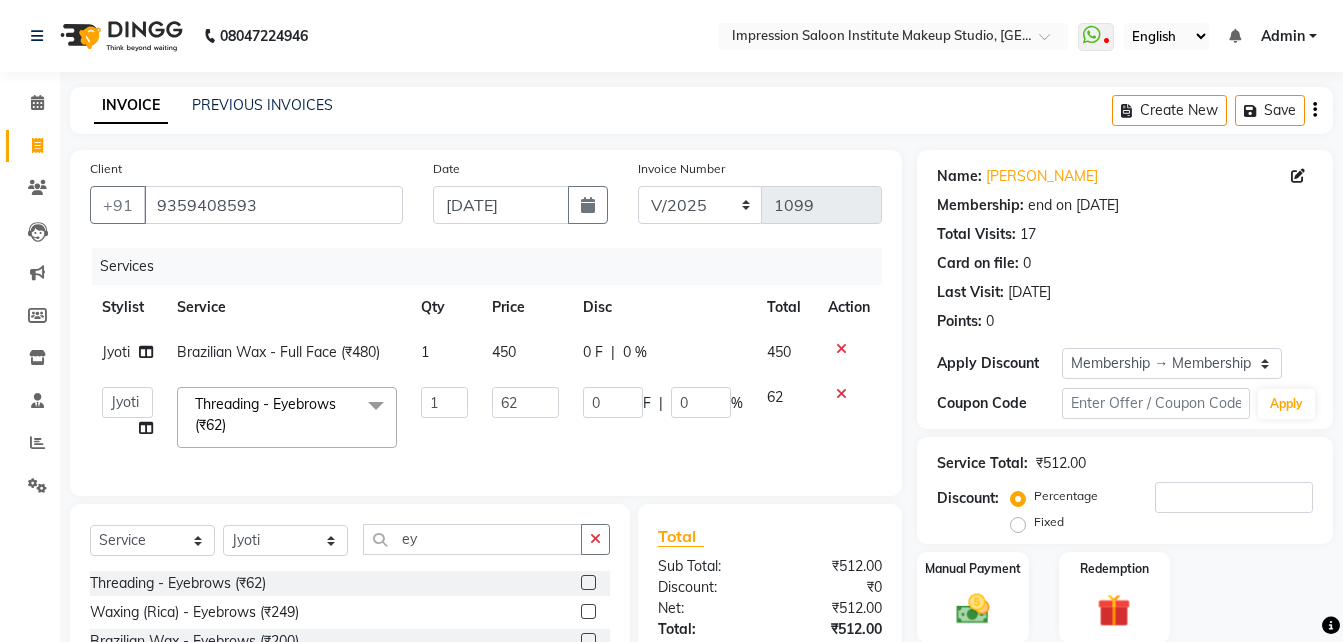 click on "62" 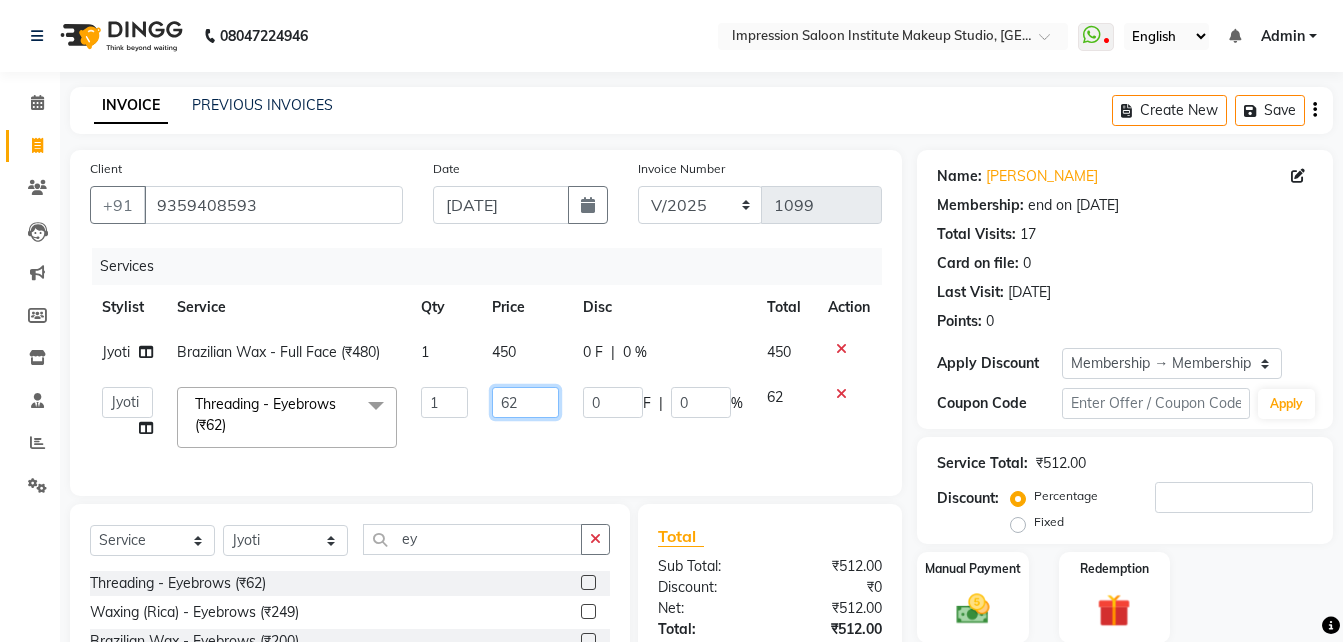 drag, startPoint x: 500, startPoint y: 435, endPoint x: 516, endPoint y: 413, distance: 27.202942 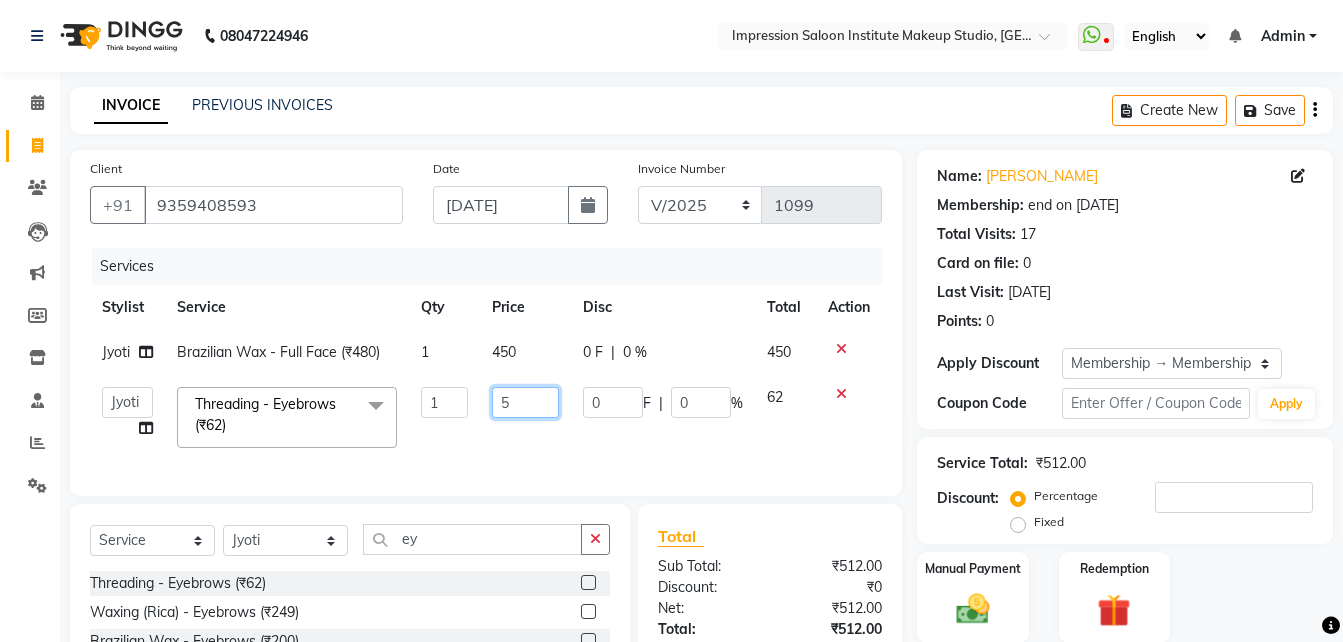 type on "50" 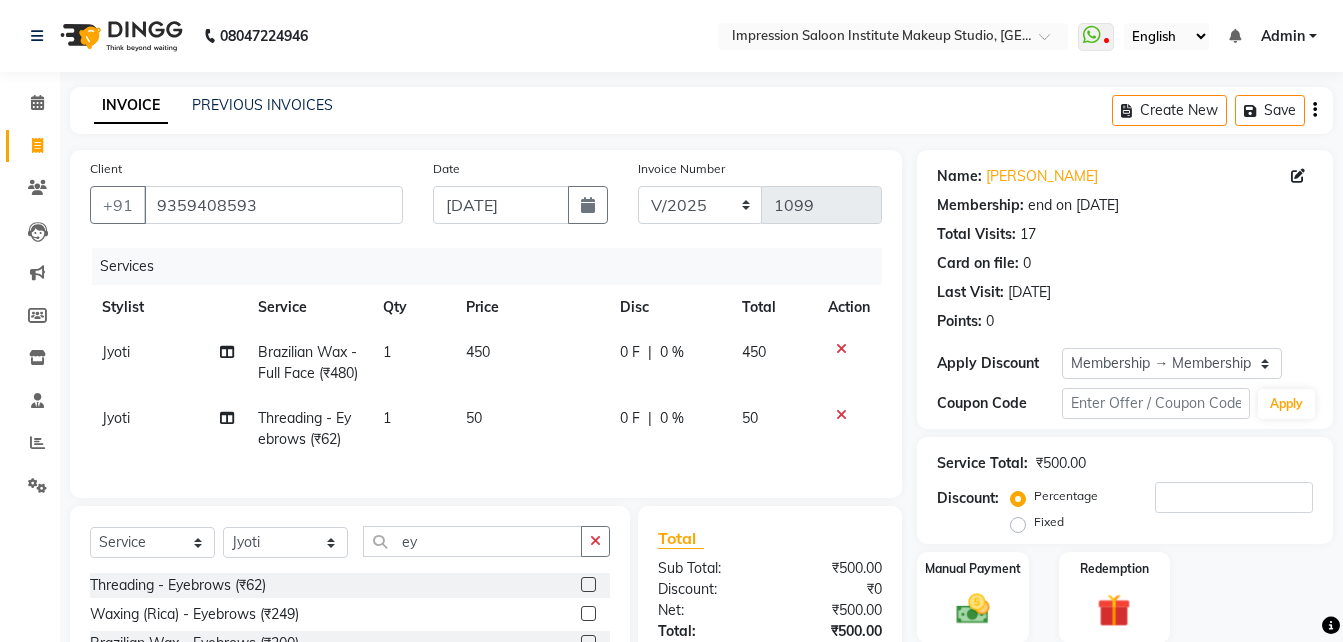 click on "50" 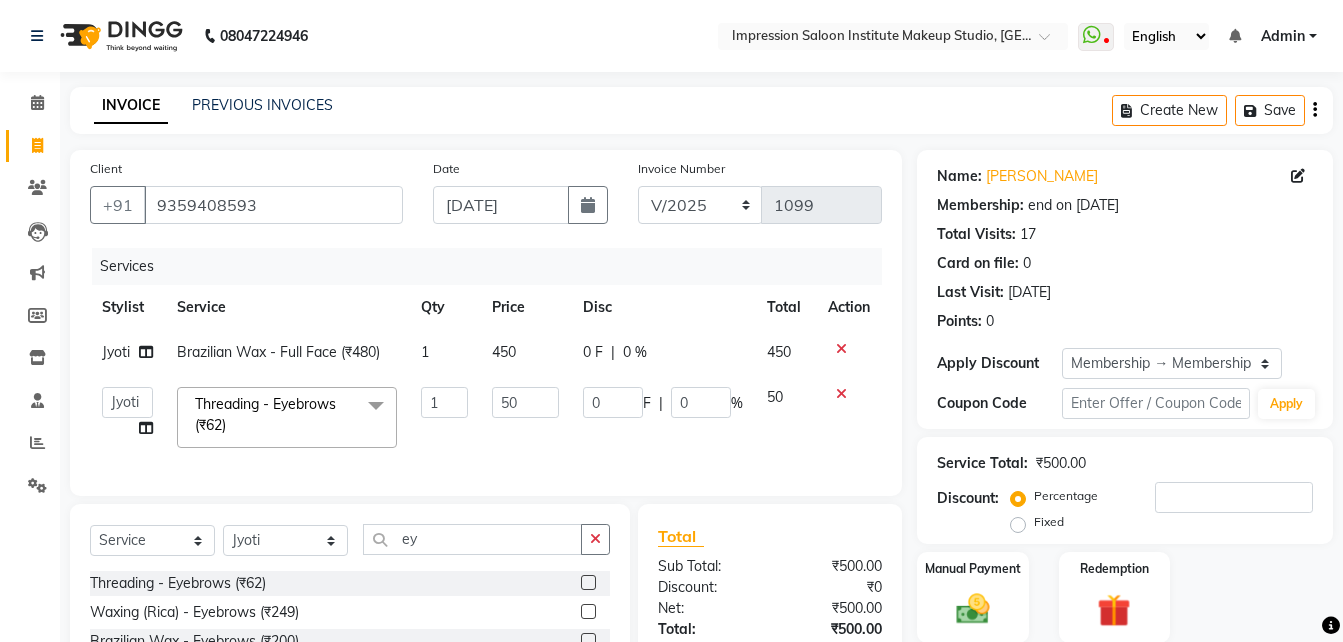 click on "50" 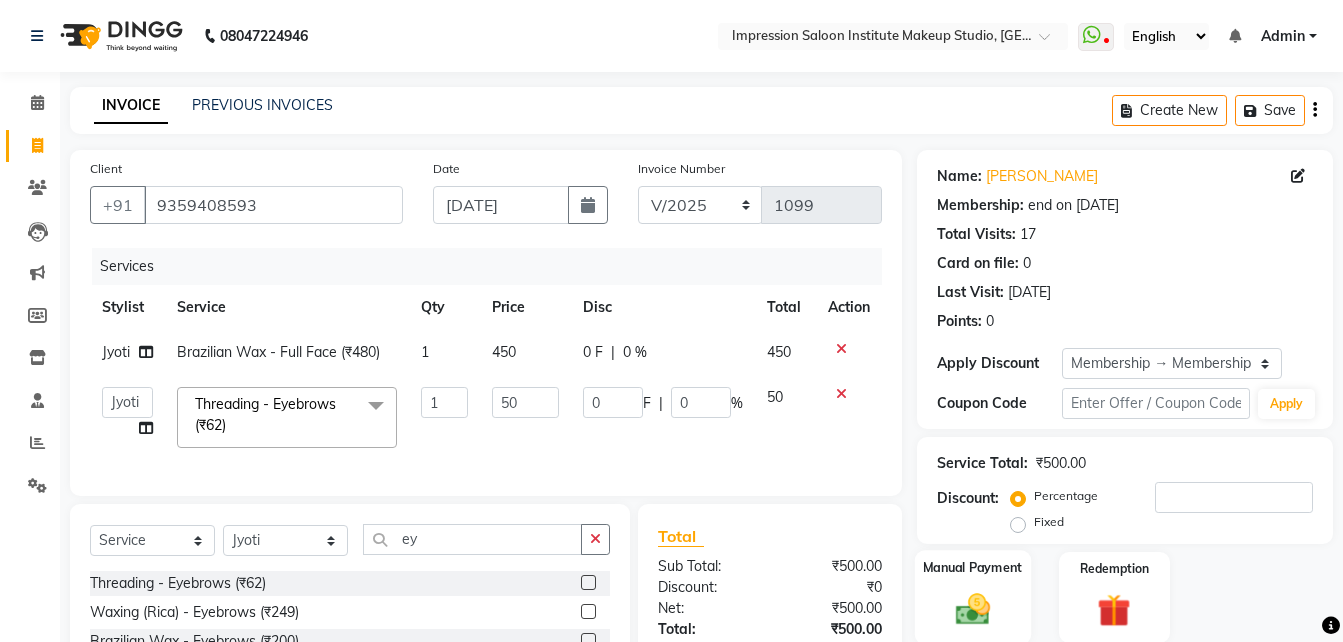 click on "Manual Payment" 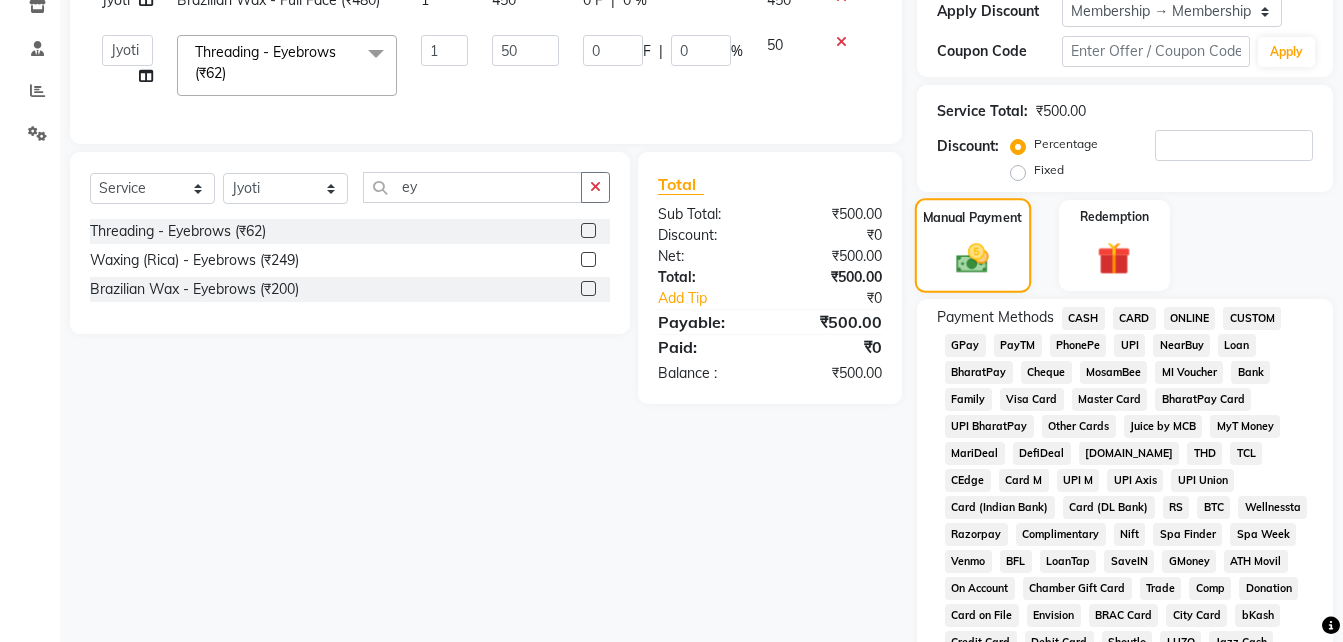 scroll, scrollTop: 354, scrollLeft: 0, axis: vertical 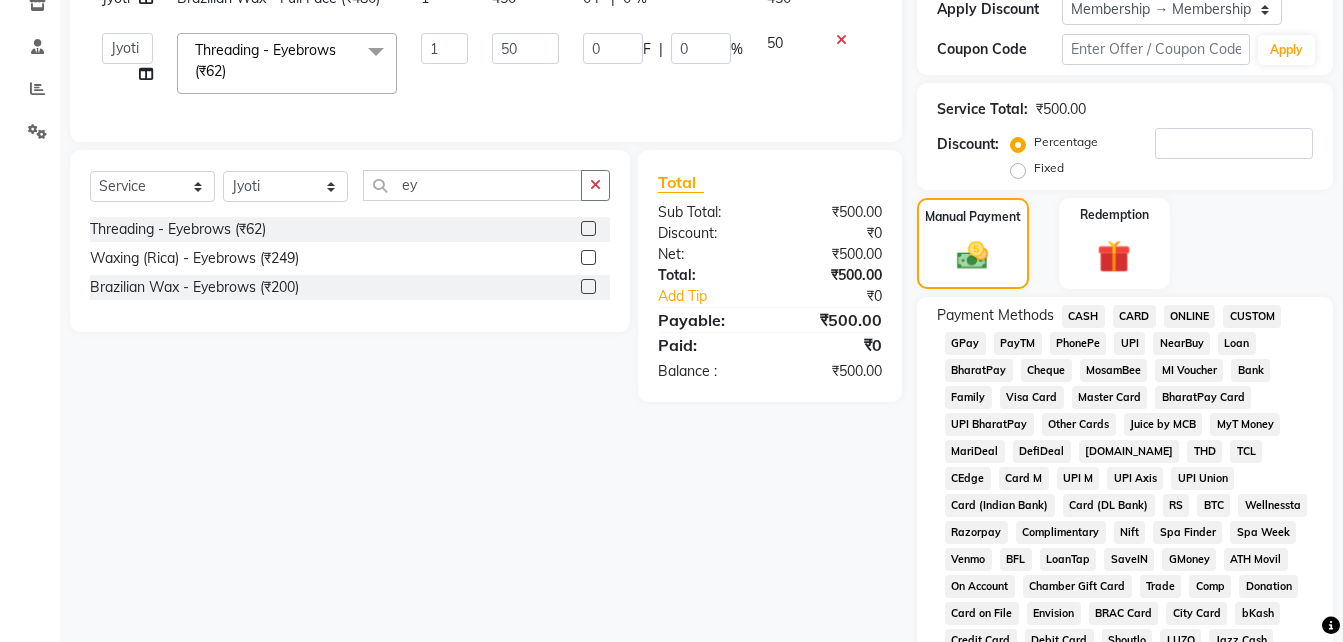 click on "UPI" 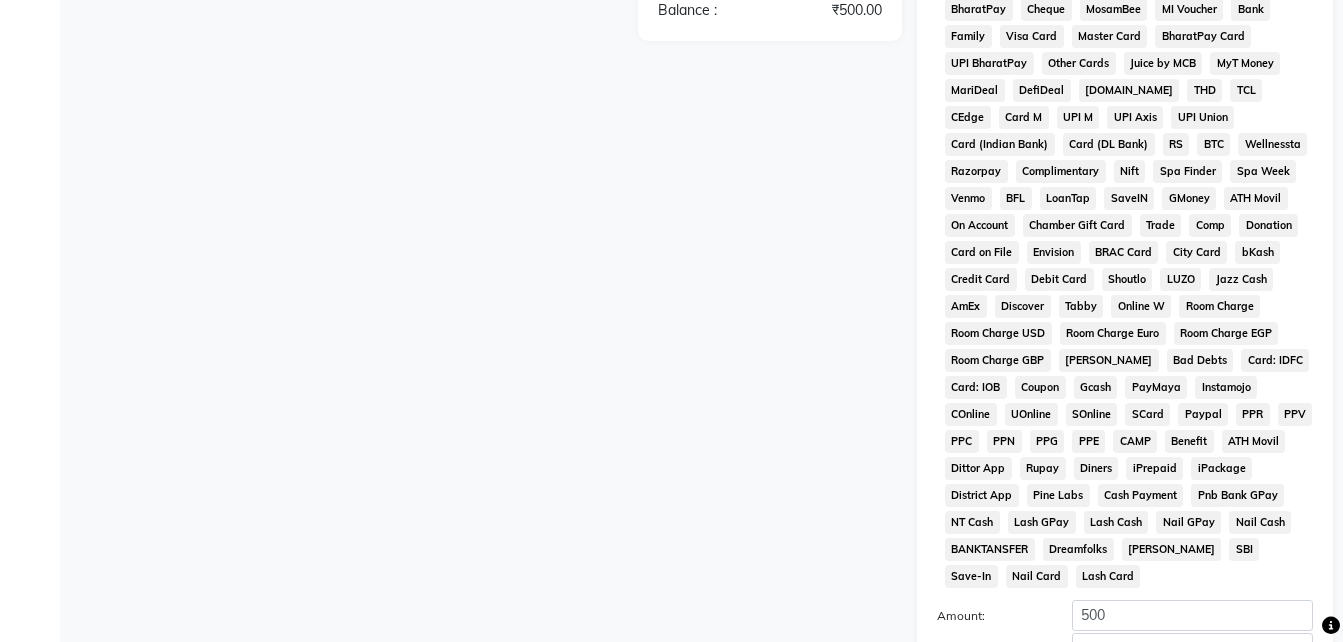 scroll, scrollTop: 899, scrollLeft: 0, axis: vertical 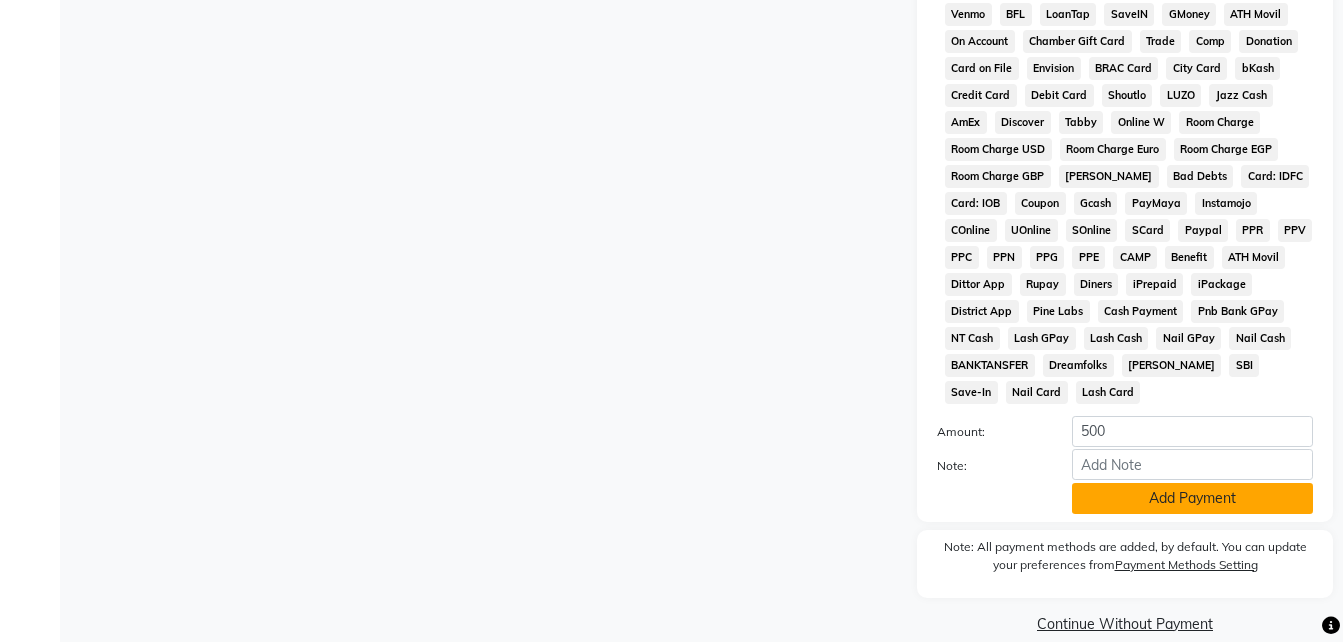 click on "Add Payment" 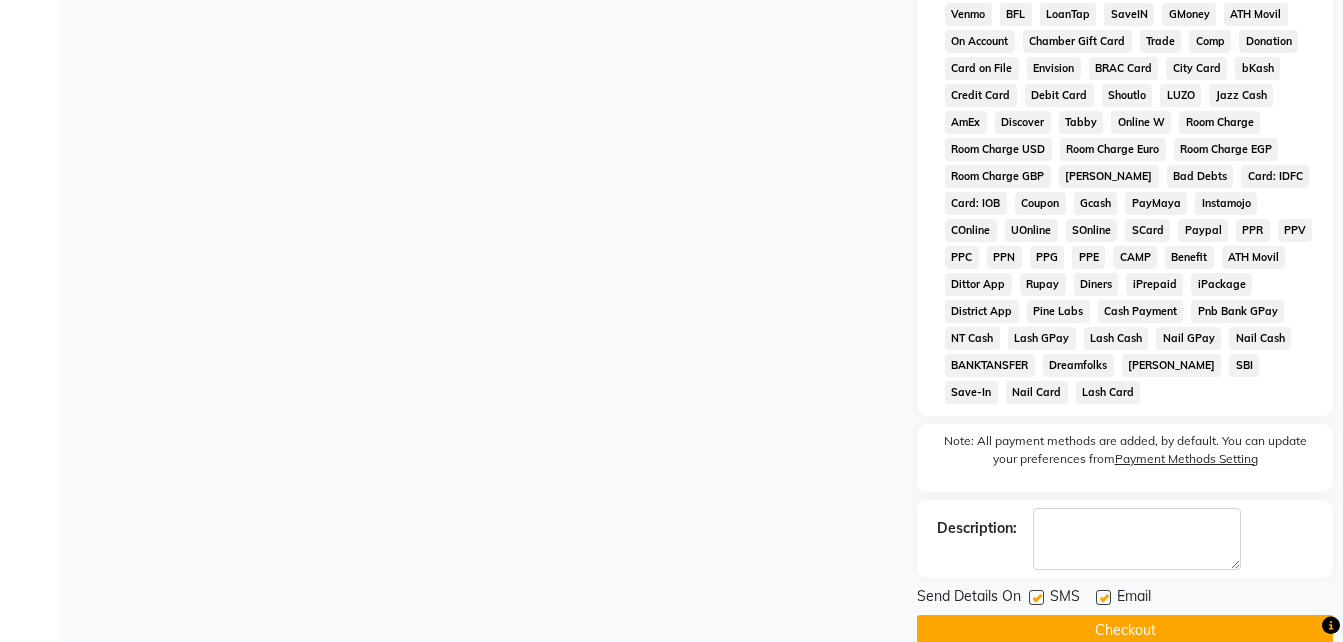 click 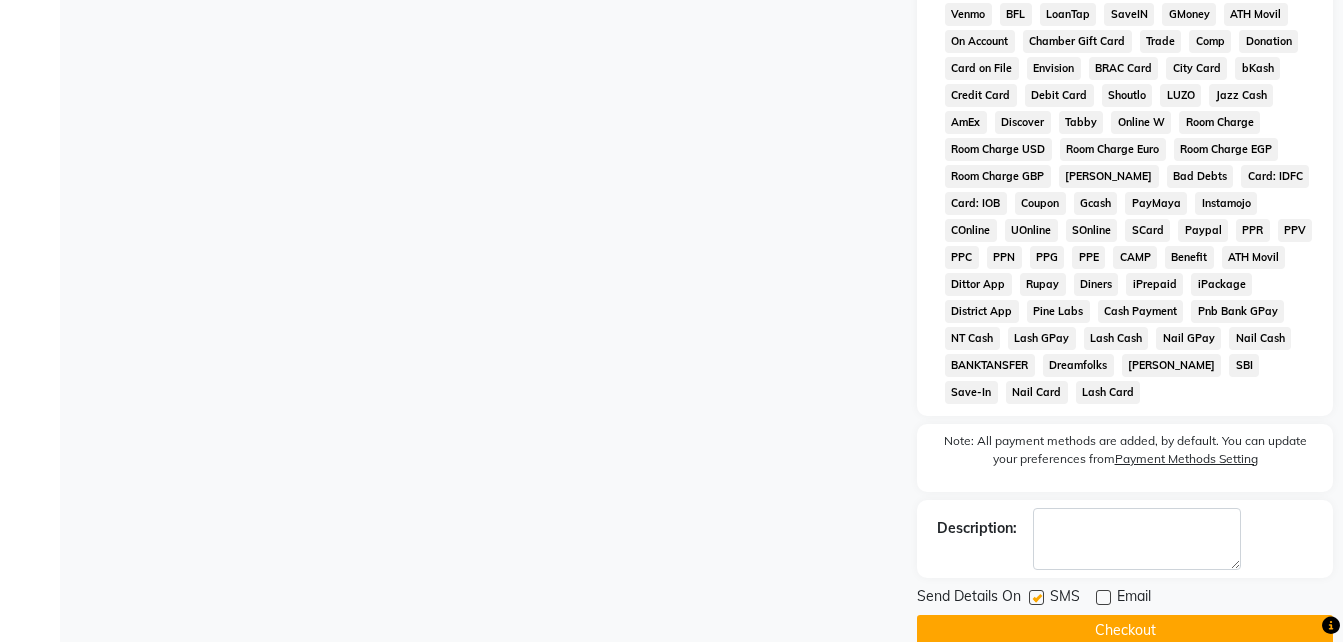 click 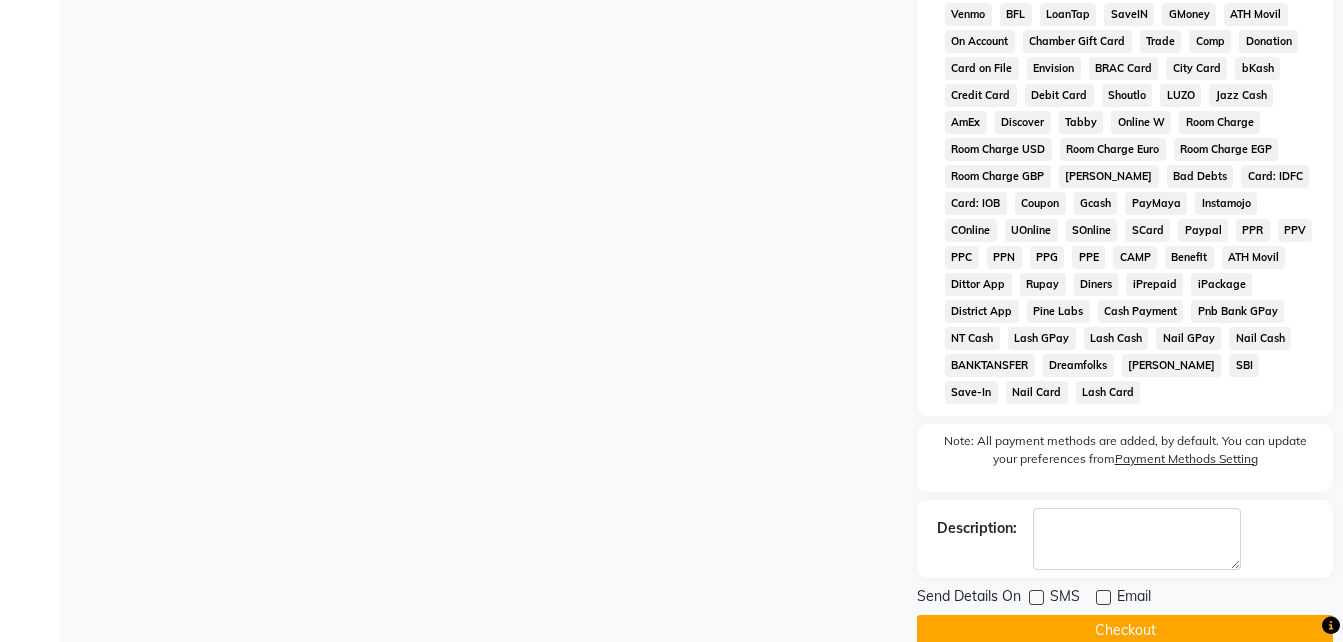 click on "Checkout" 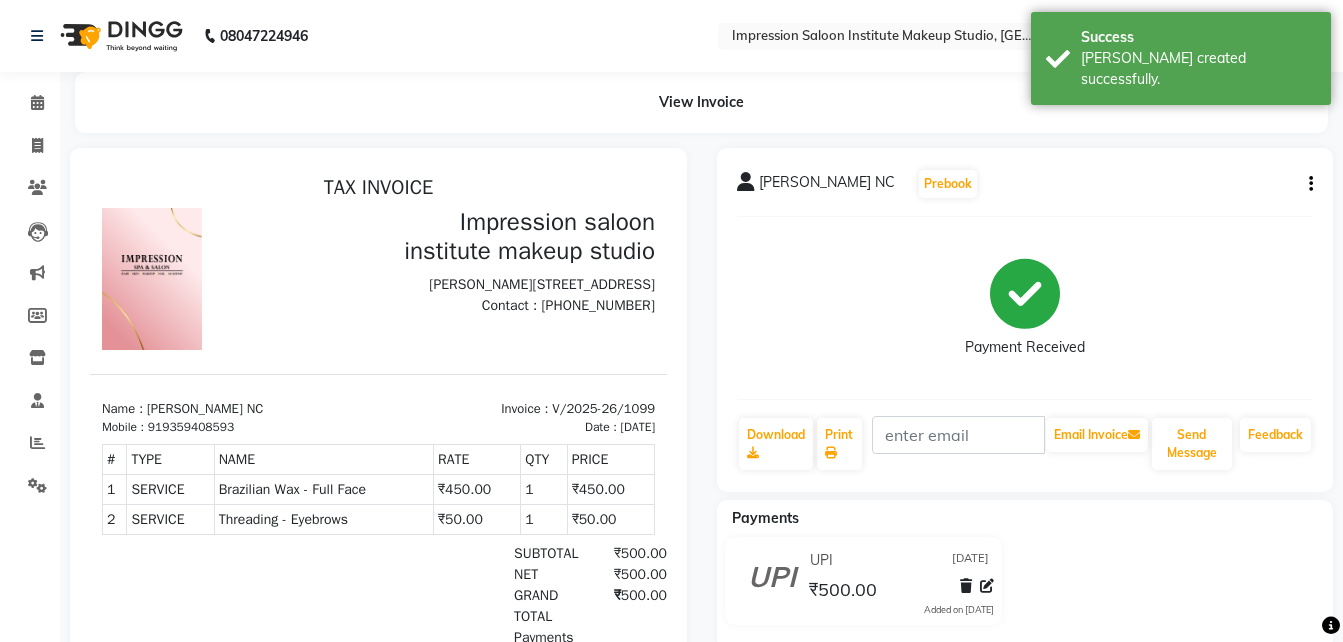 scroll, scrollTop: 0, scrollLeft: 0, axis: both 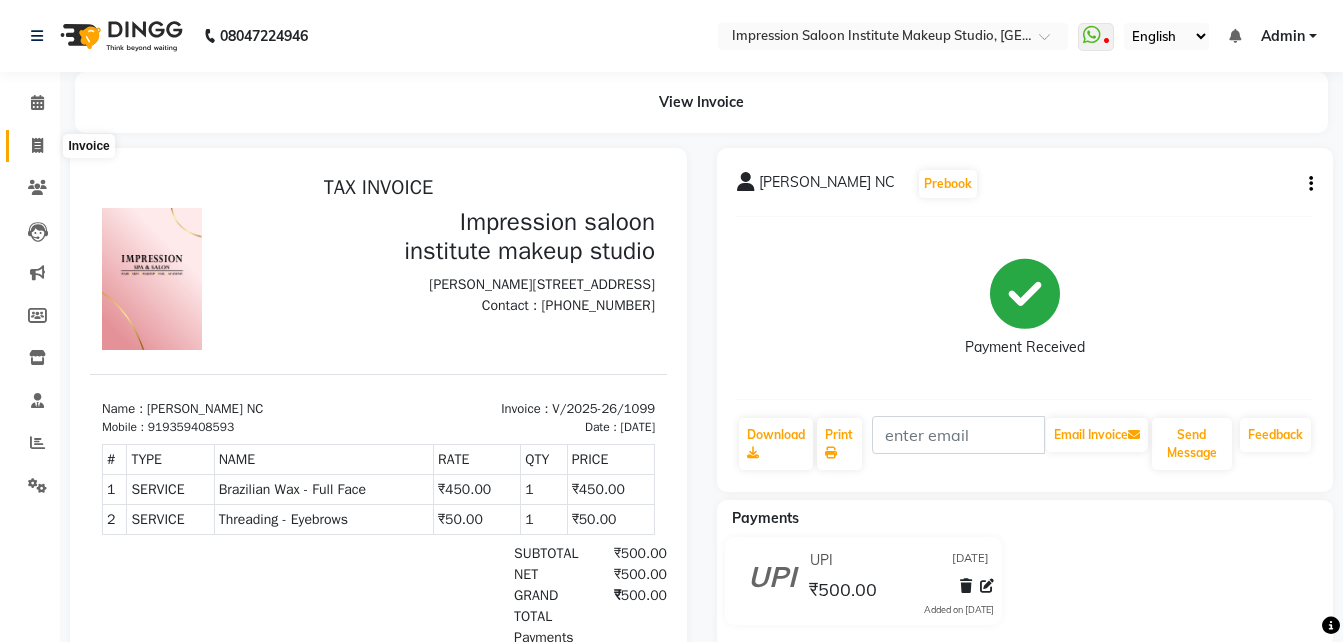 click 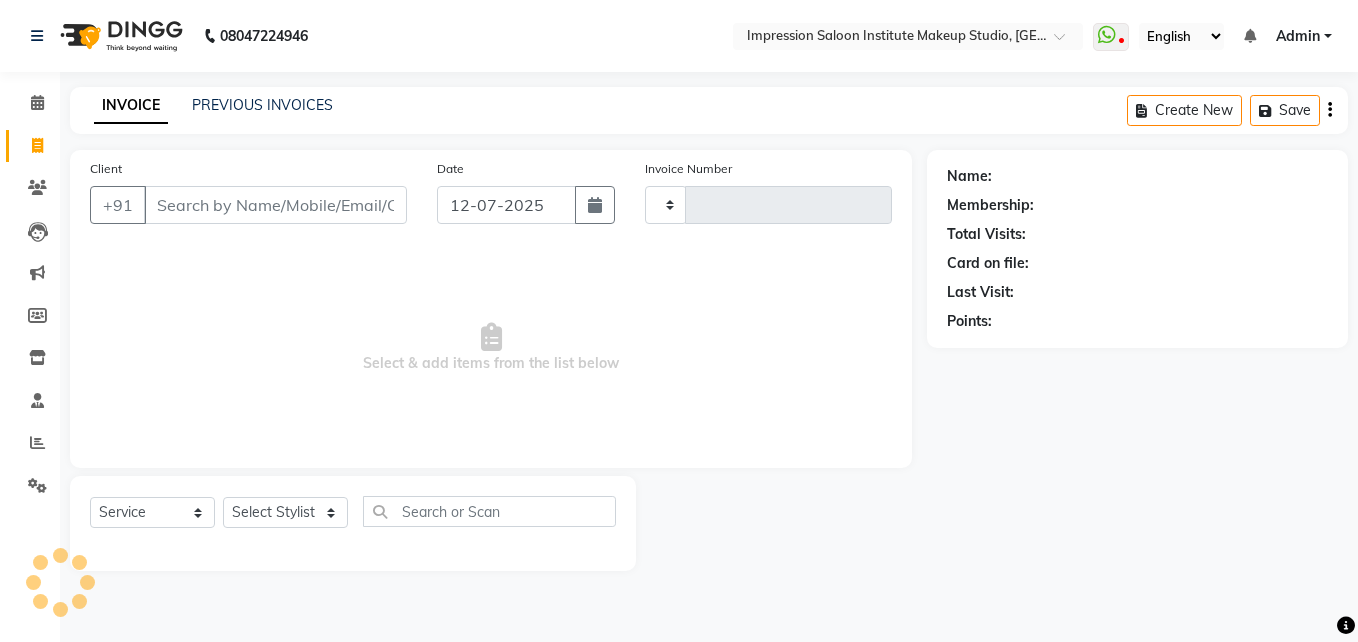 type on "1100" 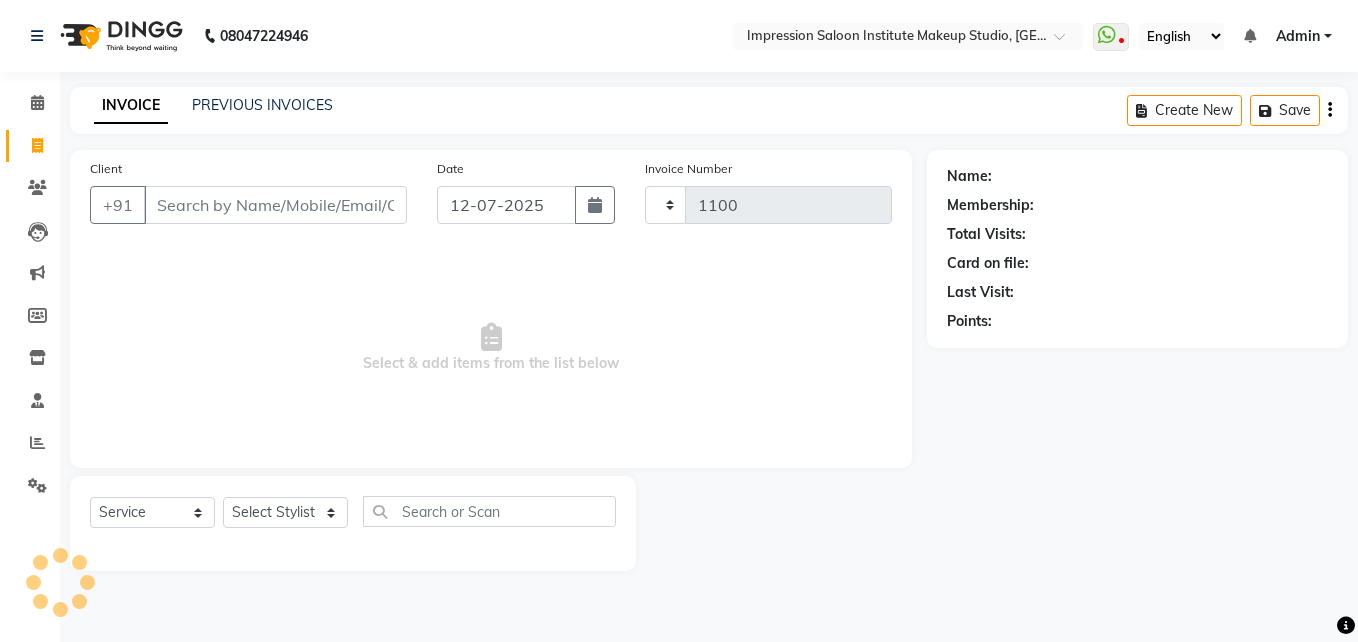 select on "437" 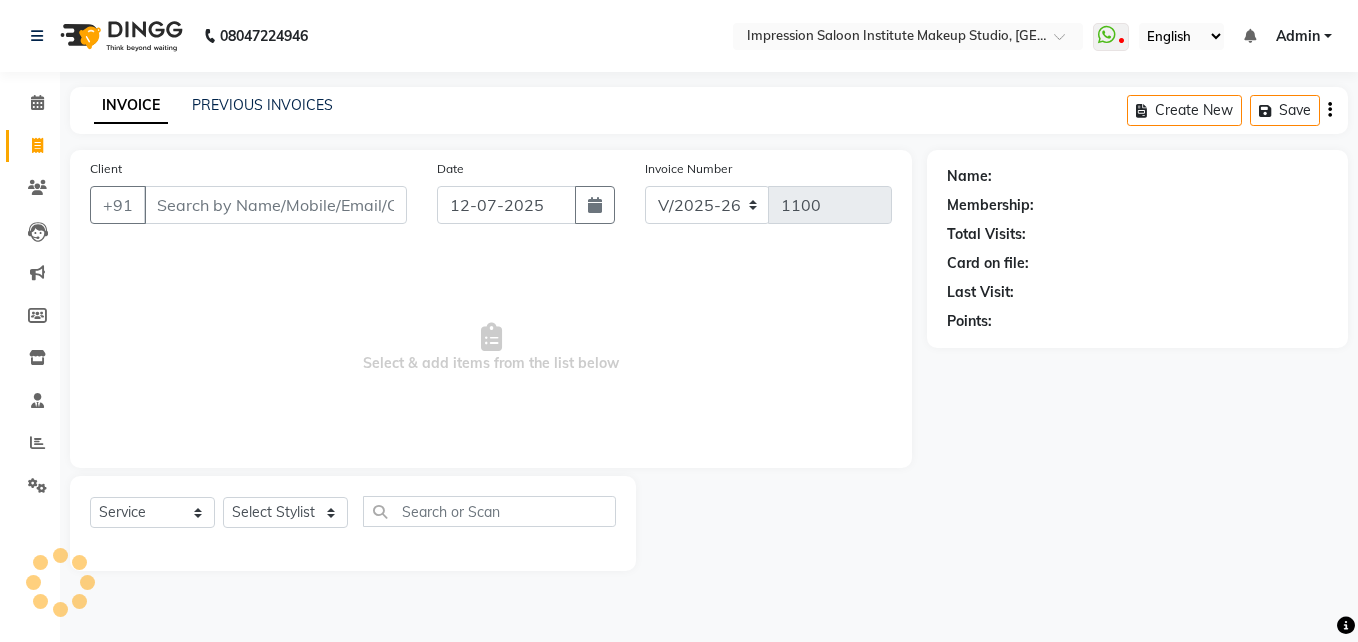 select on "product" 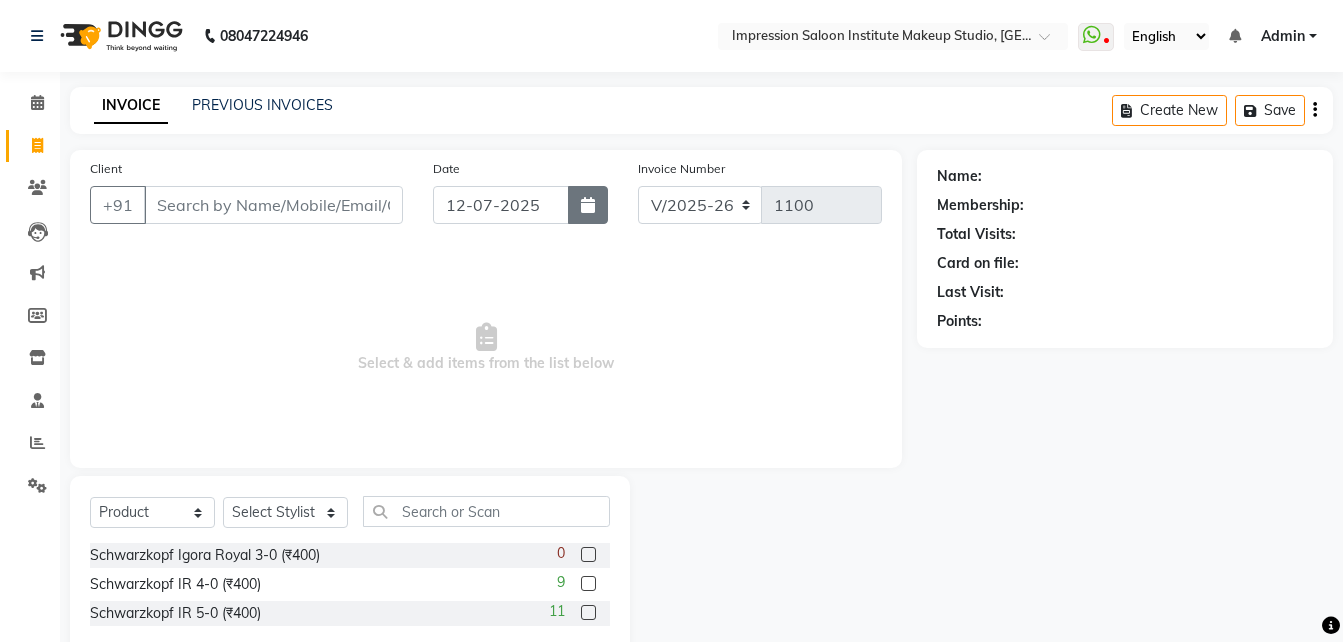click 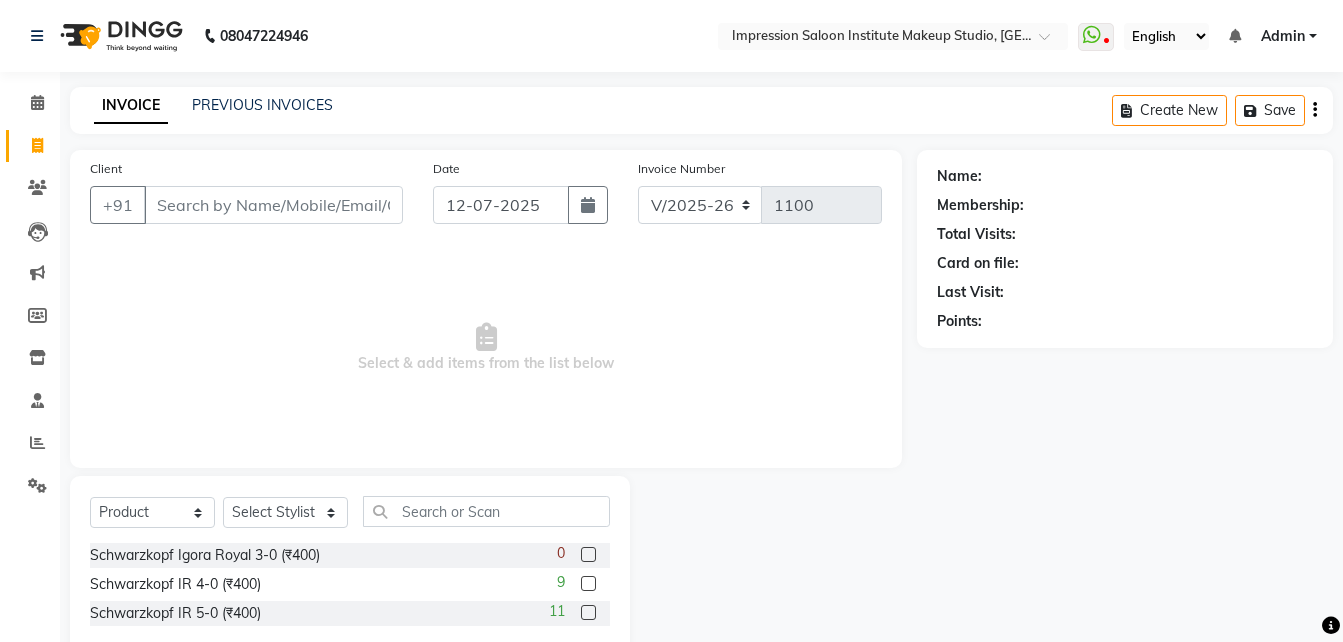 select on "7" 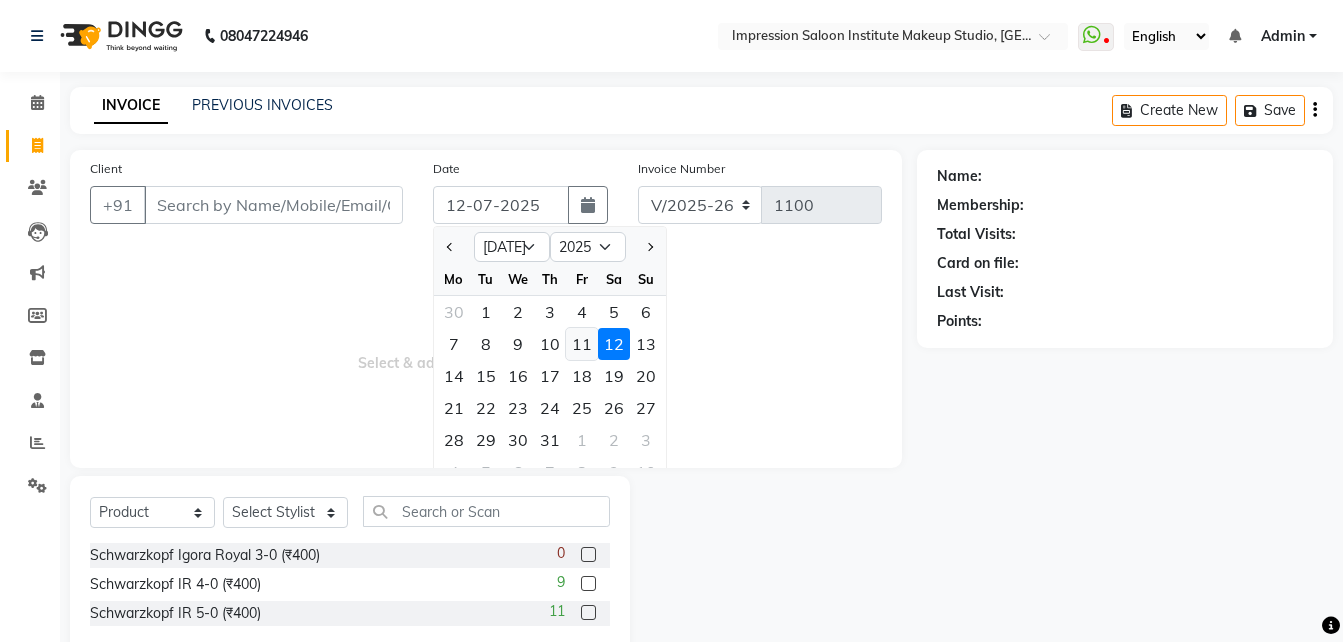 click on "11" 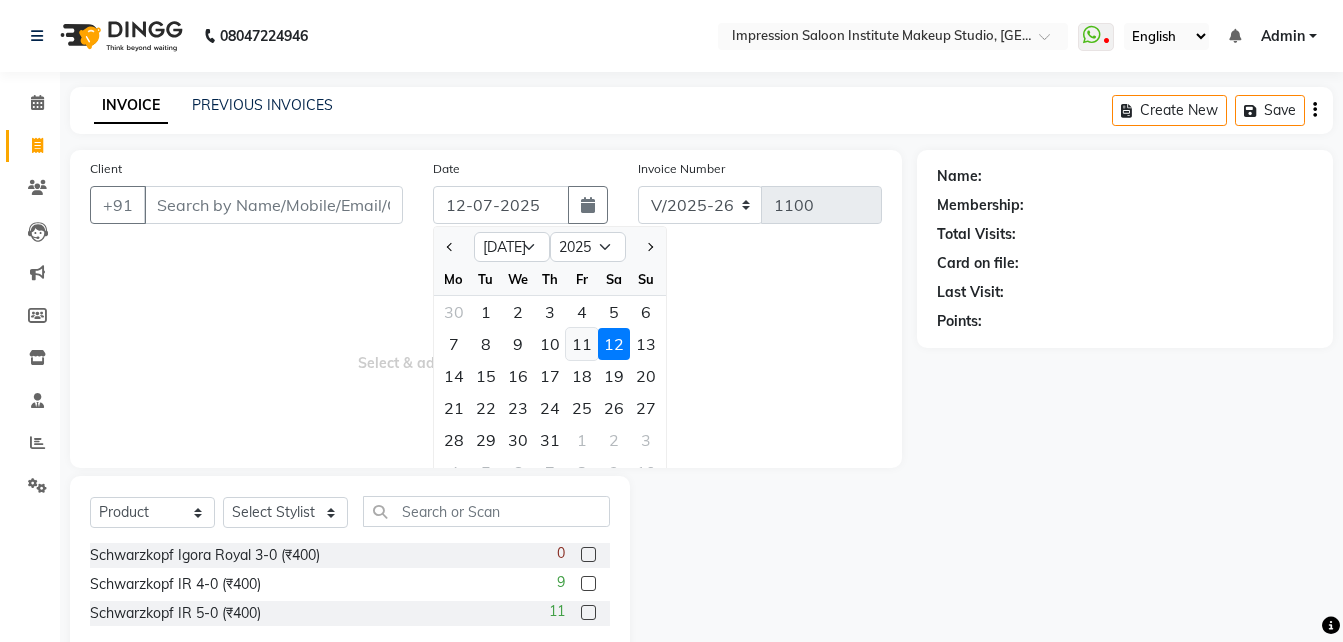 type on "[DATE]" 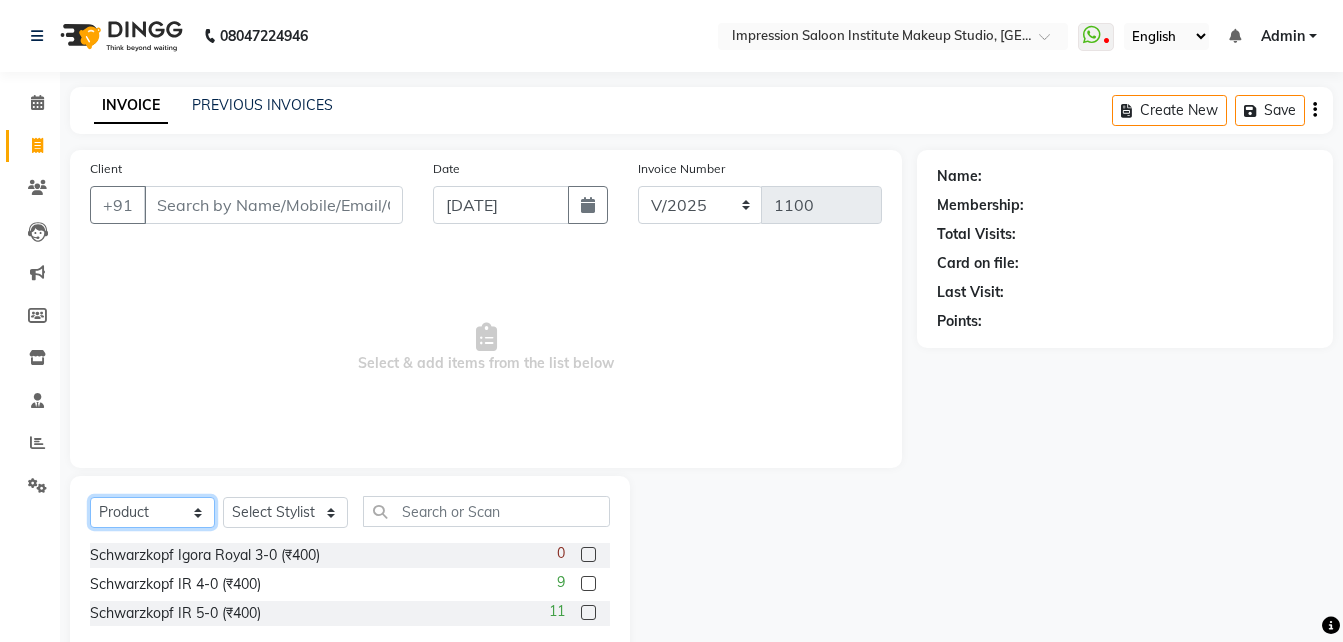 click on "Select  Service  Product  Membership  Package Voucher Prepaid Gift Card" 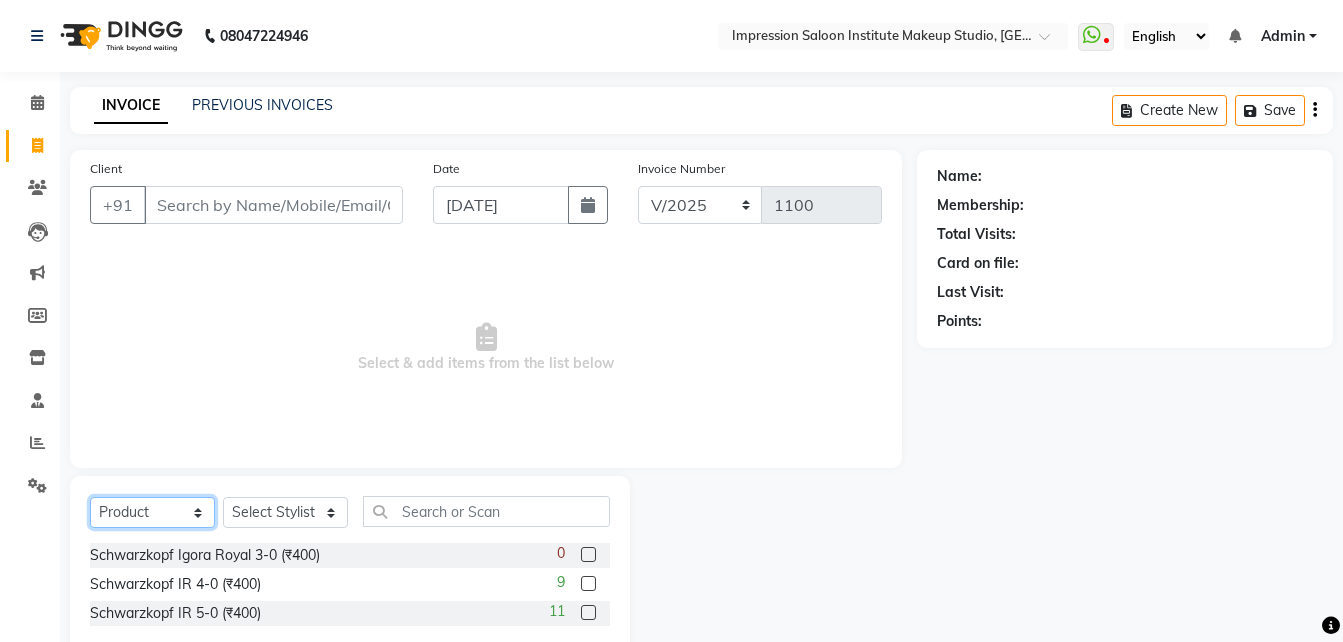 select on "service" 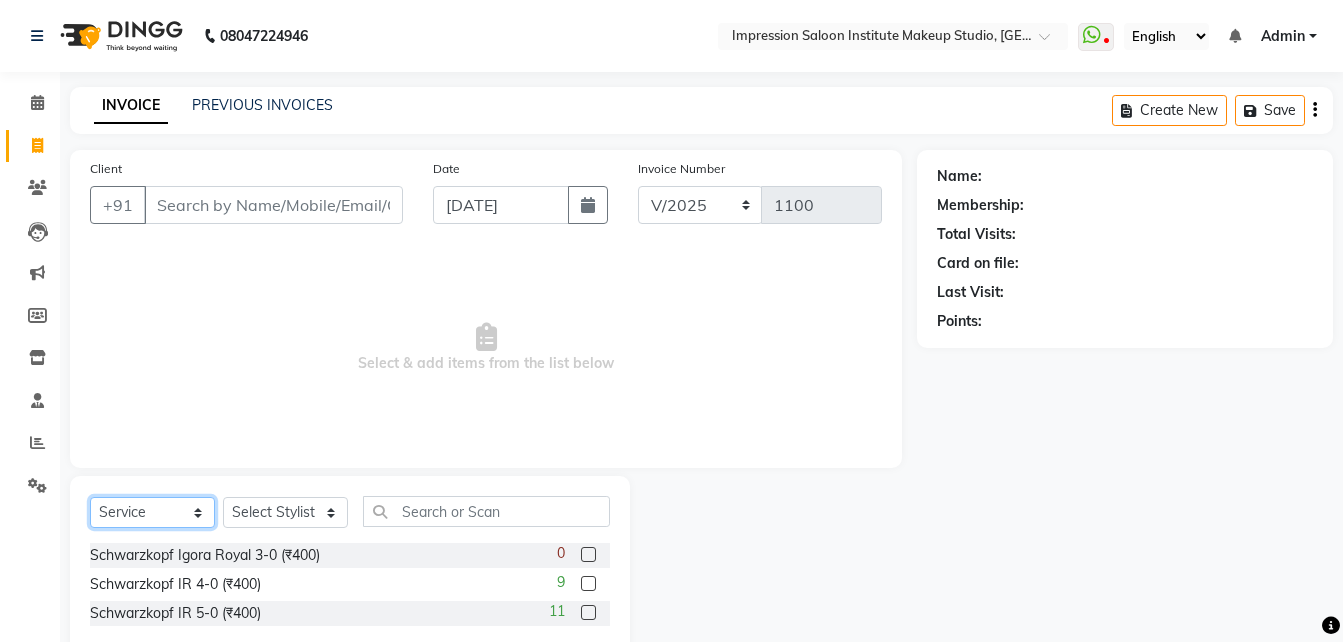 click on "Select  Service  Product  Membership  Package Voucher Prepaid Gift Card" 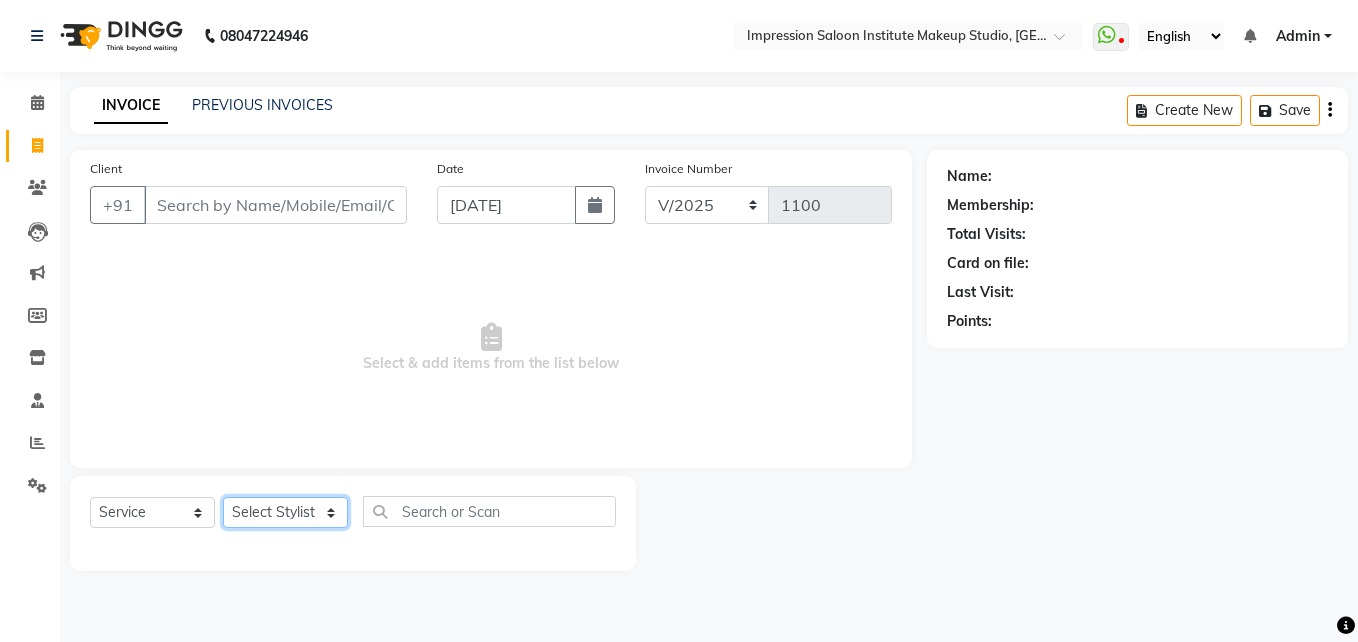 click on "Select Stylist Arjun Front Desk [PERSON_NAME] [PERSON_NAME]  [PERSON_NAME]" 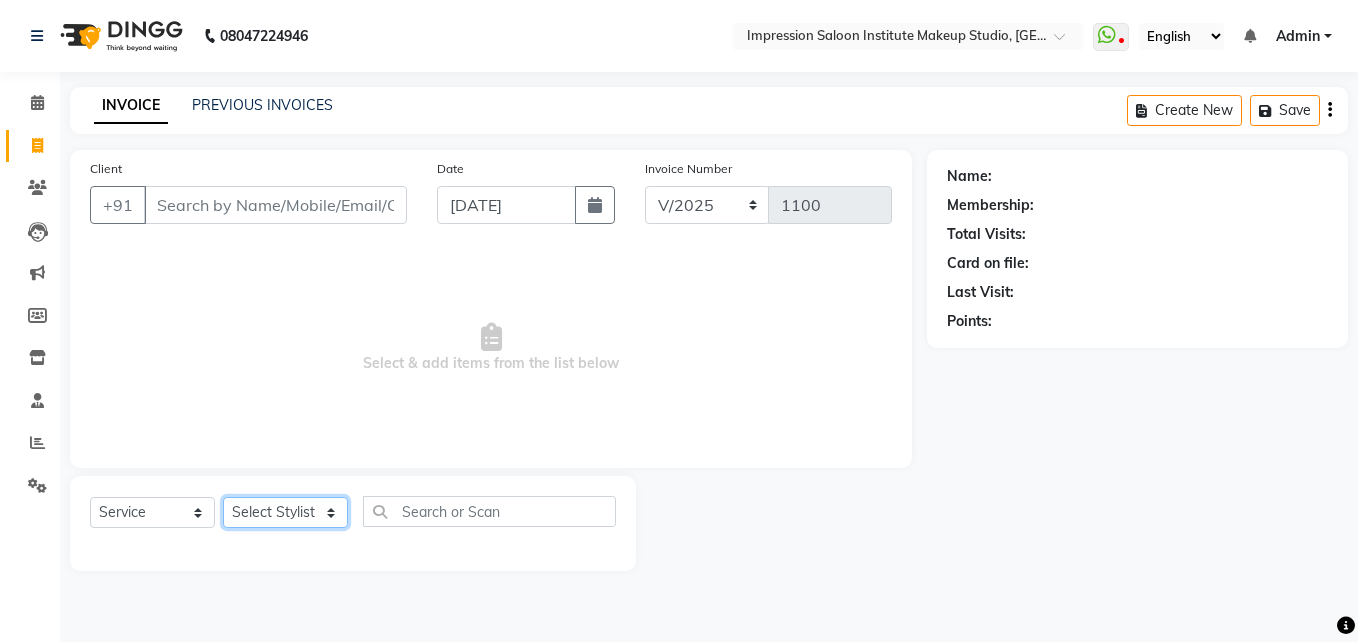 select on "53831" 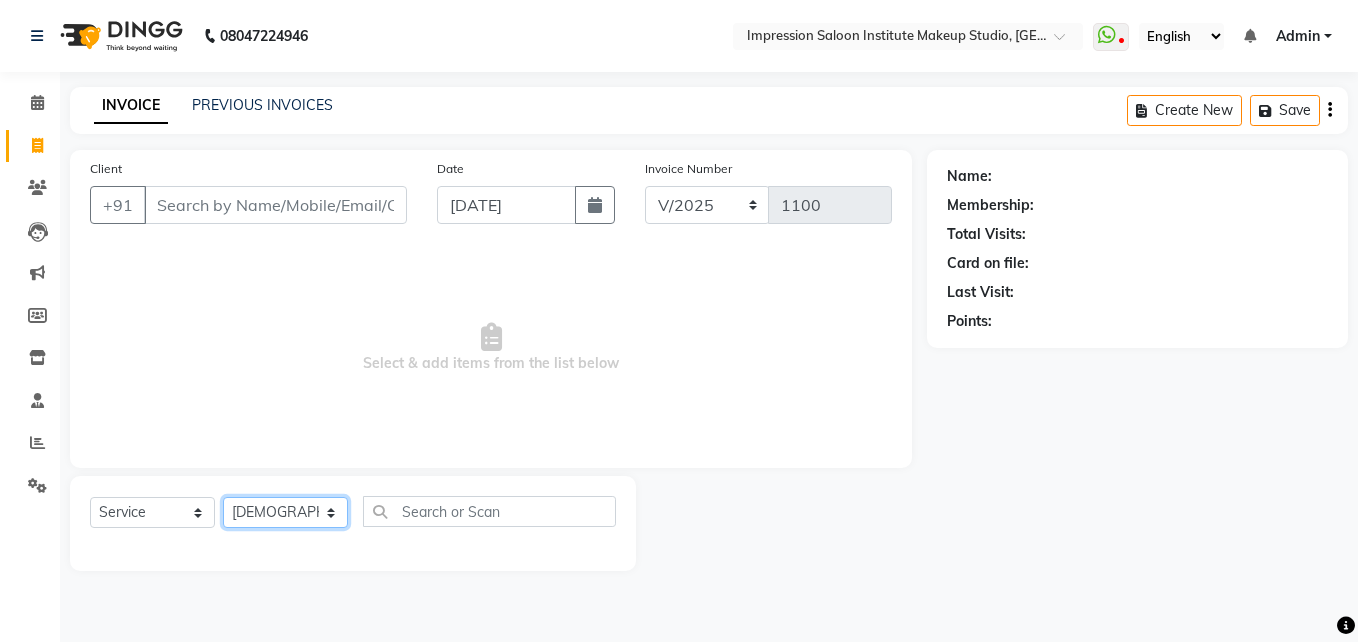 click on "Select Stylist Arjun Front Desk [PERSON_NAME] [PERSON_NAME]  [PERSON_NAME]" 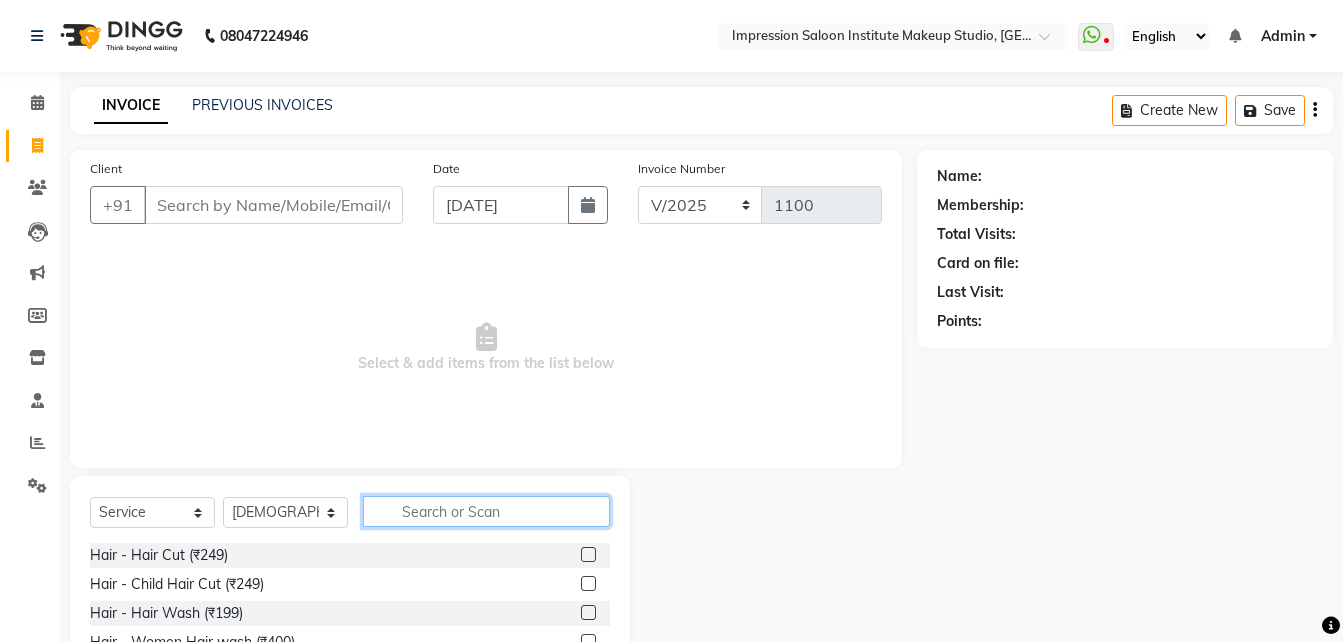 click 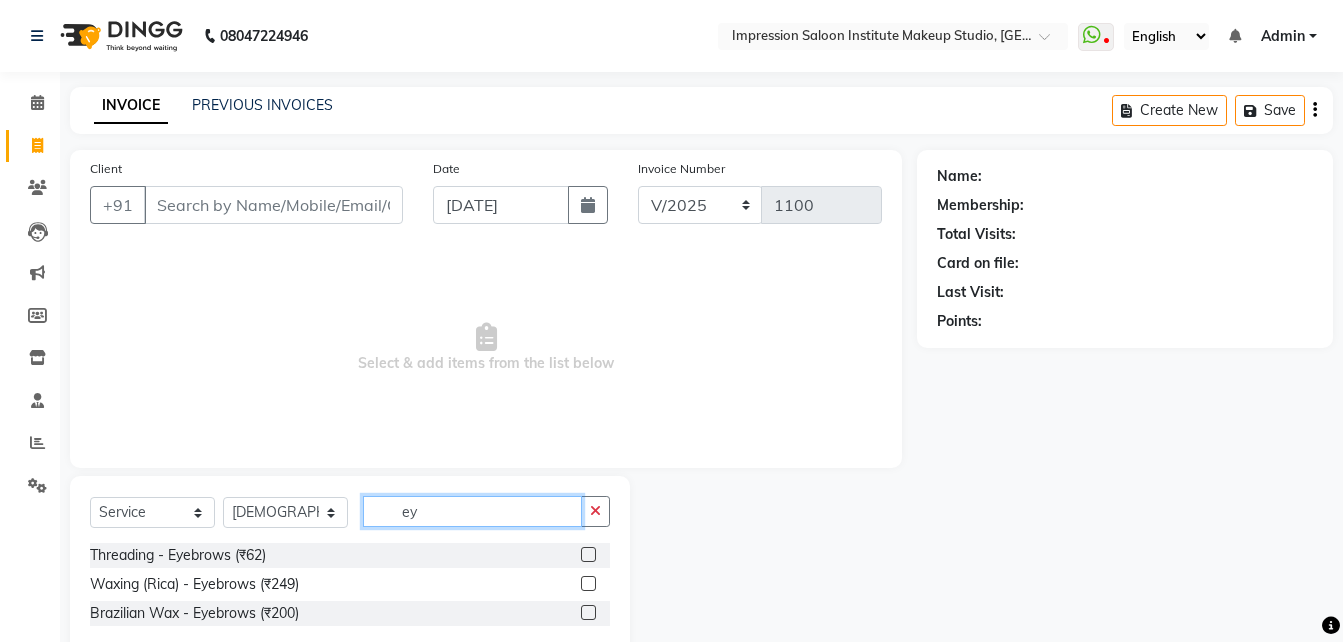 type on "ey" 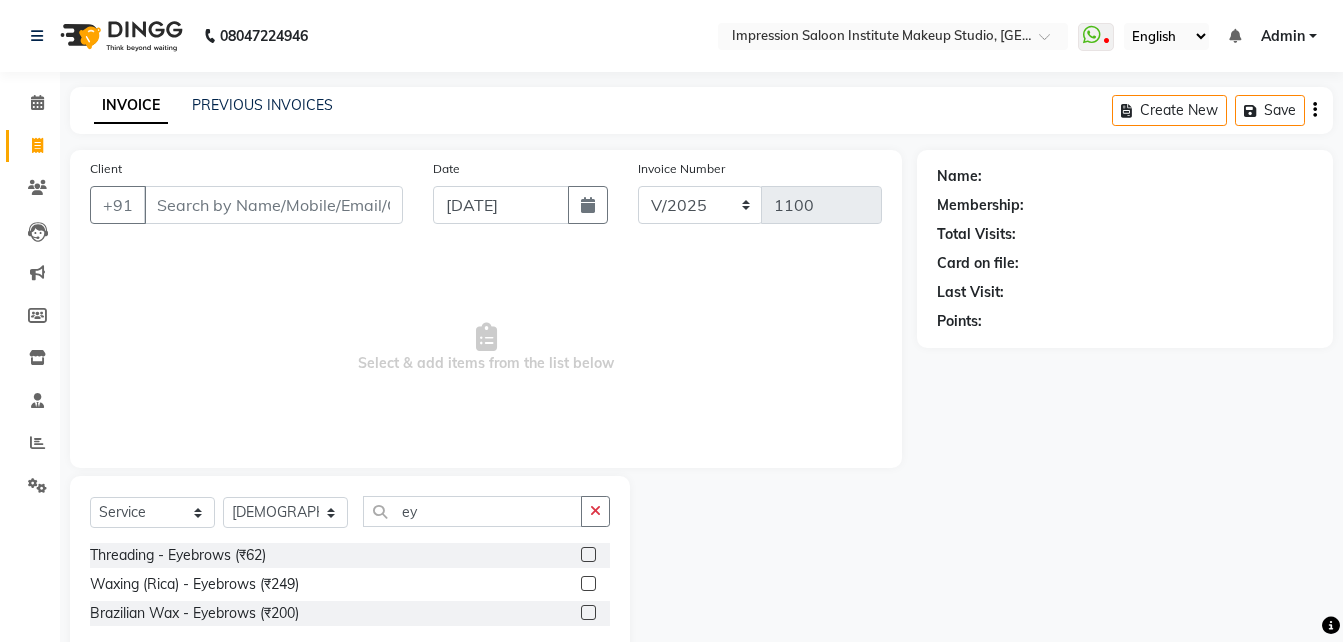 click 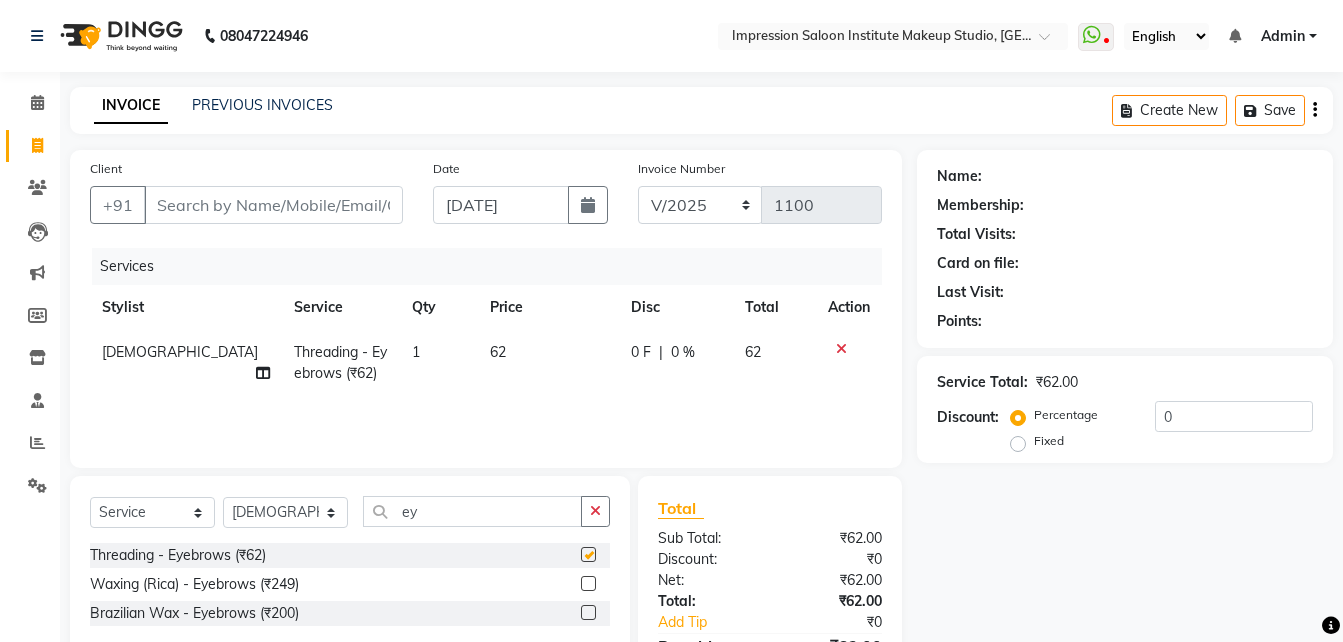 checkbox on "false" 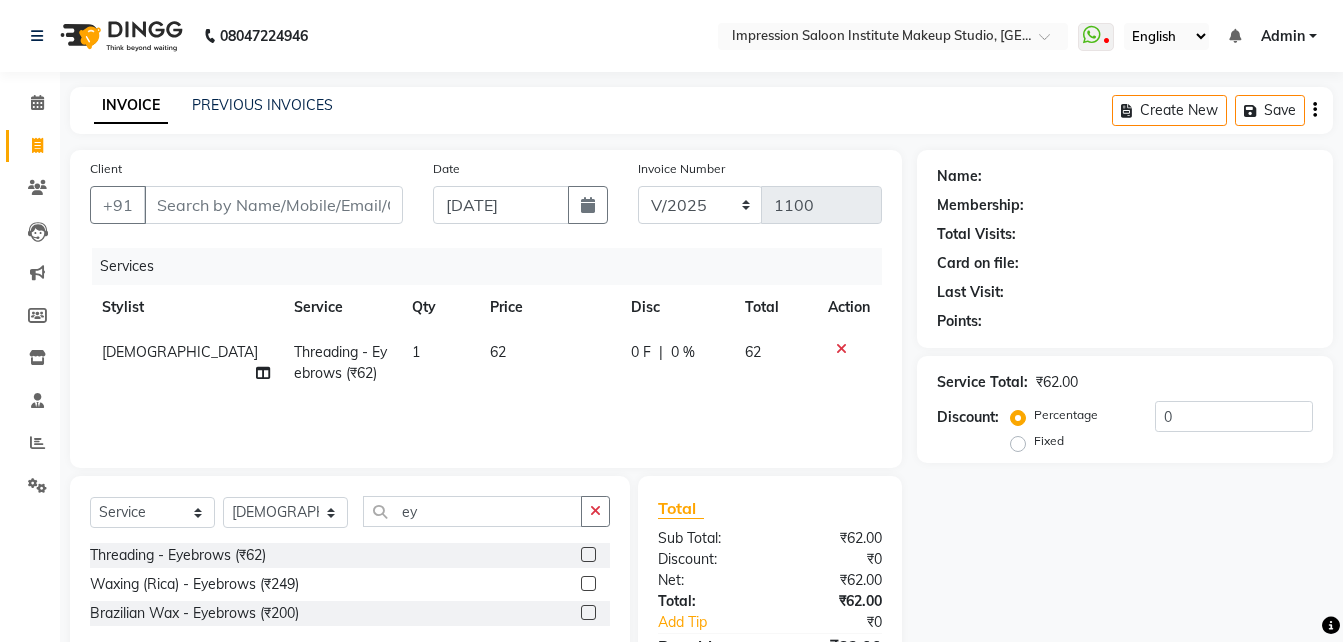 click on "62" 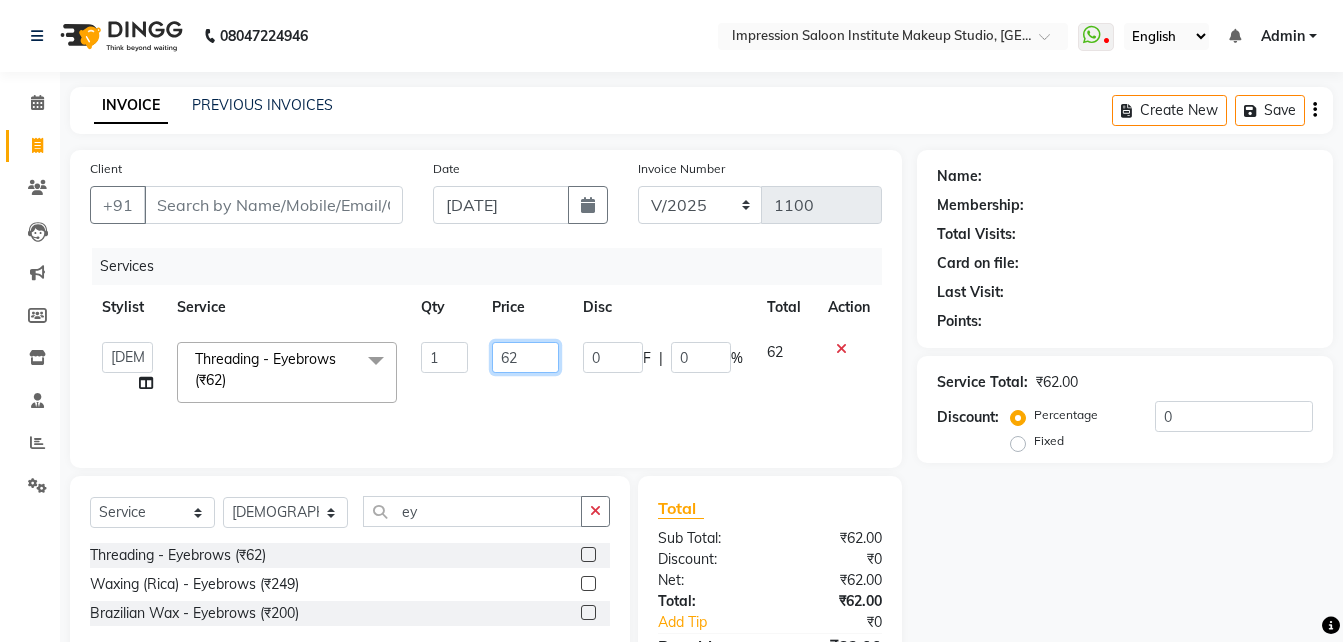 click on "62" 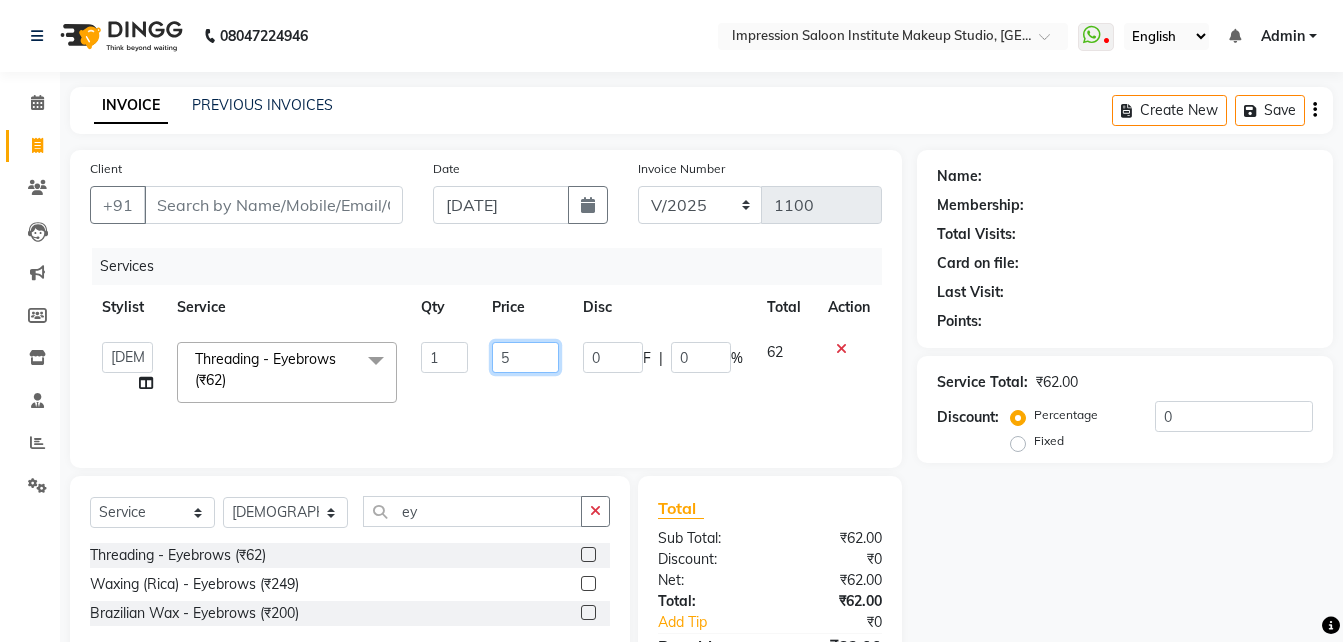 type on "50" 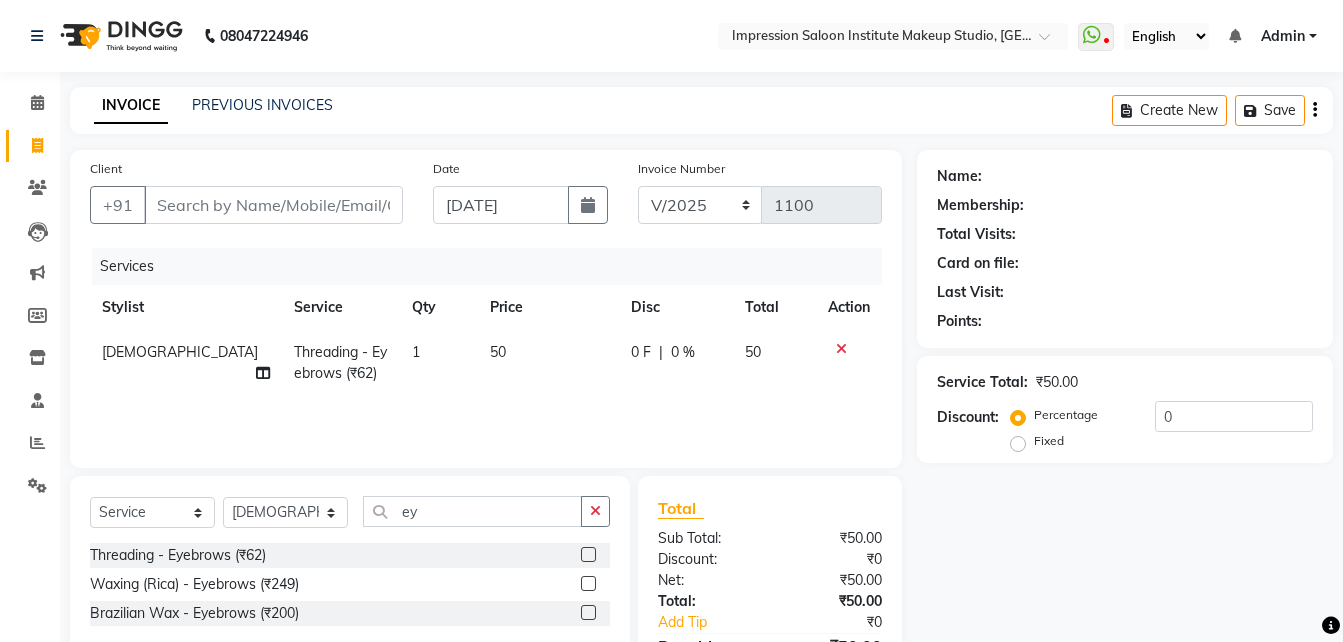 click on "50" 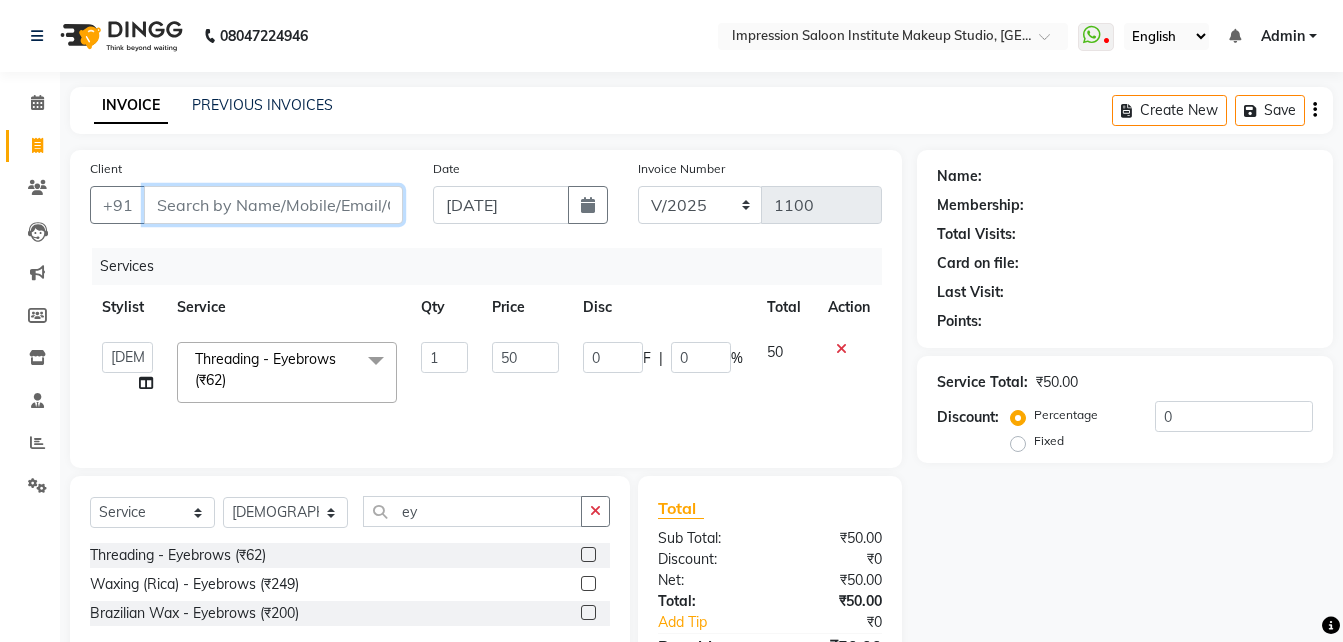 click on "Client" at bounding box center (273, 205) 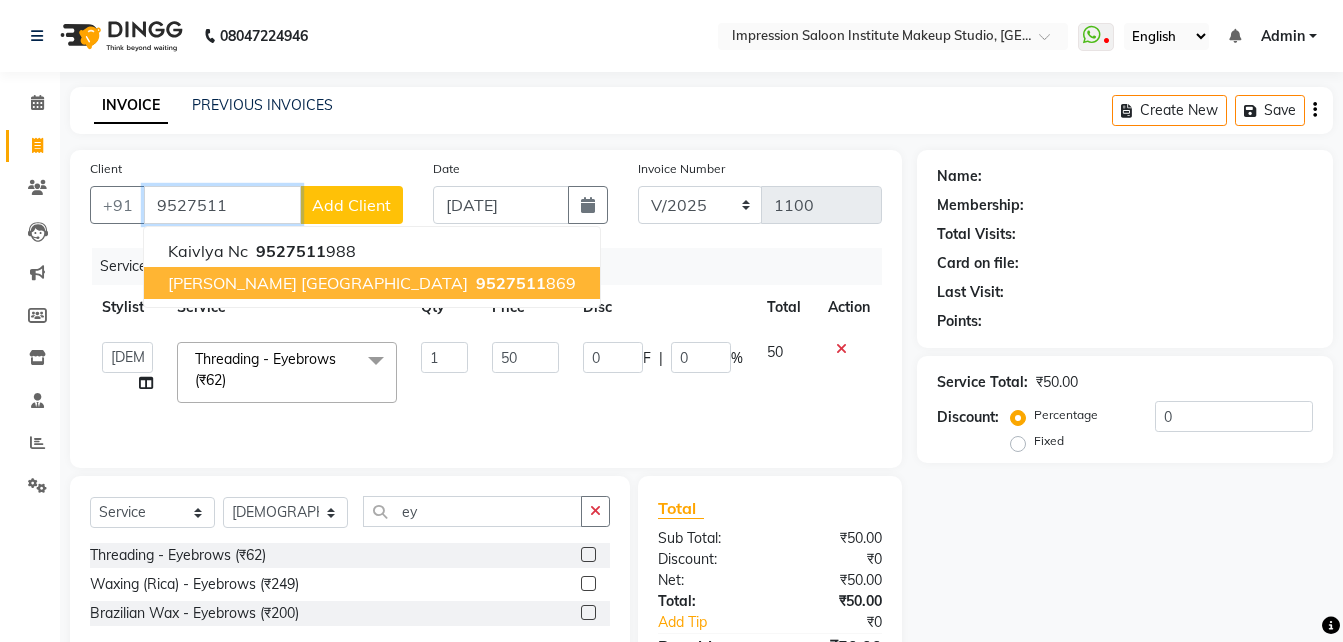 click on "9527511" at bounding box center [511, 283] 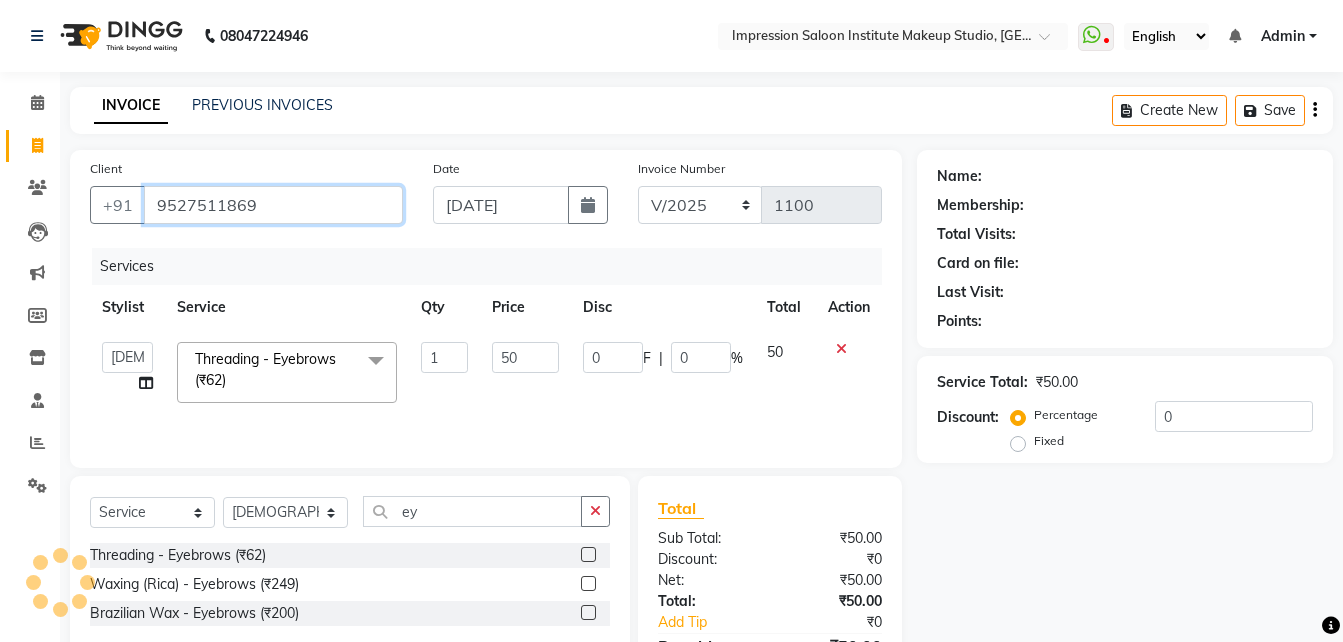 type on "9527511869" 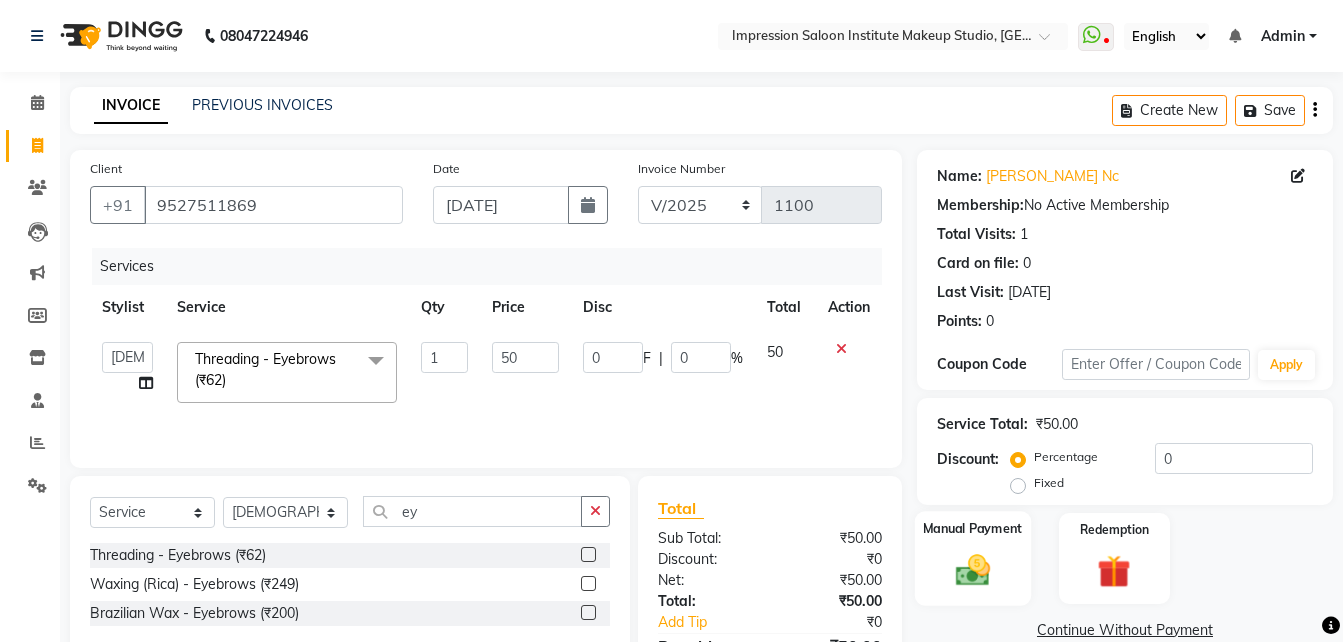 click 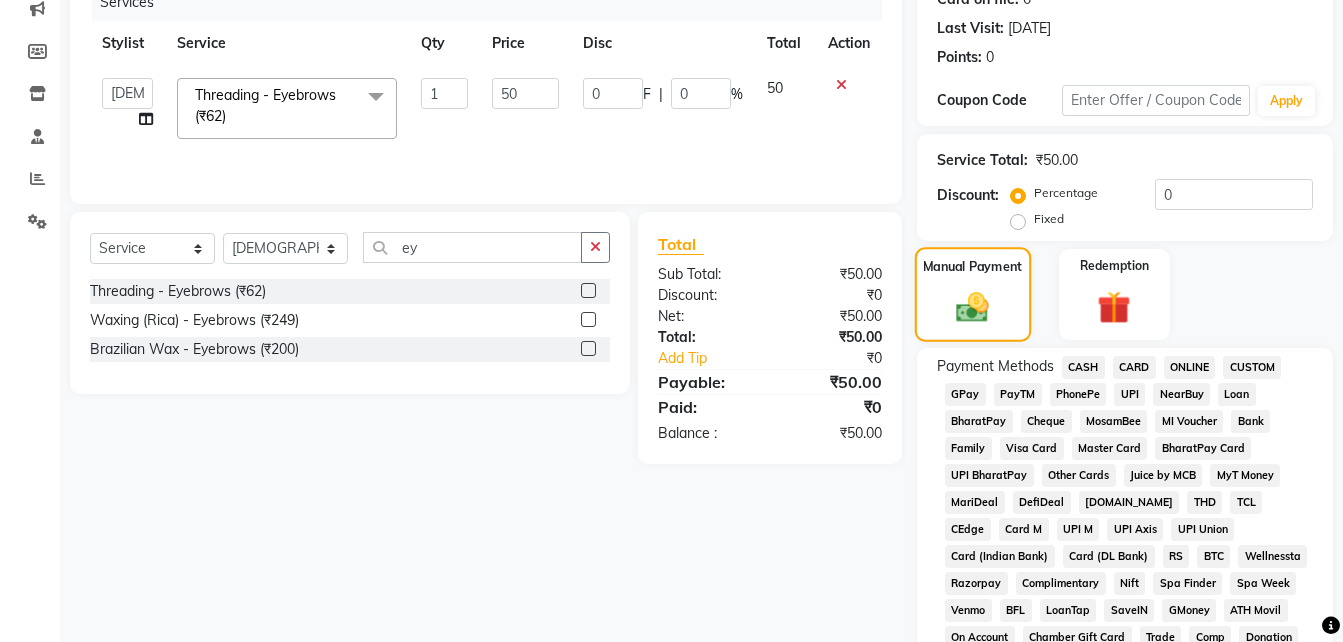 scroll, scrollTop: 284, scrollLeft: 0, axis: vertical 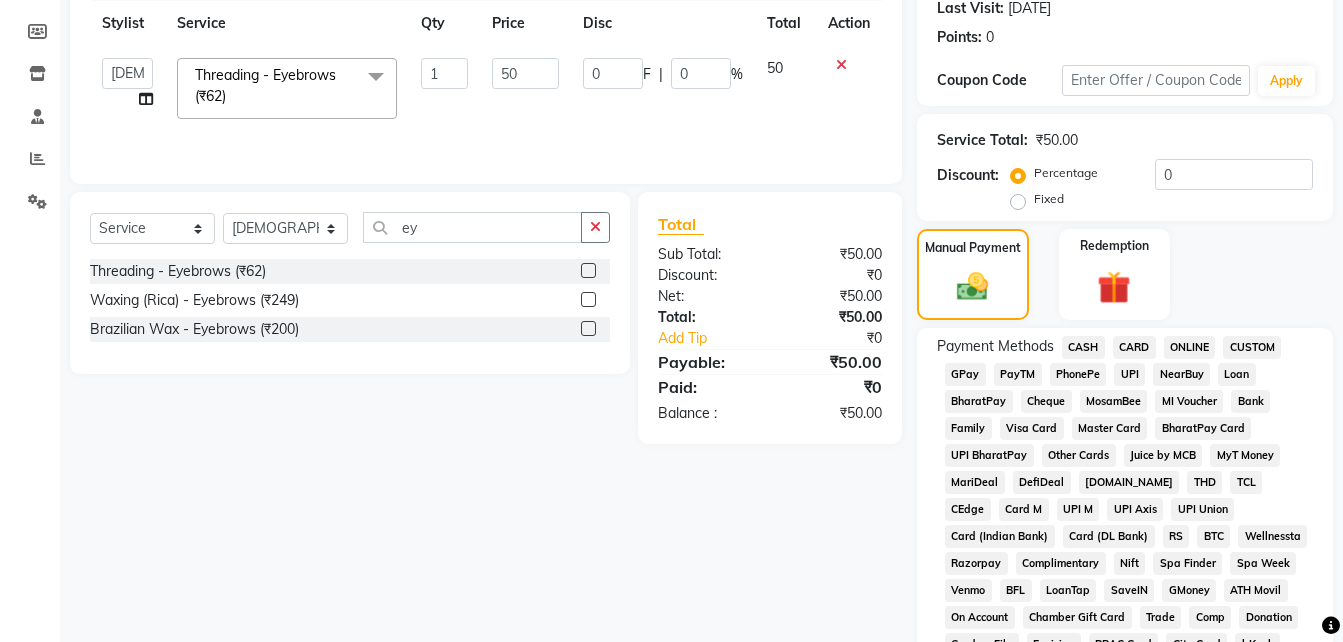 click on "UPI" 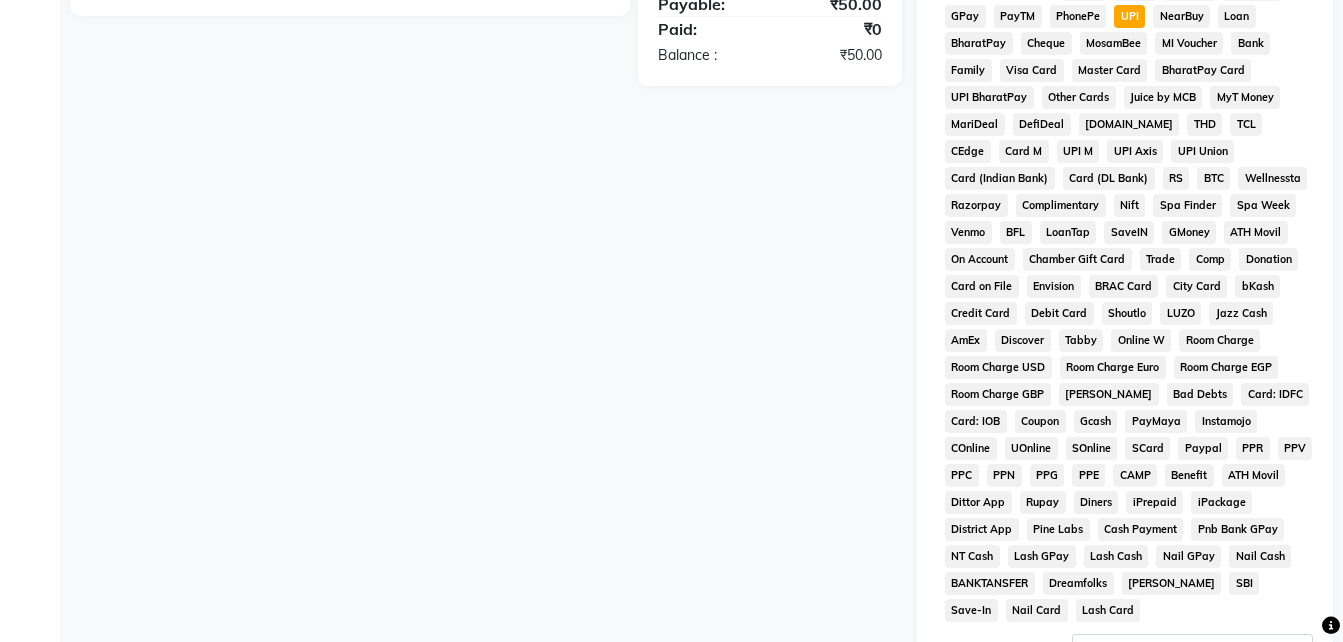 scroll, scrollTop: 860, scrollLeft: 0, axis: vertical 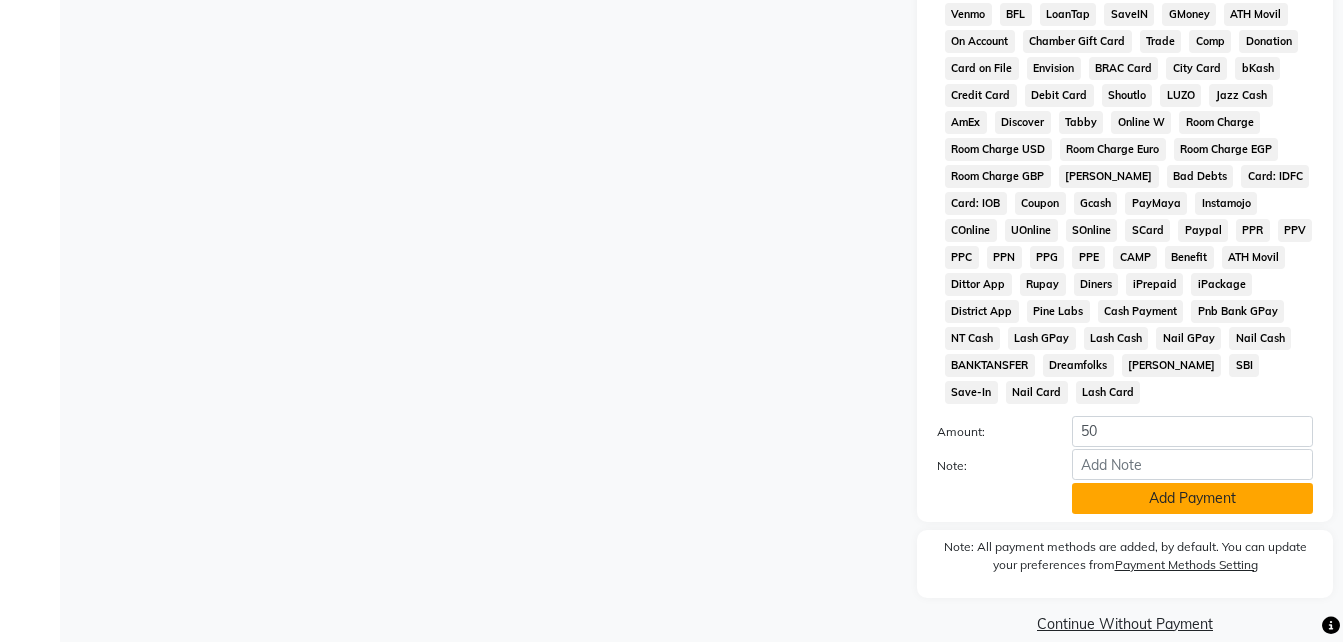 click on "Add Payment" 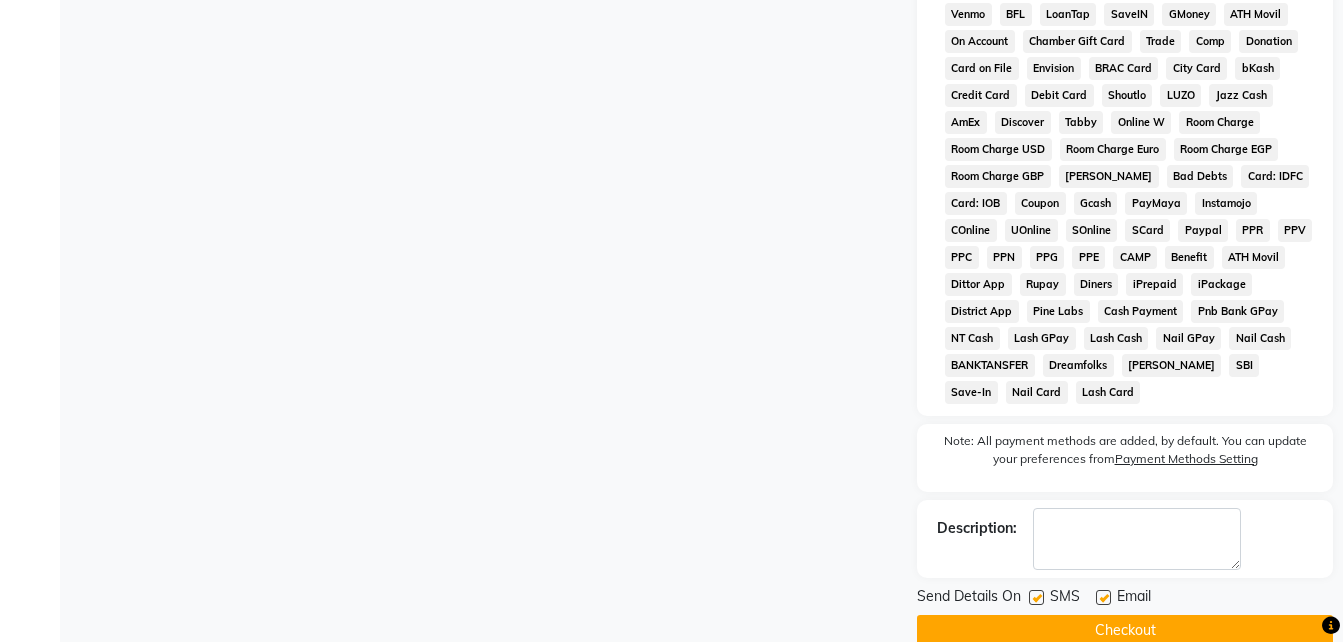 click 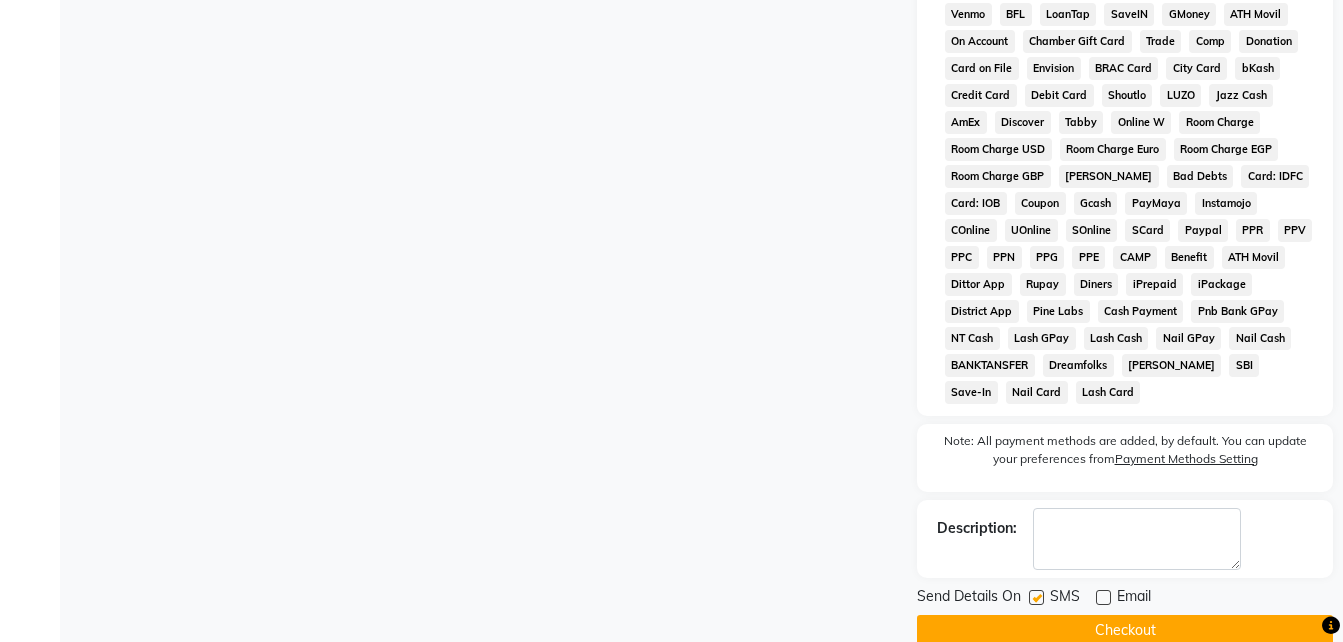 click 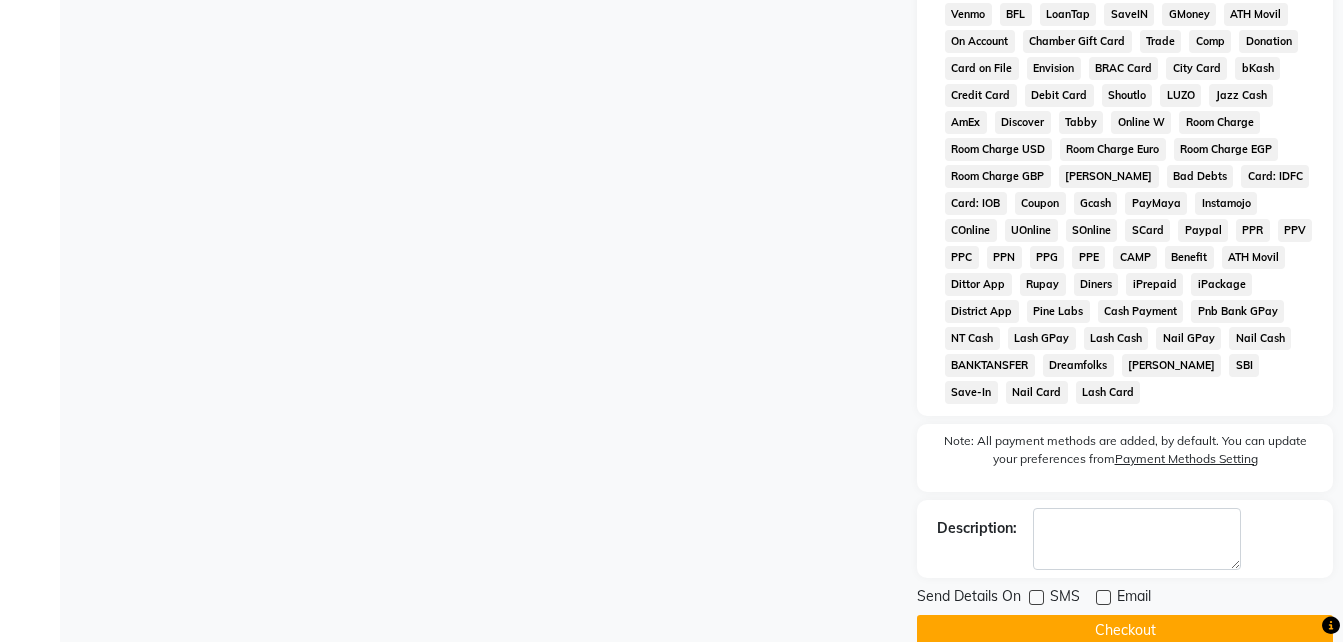 click 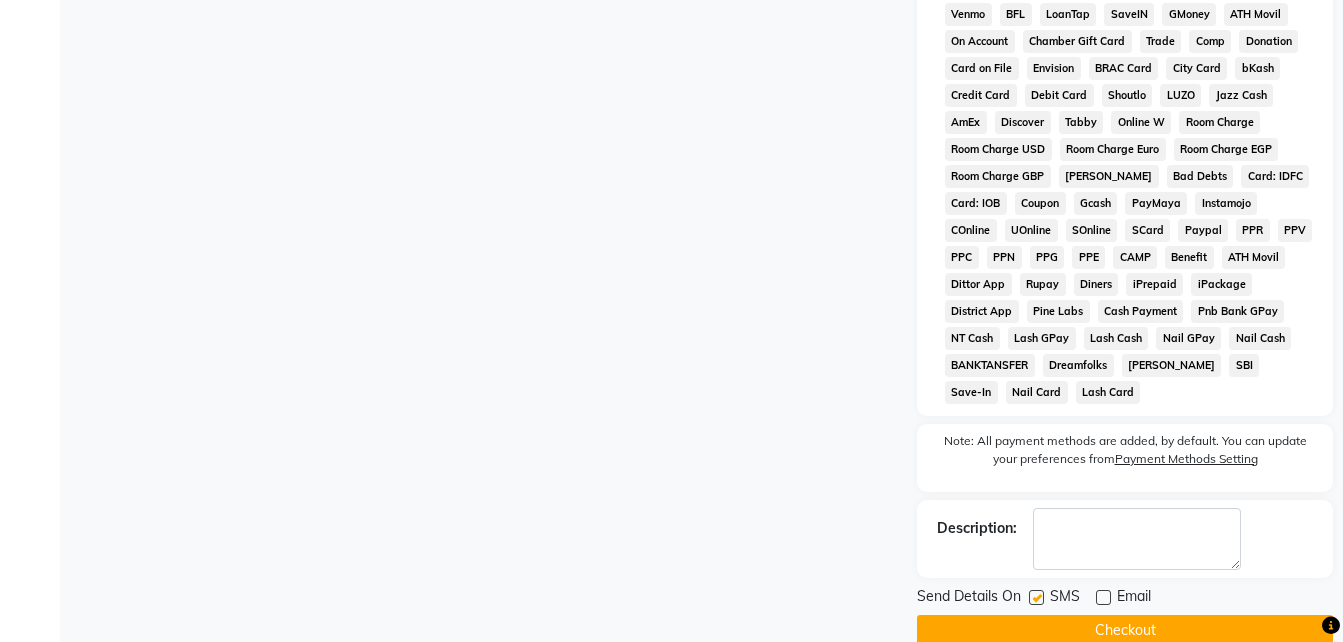 click 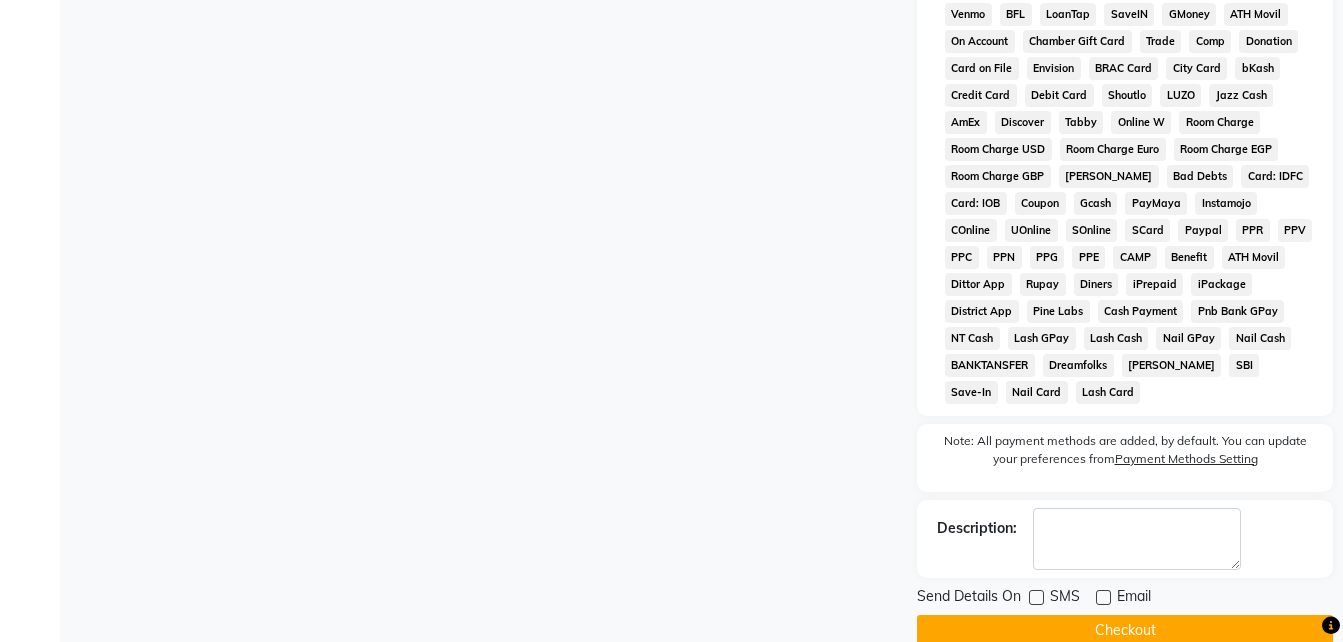 click on "Checkout" 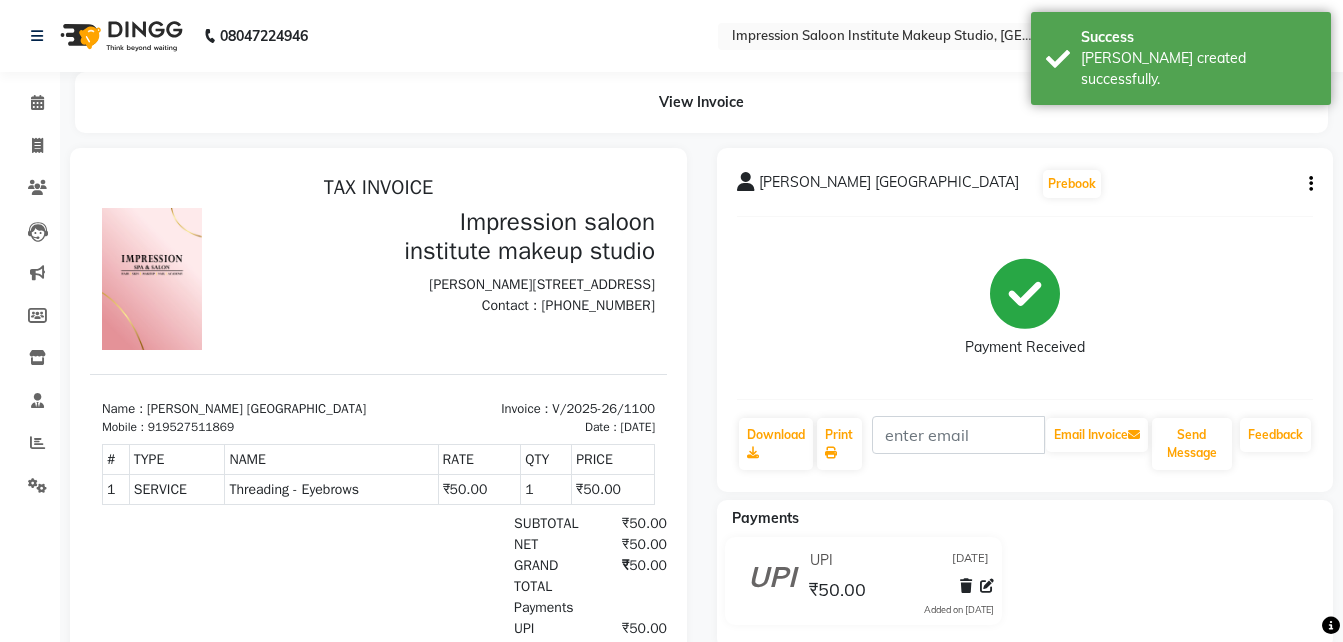 scroll, scrollTop: 0, scrollLeft: 0, axis: both 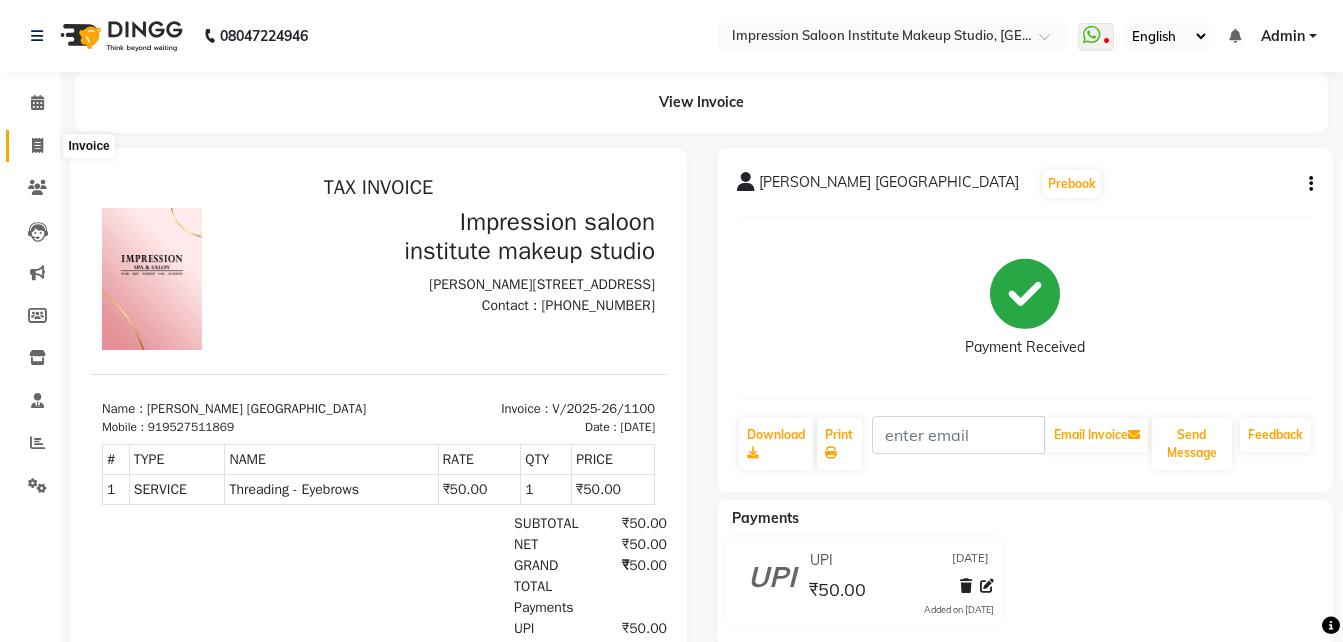 click 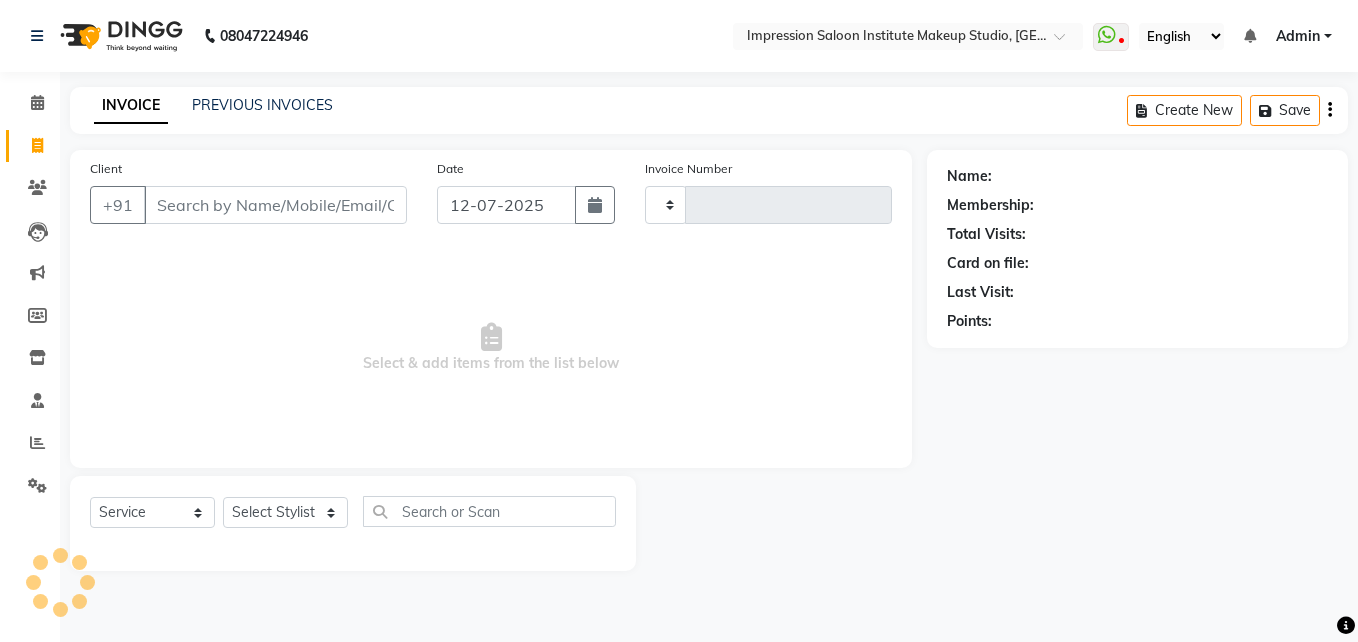 type on "1101" 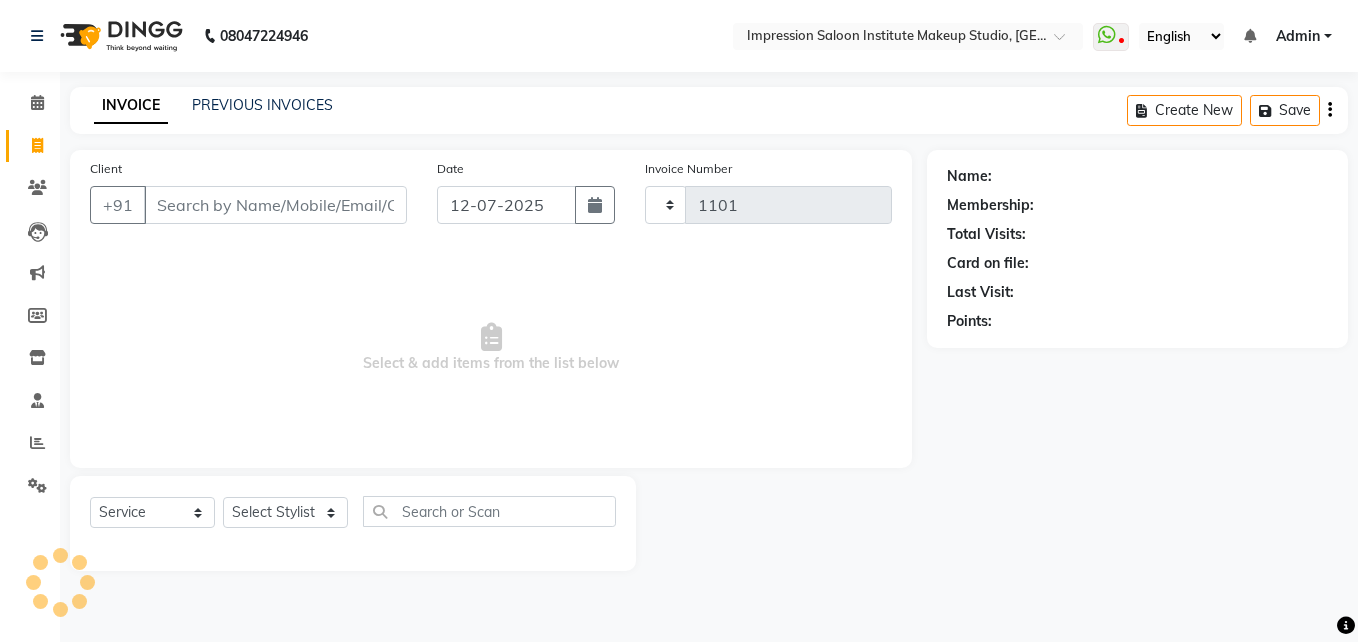 select on "437" 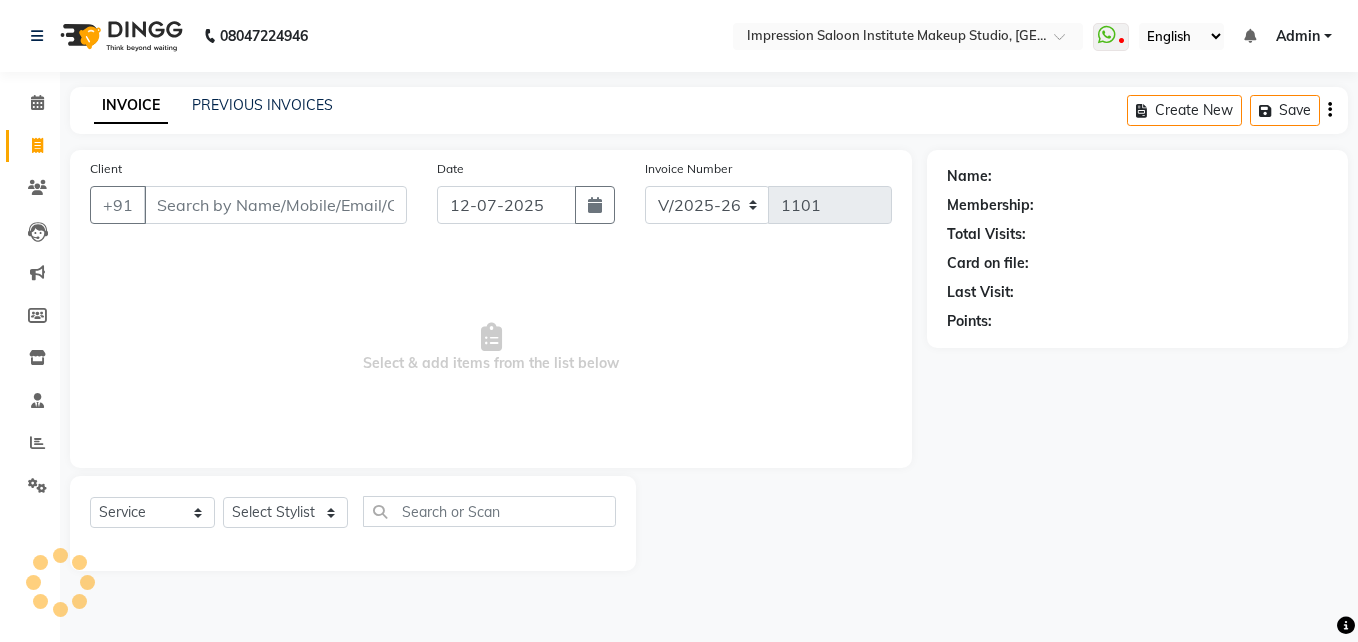 select on "product" 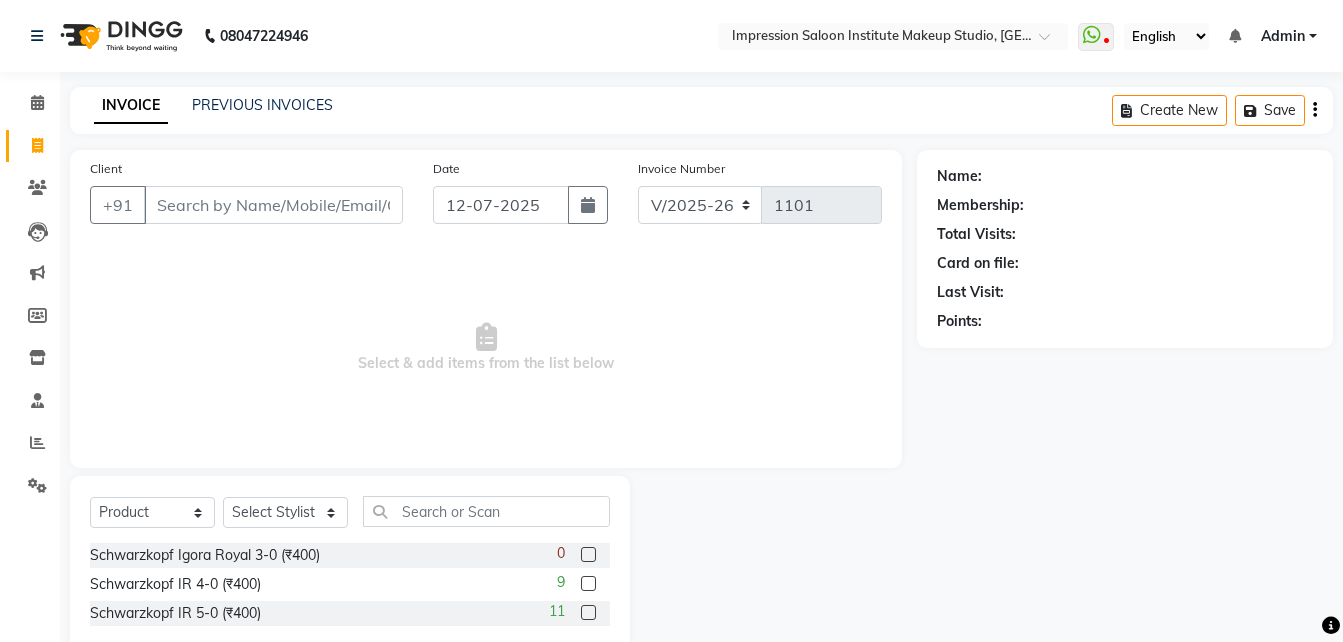 click 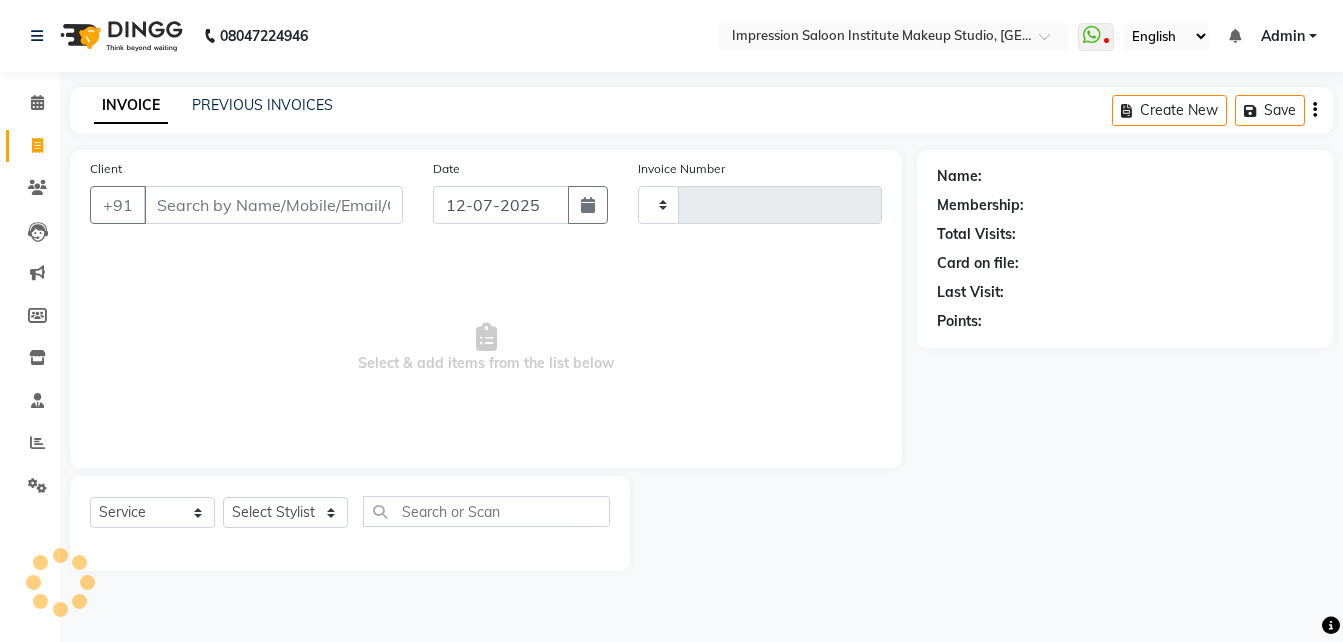 type on "1101" 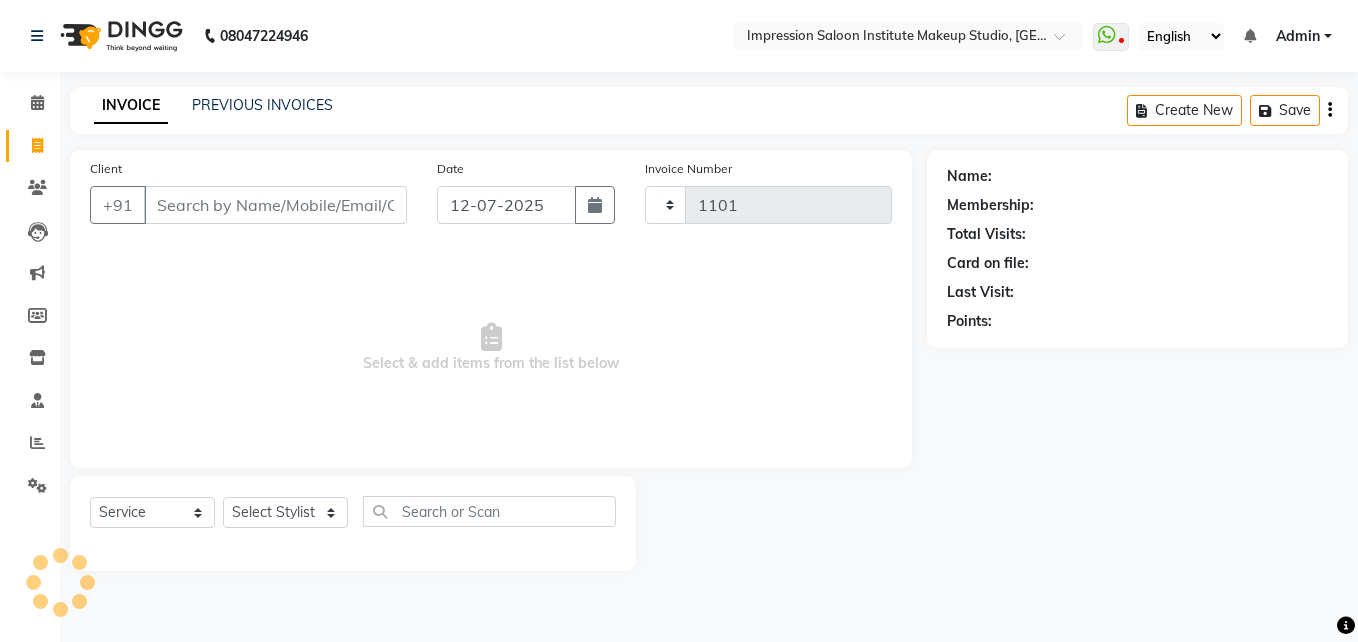 select on "437" 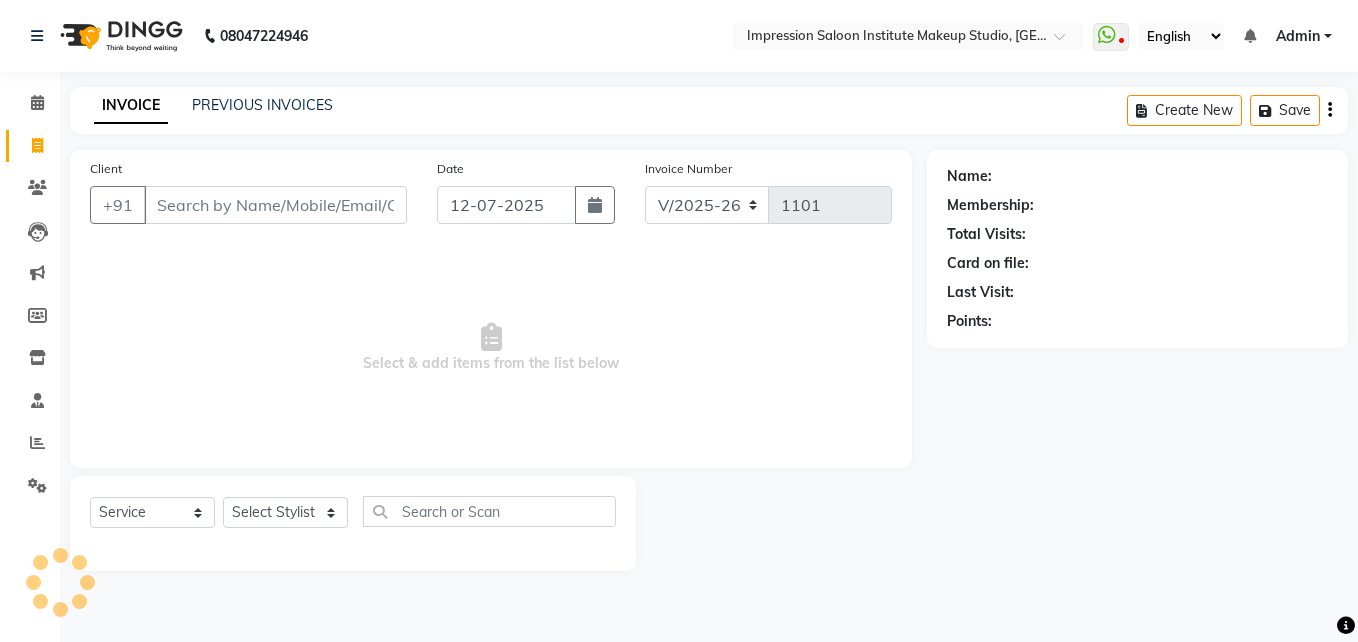 select on "product" 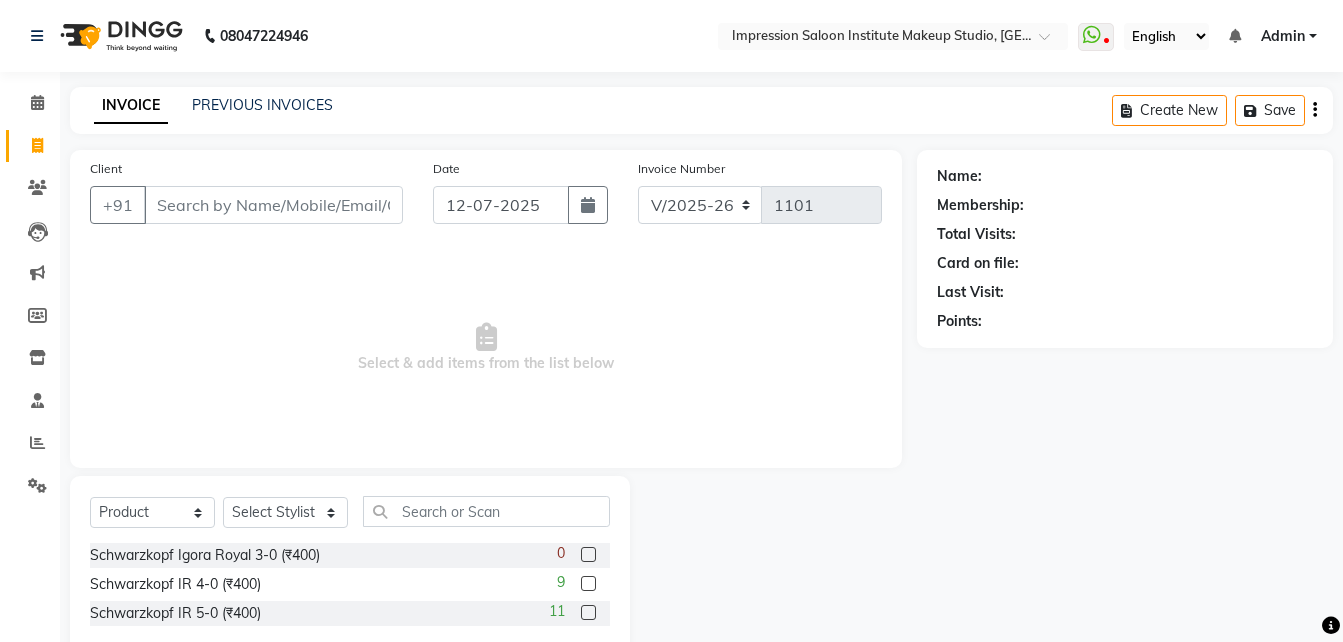 click on "Client" at bounding box center (273, 205) 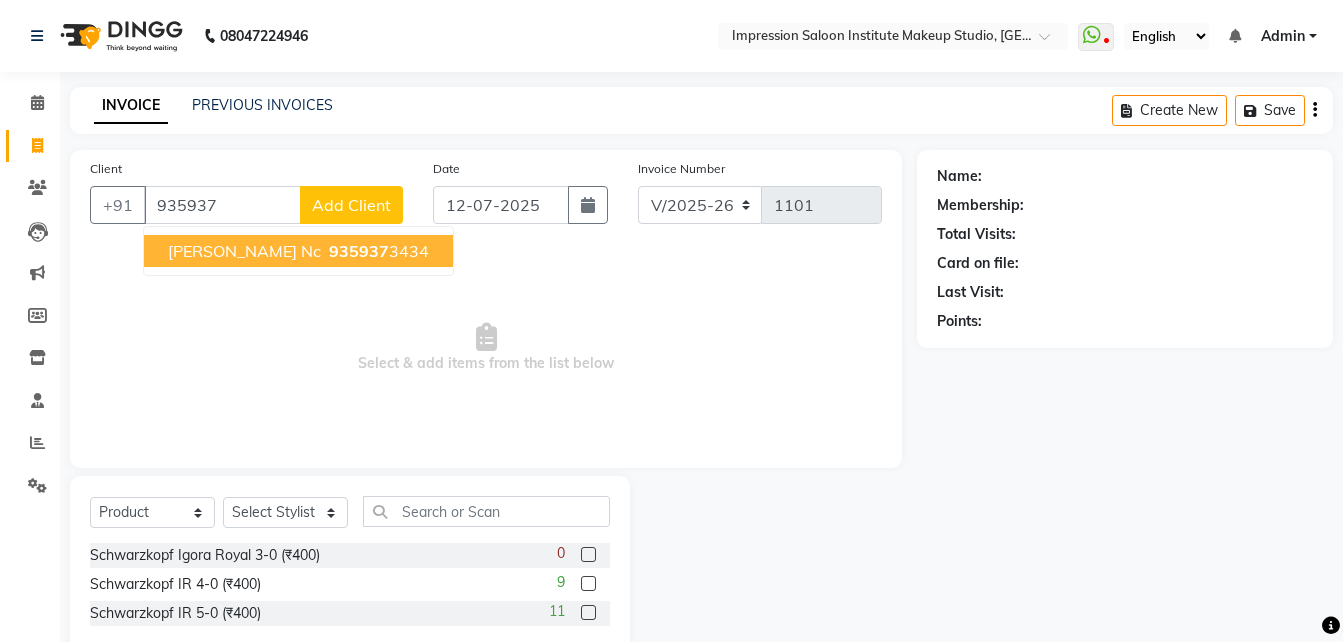click on "935937" at bounding box center (359, 251) 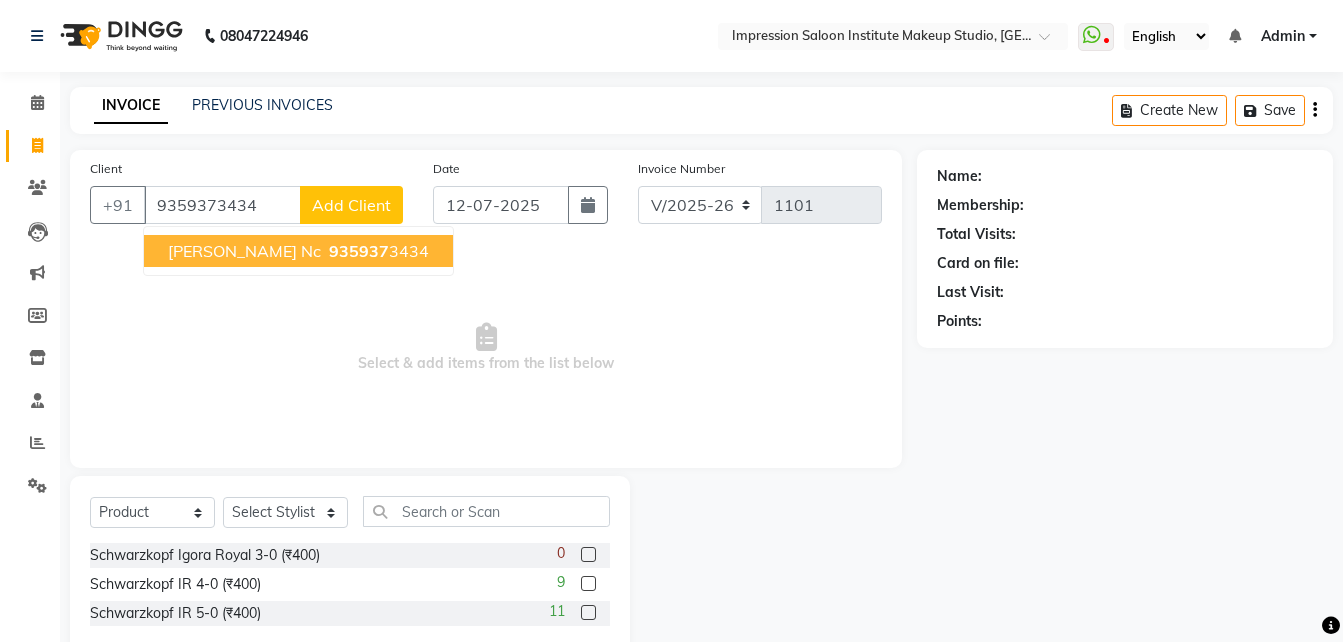 type on "9359373434" 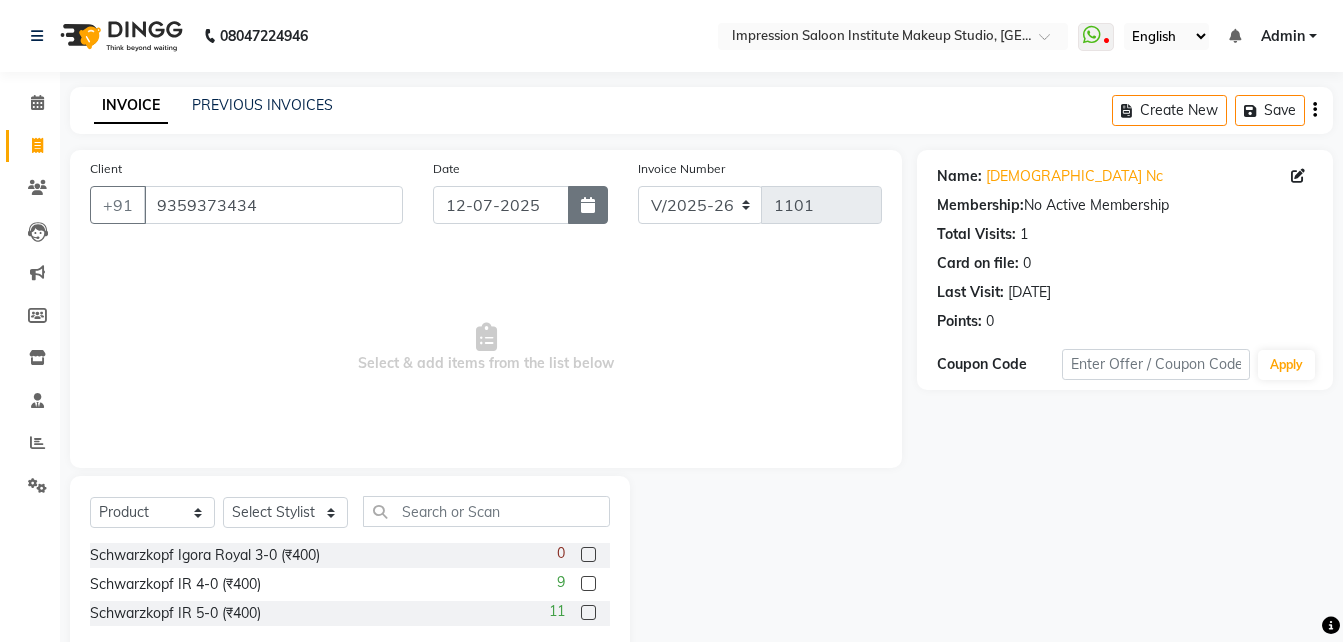 click 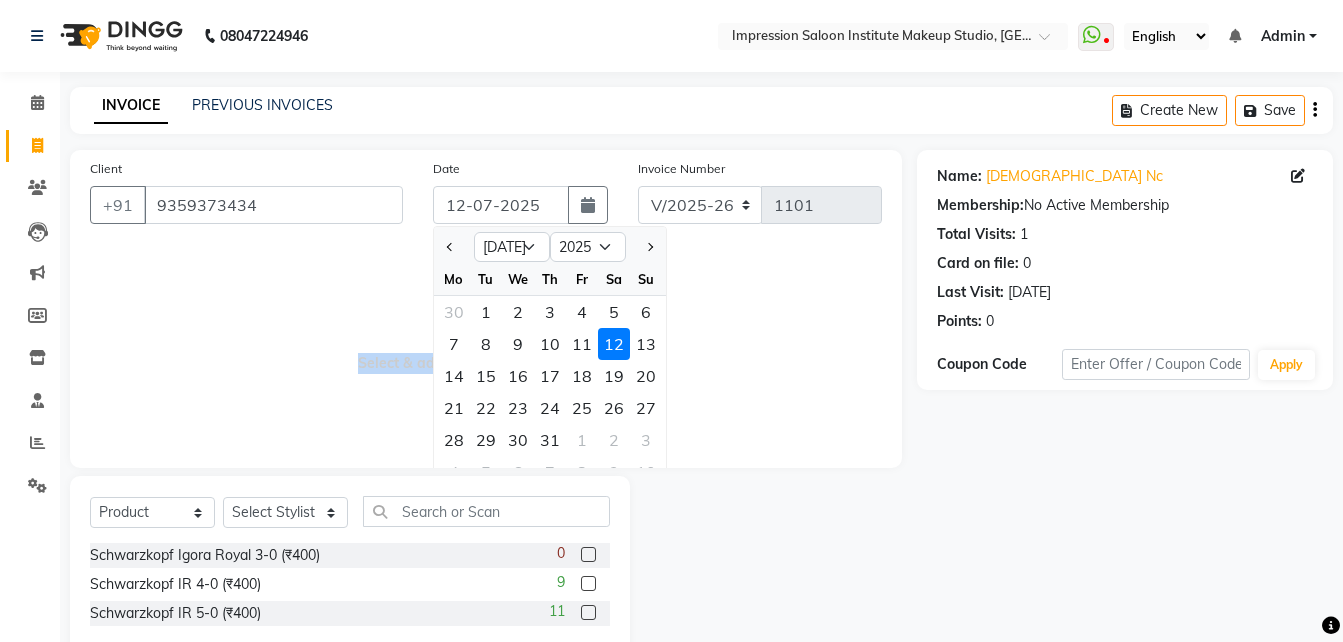 drag, startPoint x: 297, startPoint y: 350, endPoint x: 171, endPoint y: 501, distance: 196.66469 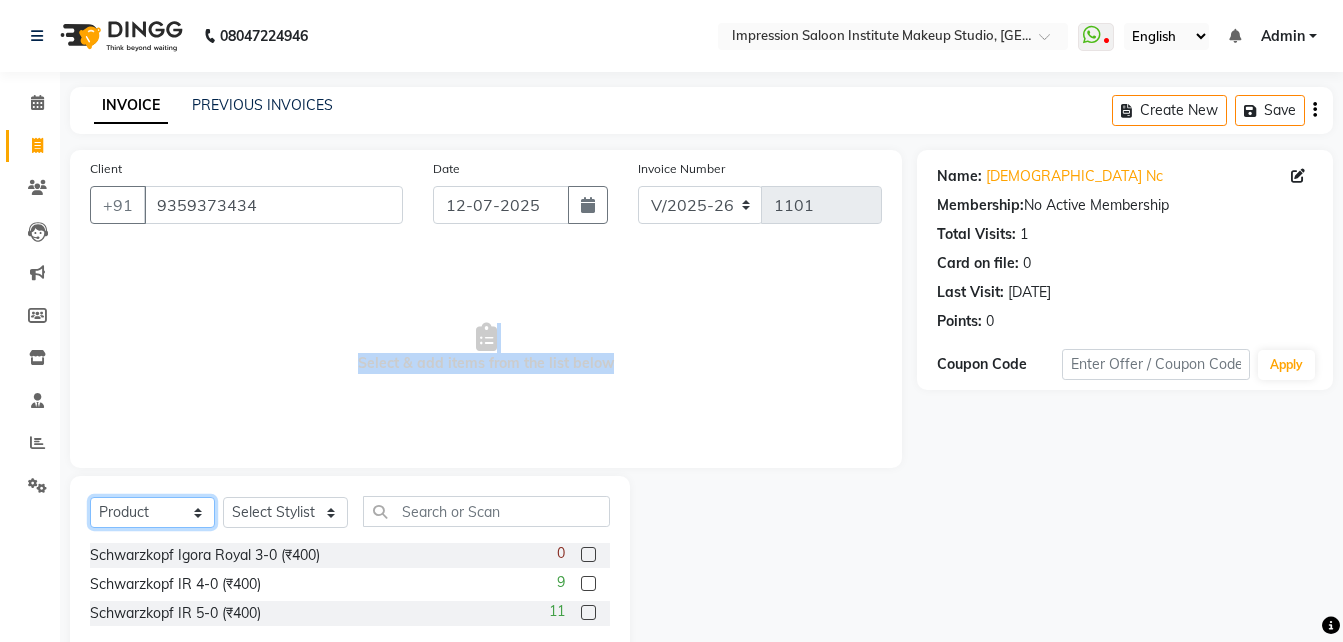 click on "Select  Service  Product  Membership  Package Voucher Prepaid Gift Card" 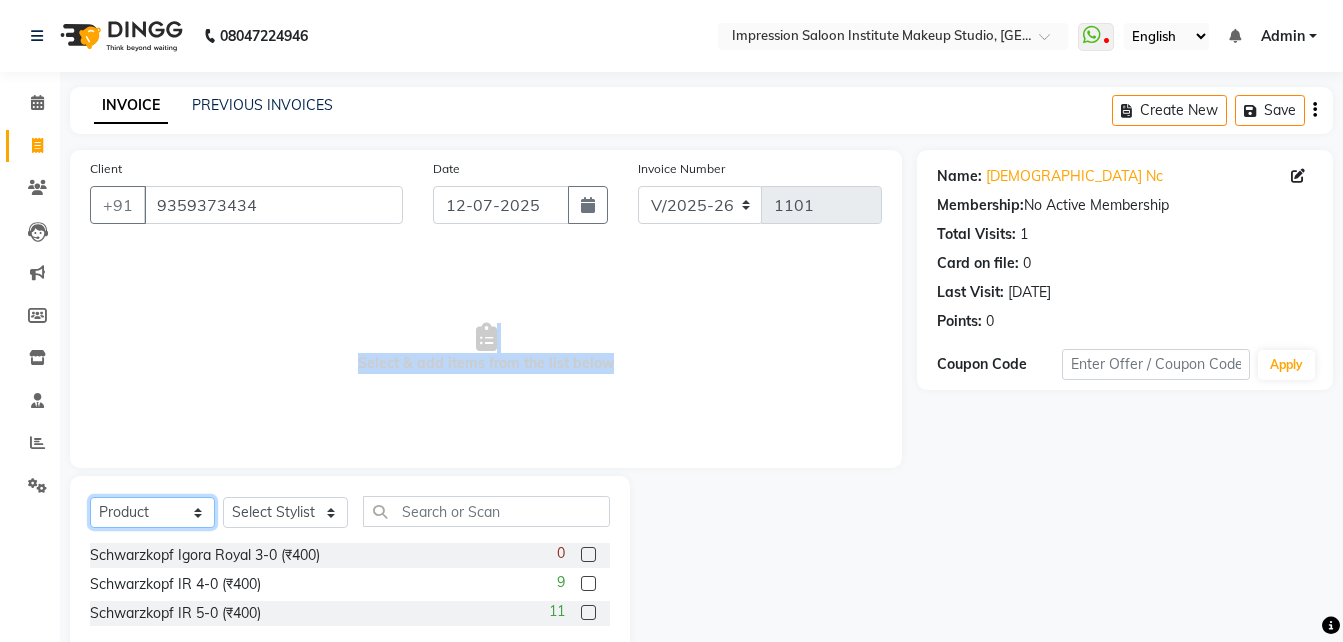 select on "service" 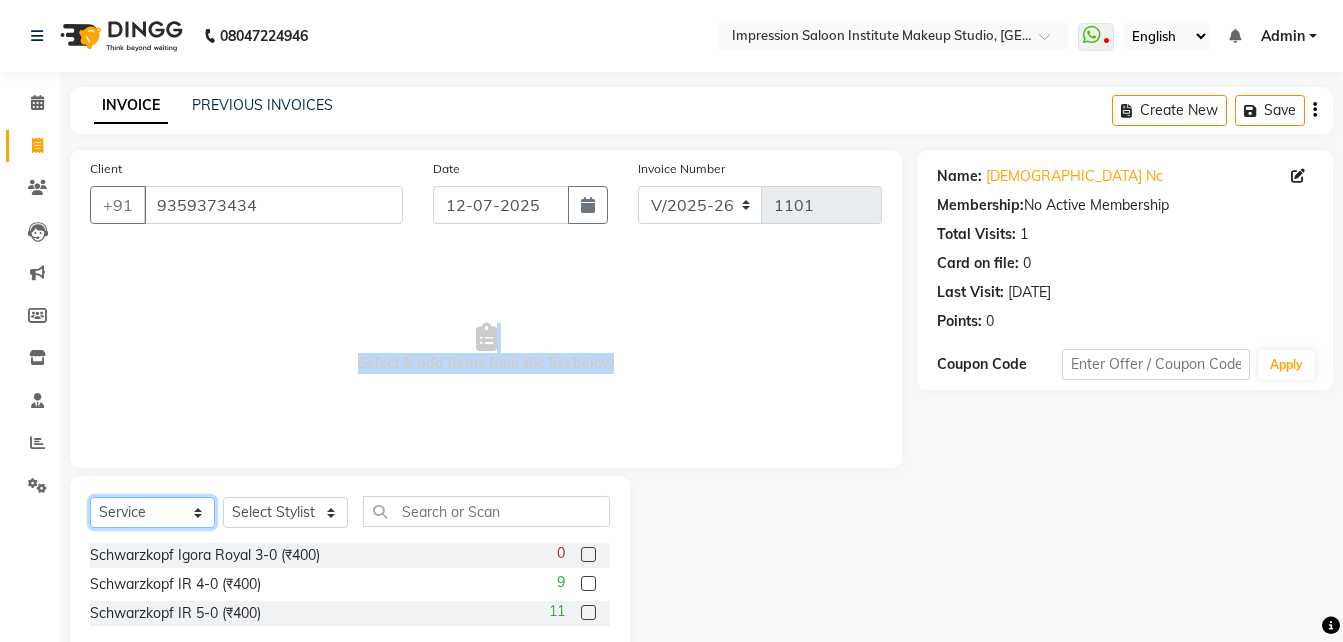 click on "Select  Service  Product  Membership  Package Voucher Prepaid Gift Card" 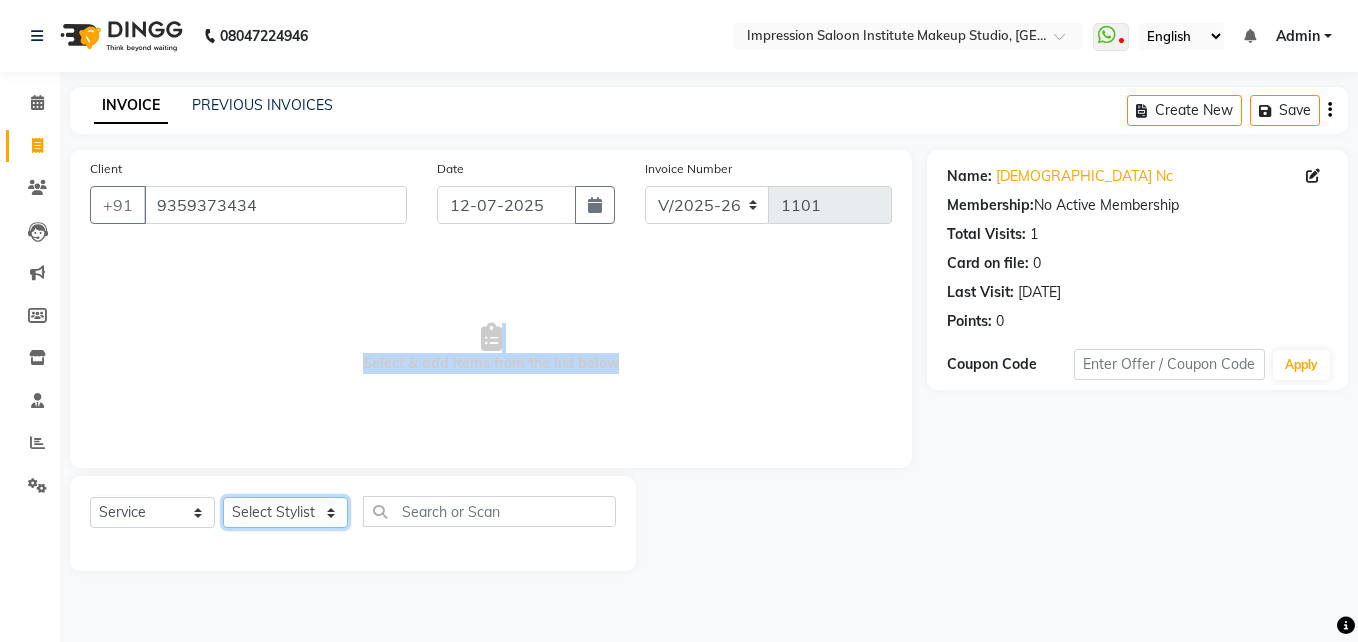 click on "Select Stylist Arjun Front Desk [PERSON_NAME] [PERSON_NAME]  [PERSON_NAME]" 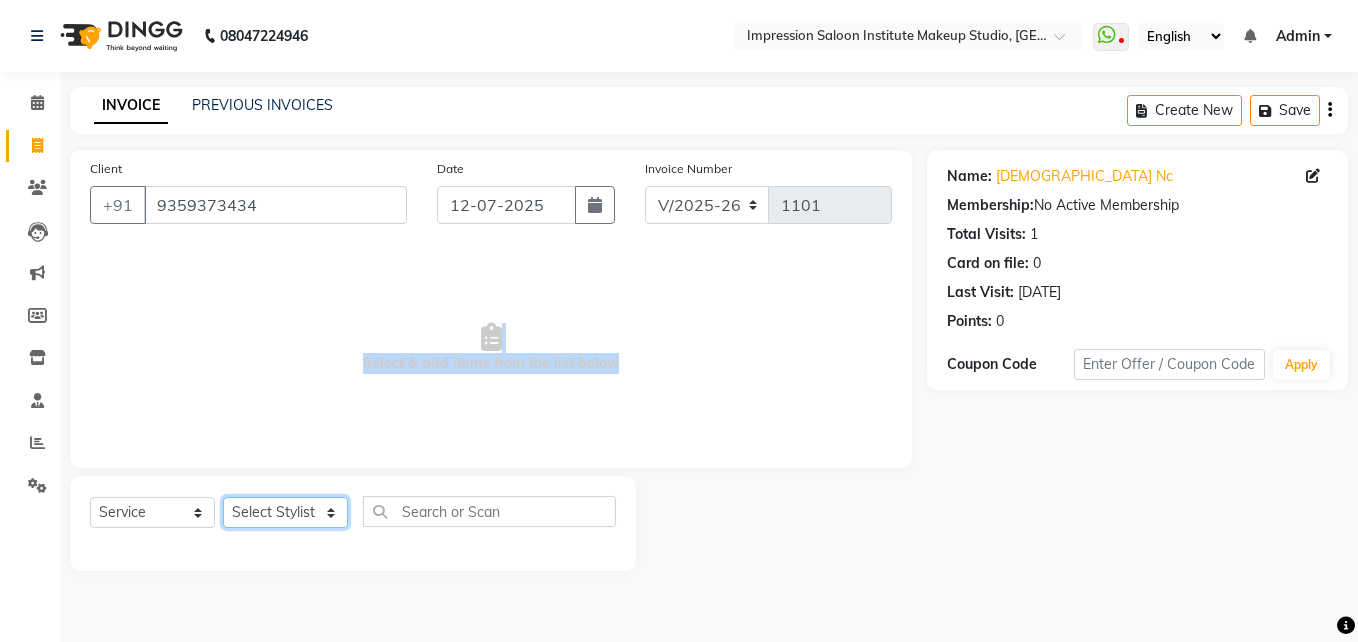 select on "50433" 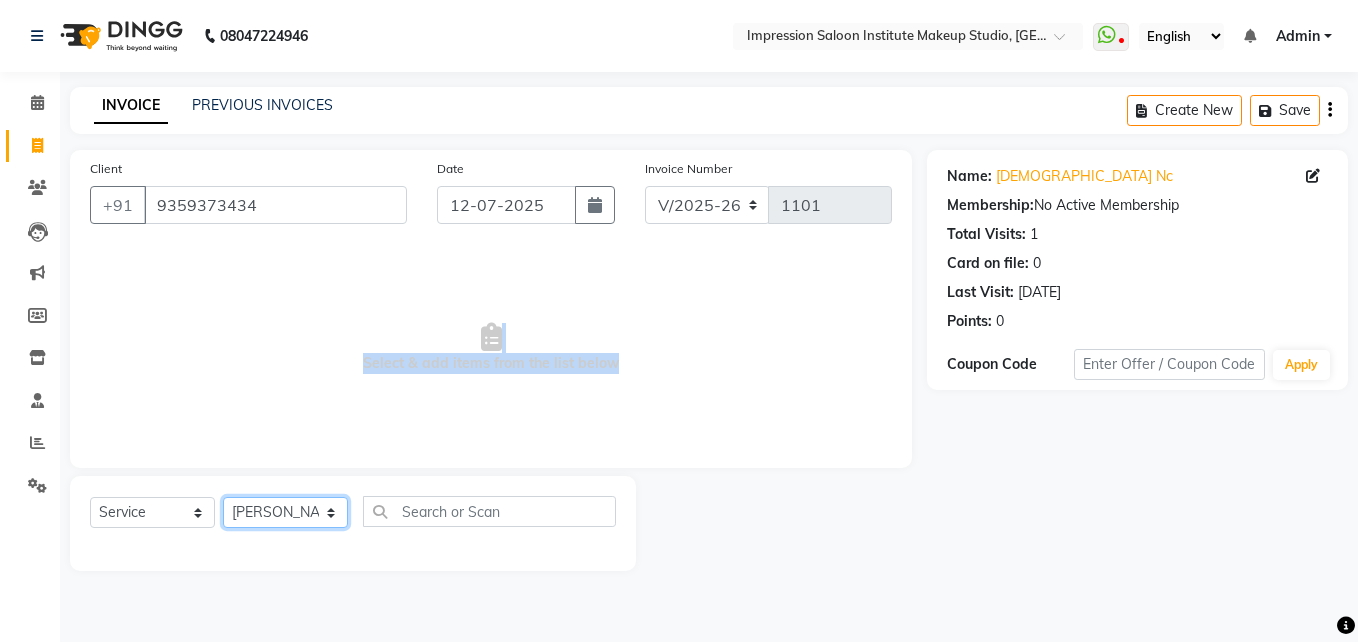 click on "Select Stylist Arjun Front Desk [PERSON_NAME] [PERSON_NAME]  [PERSON_NAME]" 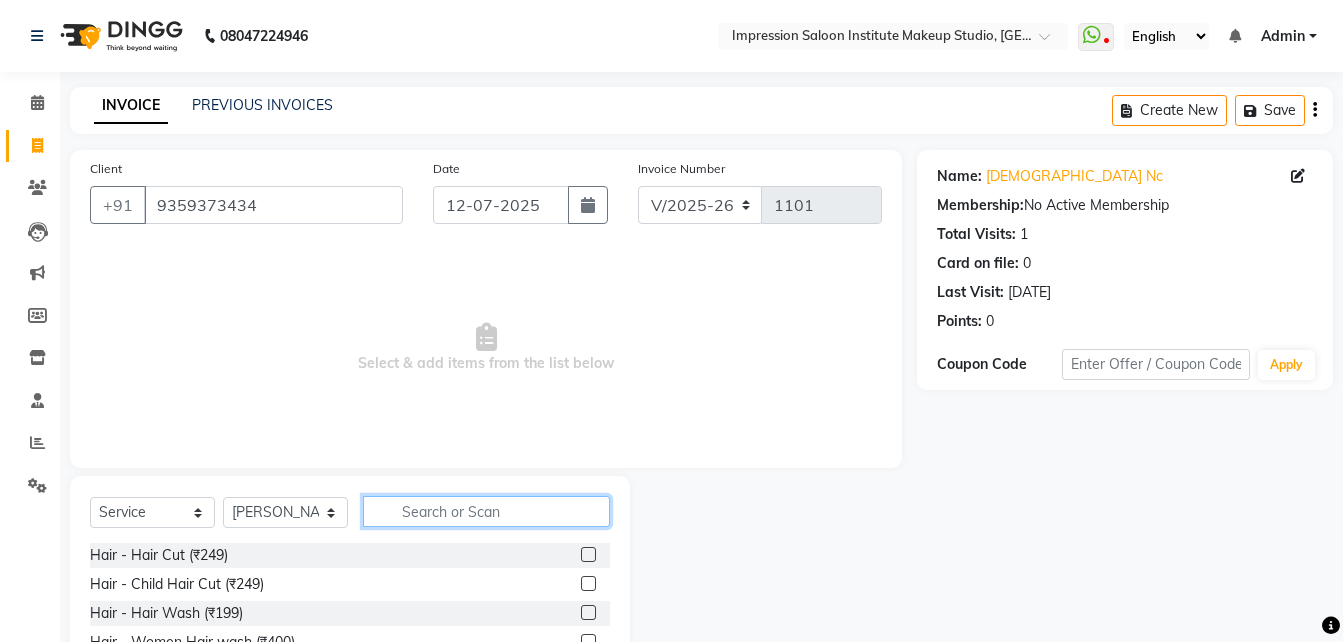 click 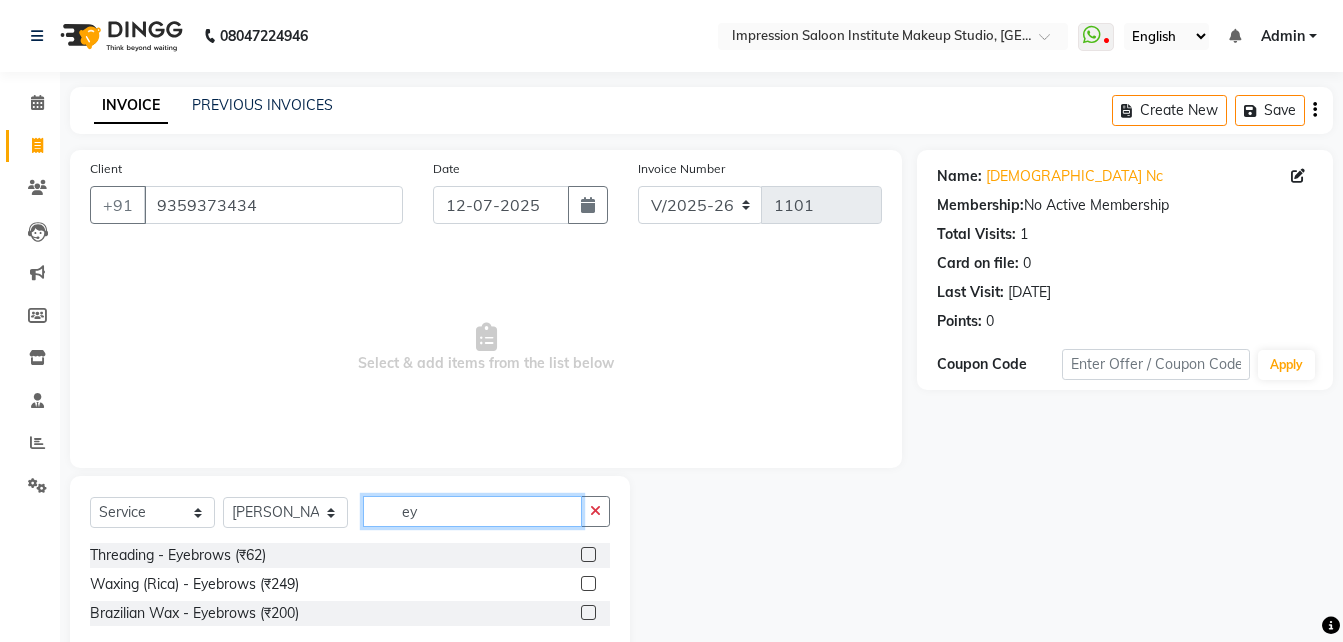 type on "ey" 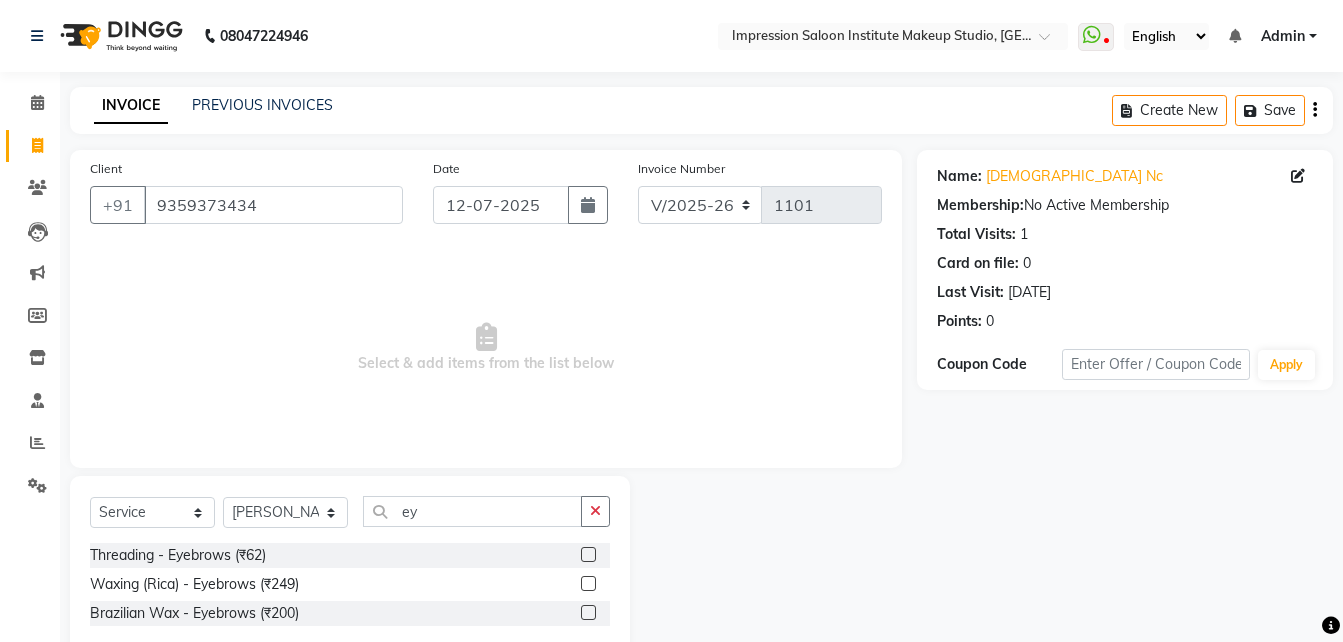 click 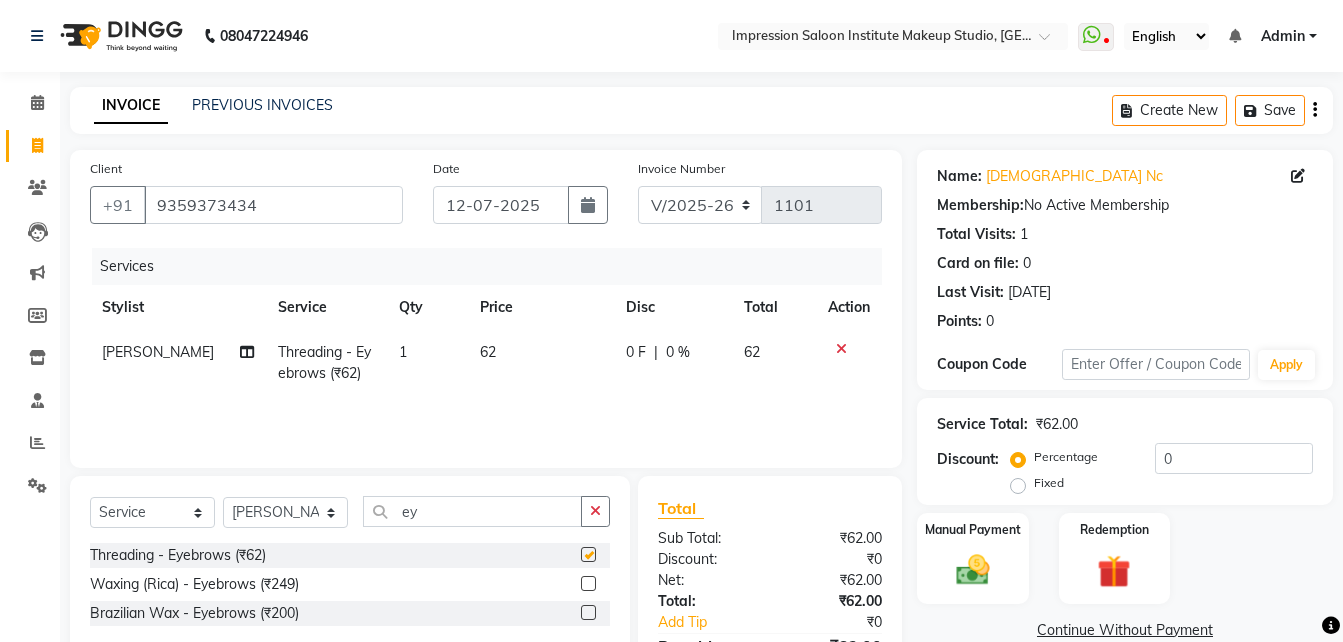 checkbox on "false" 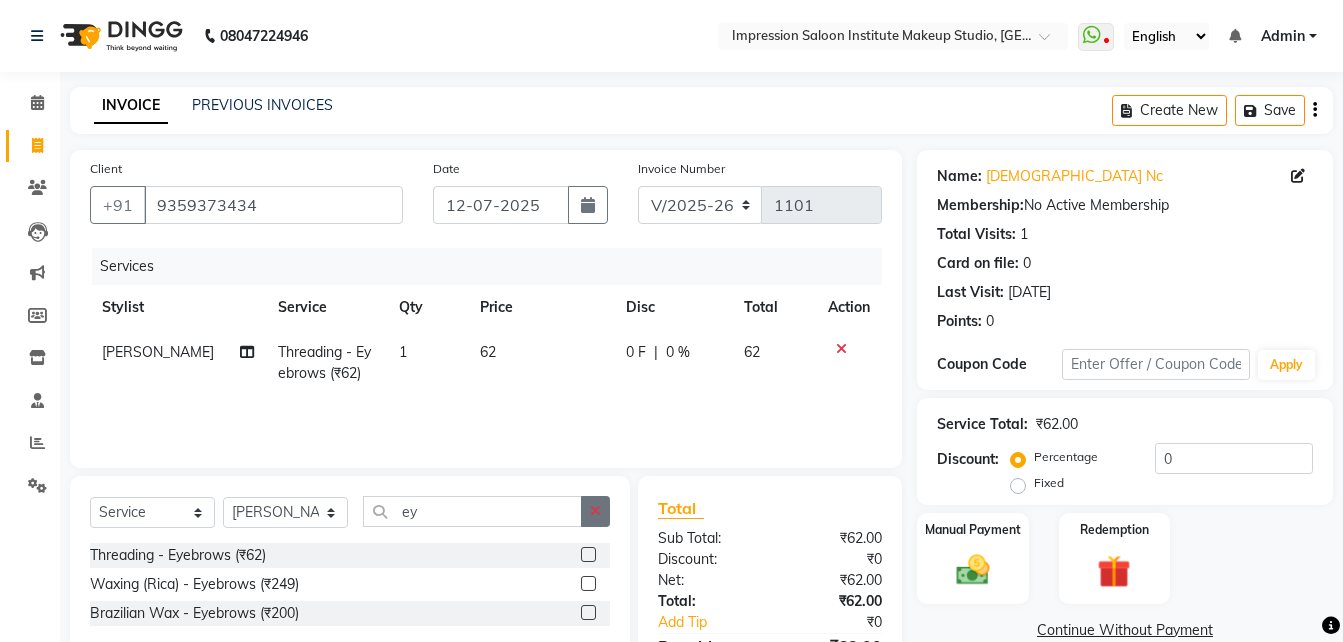 click 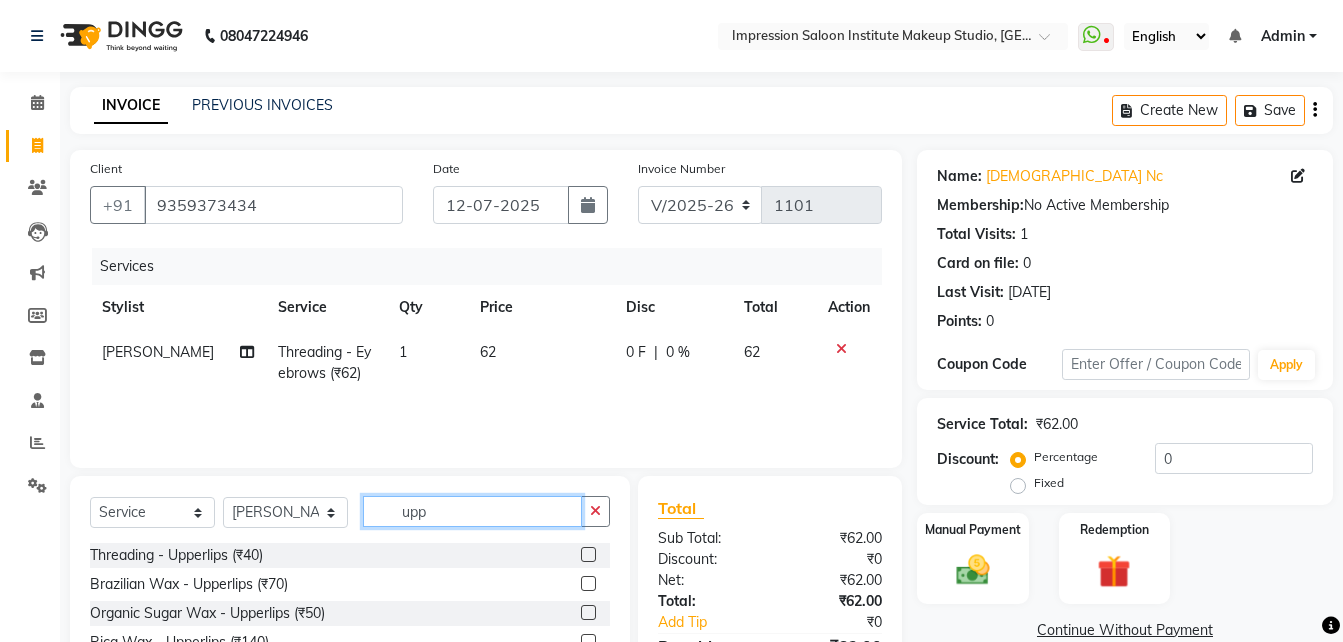 type on "upp" 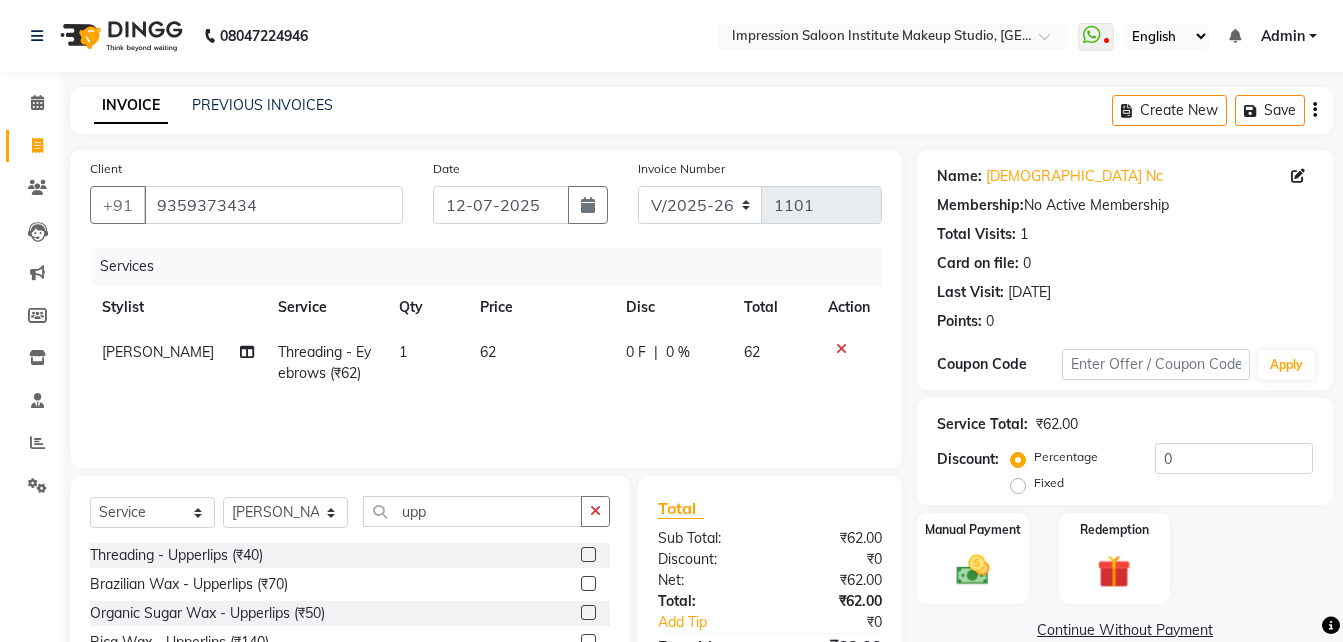 click 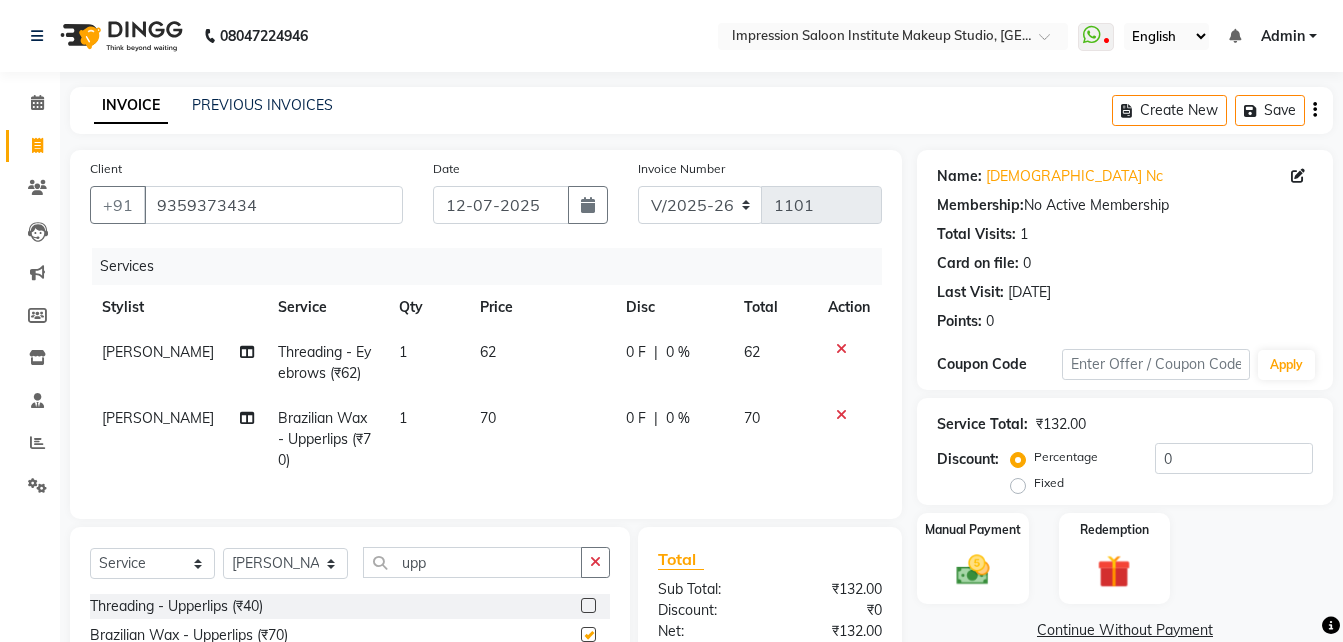 checkbox on "false" 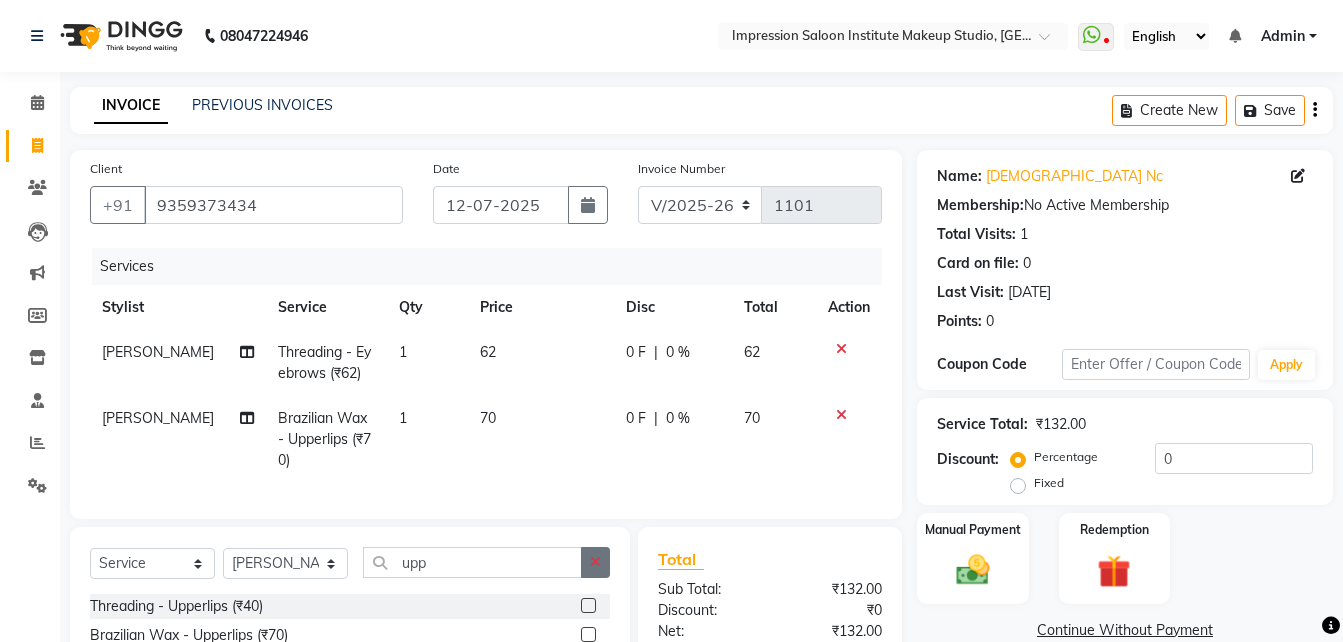 click 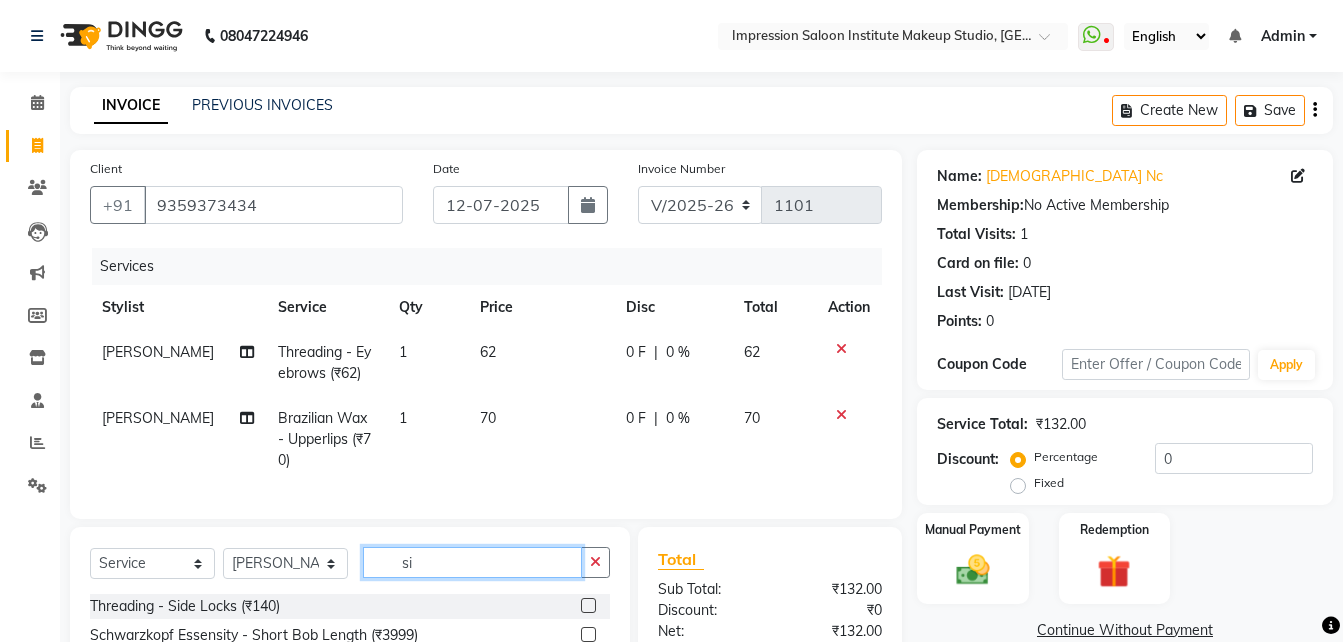 type on "si" 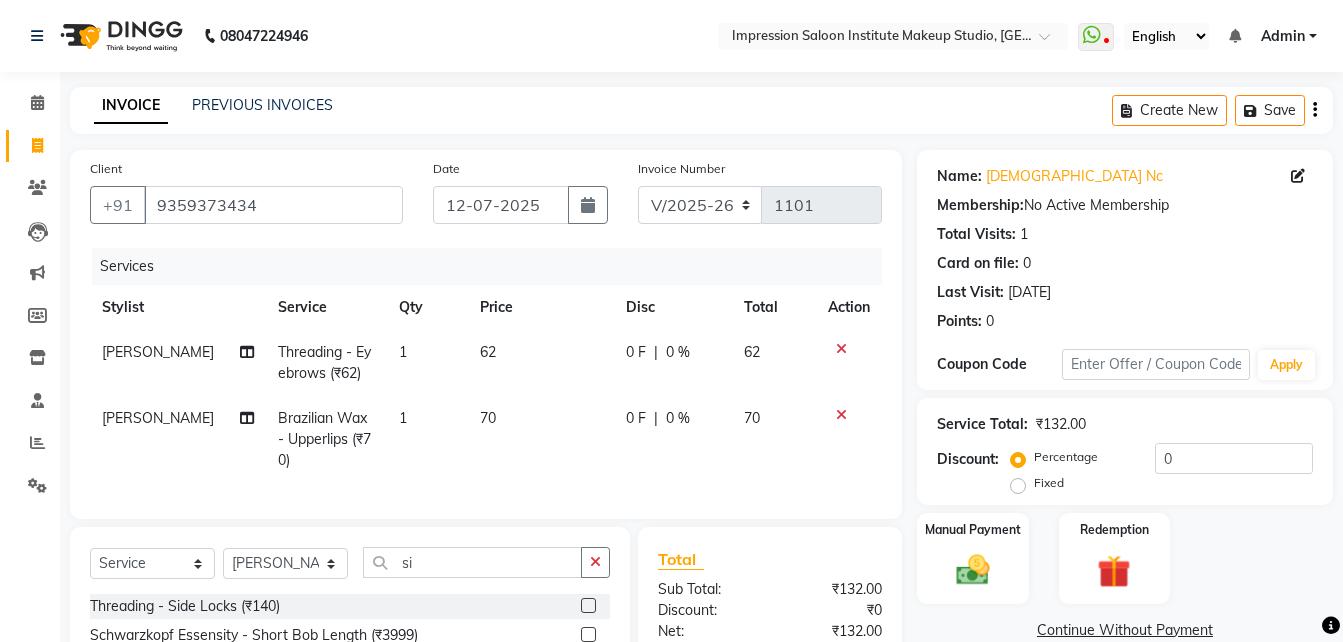 click 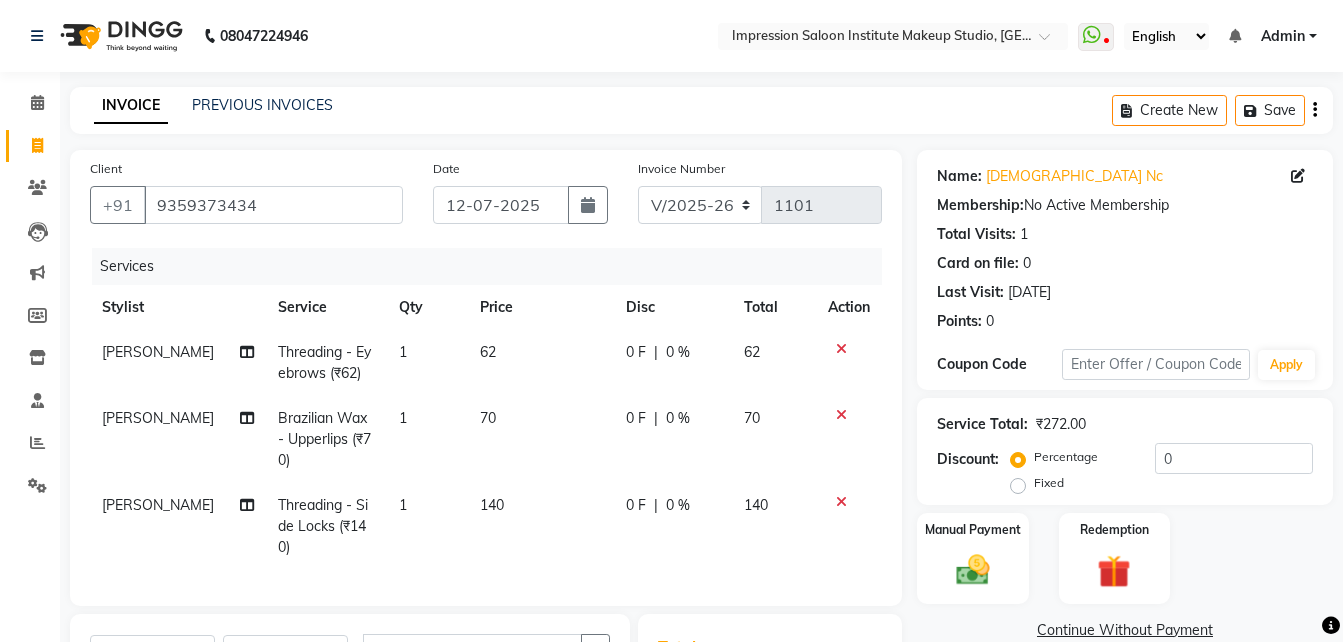 checkbox on "false" 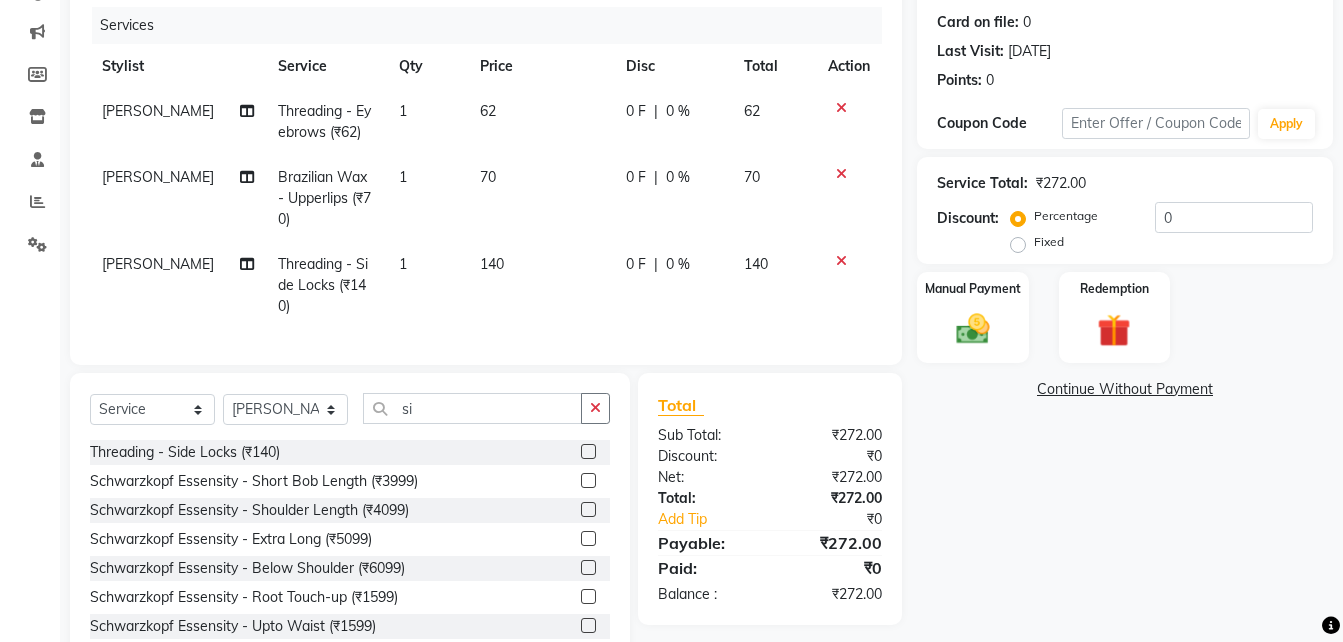 scroll, scrollTop: 242, scrollLeft: 0, axis: vertical 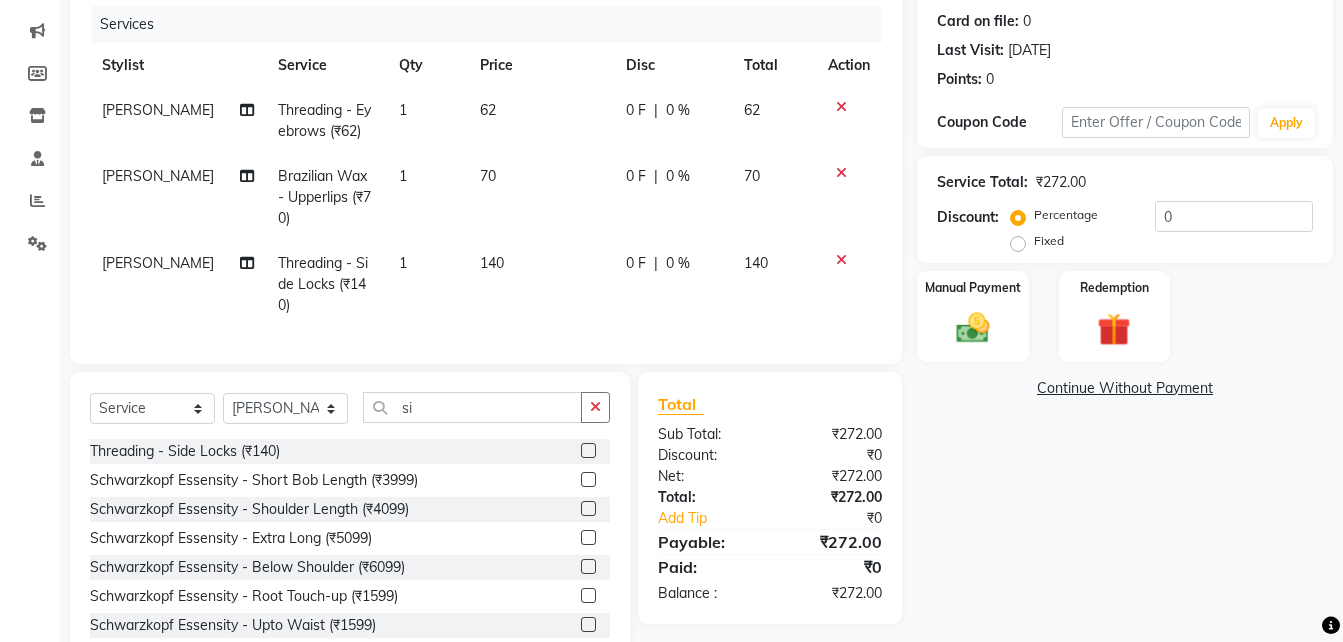 click on "62" 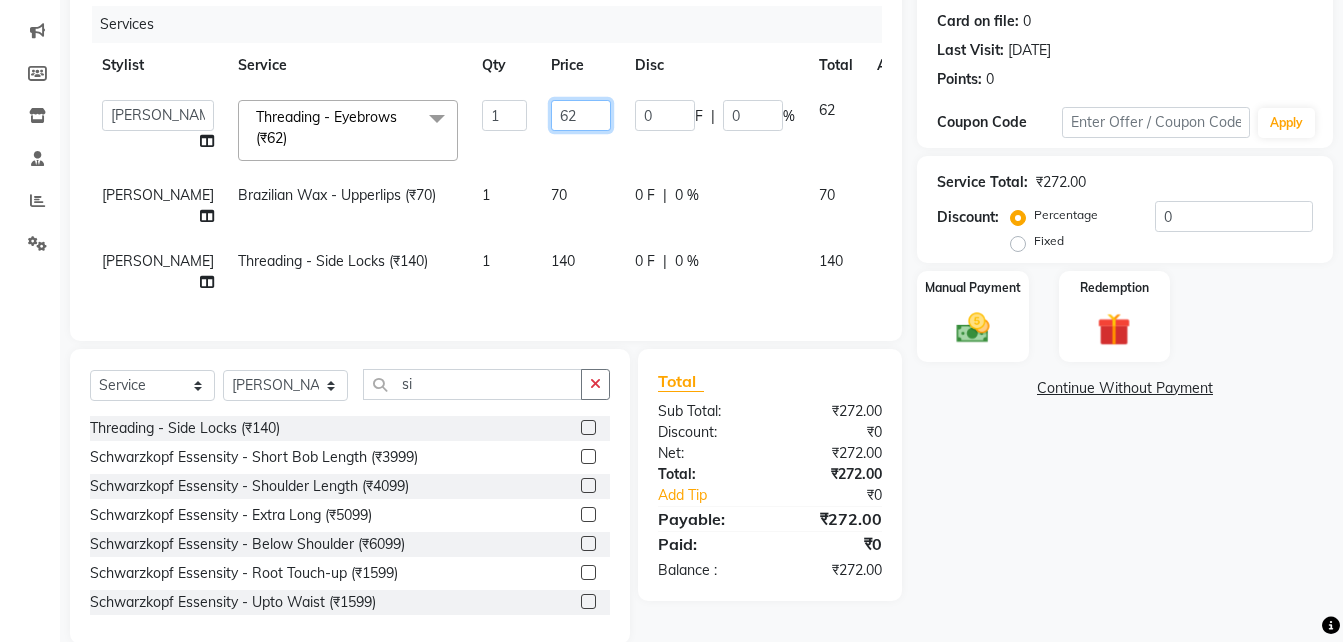 click on "62" 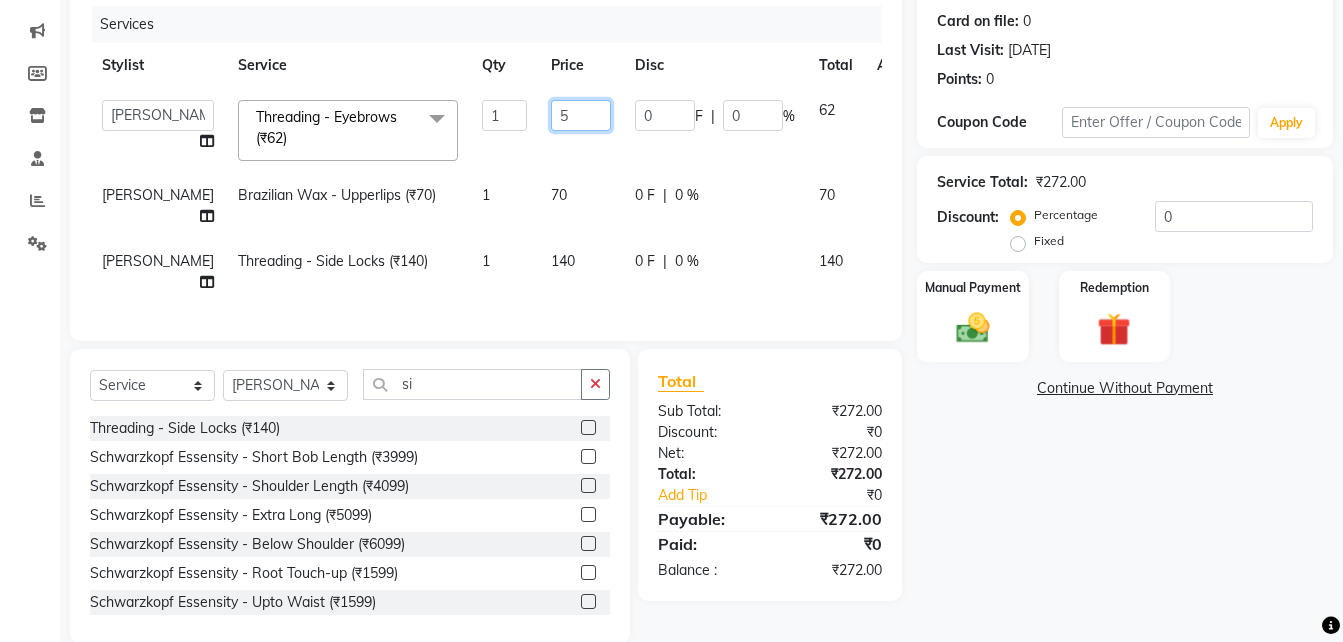 type on "50" 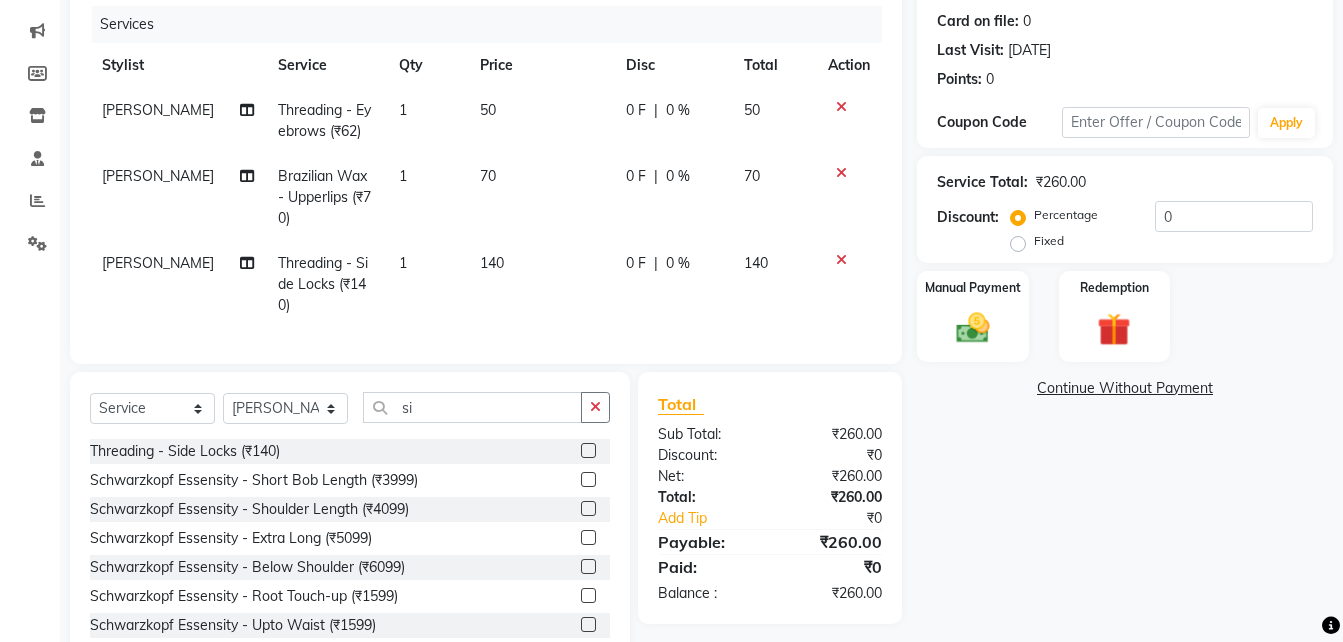 click on "[PERSON_NAME]   Threading - Eyebrows (₹62) 1 50 0 F | 0 % 50 [PERSON_NAME]   Brazilian Wax - Upperlips (₹70) 1 70 0 F | 0 % 70 [PERSON_NAME]   Threading - Side Locks (₹140) 1 140 0 F | 0 % 140" 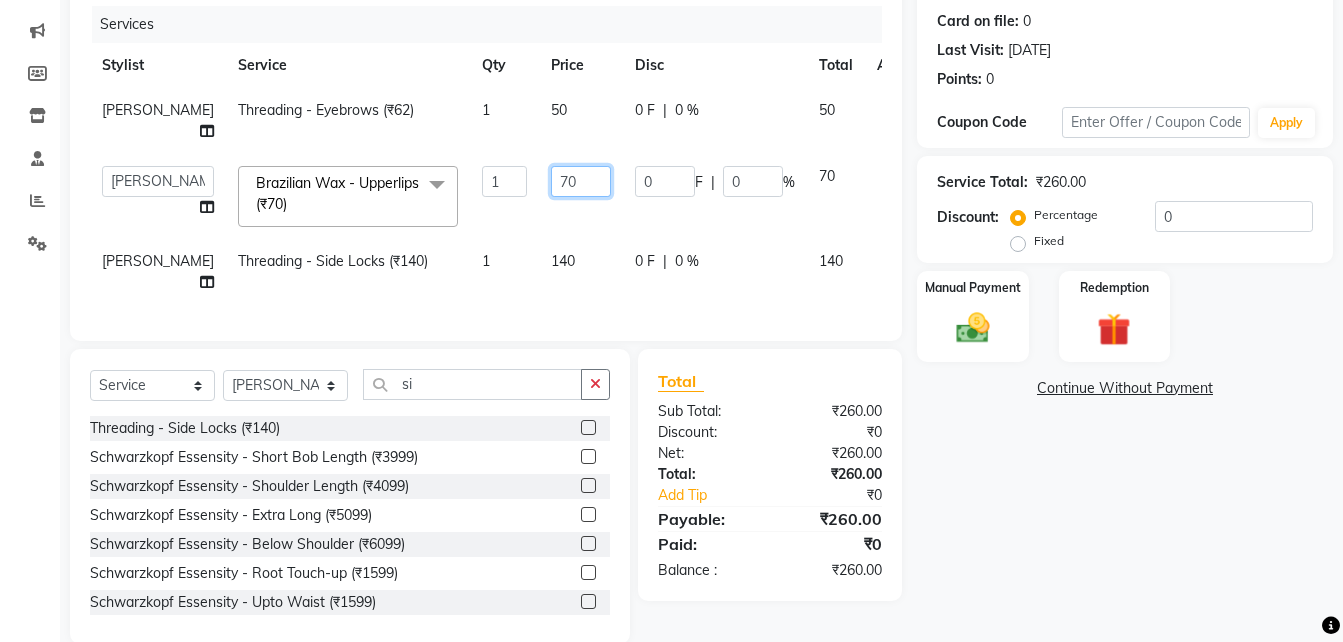 click on "70" 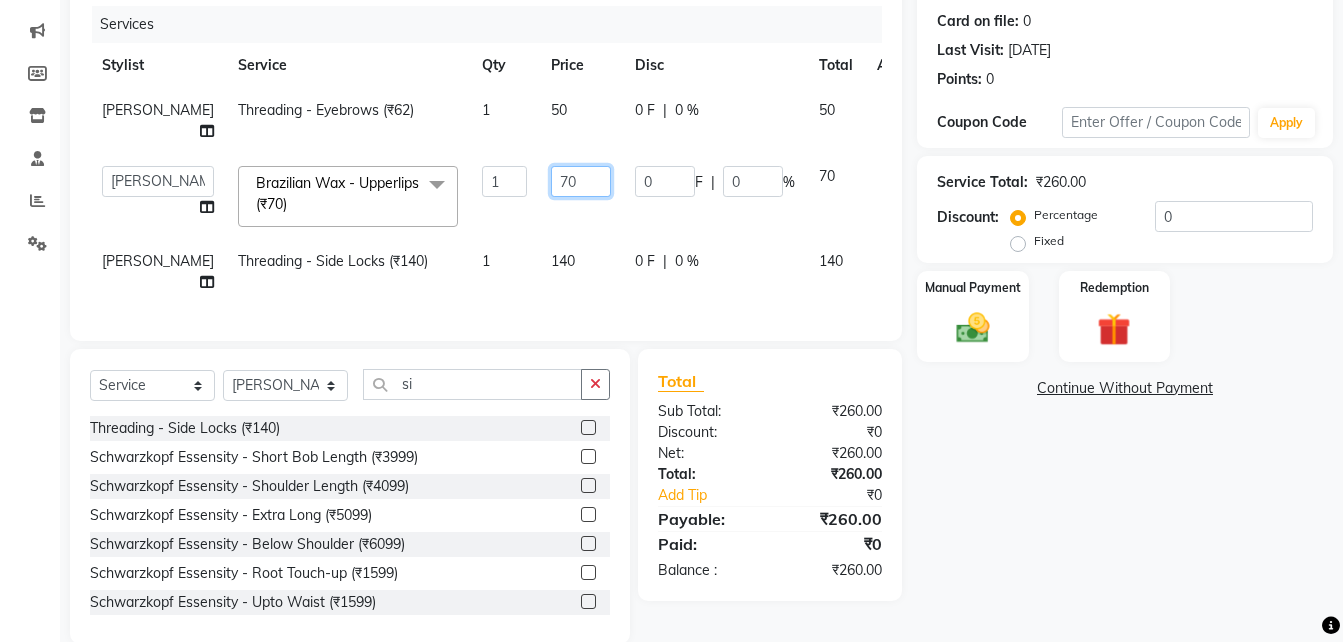 type on "7" 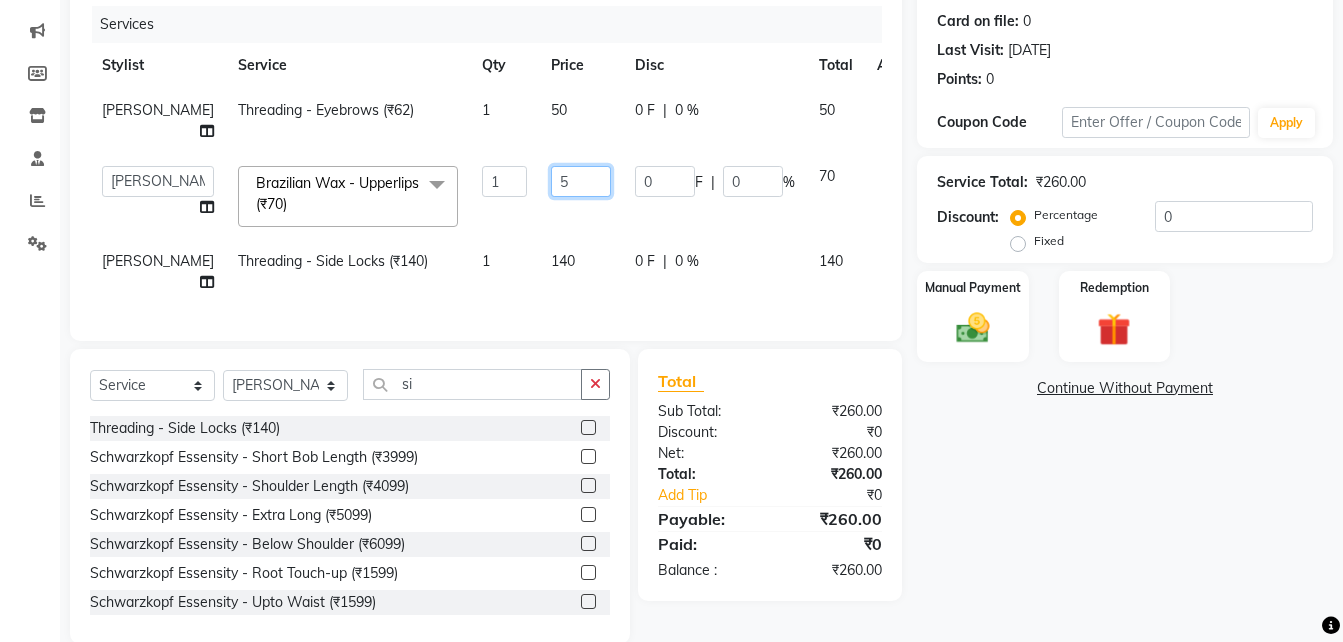 type on "50" 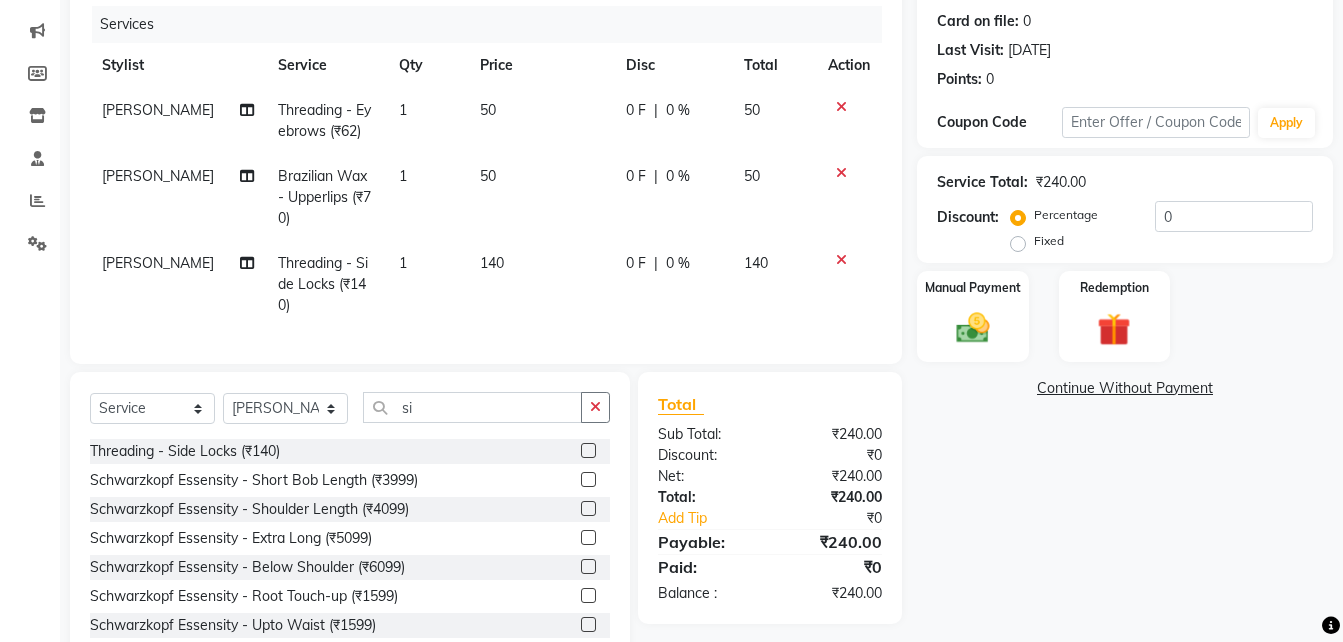 click on "50" 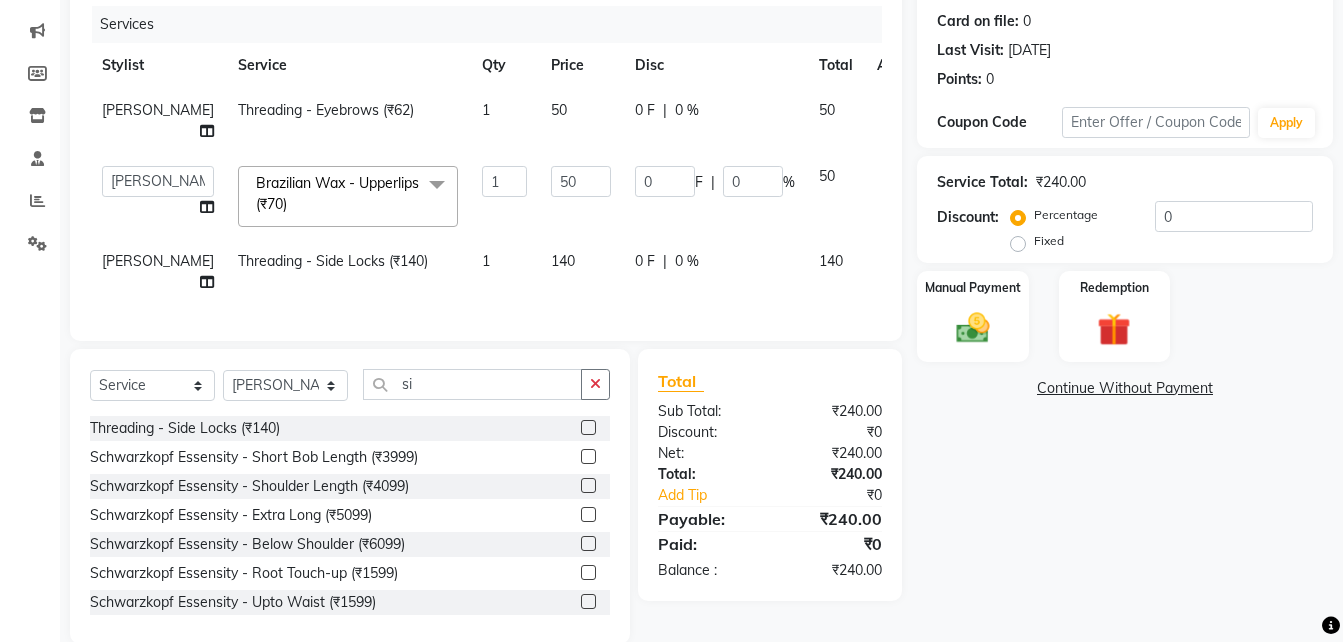click 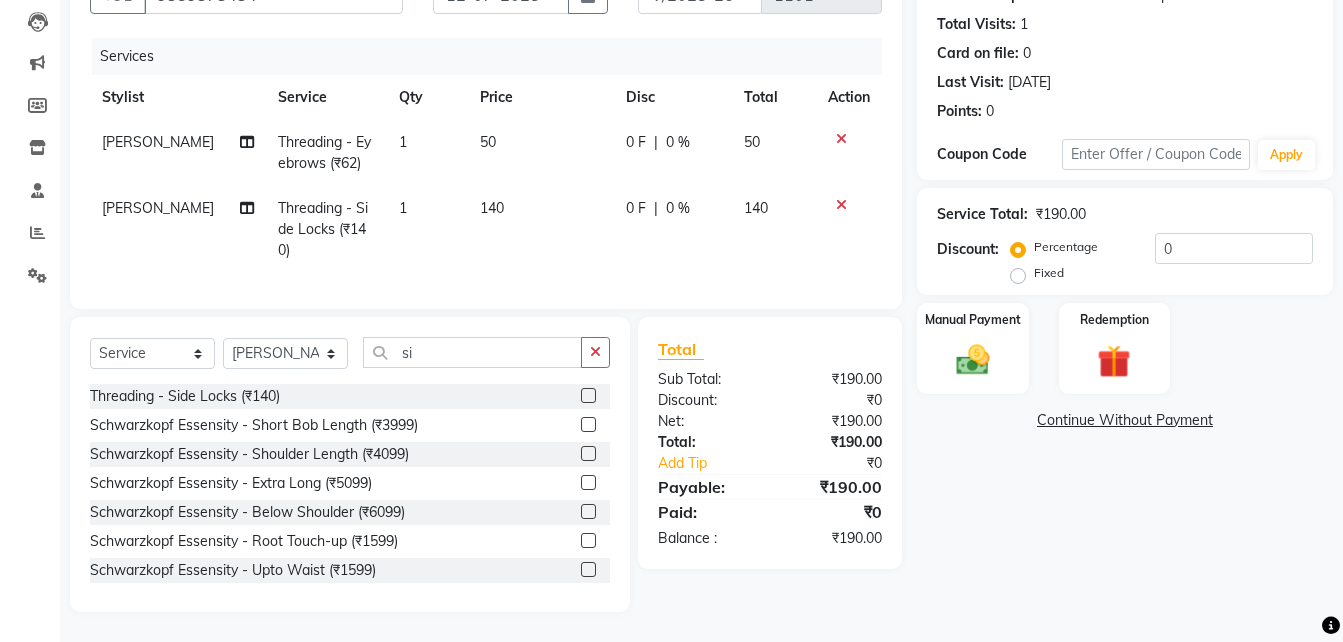 scroll, scrollTop: 204, scrollLeft: 0, axis: vertical 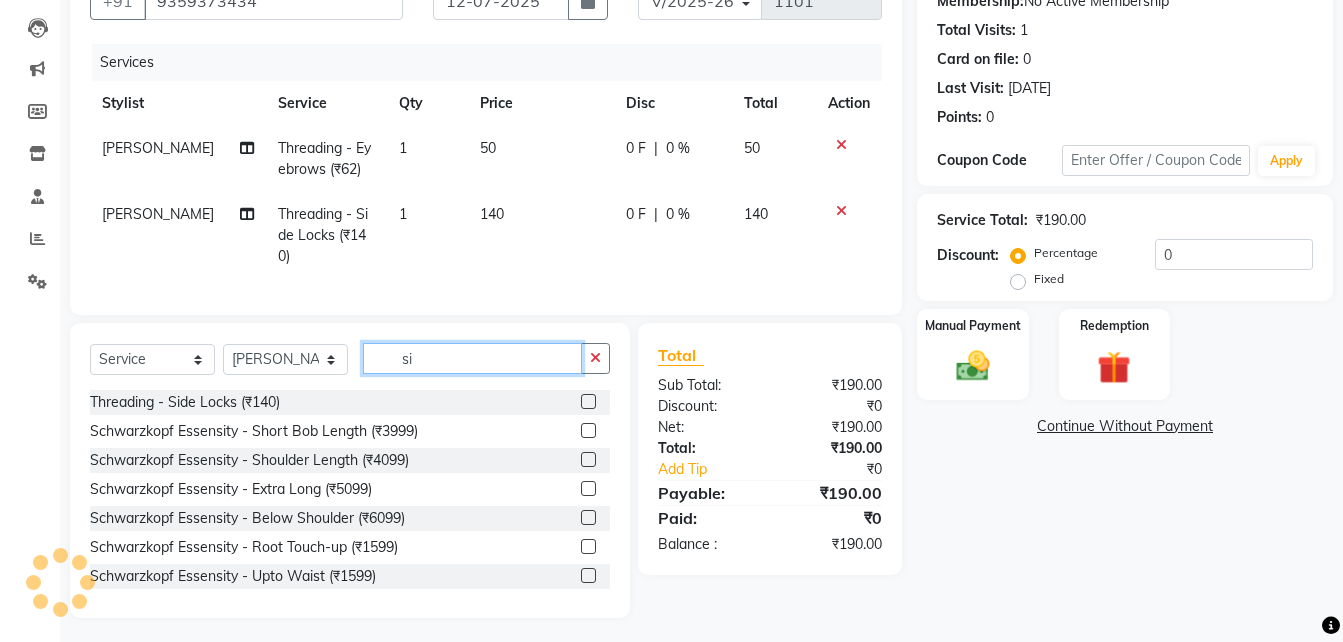click on "si" 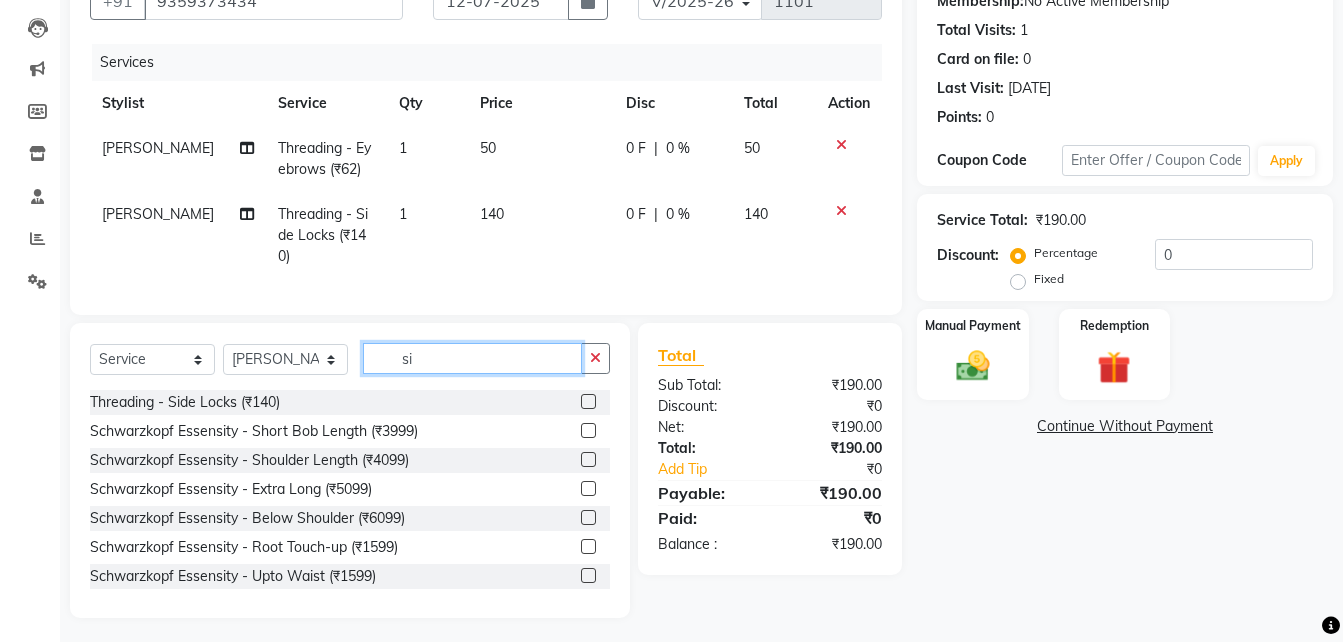 type on "s" 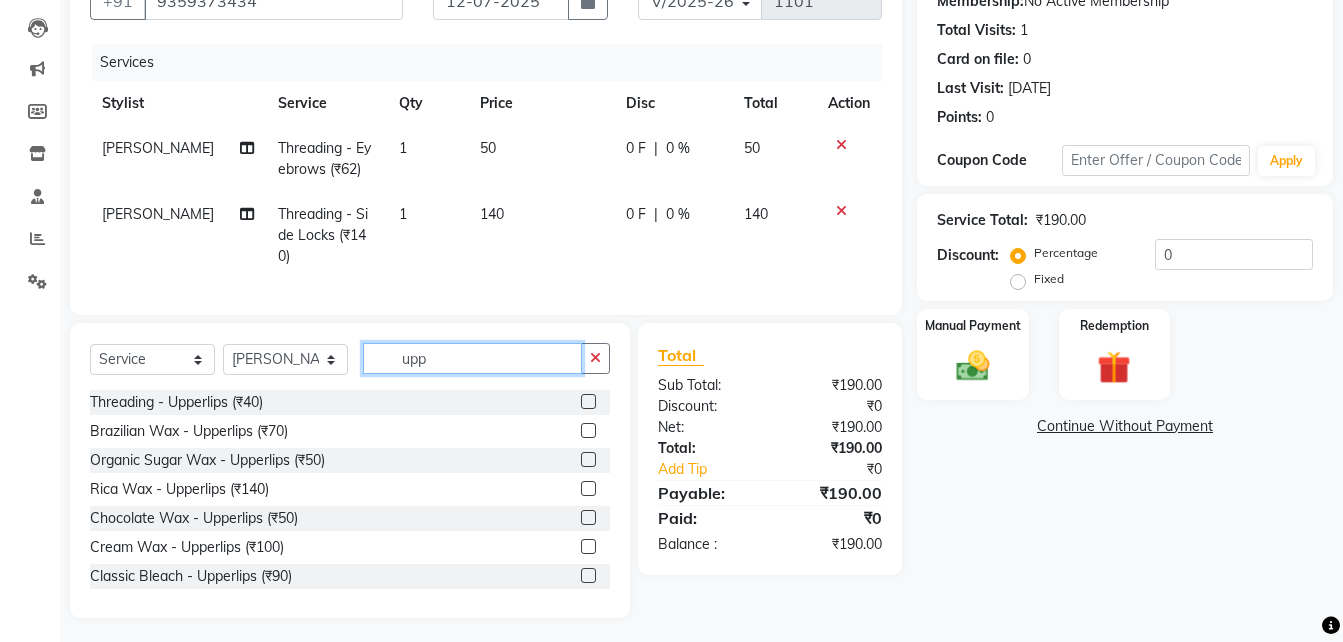 type 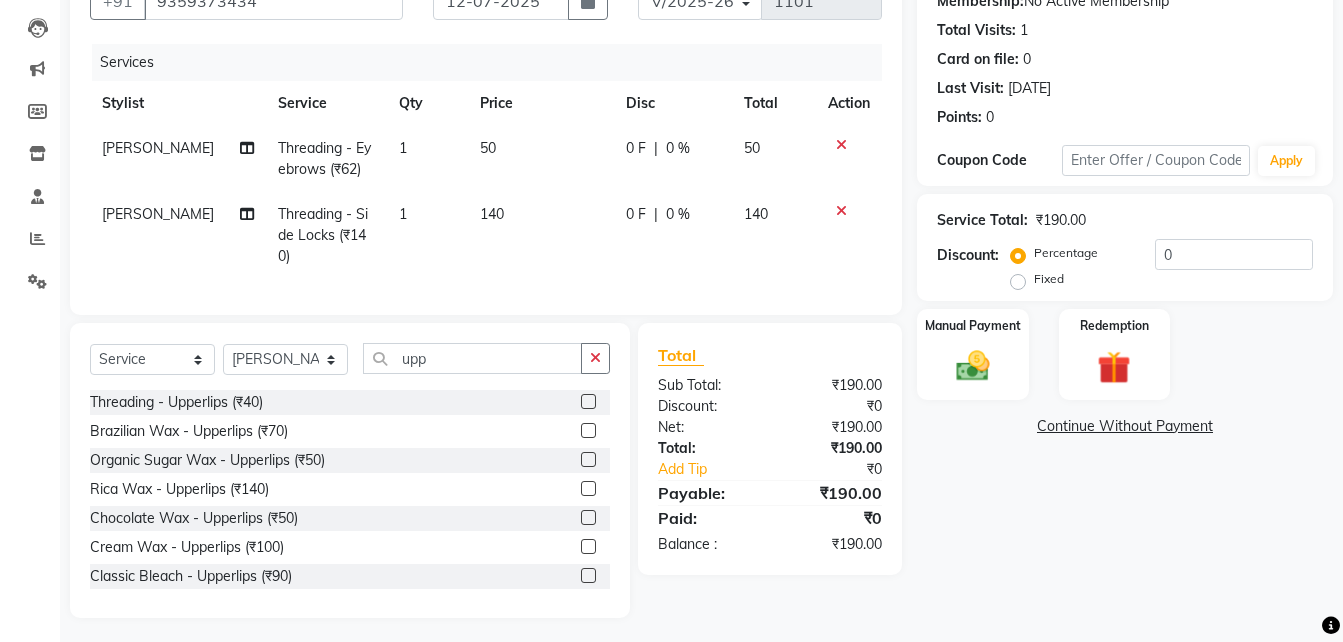 click 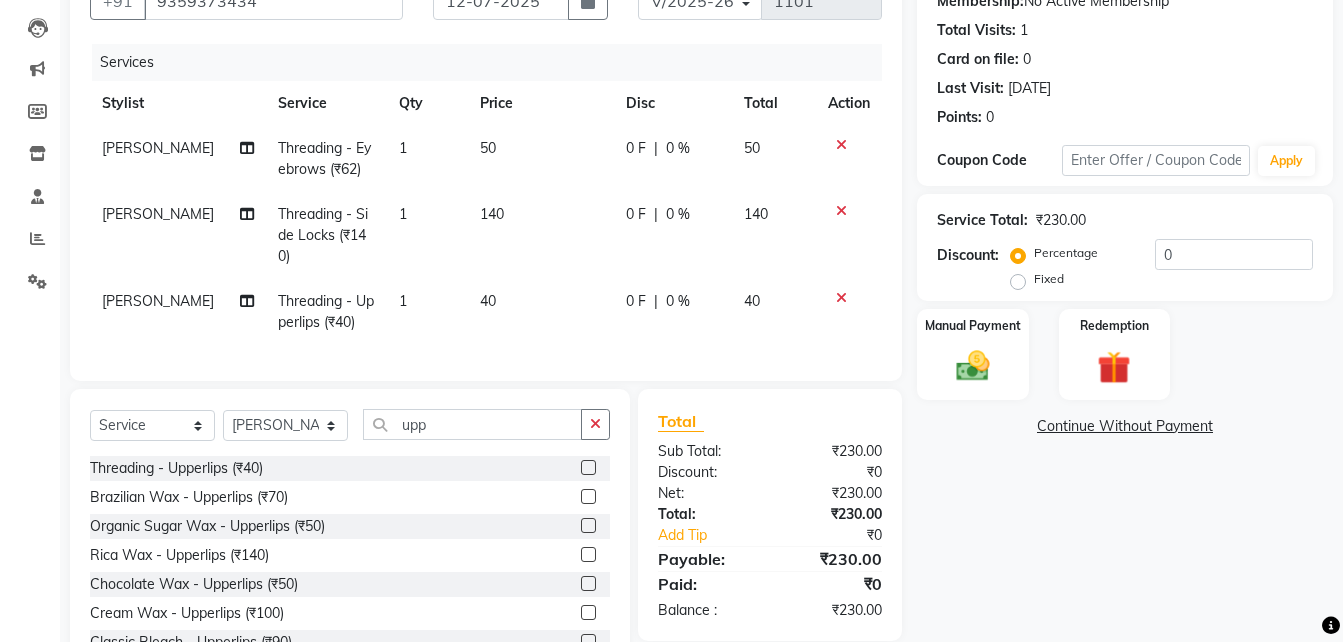 click on "40" 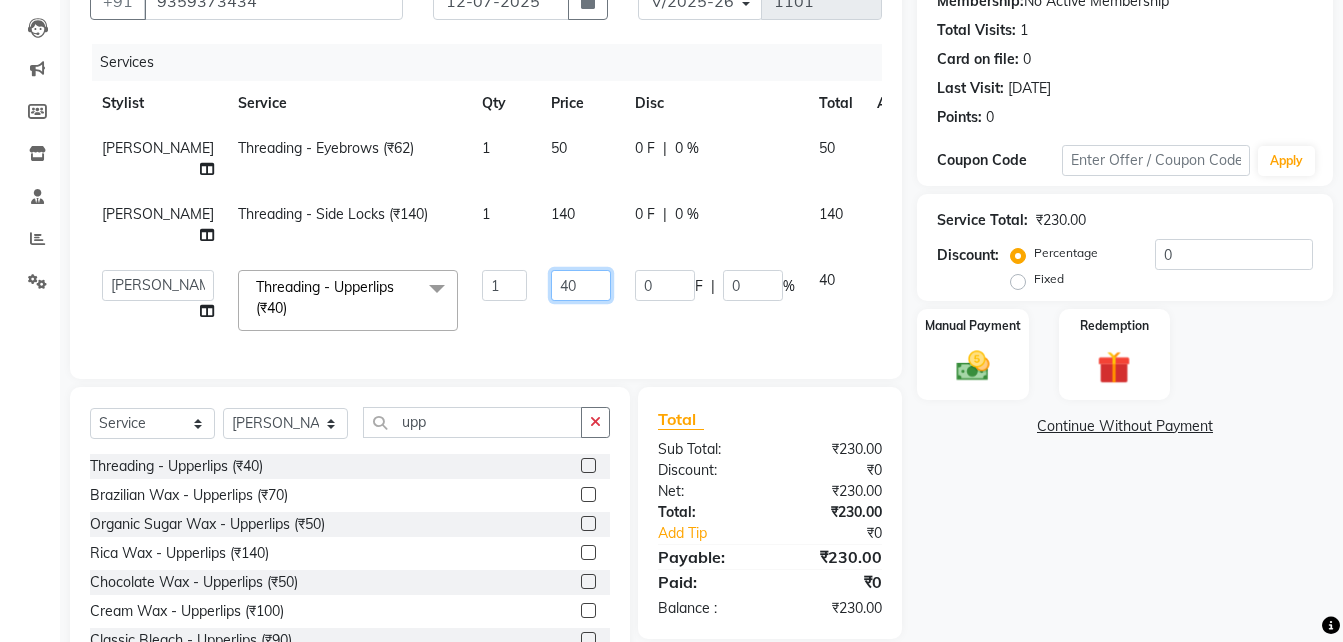 click on "40" 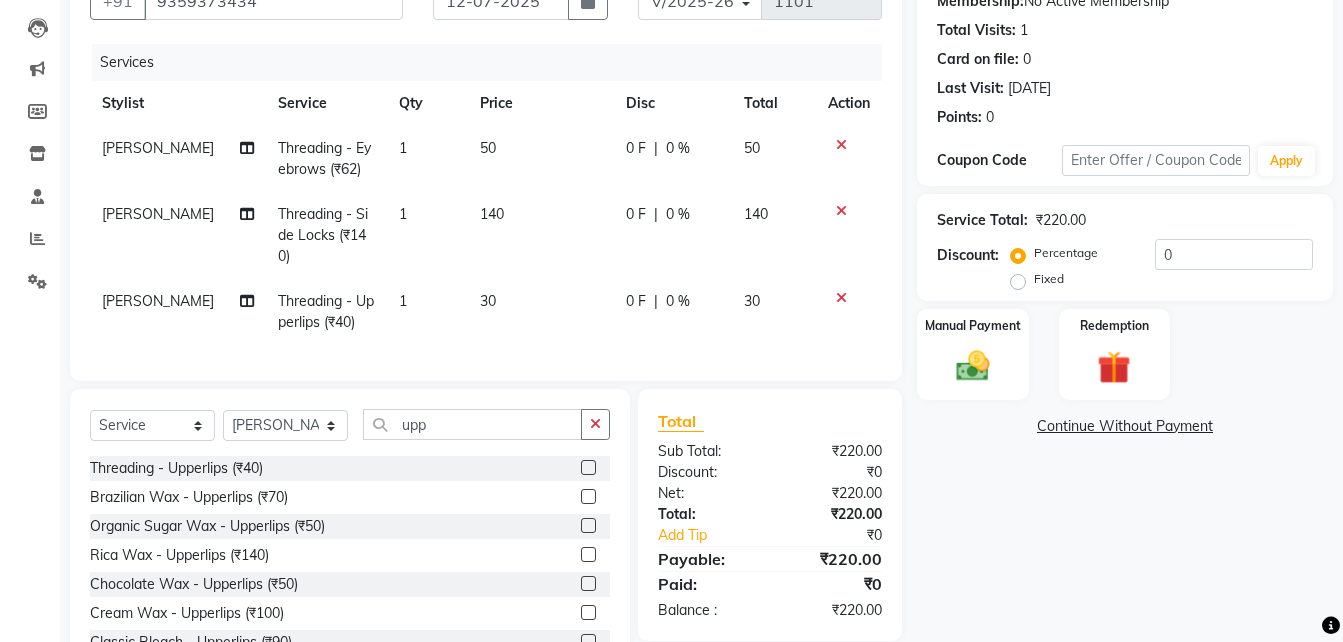 click on "30" 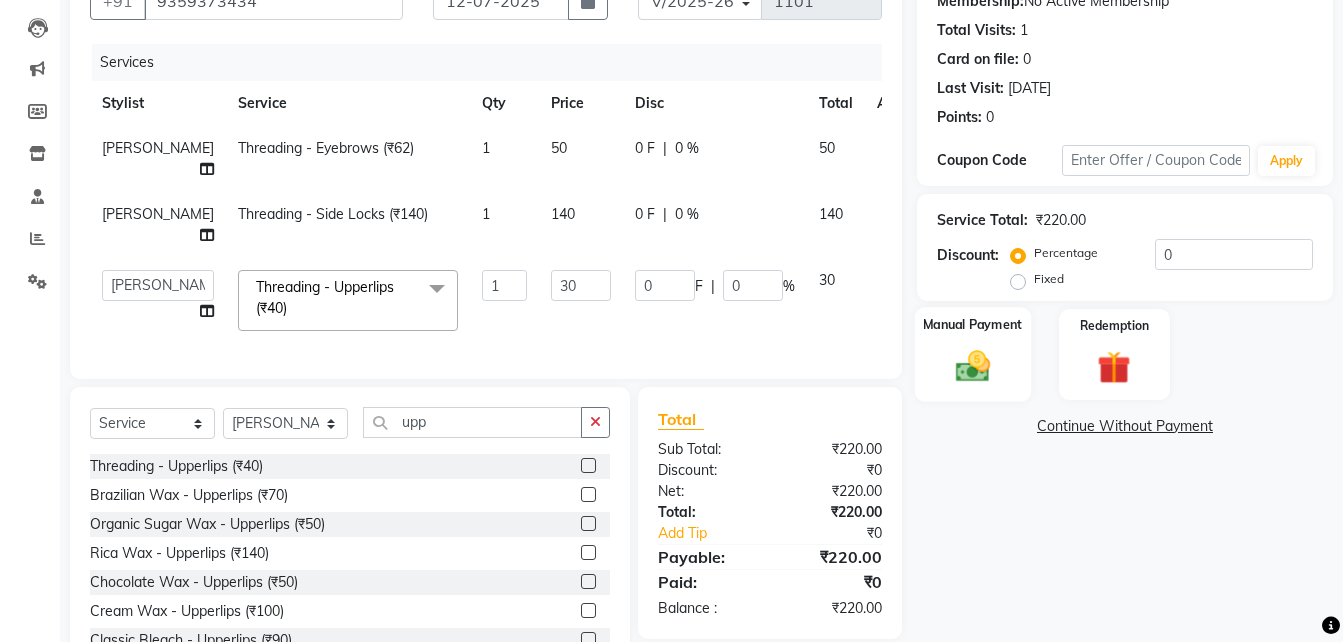 click on "Manual Payment" 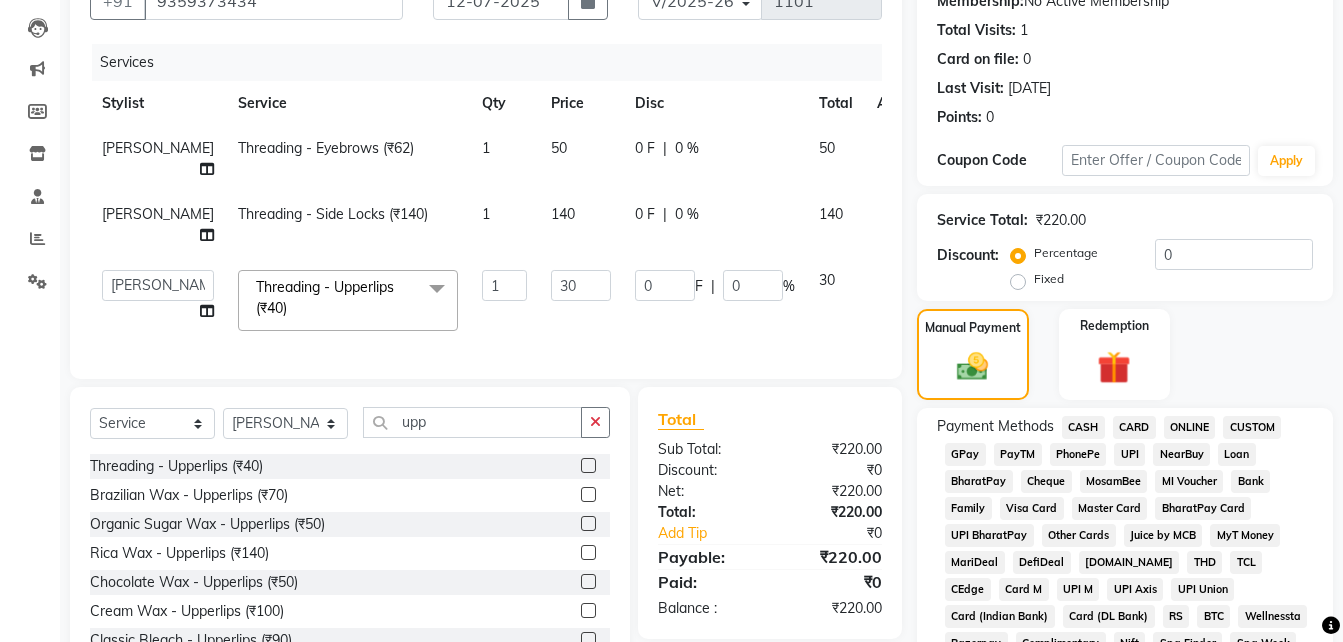 click on "UPI" 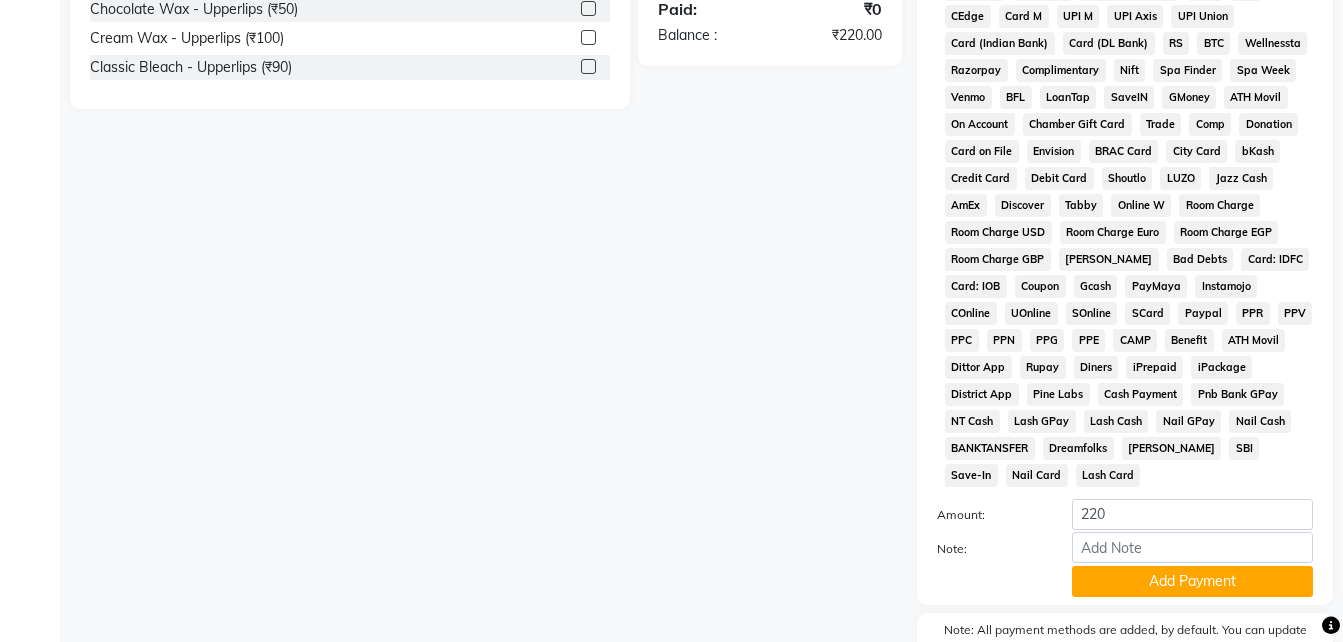 scroll, scrollTop: 778, scrollLeft: 0, axis: vertical 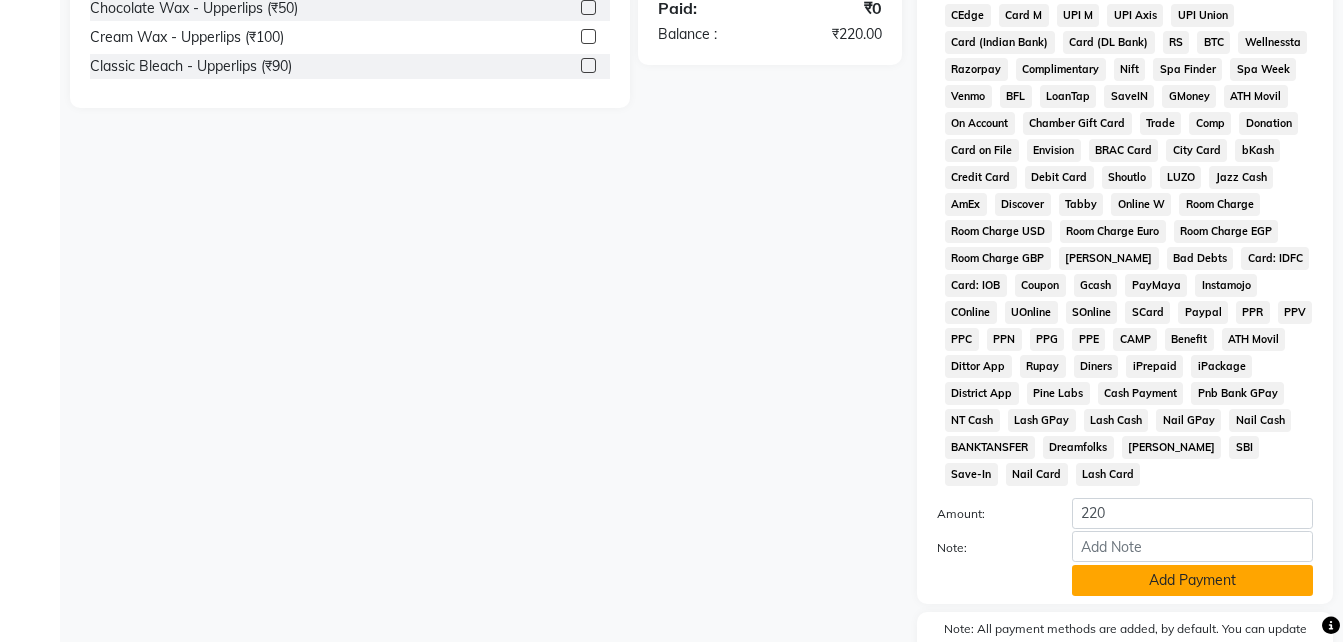 click on "Add Payment" 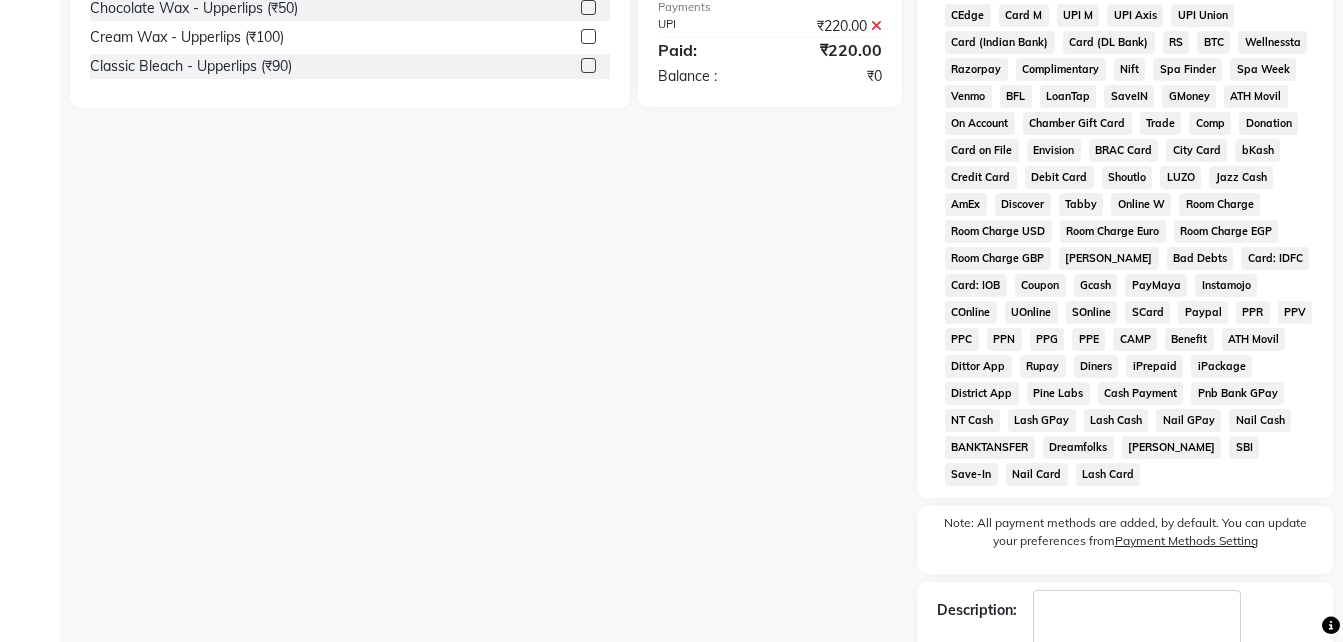 scroll, scrollTop: 867, scrollLeft: 0, axis: vertical 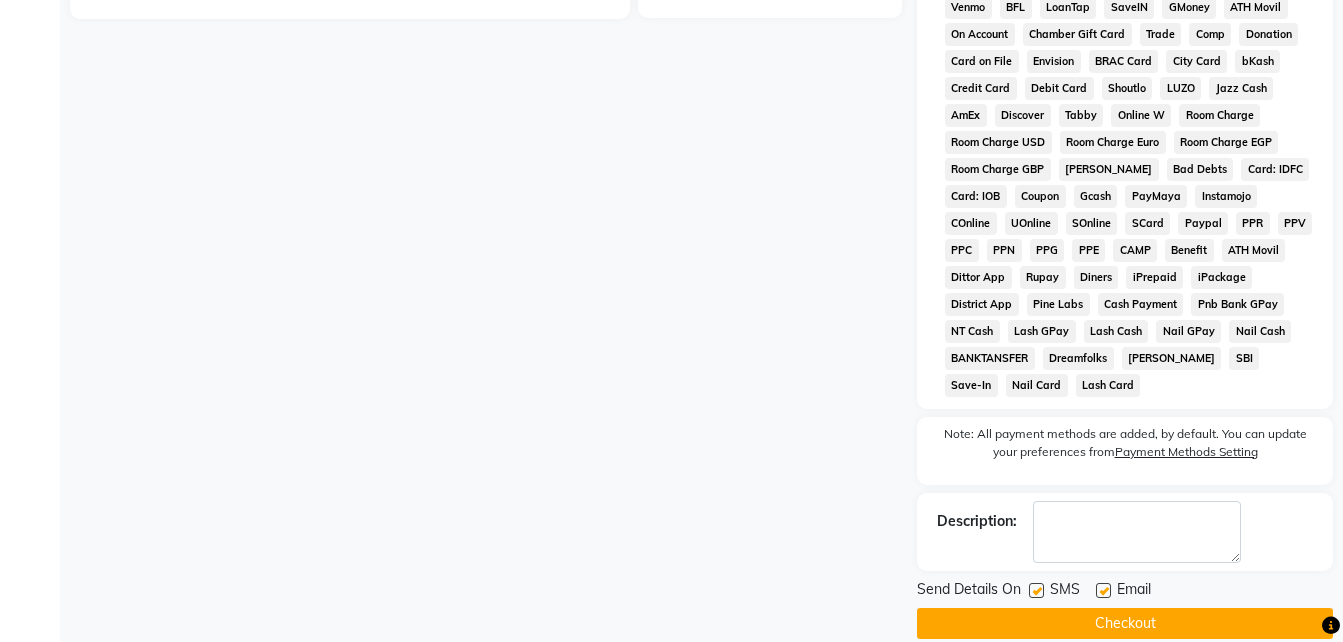 click 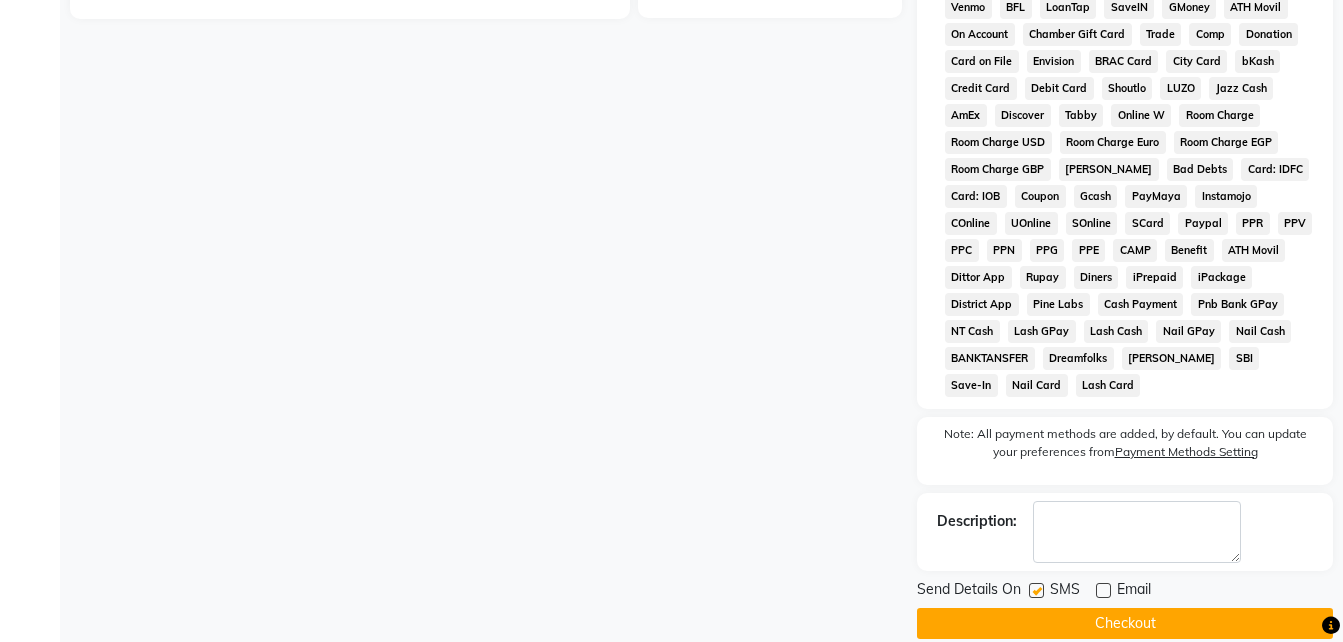 click 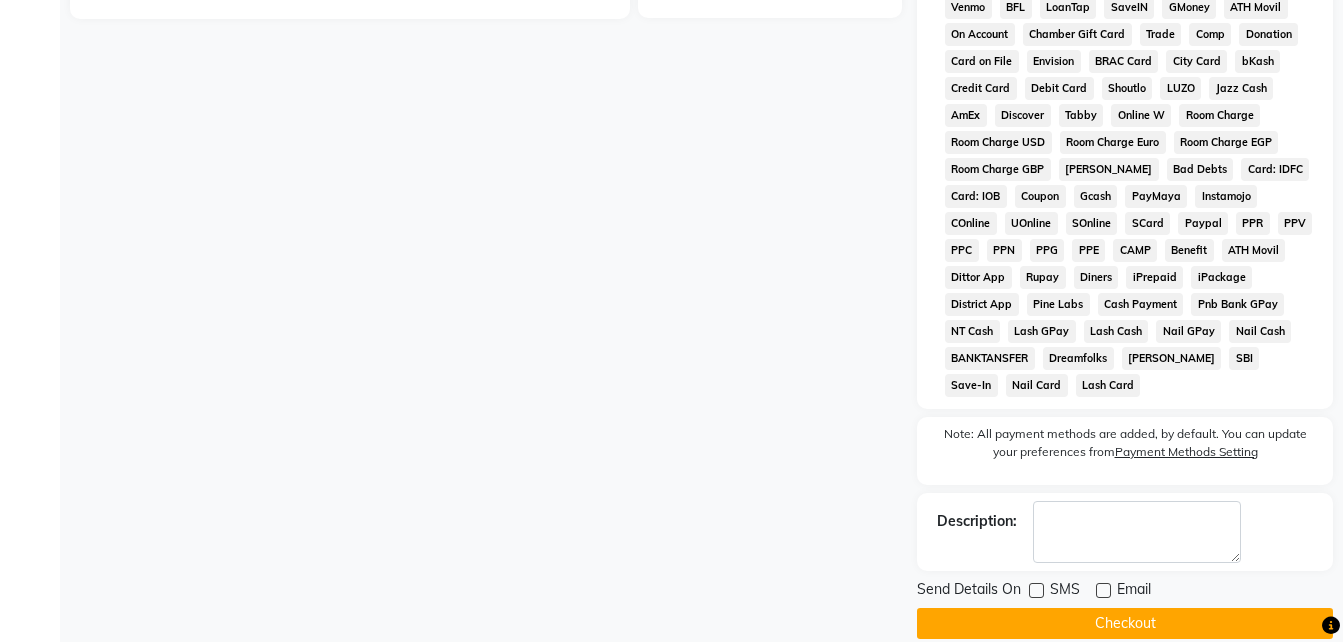 click on "Checkout" 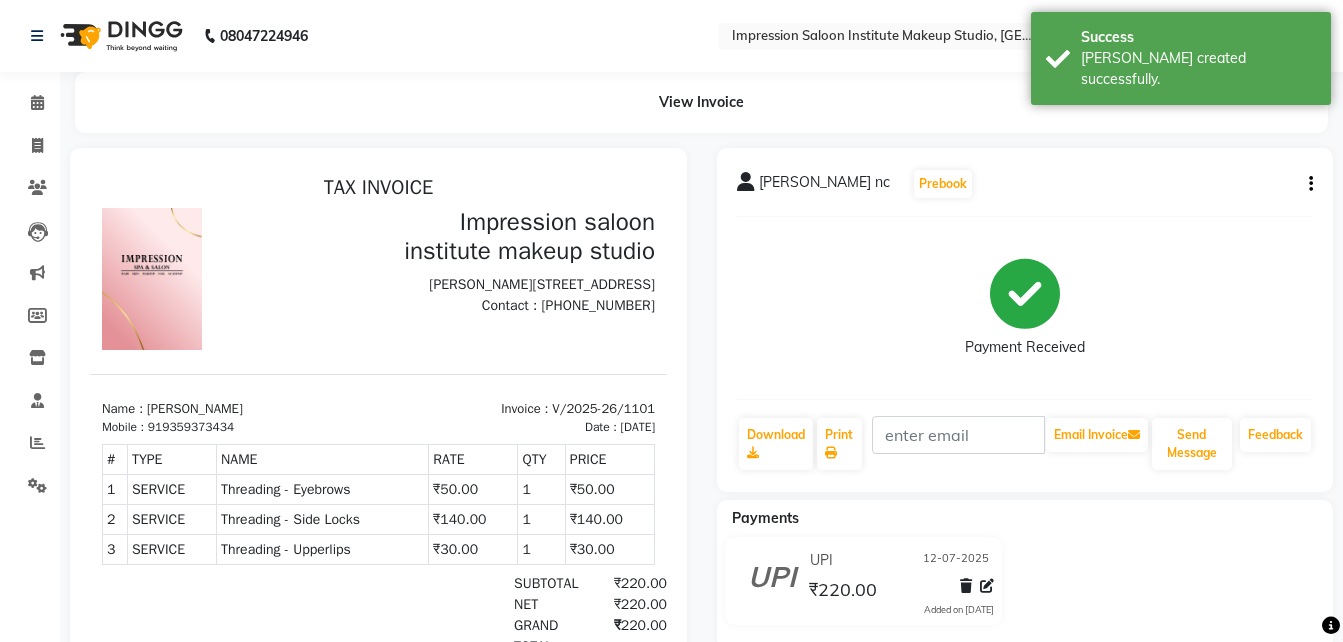 scroll, scrollTop: 0, scrollLeft: 0, axis: both 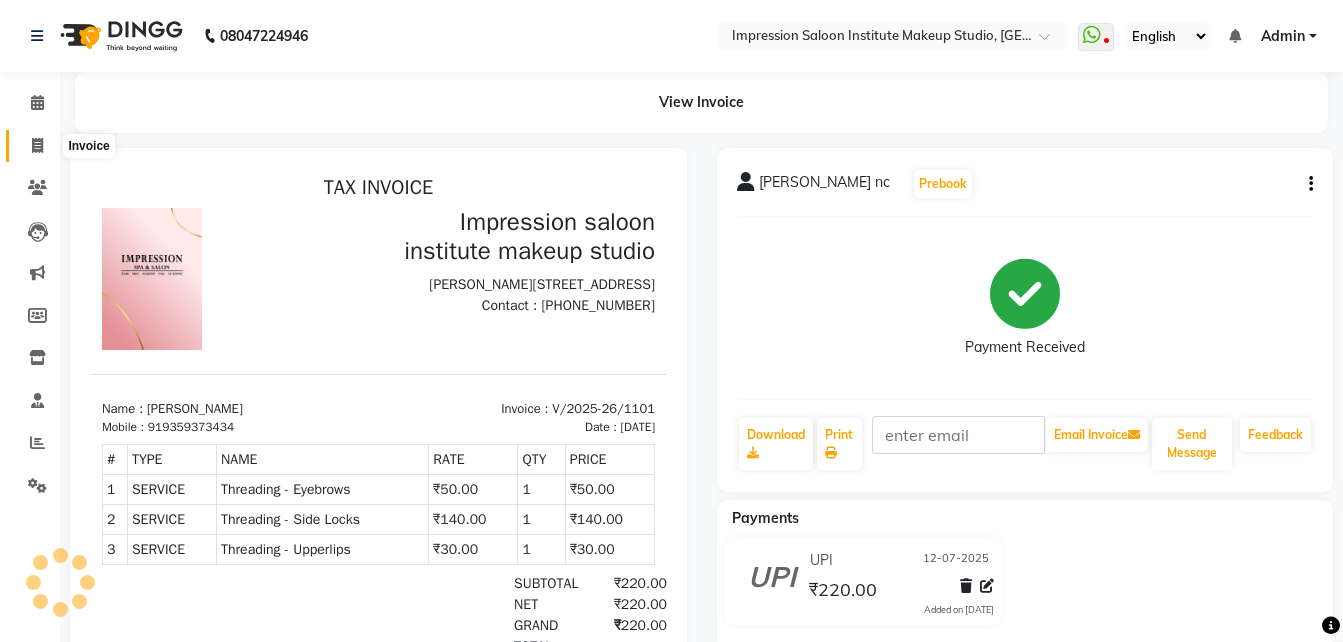 click 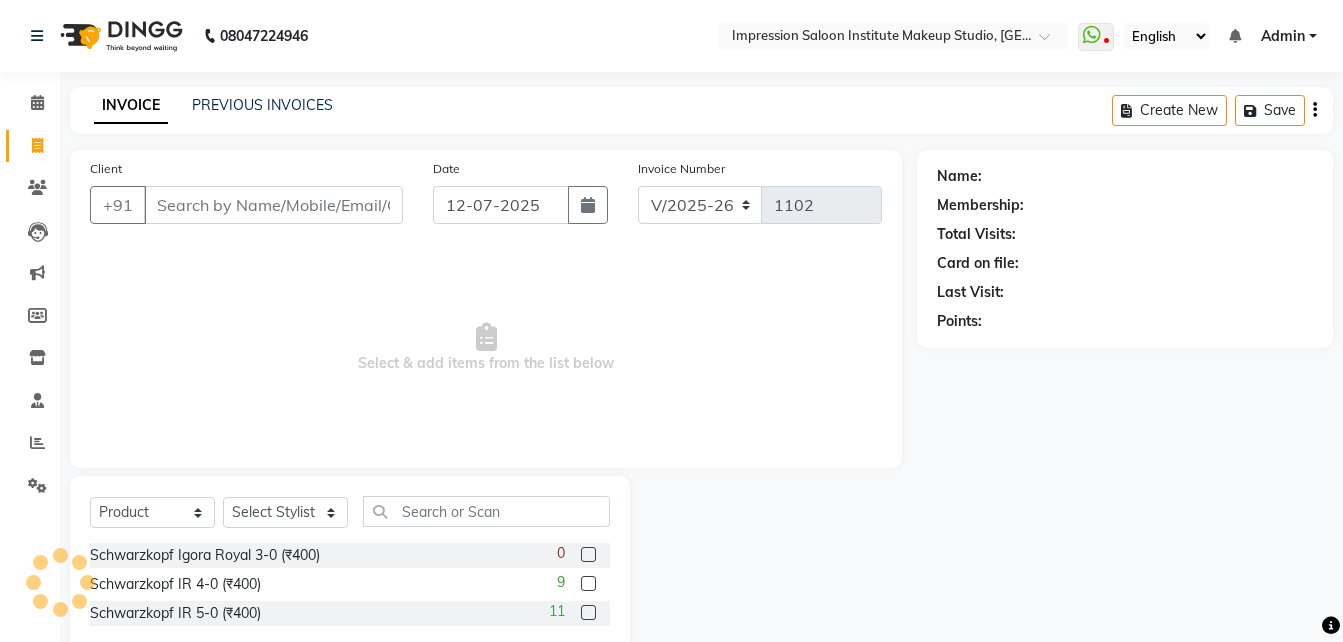 click on "Client" at bounding box center (273, 205) 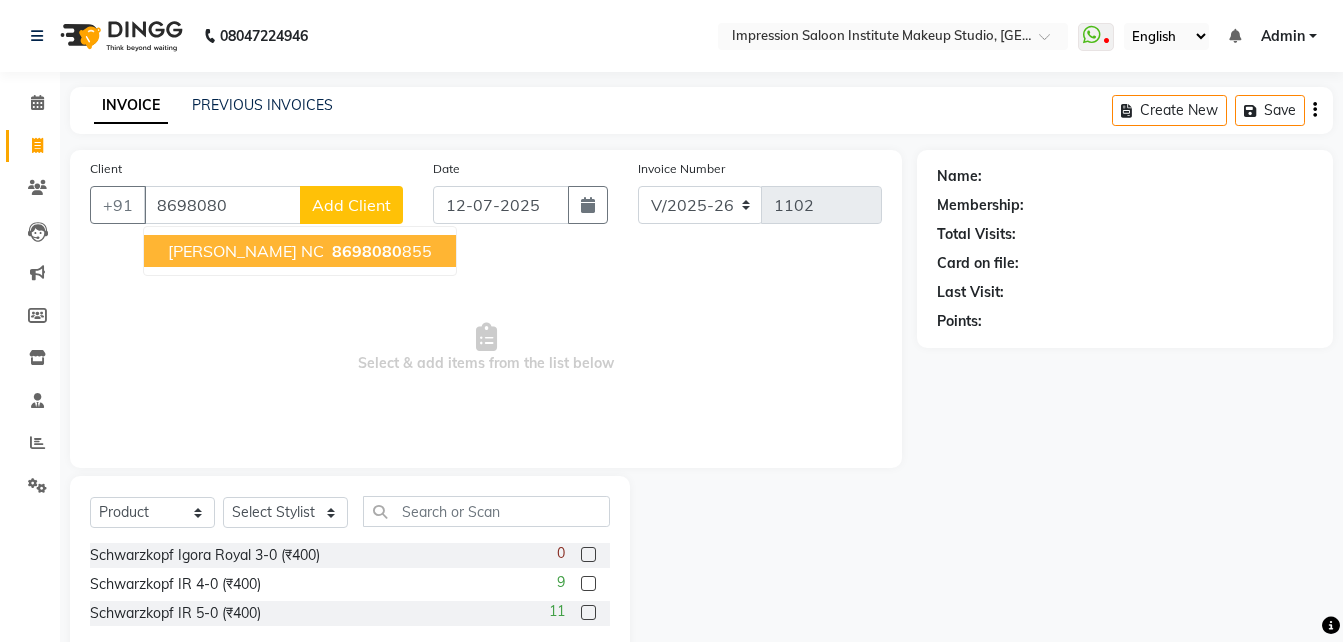 click on "[PERSON_NAME] NC" at bounding box center (246, 251) 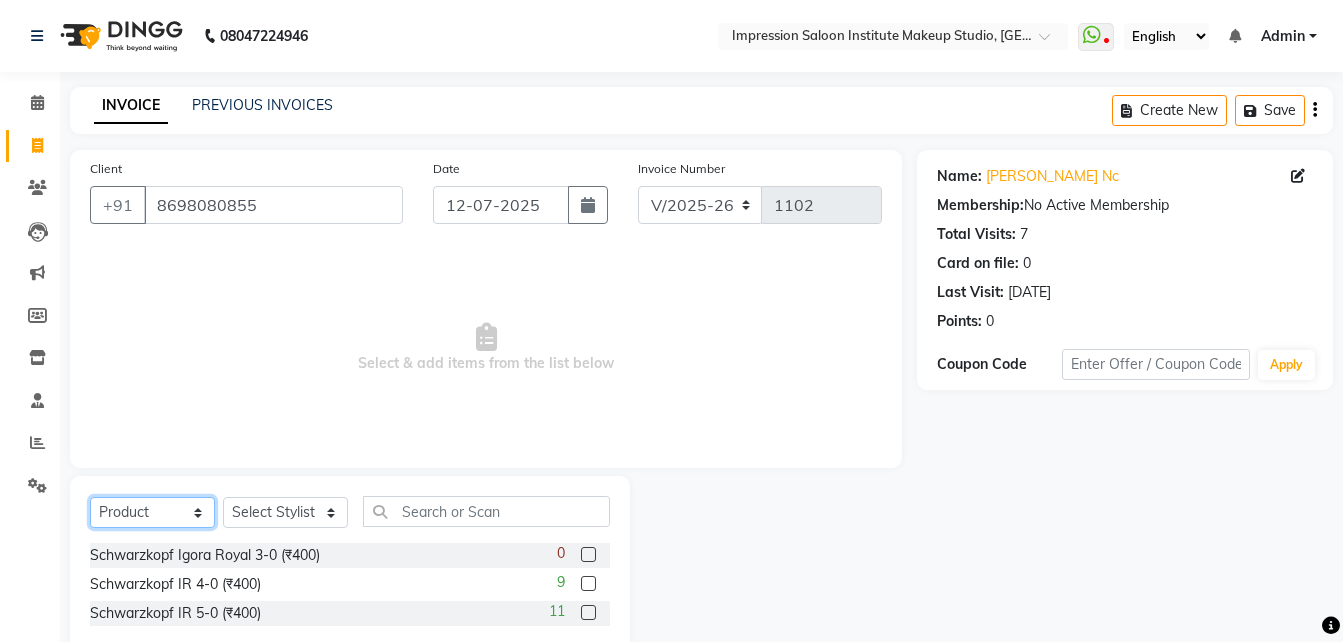 click on "Select  Service  Product  Membership  Package Voucher Prepaid Gift Card" 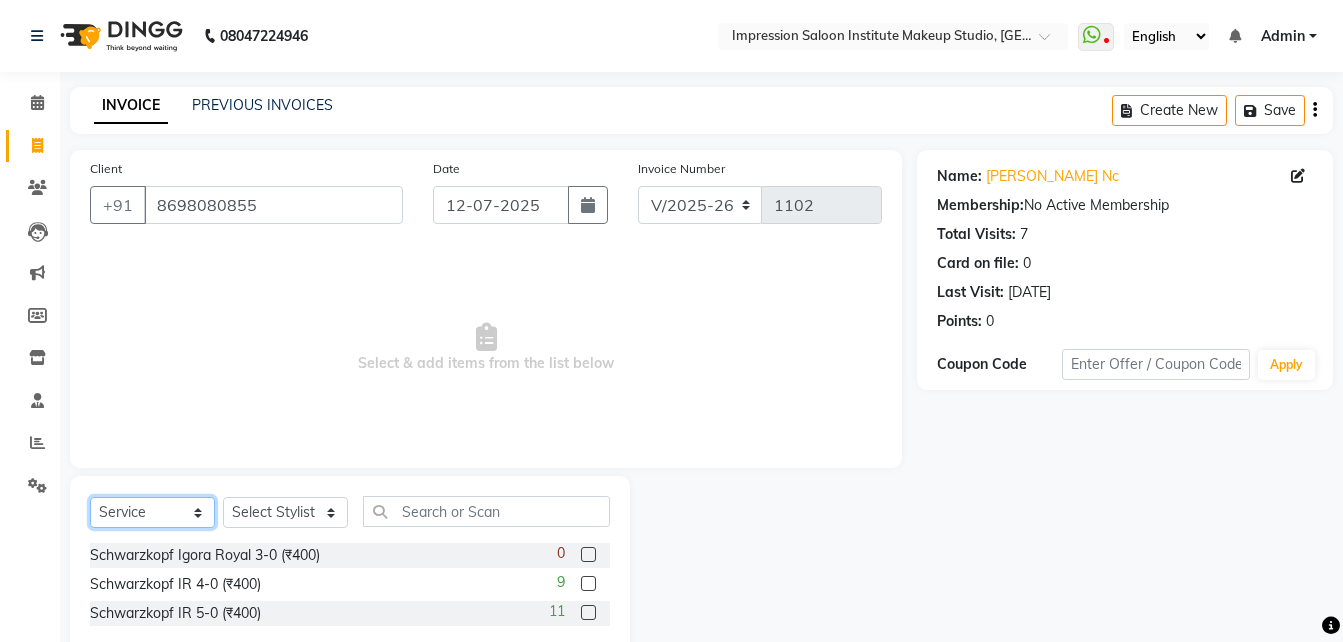 click on "Select  Service  Product  Membership  Package Voucher Prepaid Gift Card" 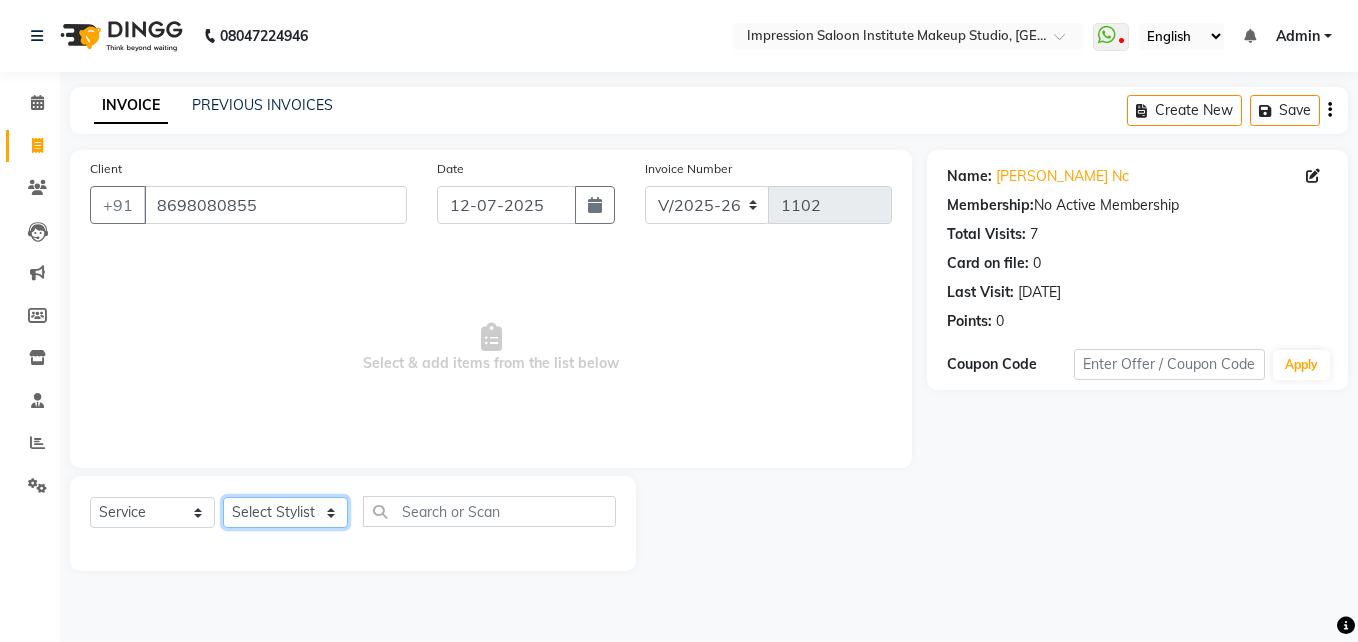 click on "Select Stylist Arjun Front Desk [PERSON_NAME] [PERSON_NAME]  [PERSON_NAME]" 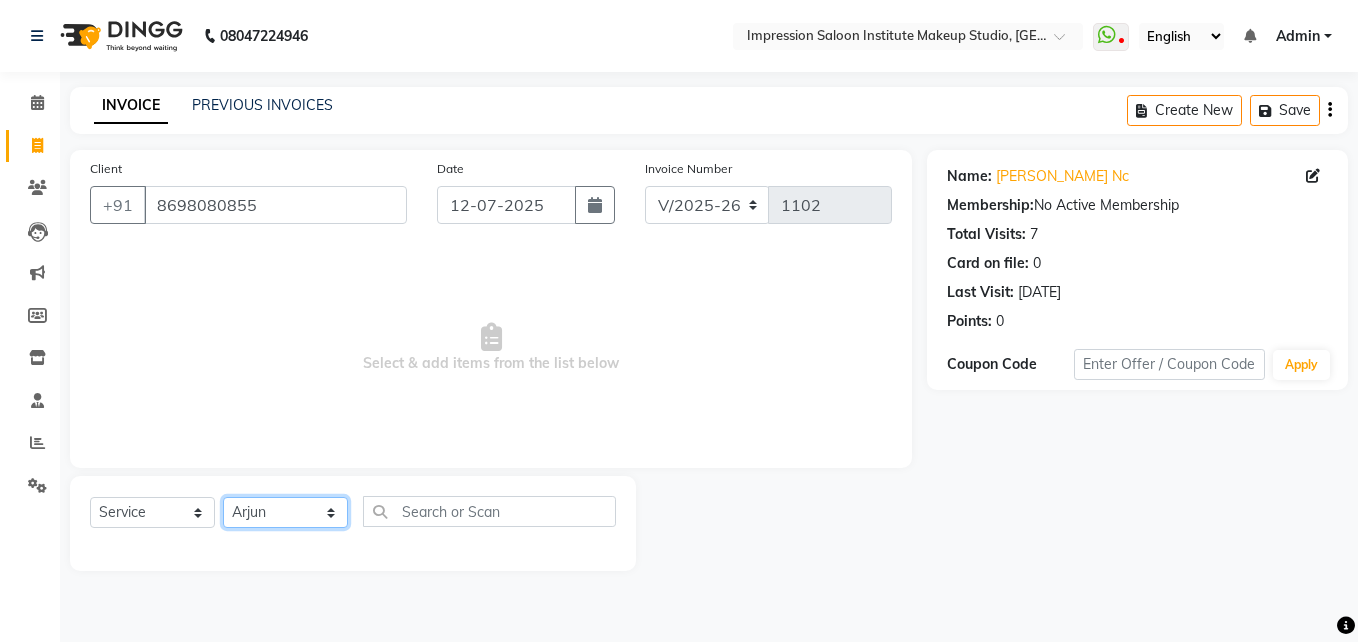 click on "Select Stylist Arjun Front Desk [PERSON_NAME] [PERSON_NAME]  [PERSON_NAME]" 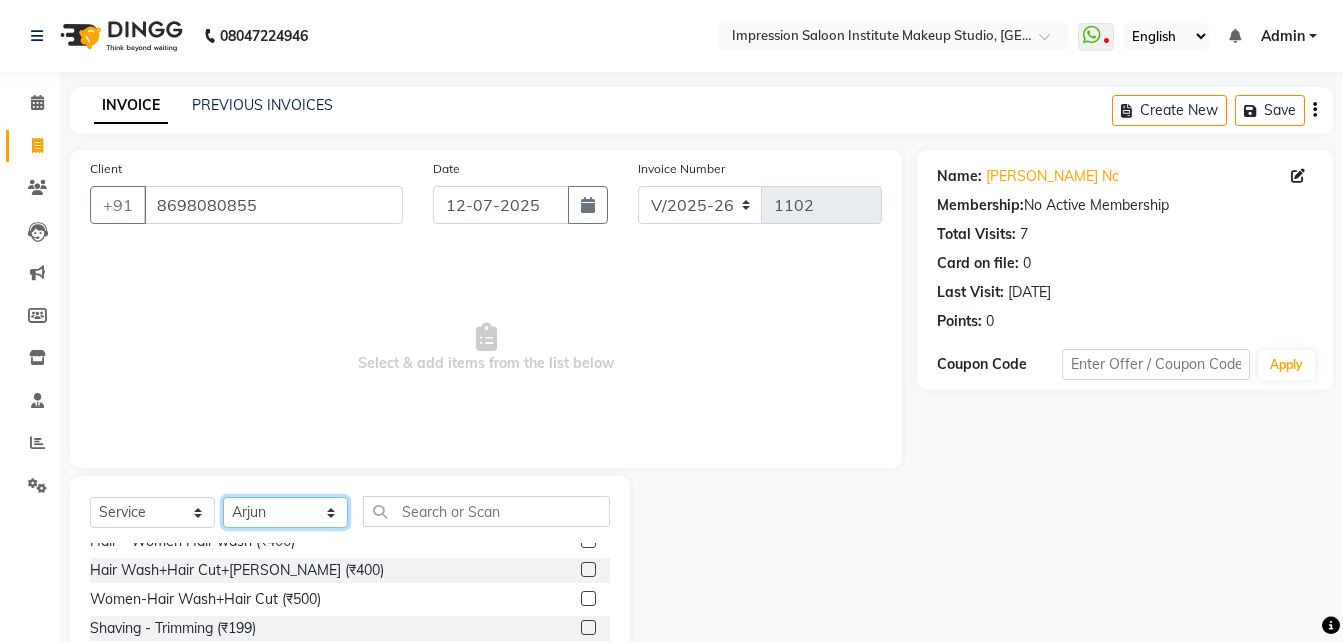scroll, scrollTop: 100, scrollLeft: 0, axis: vertical 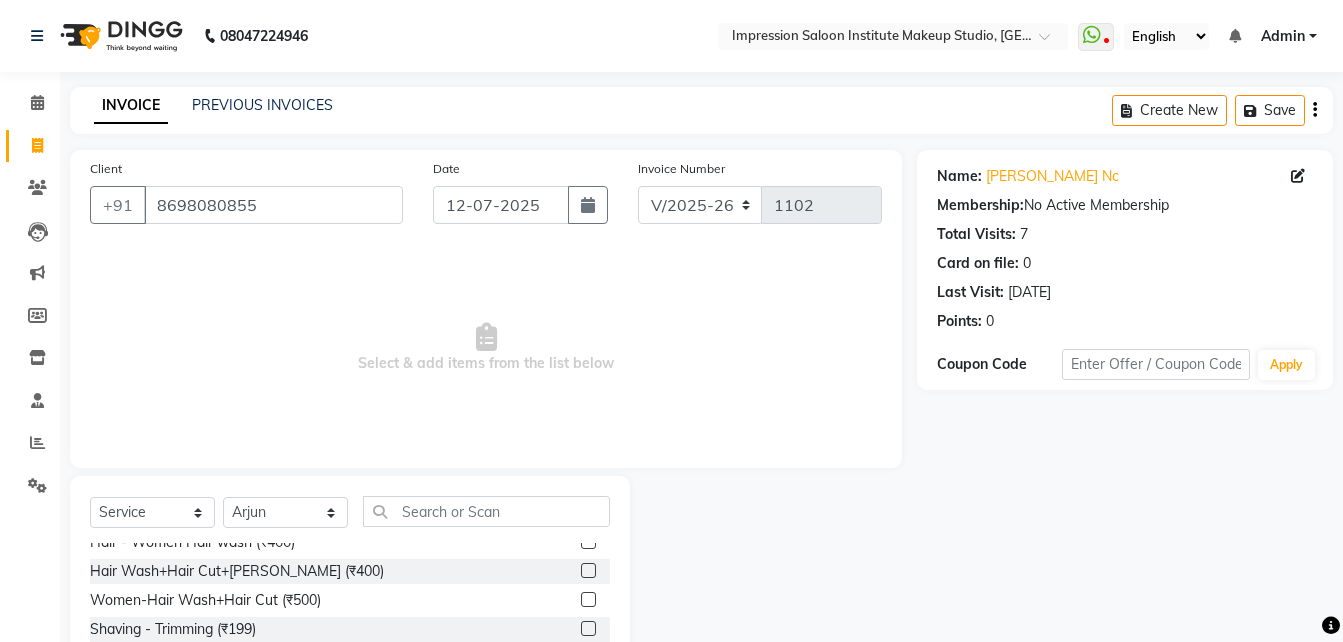 click 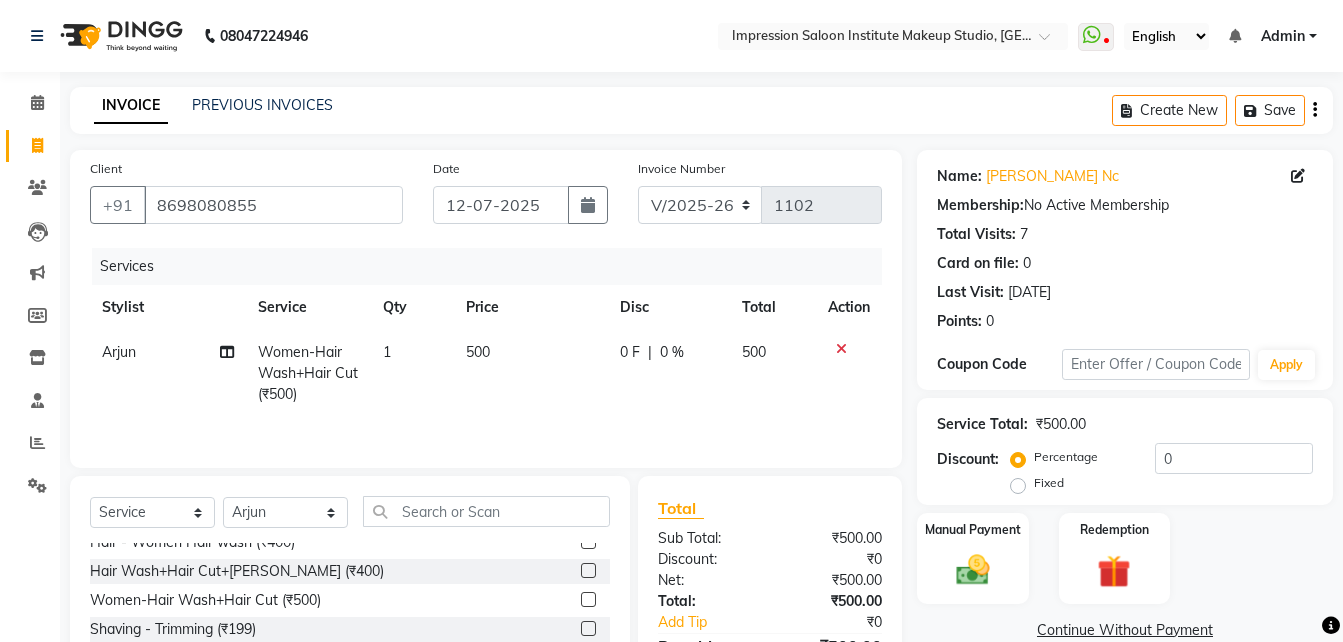 click on "500" 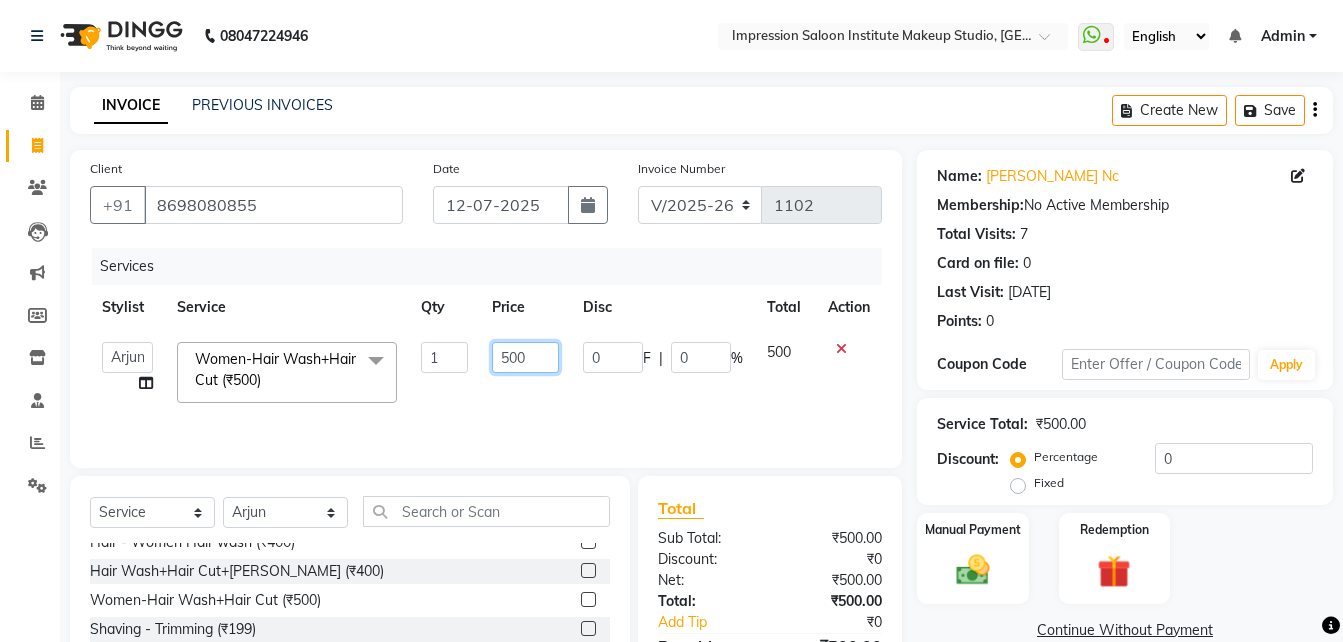 click on "500" 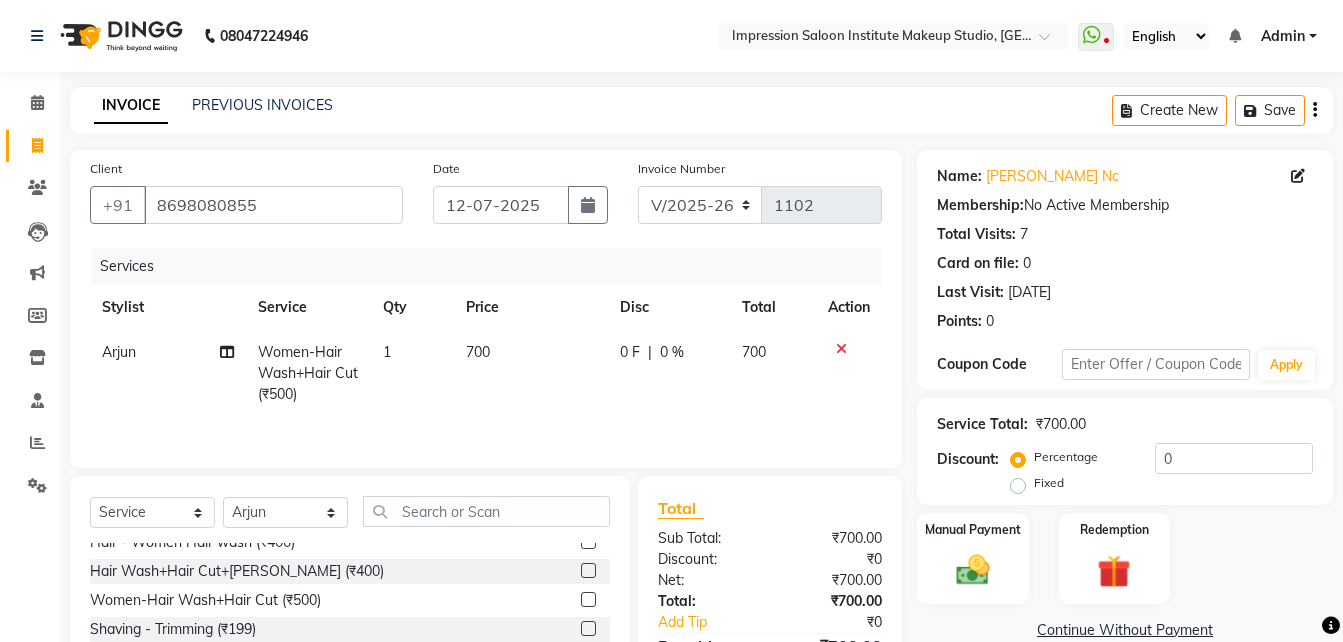 click on "Services Stylist Service Qty Price Disc Total Action Arjun Women-Hair Wash+Hair Cut  (₹500) 1 700 0 F | 0 % 700" 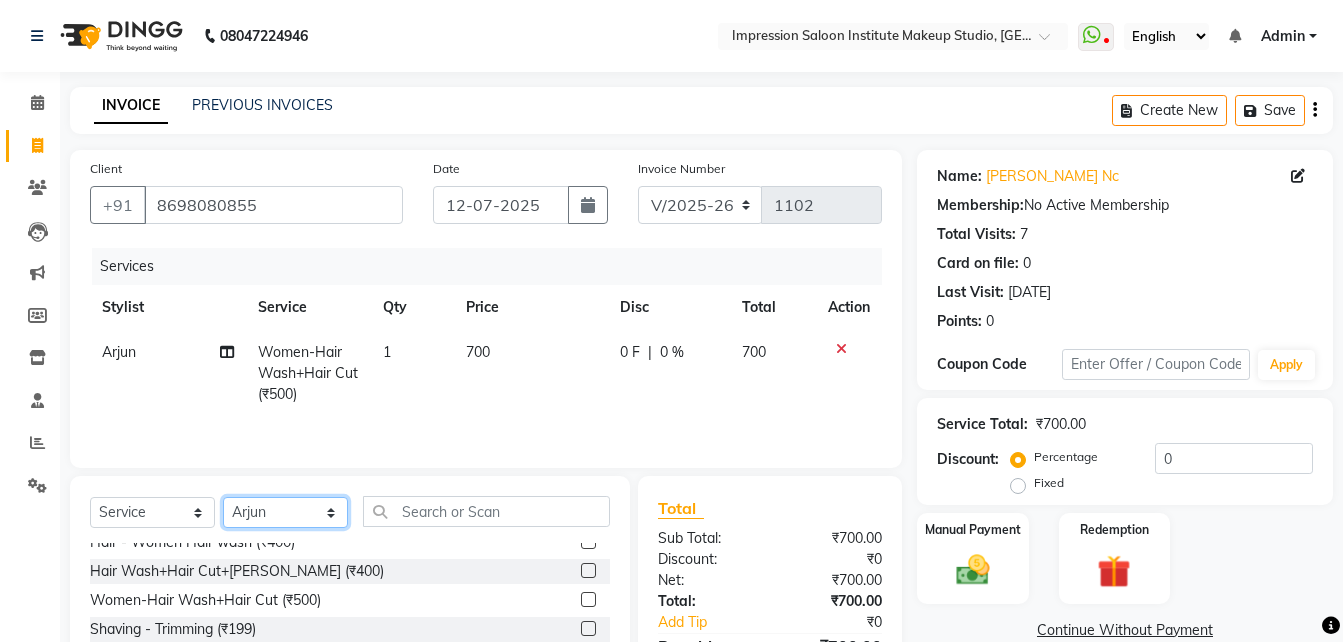 click on "Select Stylist Arjun Front Desk [PERSON_NAME] [PERSON_NAME]  [PERSON_NAME]" 